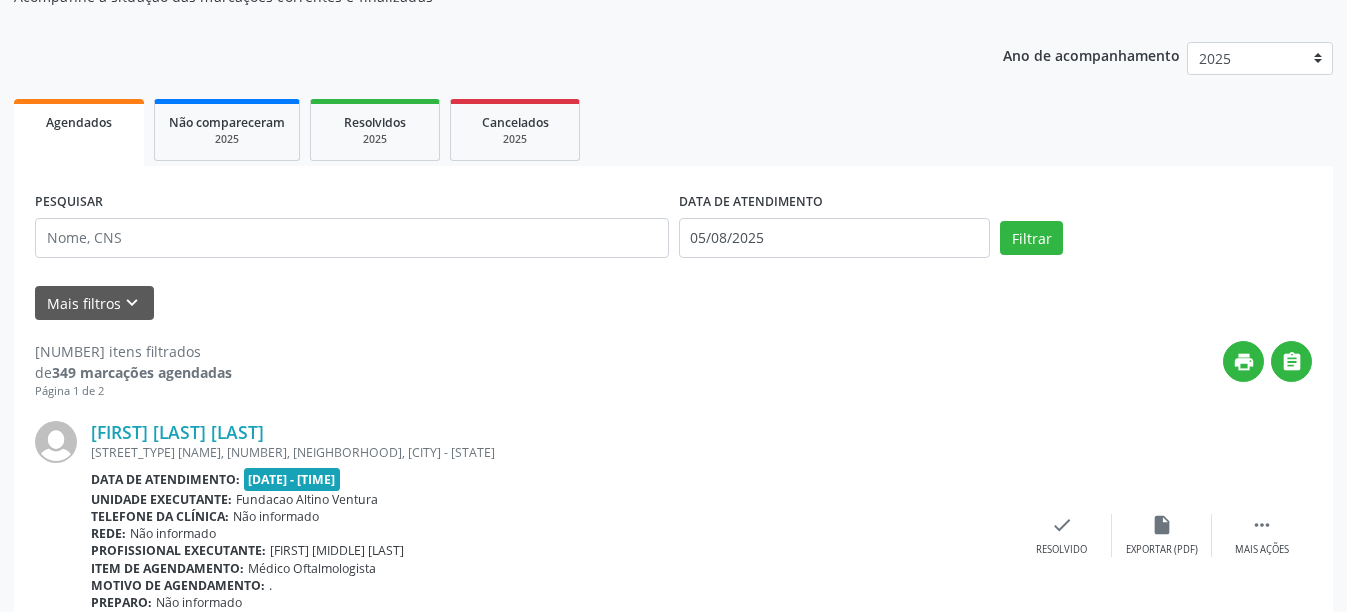scroll, scrollTop: 300, scrollLeft: 0, axis: vertical 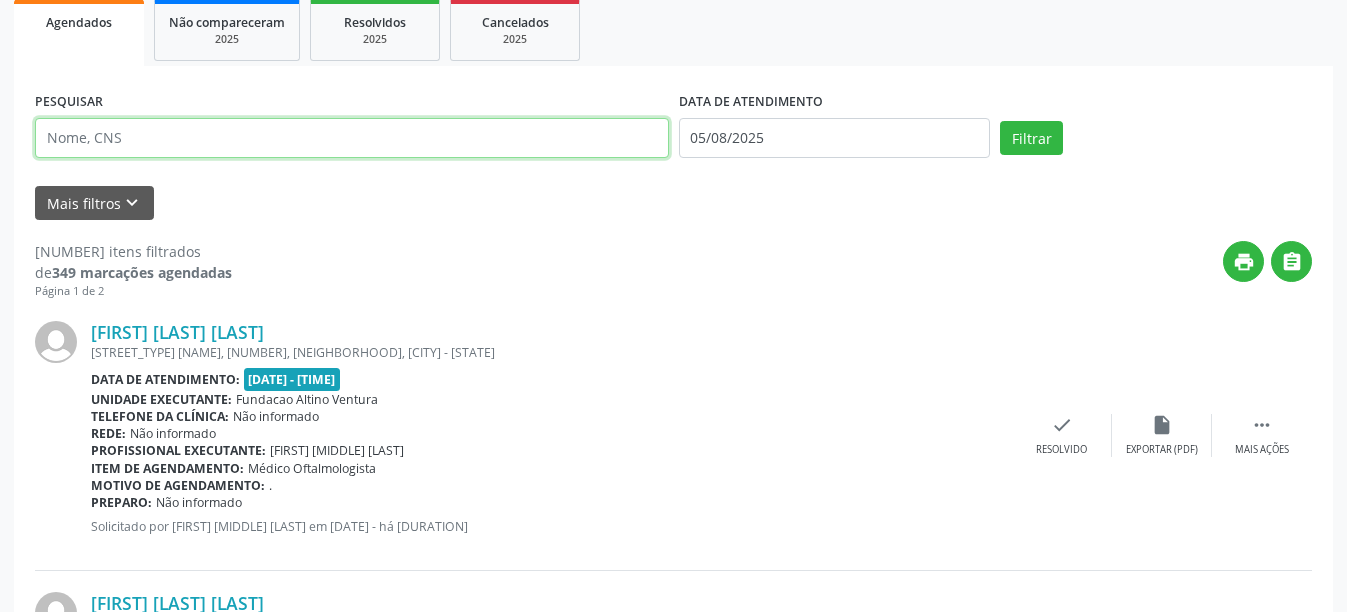 click at bounding box center [352, 138] 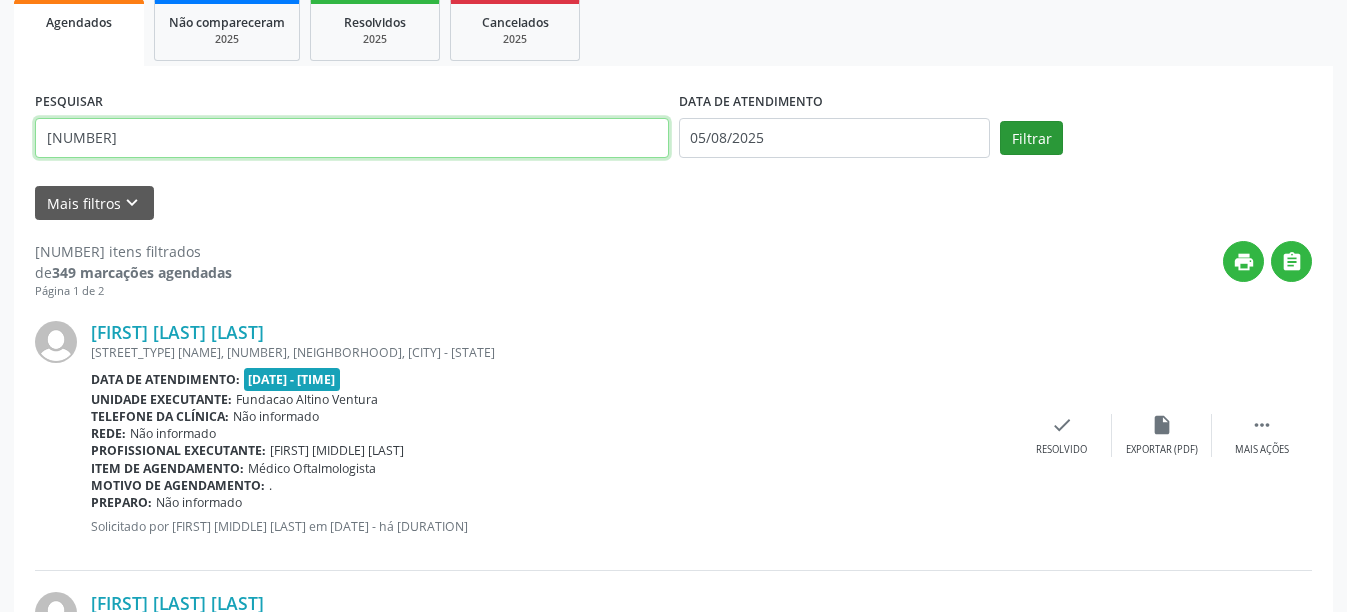 type on "704601132609722" 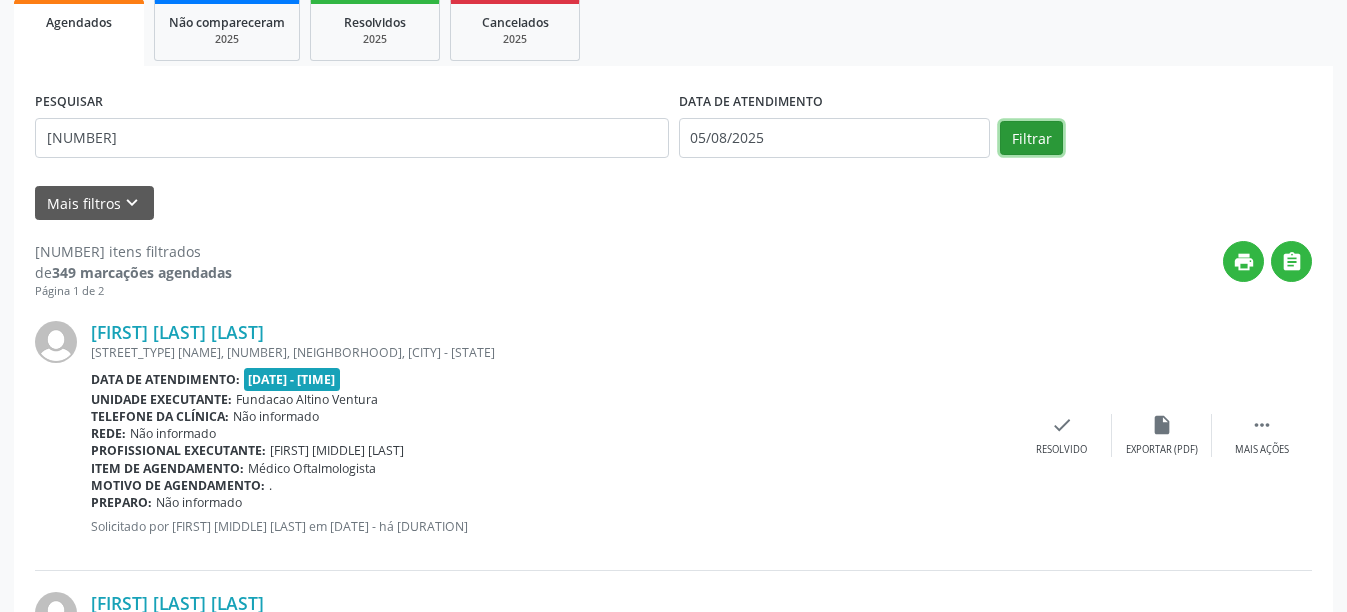 click on "Filtrar" at bounding box center (1031, 138) 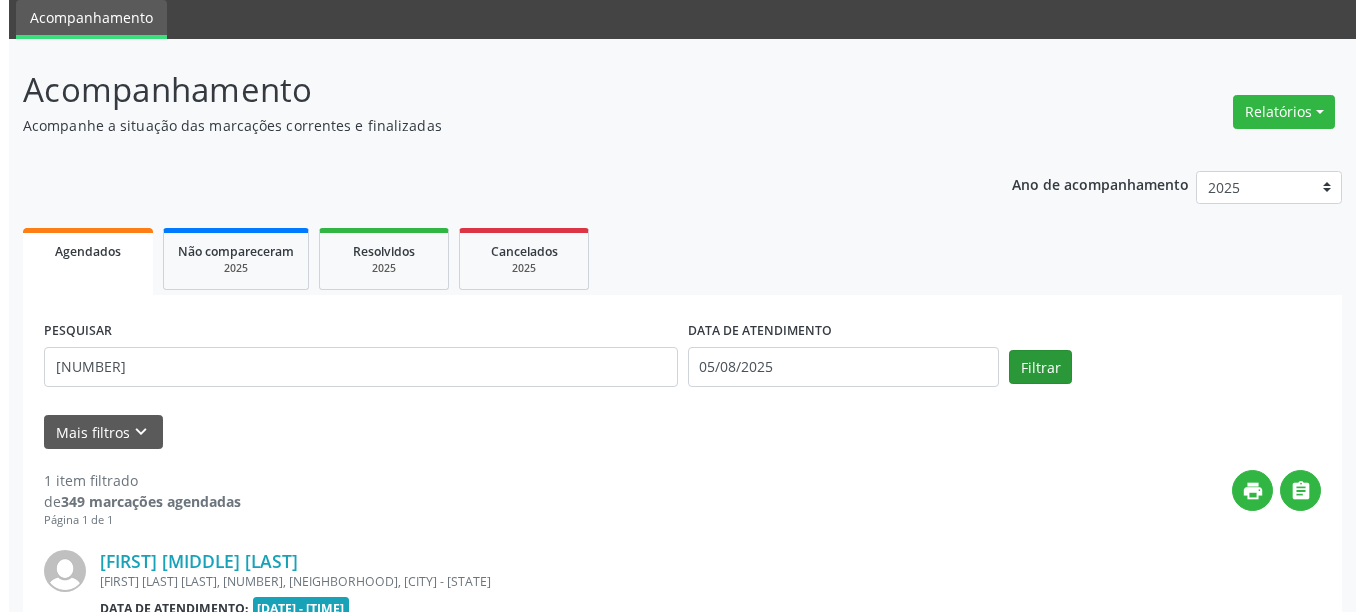 scroll, scrollTop: 293, scrollLeft: 0, axis: vertical 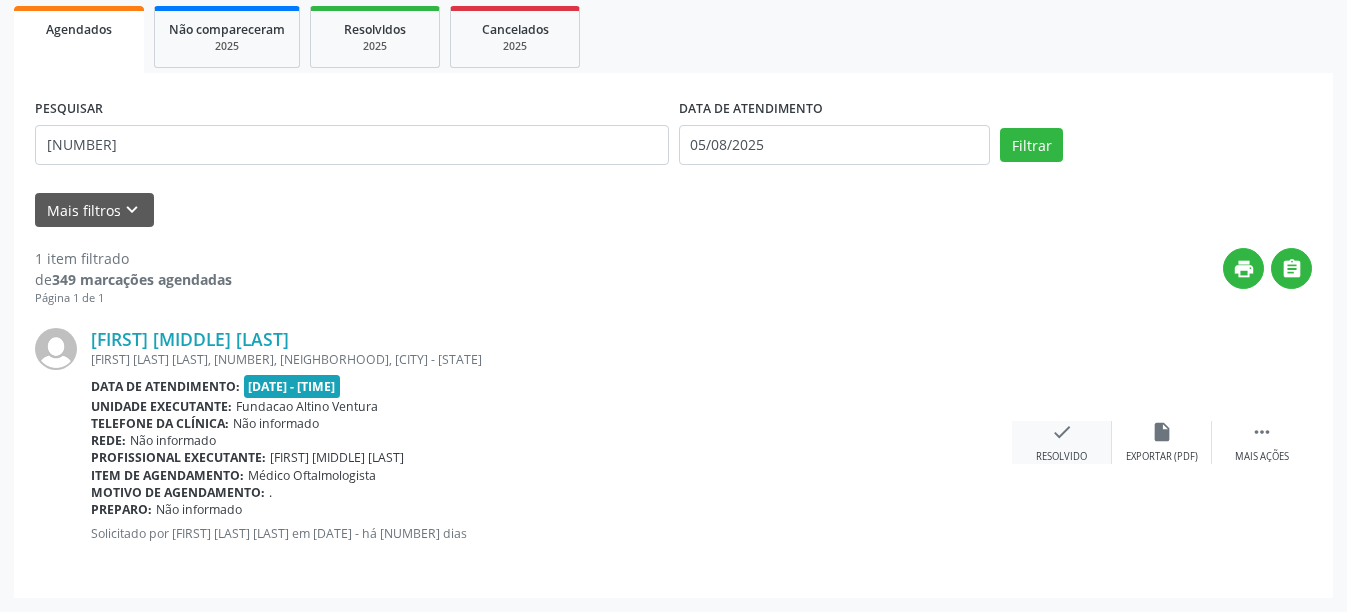 click on "check
Resolvido" at bounding box center (1062, 442) 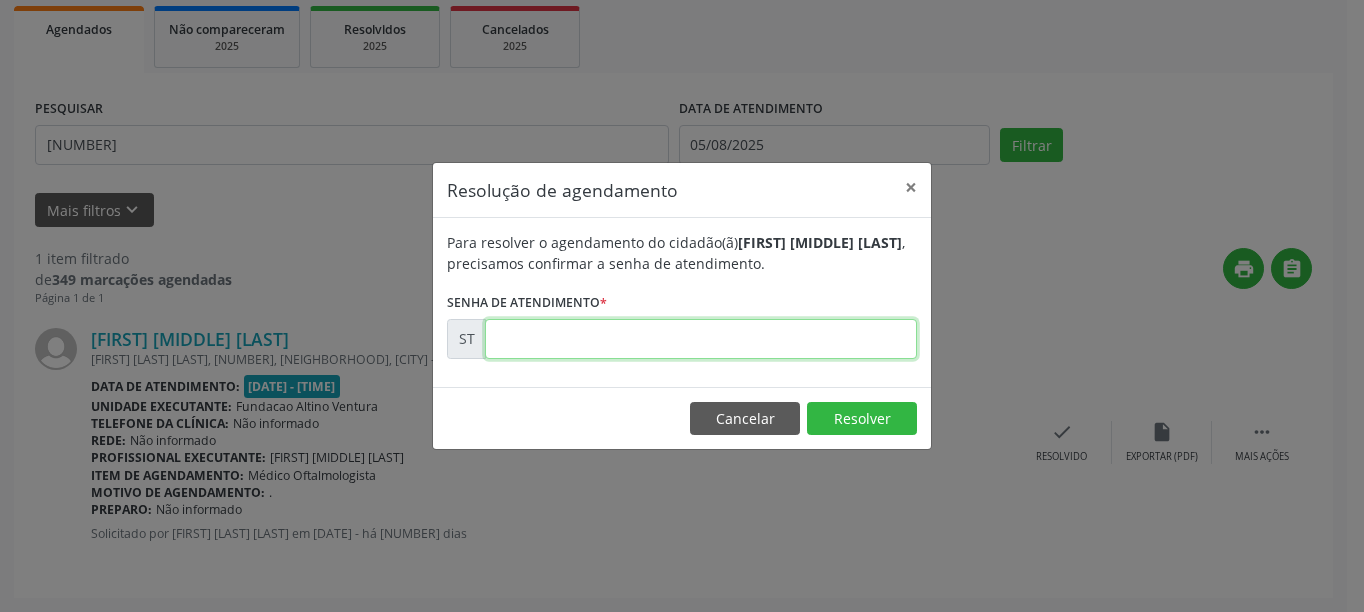 click at bounding box center [701, 339] 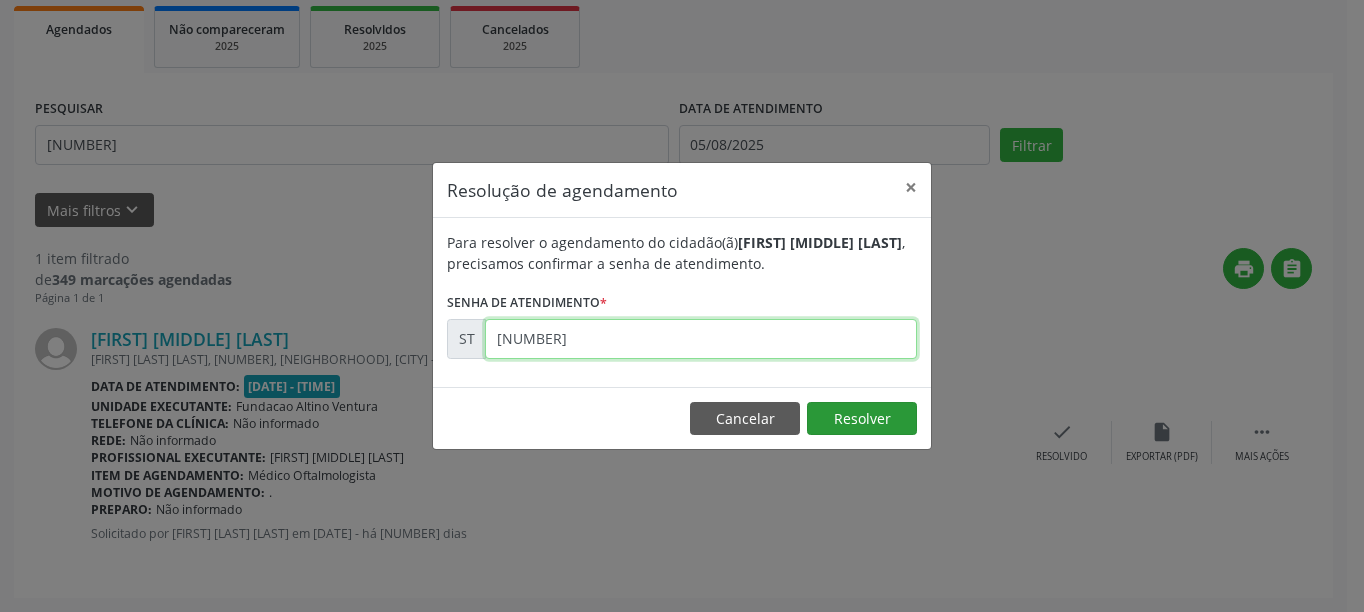 type on "00011629" 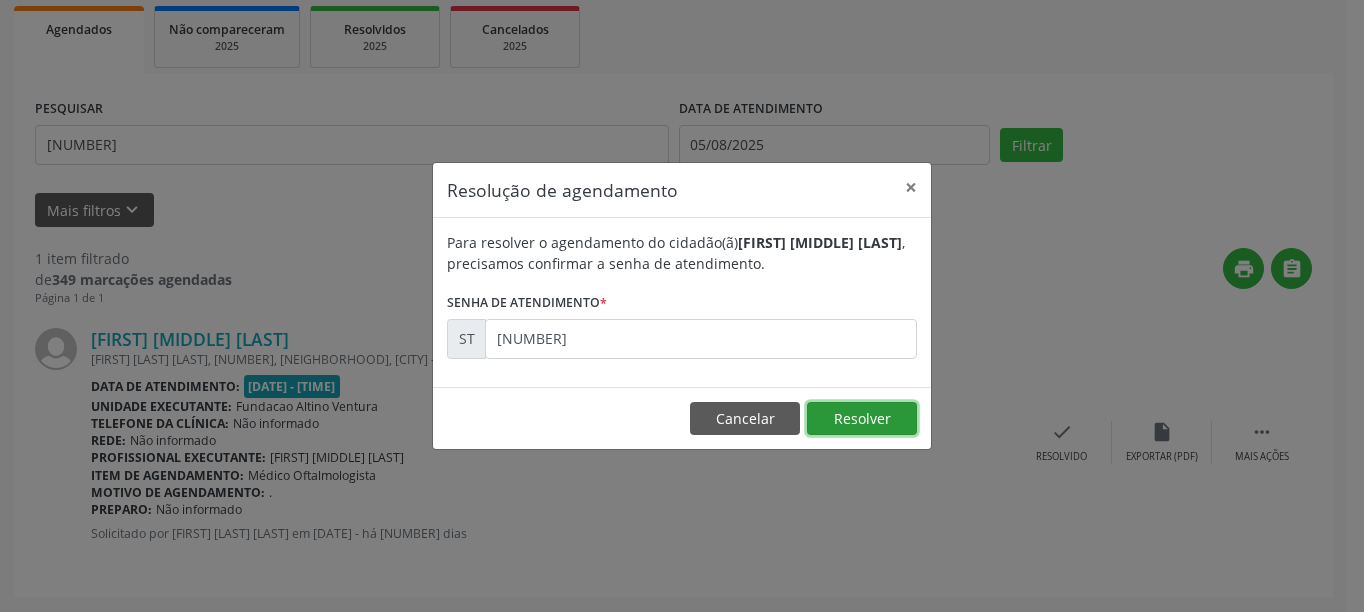 click on "Resolver" at bounding box center (862, 419) 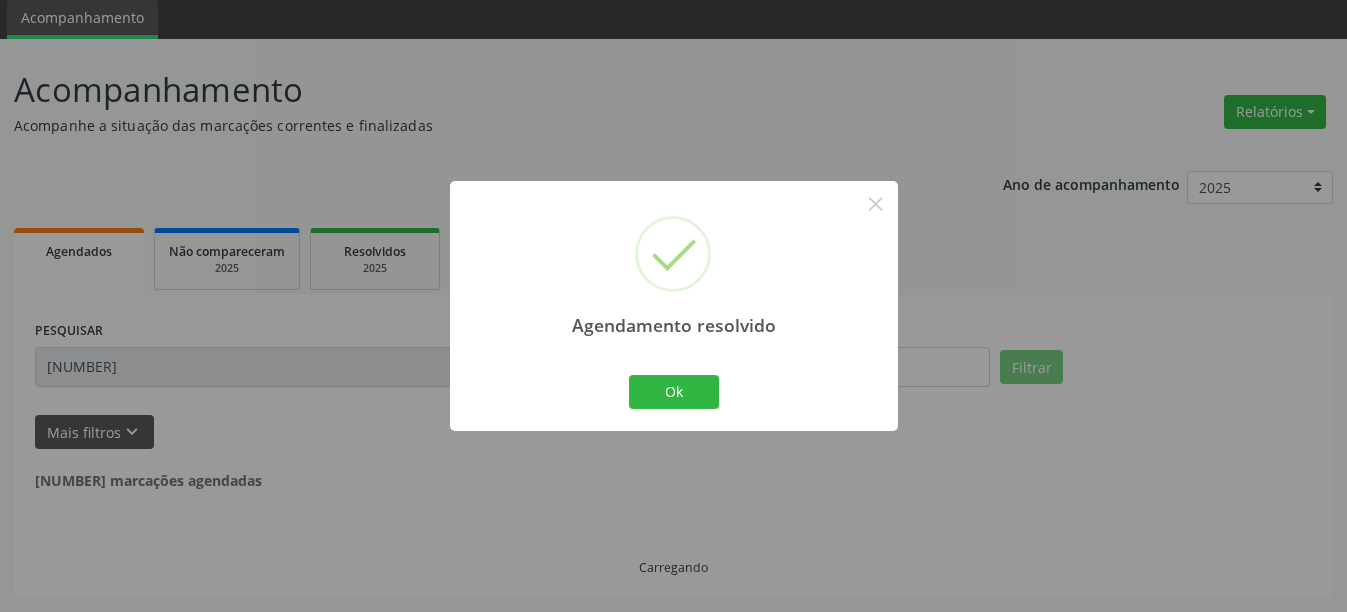 scroll, scrollTop: 6, scrollLeft: 0, axis: vertical 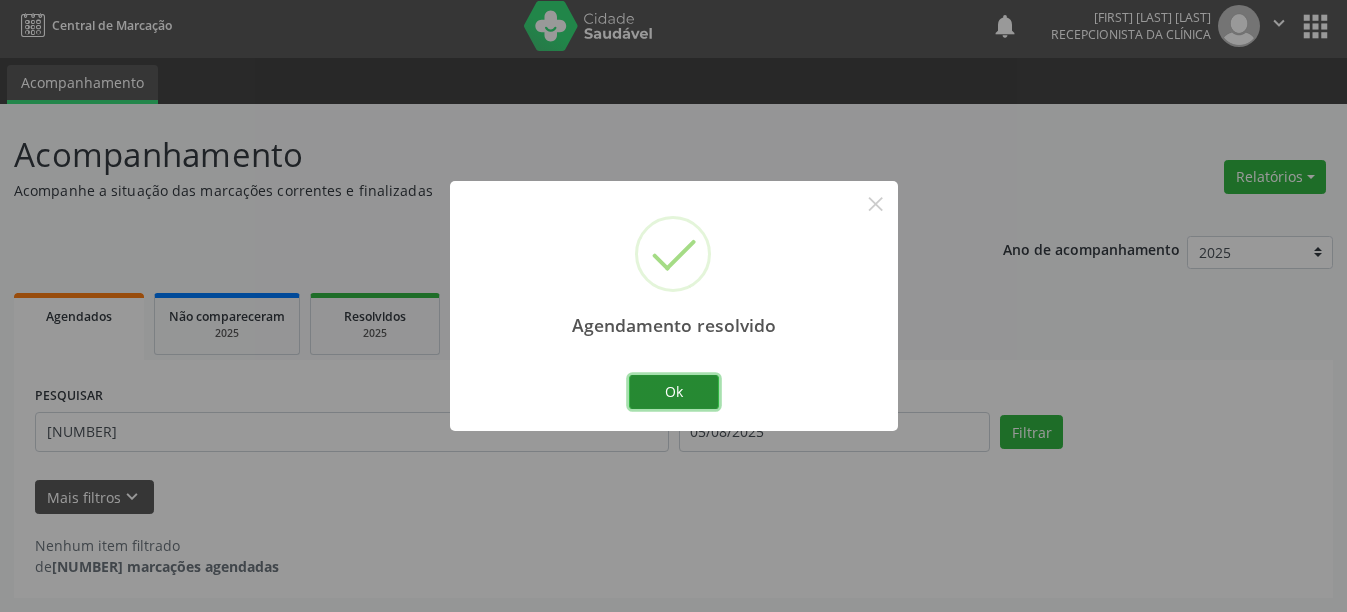click on "Ok" at bounding box center [674, 392] 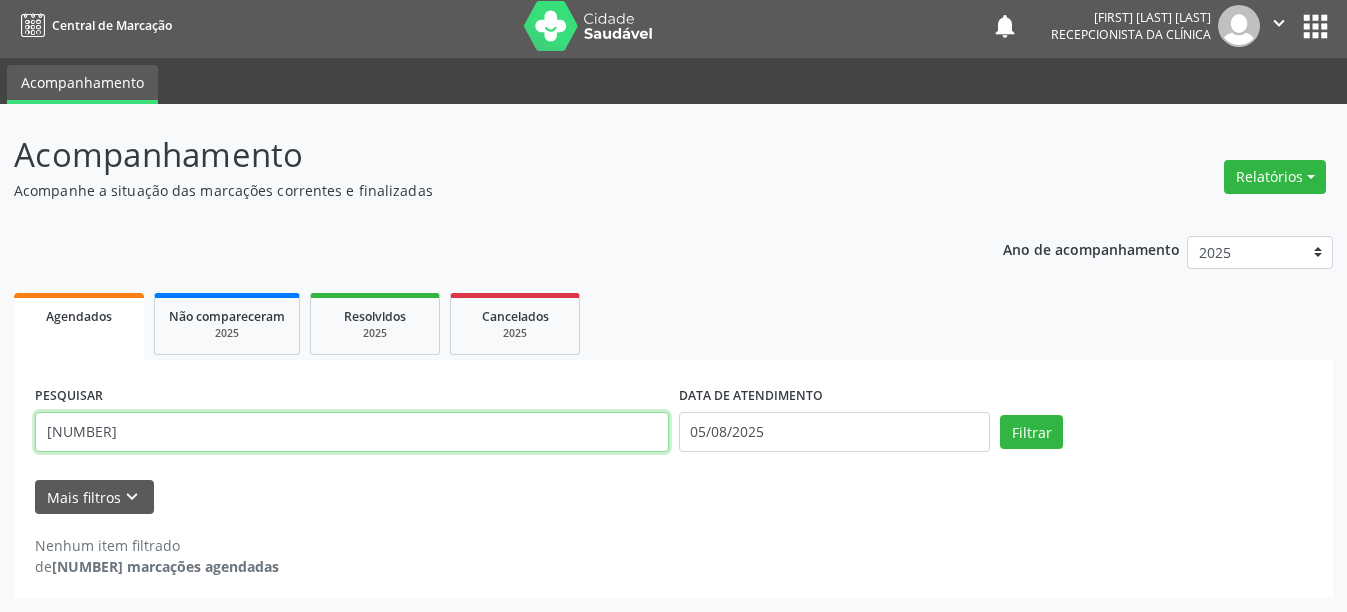click on "704601132609722" at bounding box center (352, 432) 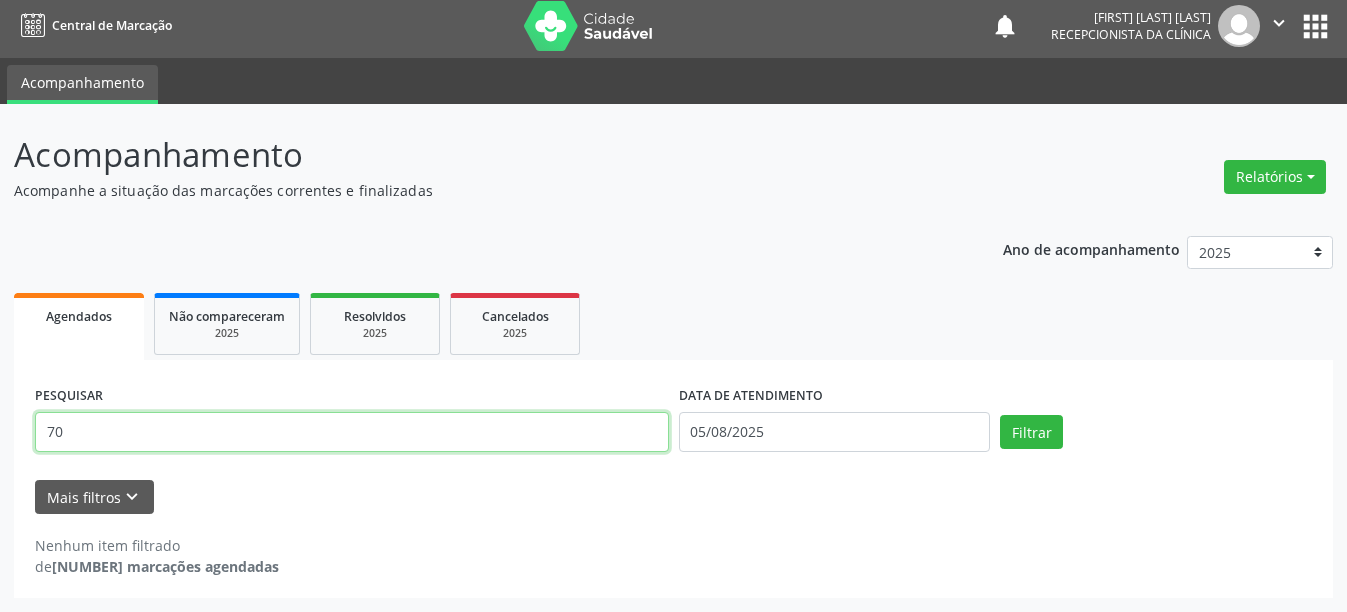 type on "7" 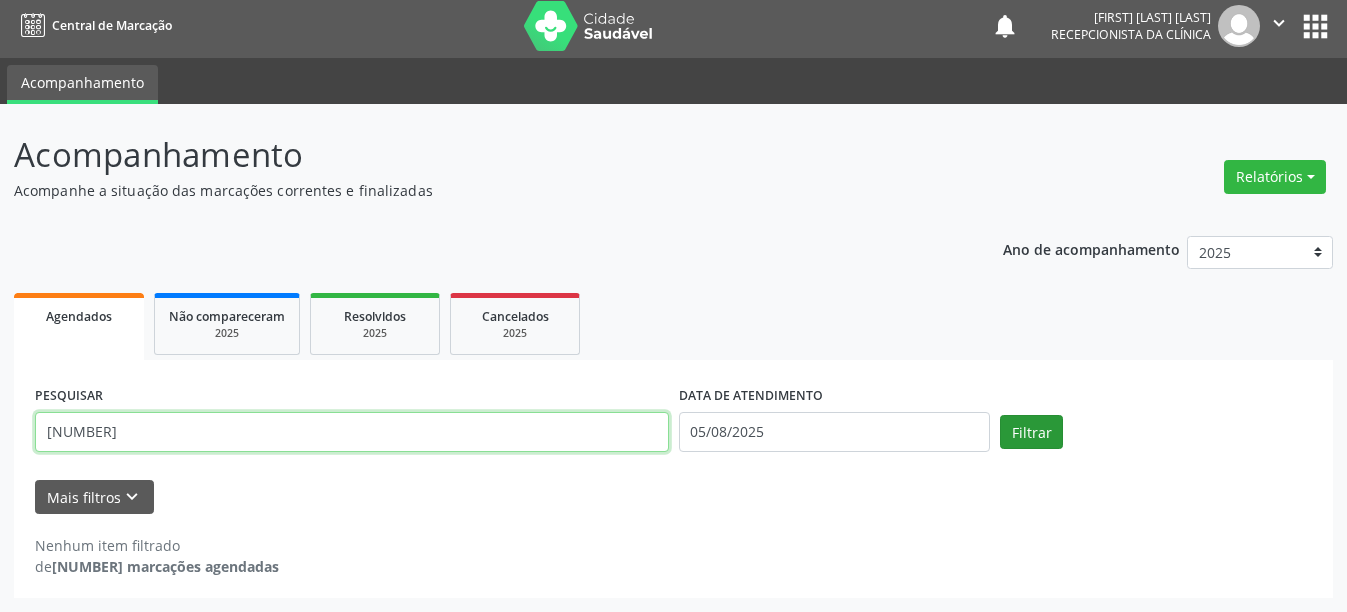 type on "700105980547715" 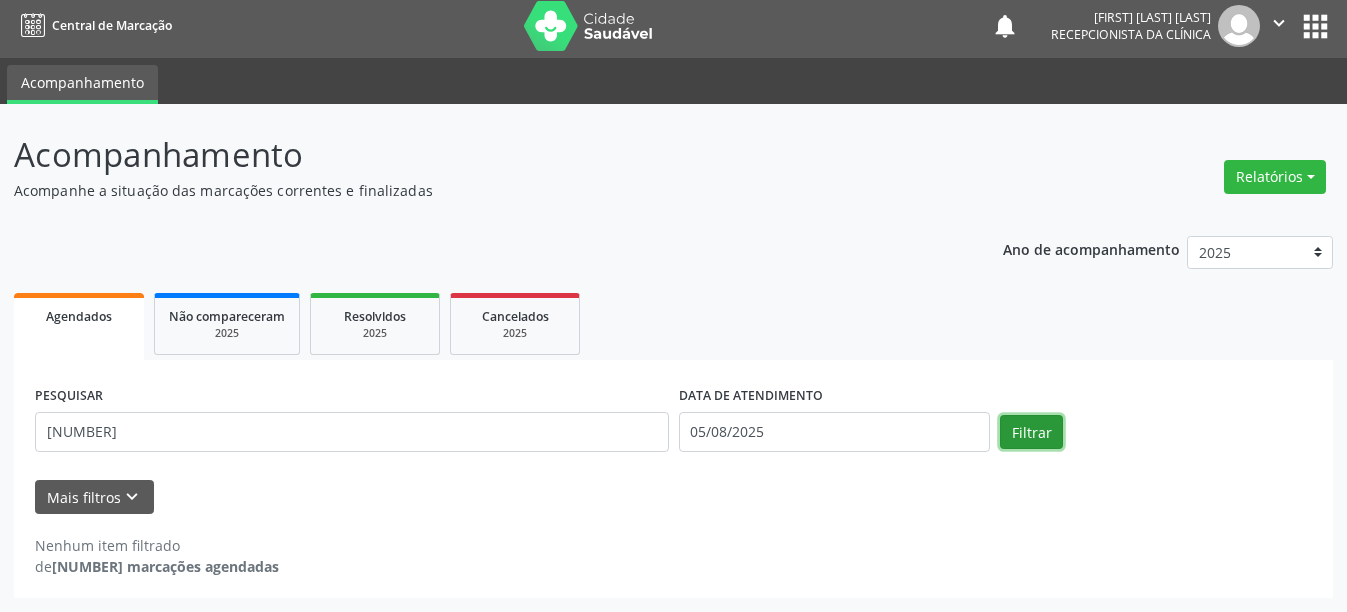 click on "Filtrar" at bounding box center [1031, 432] 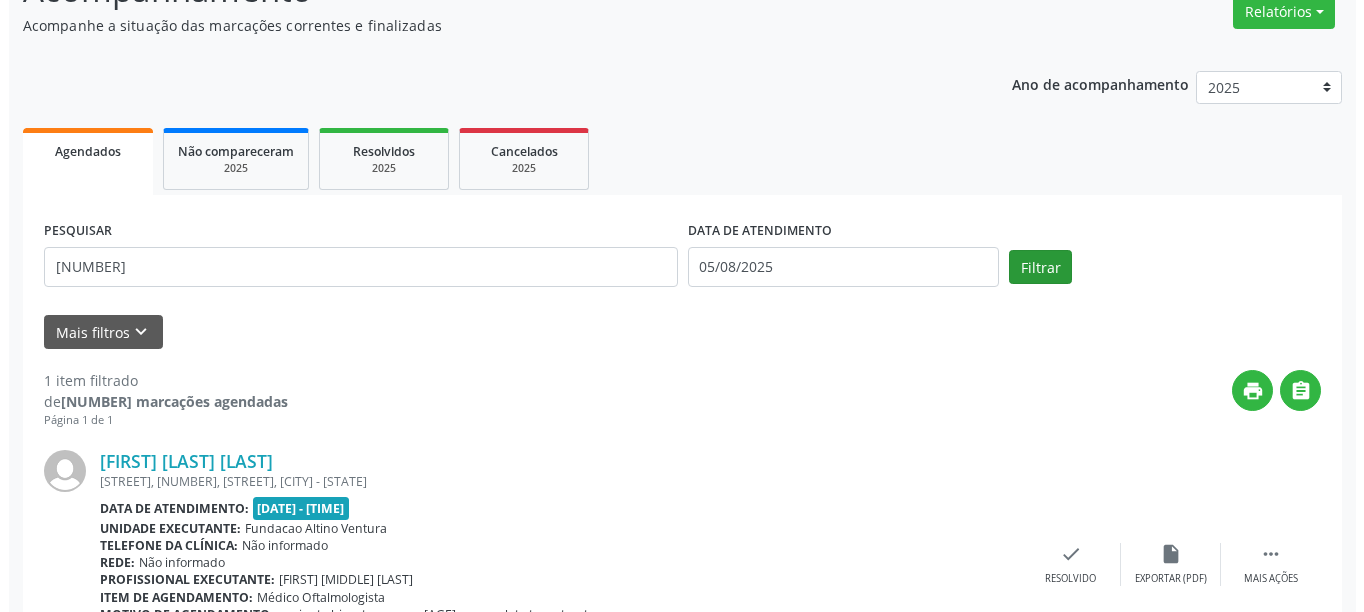 scroll, scrollTop: 271, scrollLeft: 0, axis: vertical 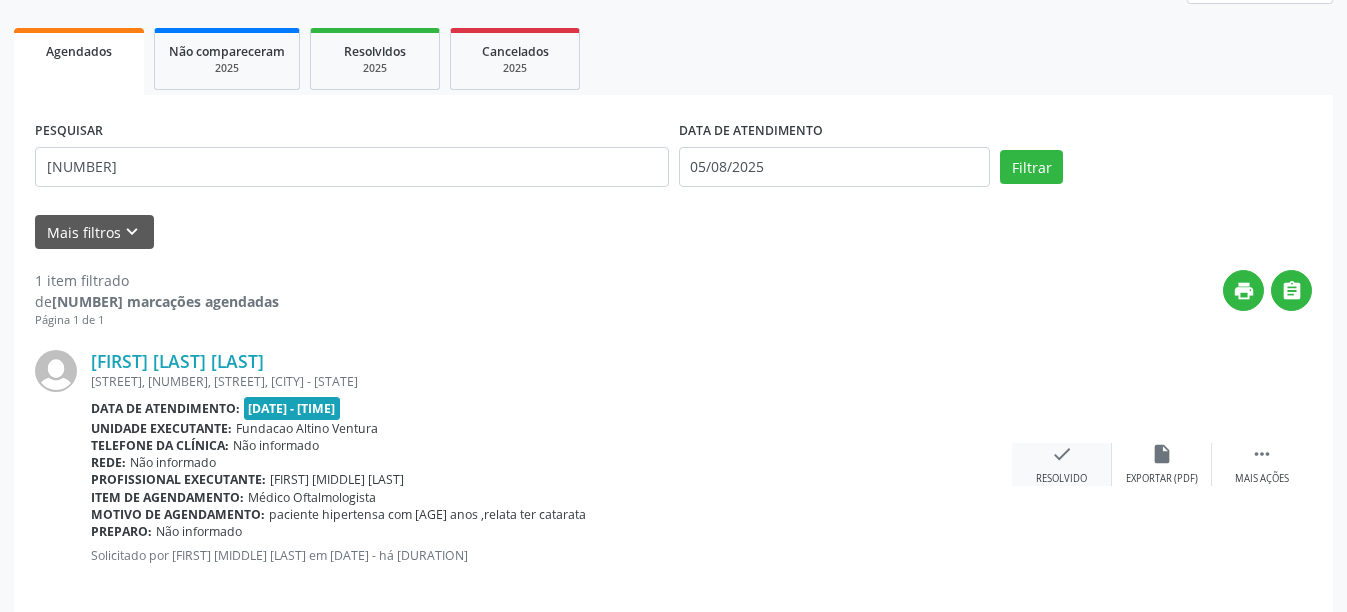 click on "check
Resolvido" at bounding box center (1062, 464) 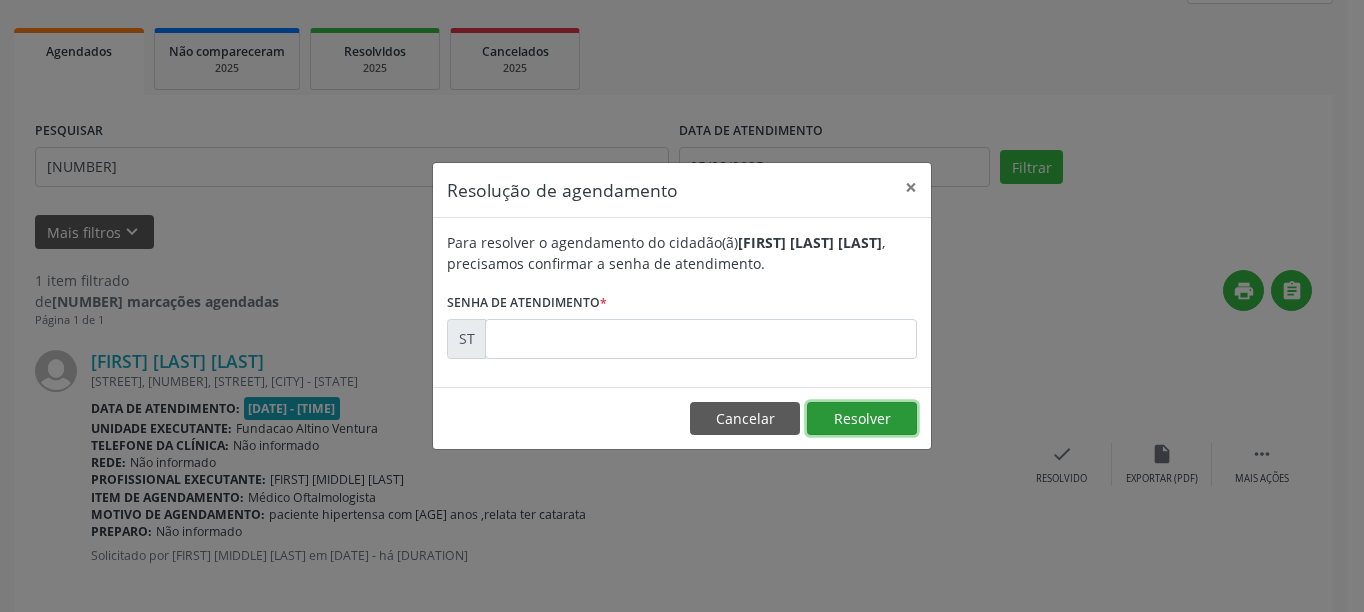 click on "Resolver" at bounding box center [862, 419] 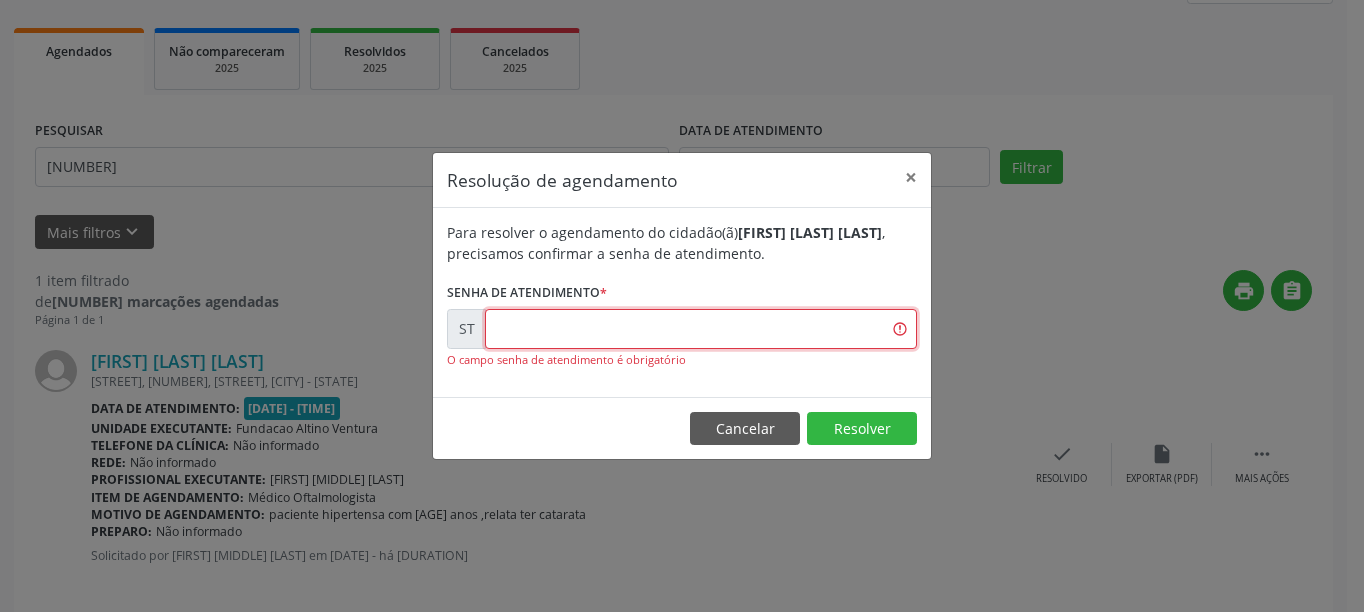 click at bounding box center (701, 329) 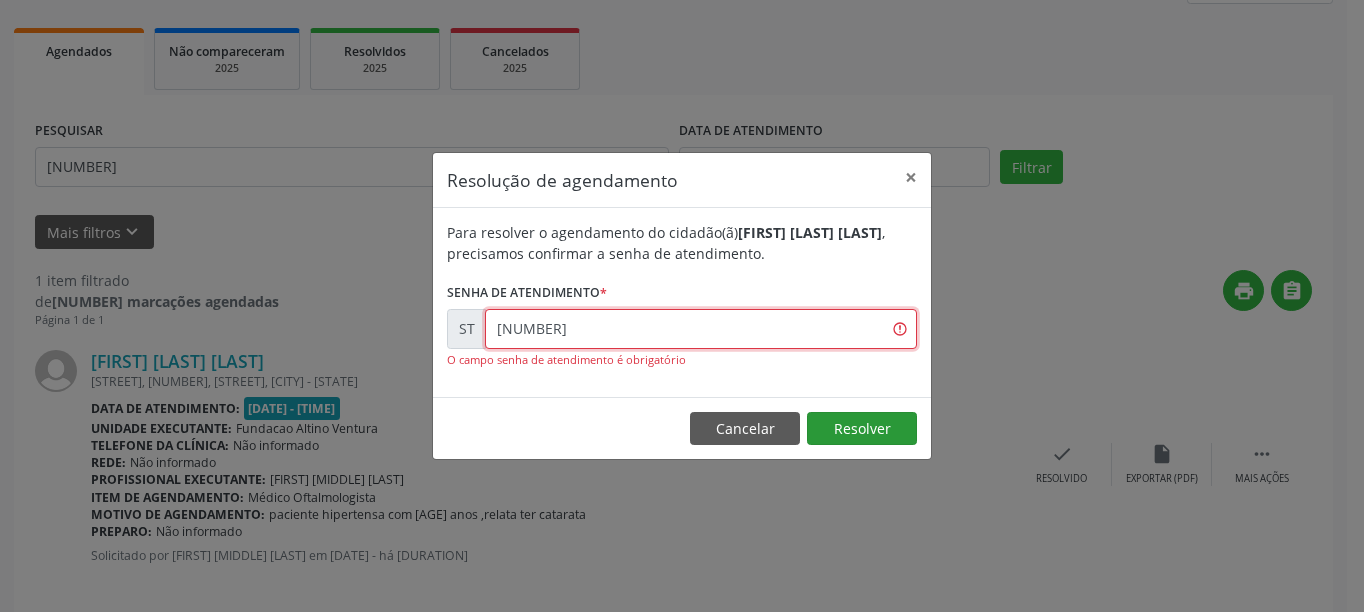 type on "00010722" 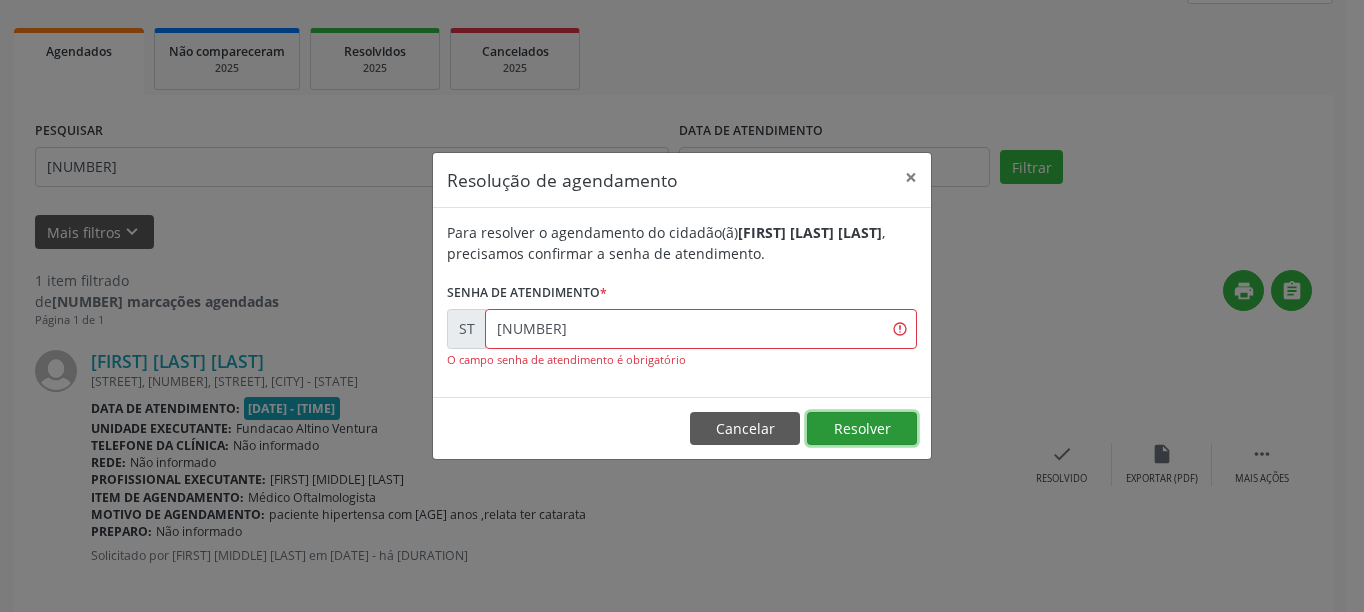 click on "Resolver" at bounding box center (862, 429) 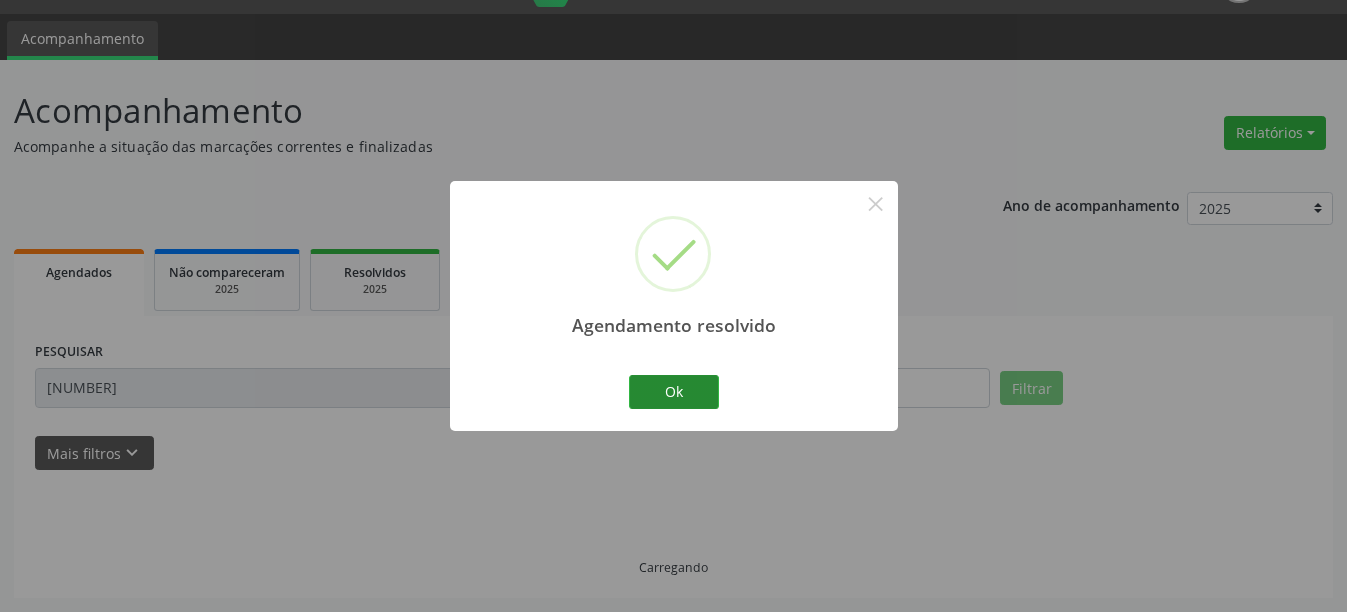 scroll, scrollTop: 6, scrollLeft: 0, axis: vertical 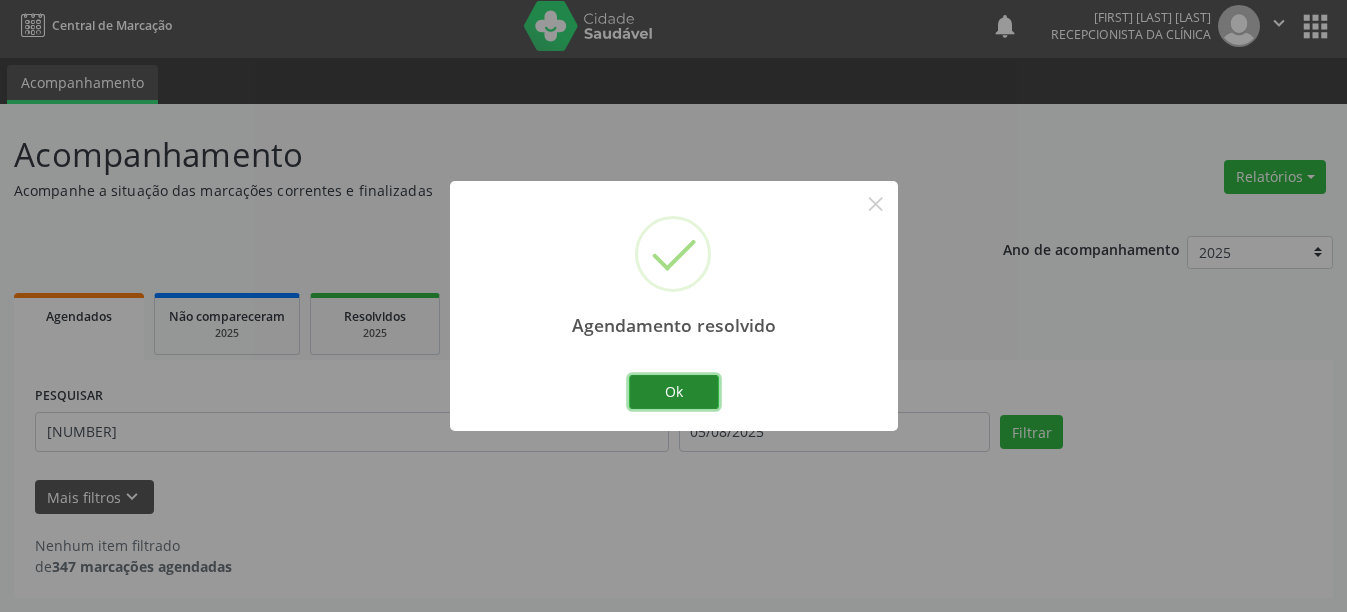 click on "Ok" at bounding box center [674, 392] 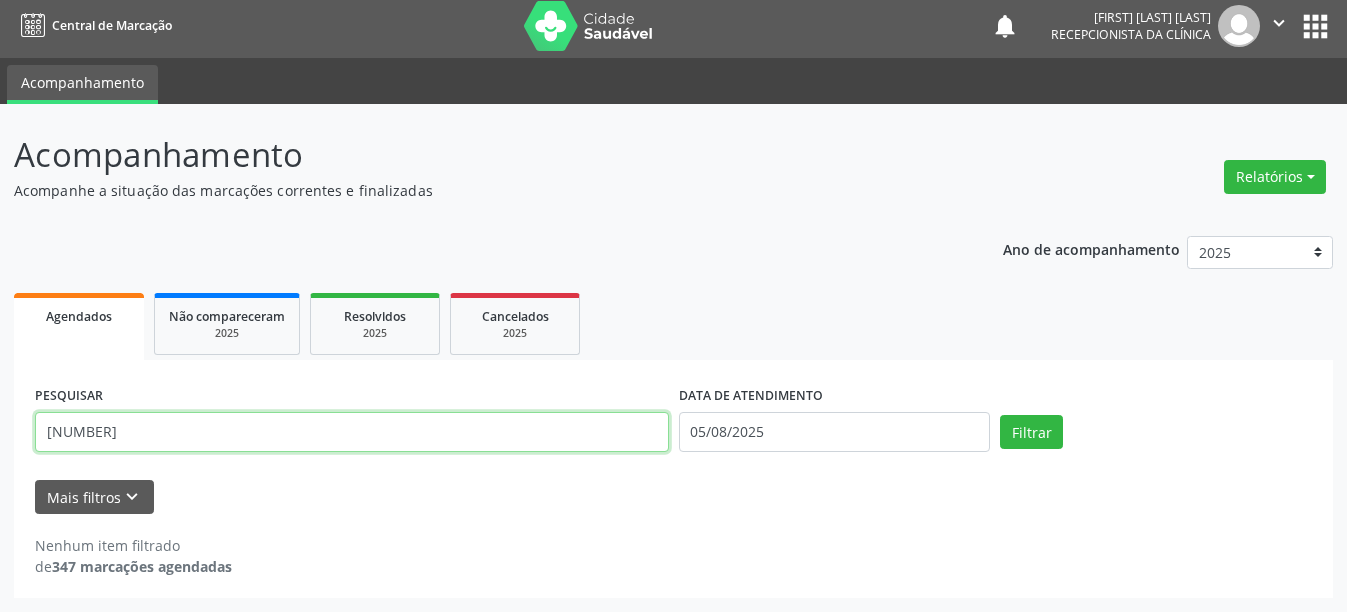 click on "700105980547715" at bounding box center [352, 432] 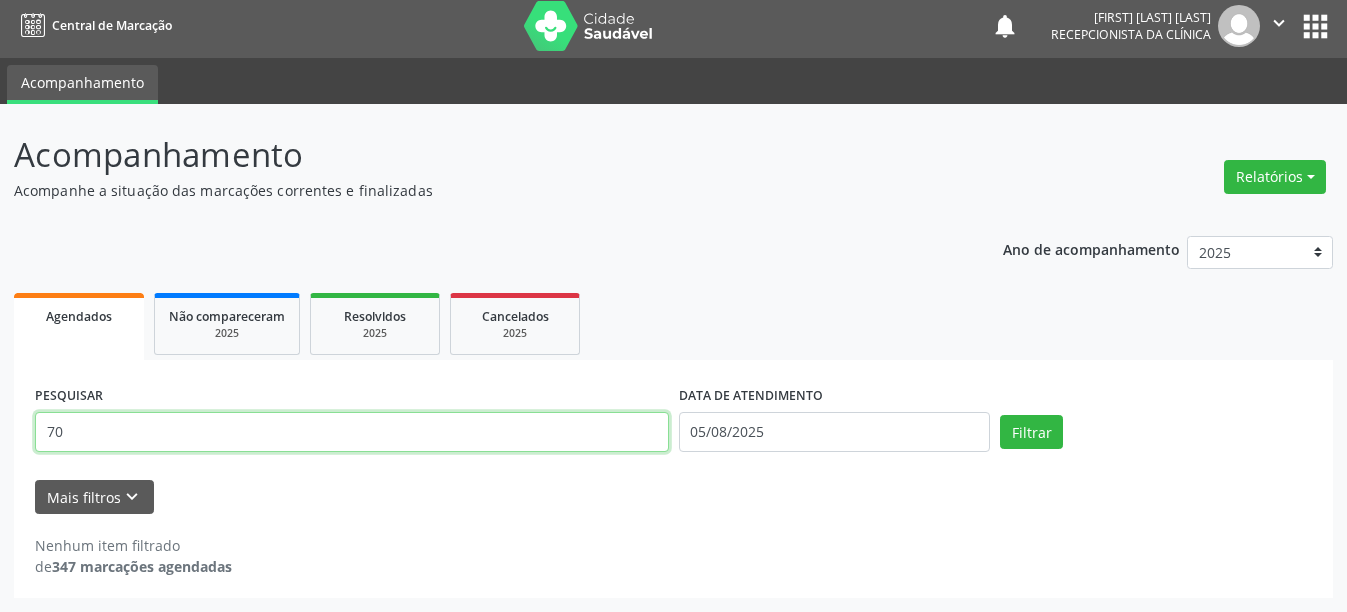type on "7" 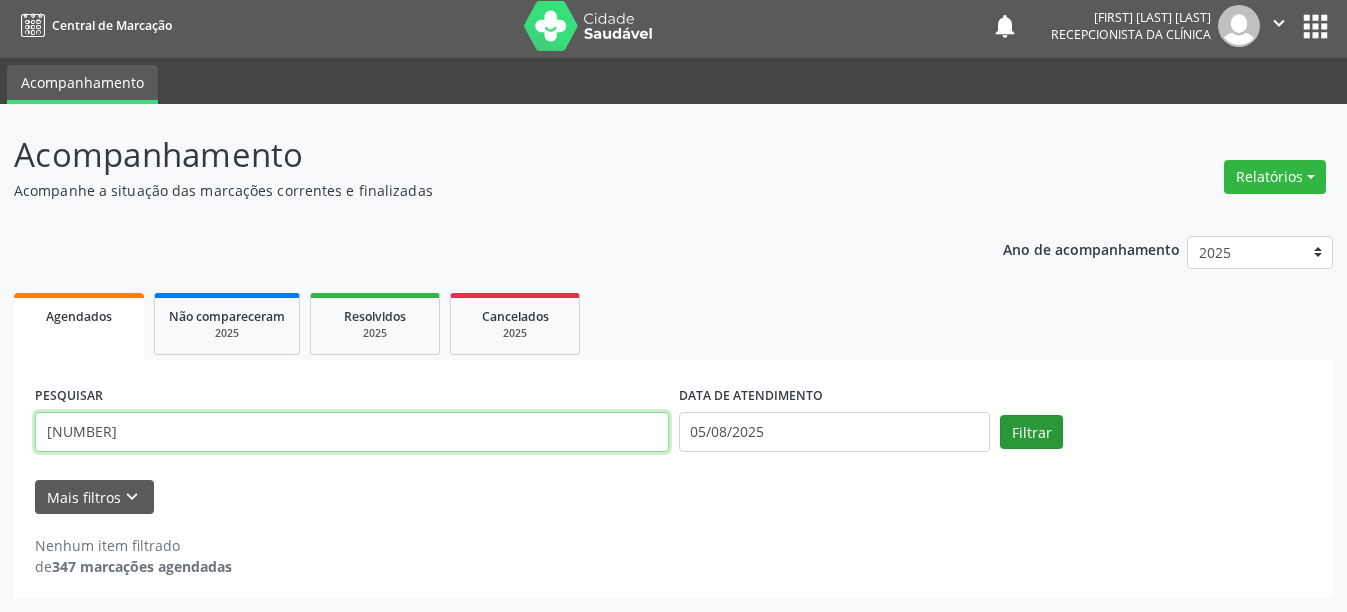 type on "203188208400005" 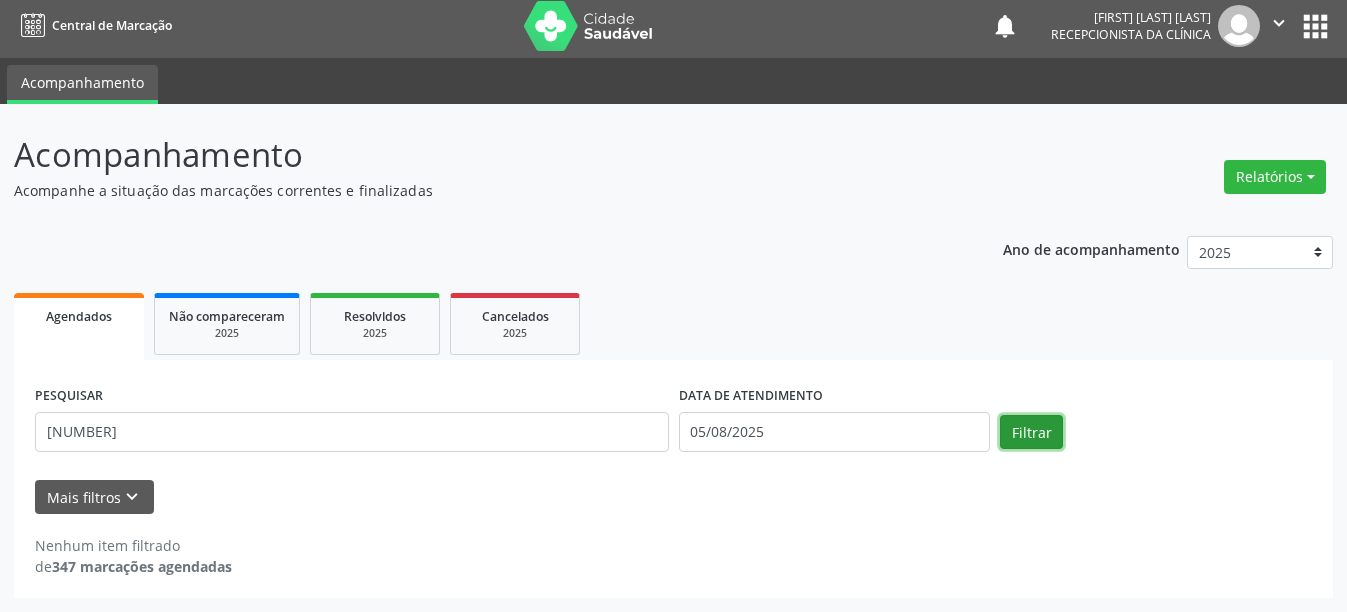 click on "Filtrar" at bounding box center (1031, 432) 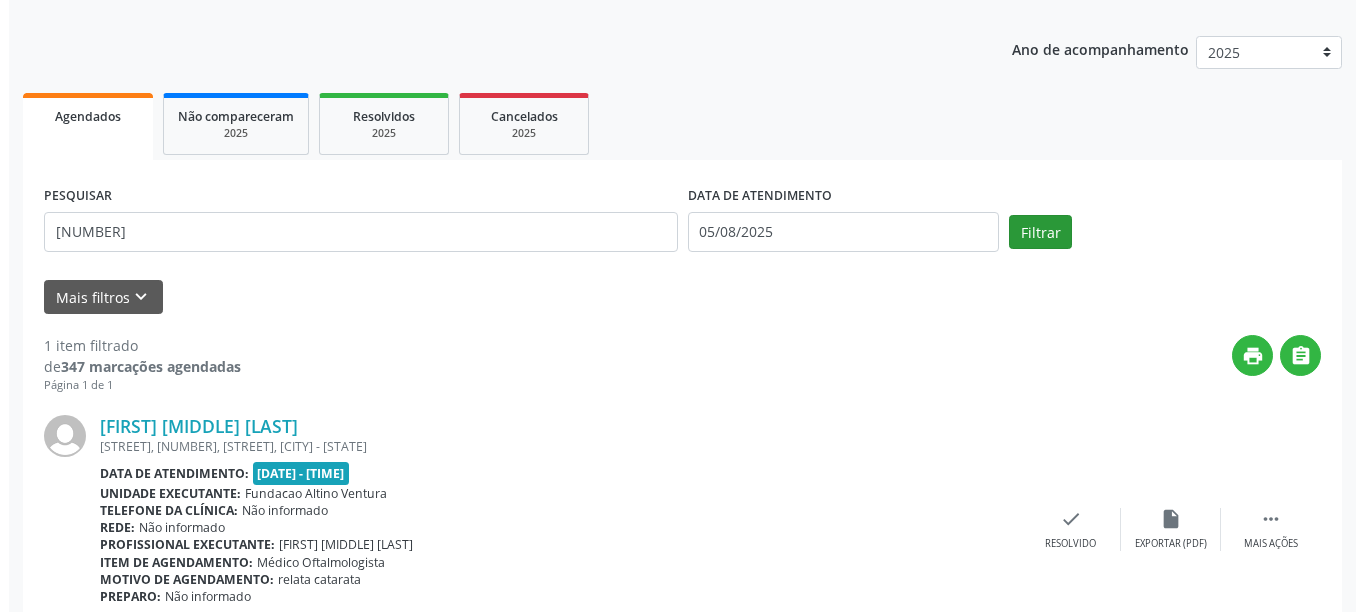 scroll, scrollTop: 293, scrollLeft: 0, axis: vertical 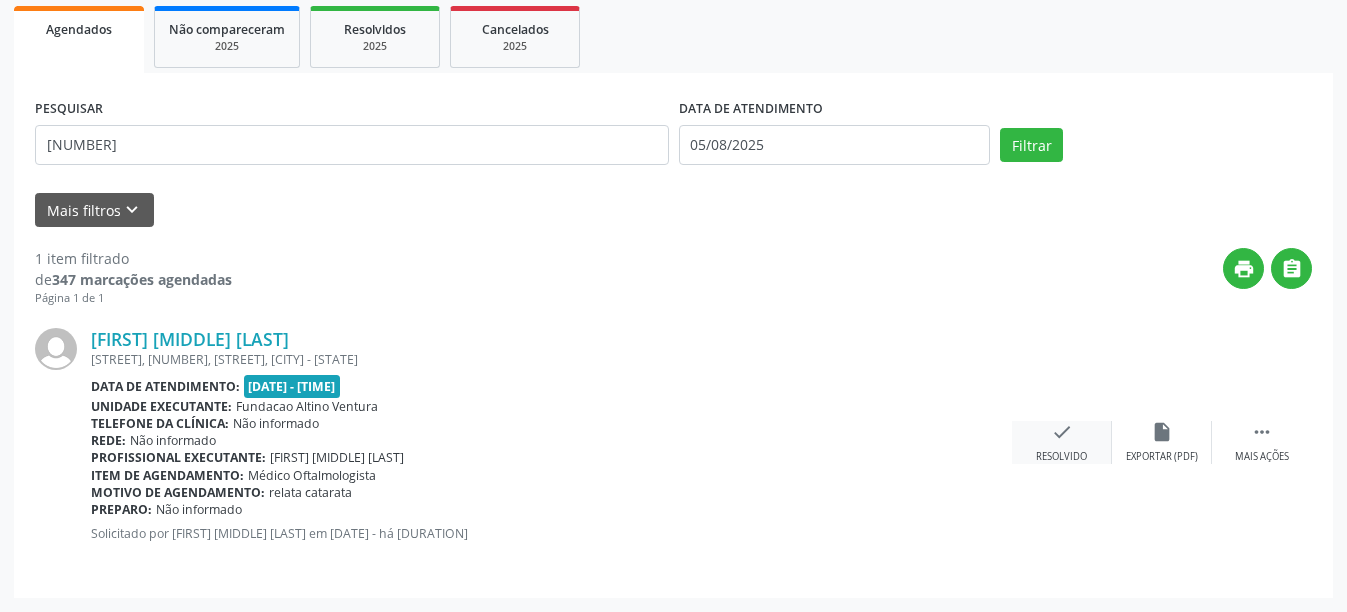 click on "check" at bounding box center (1062, 432) 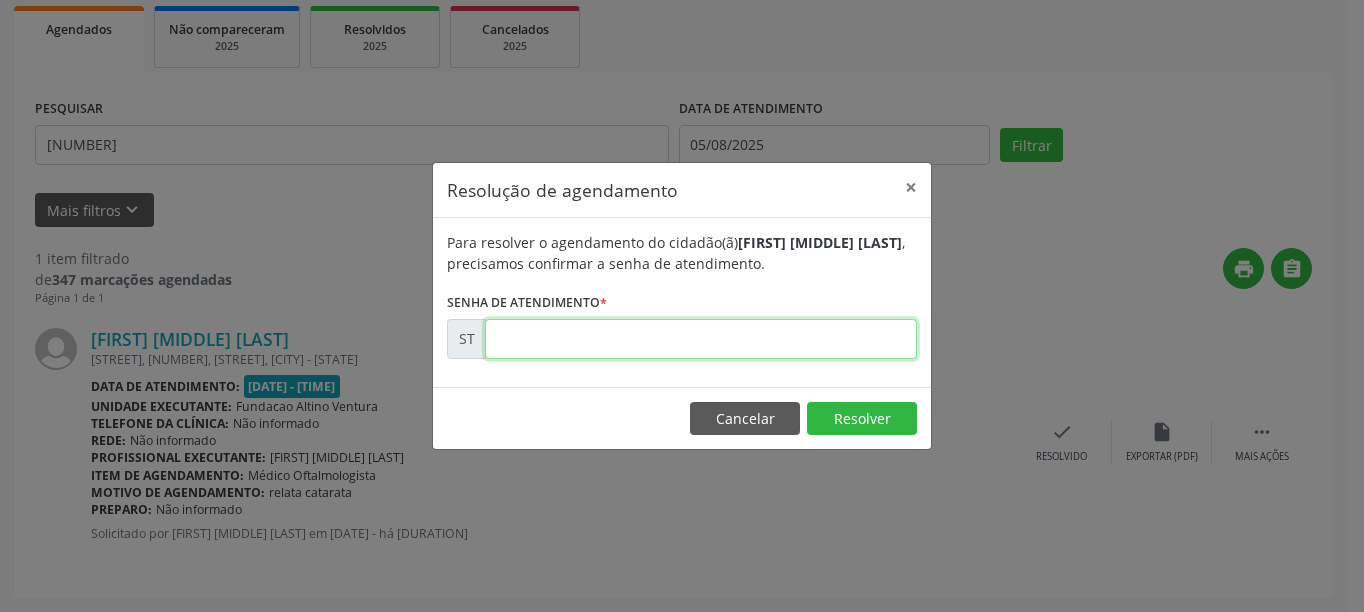 click at bounding box center [701, 339] 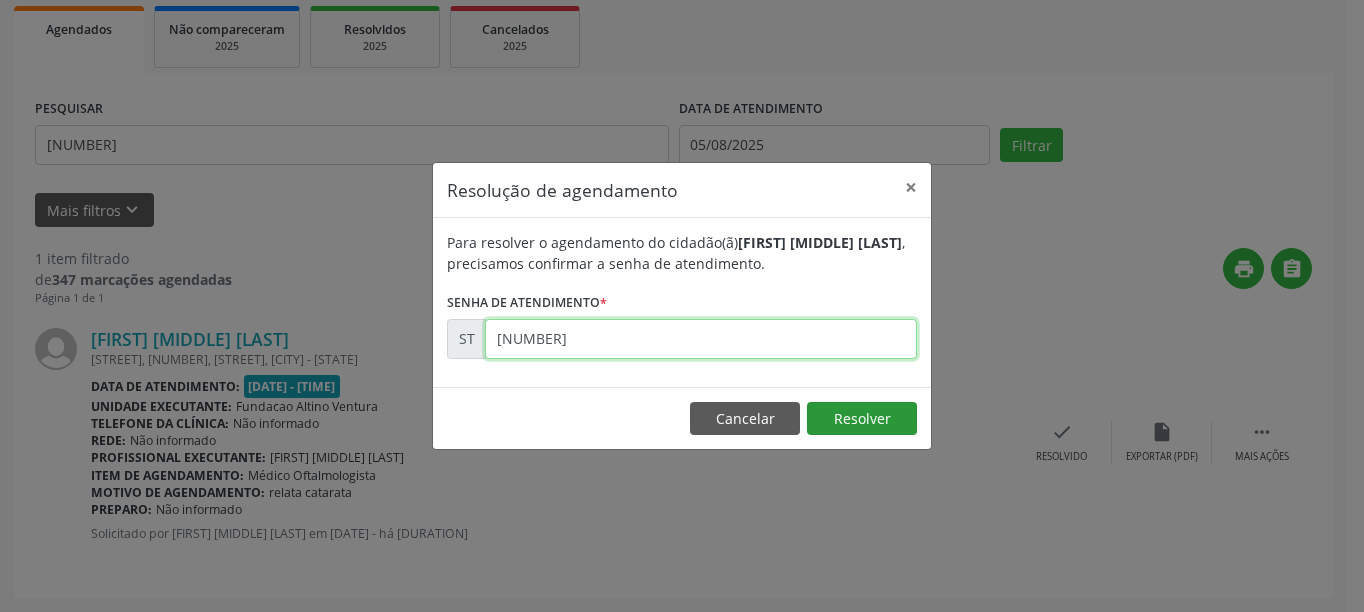 type on "00010717" 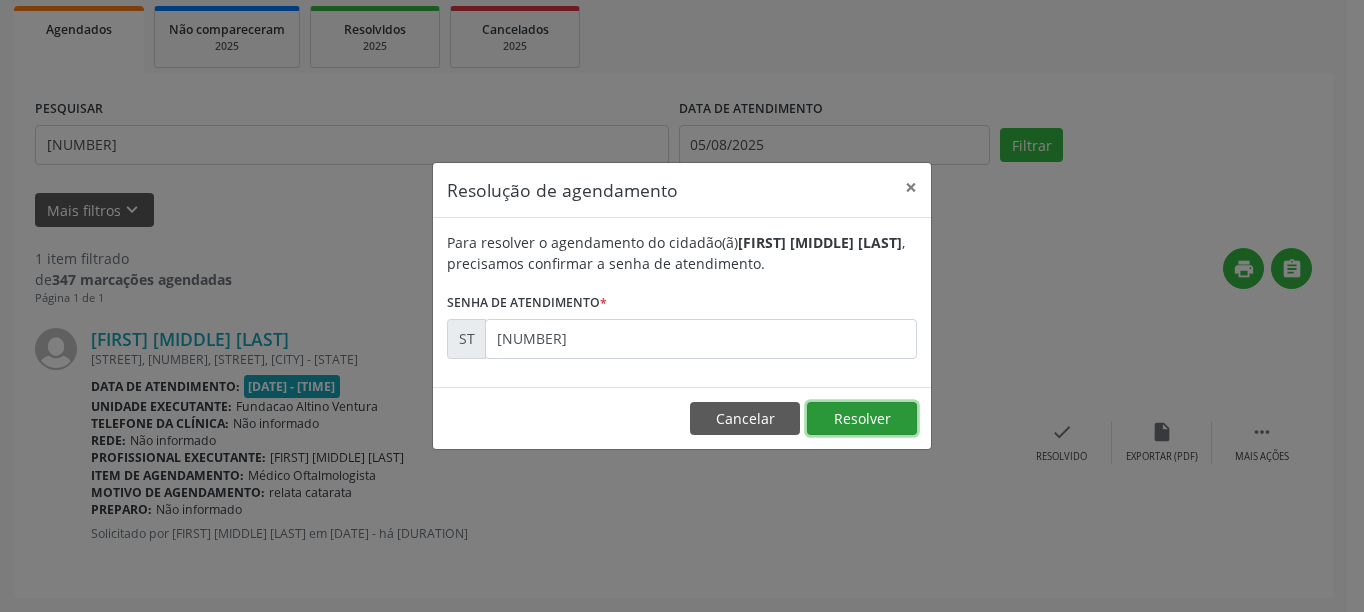 click on "Resolver" at bounding box center [862, 419] 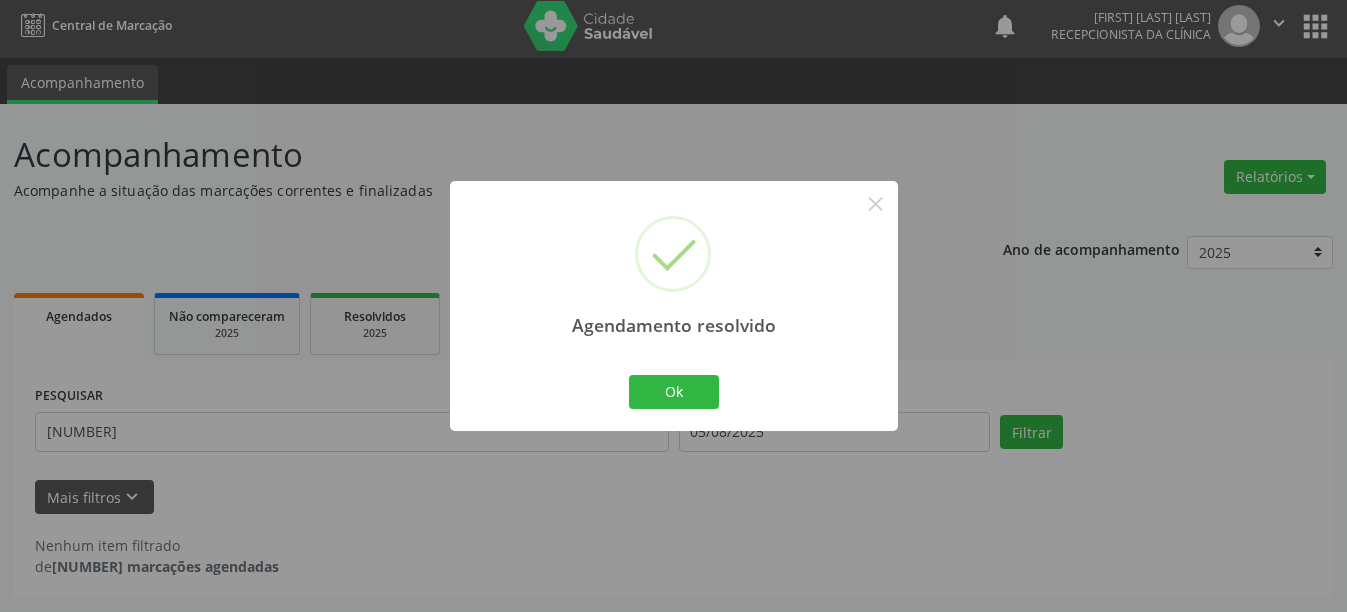 scroll, scrollTop: 6, scrollLeft: 0, axis: vertical 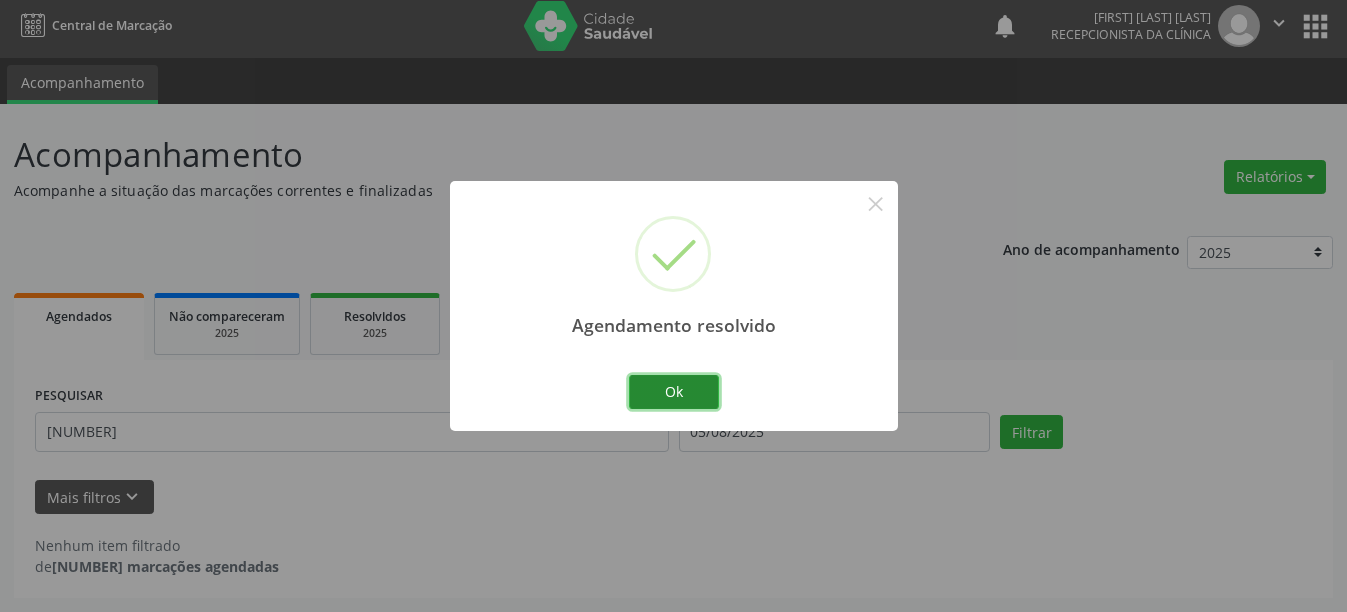 click on "Ok" at bounding box center (674, 392) 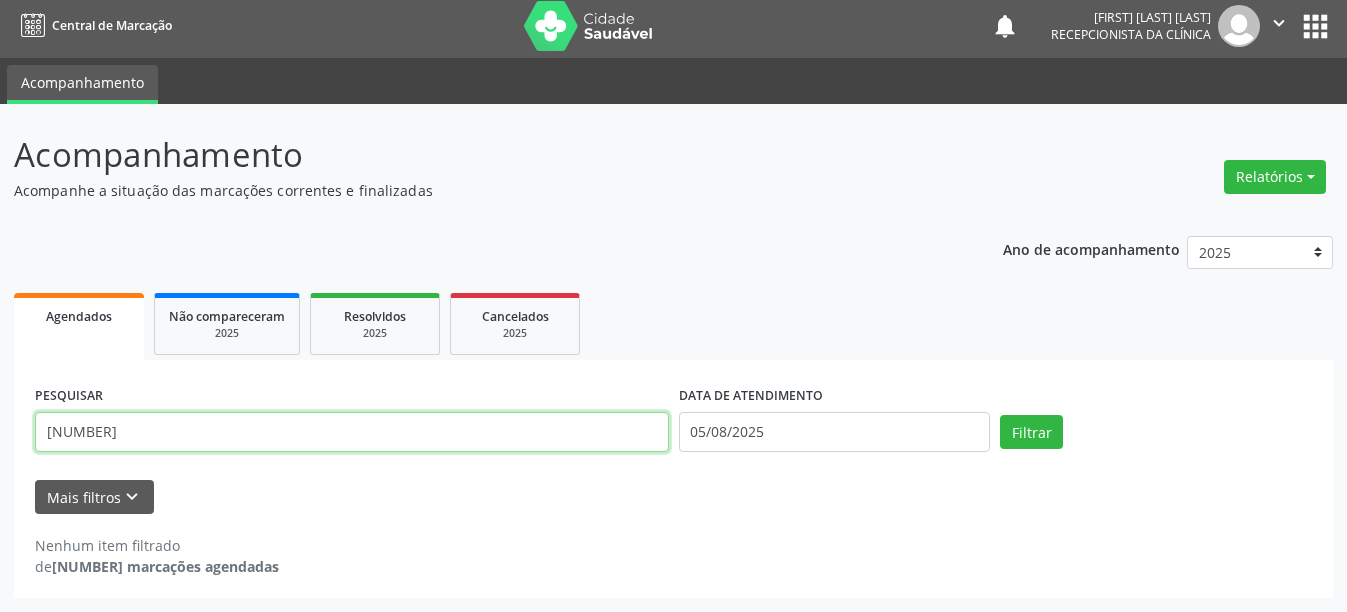 click on "203188208400005" at bounding box center [352, 432] 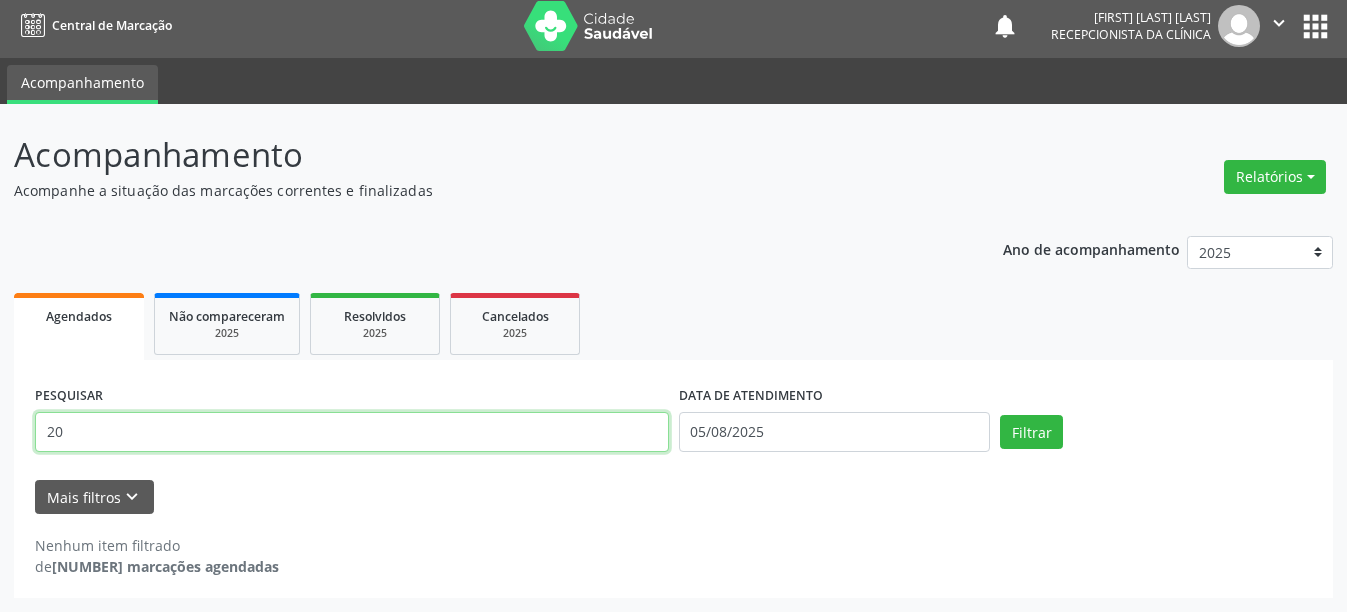 type on "2" 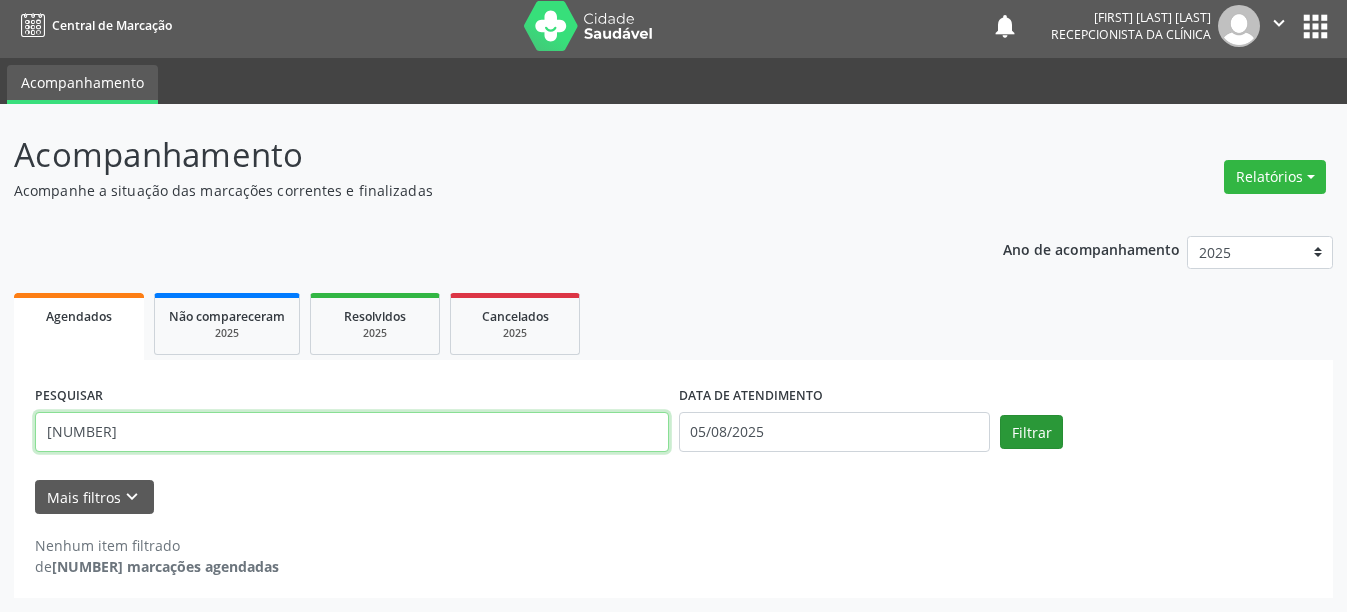 type on "703403334650400" 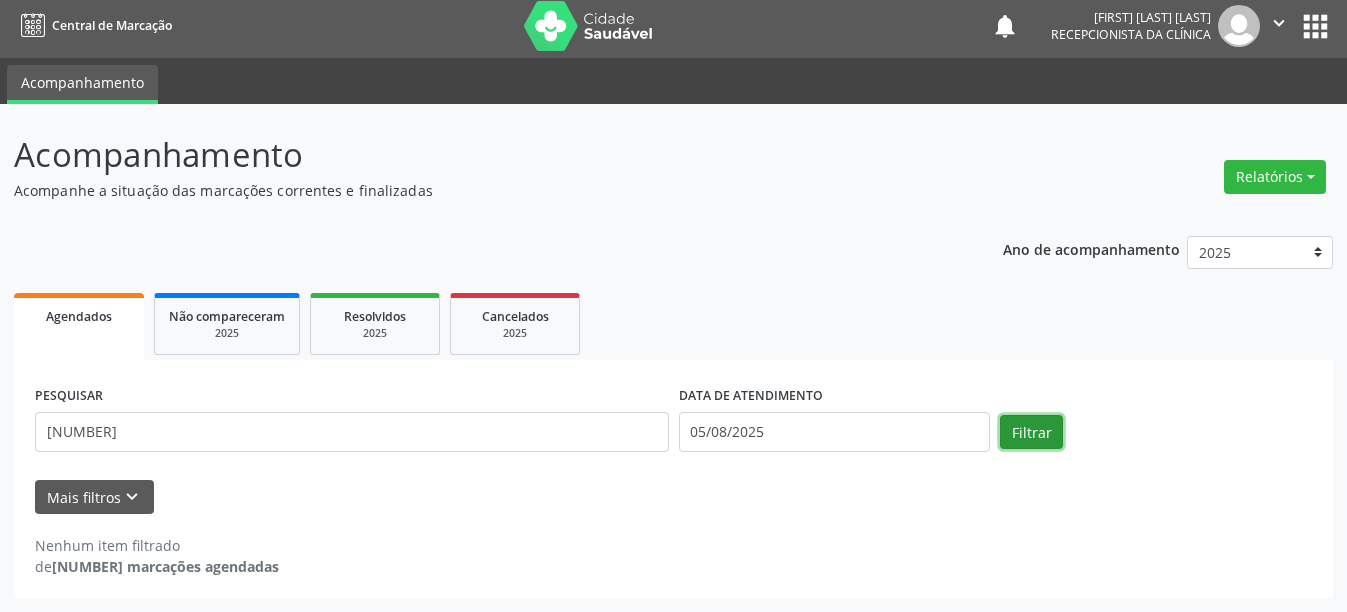 click on "Filtrar" at bounding box center [1031, 432] 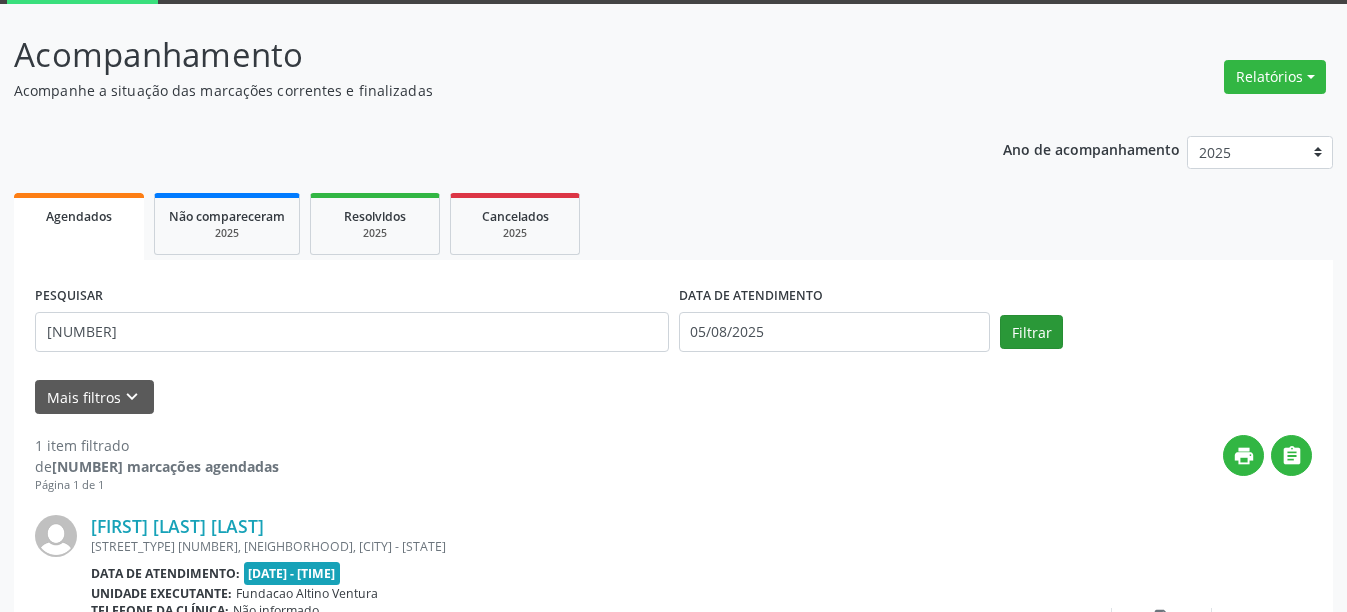 scroll, scrollTop: 206, scrollLeft: 0, axis: vertical 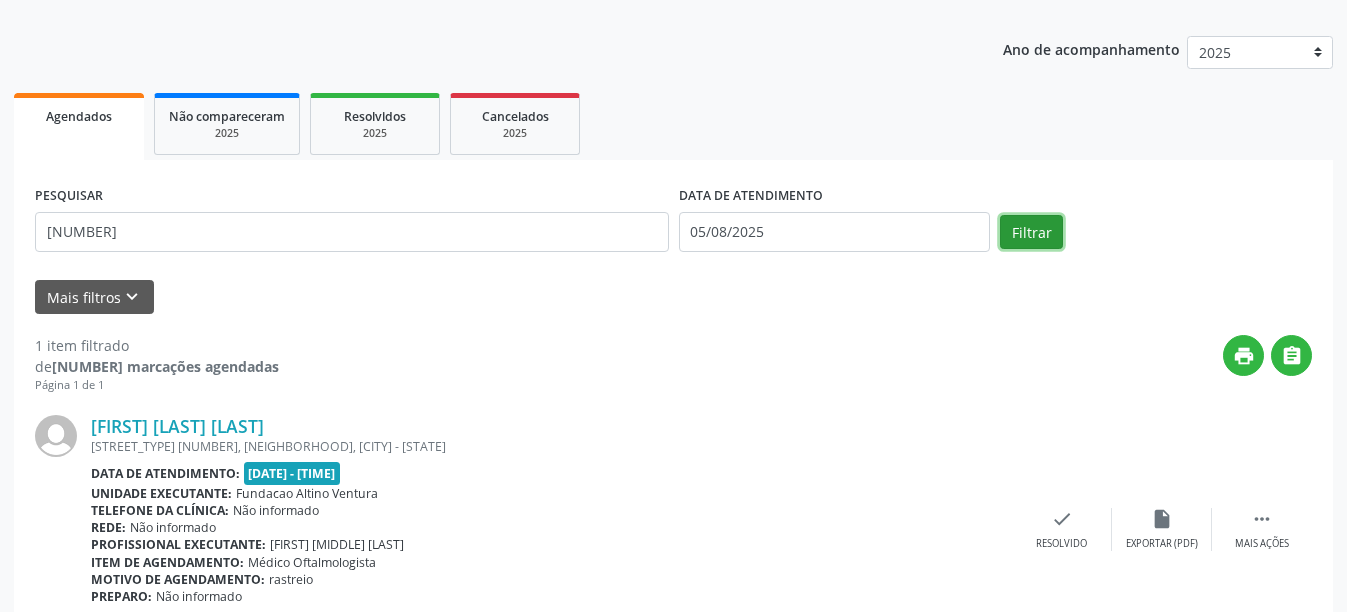 click on "Filtrar" at bounding box center (1031, 232) 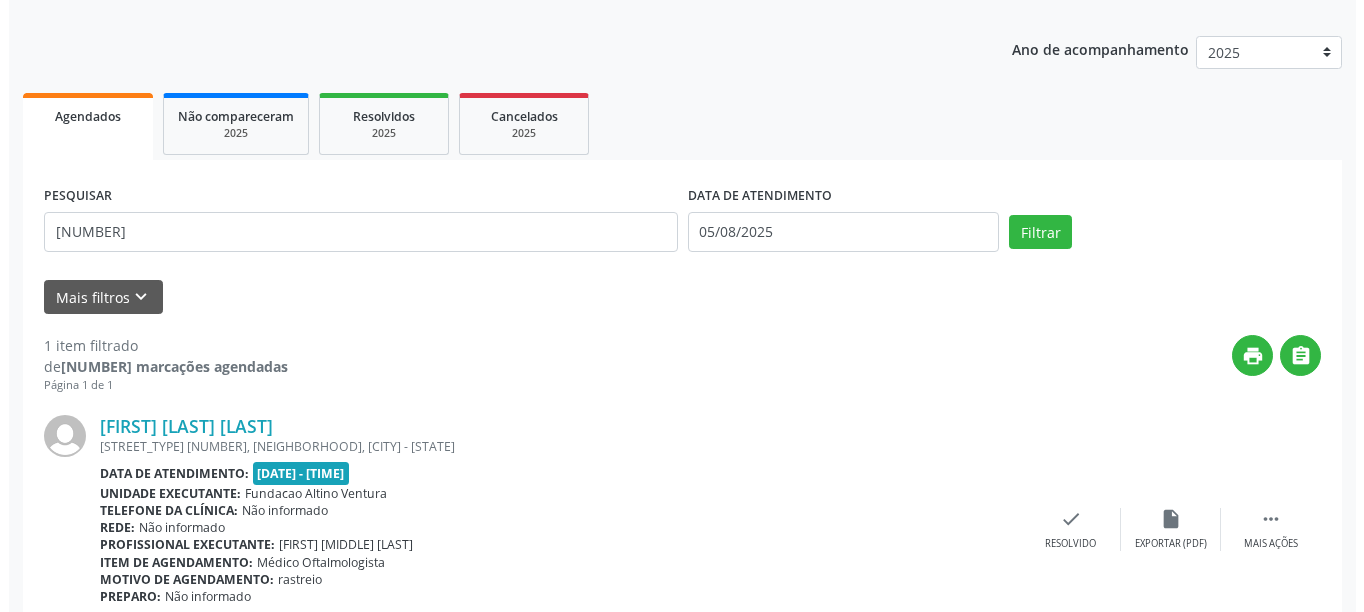 scroll, scrollTop: 293, scrollLeft: 0, axis: vertical 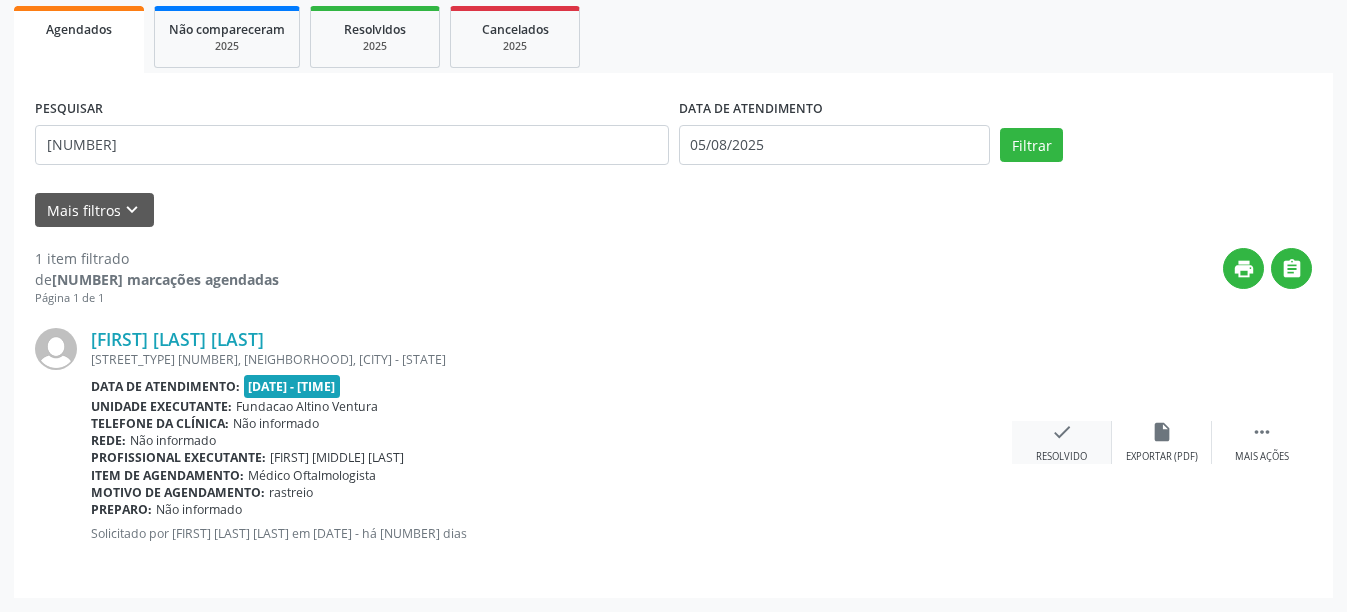 click on "check
Resolvido" at bounding box center (1062, 442) 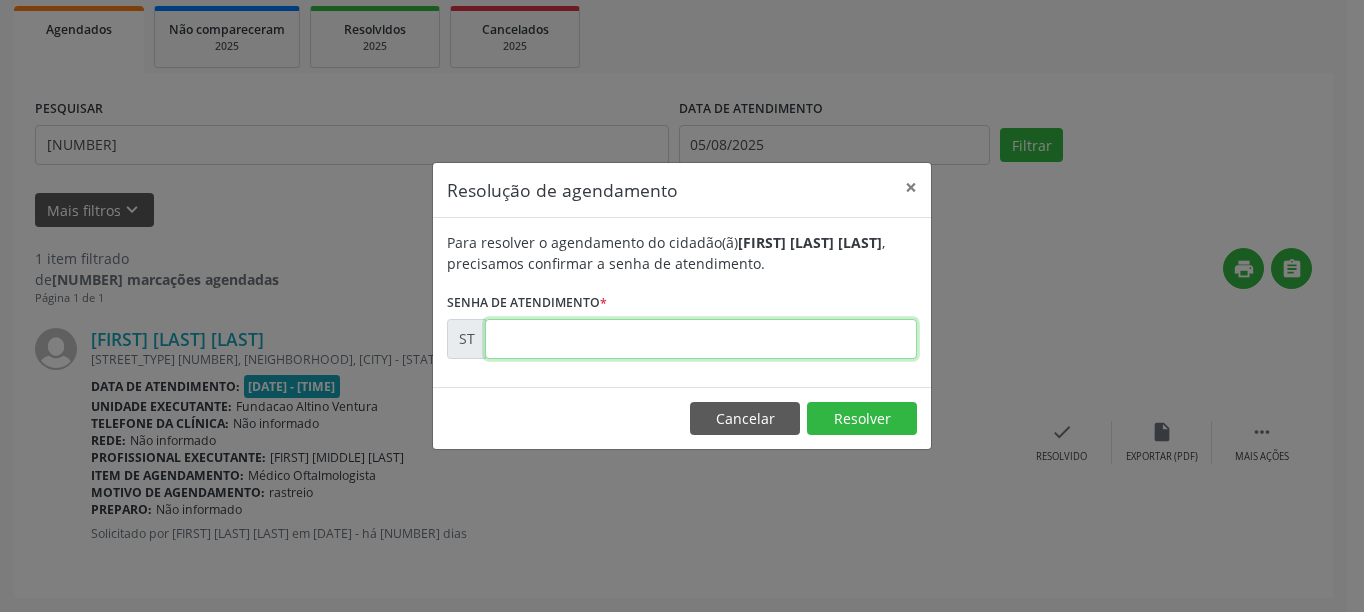 click at bounding box center (701, 339) 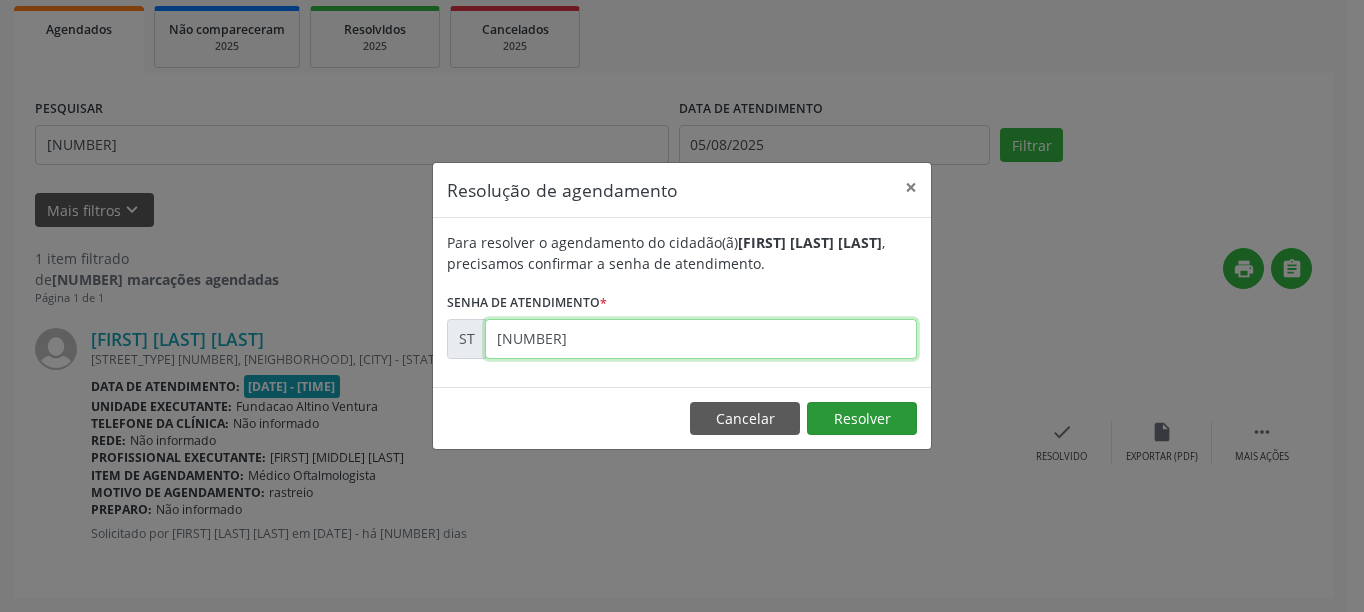 type on "00011097" 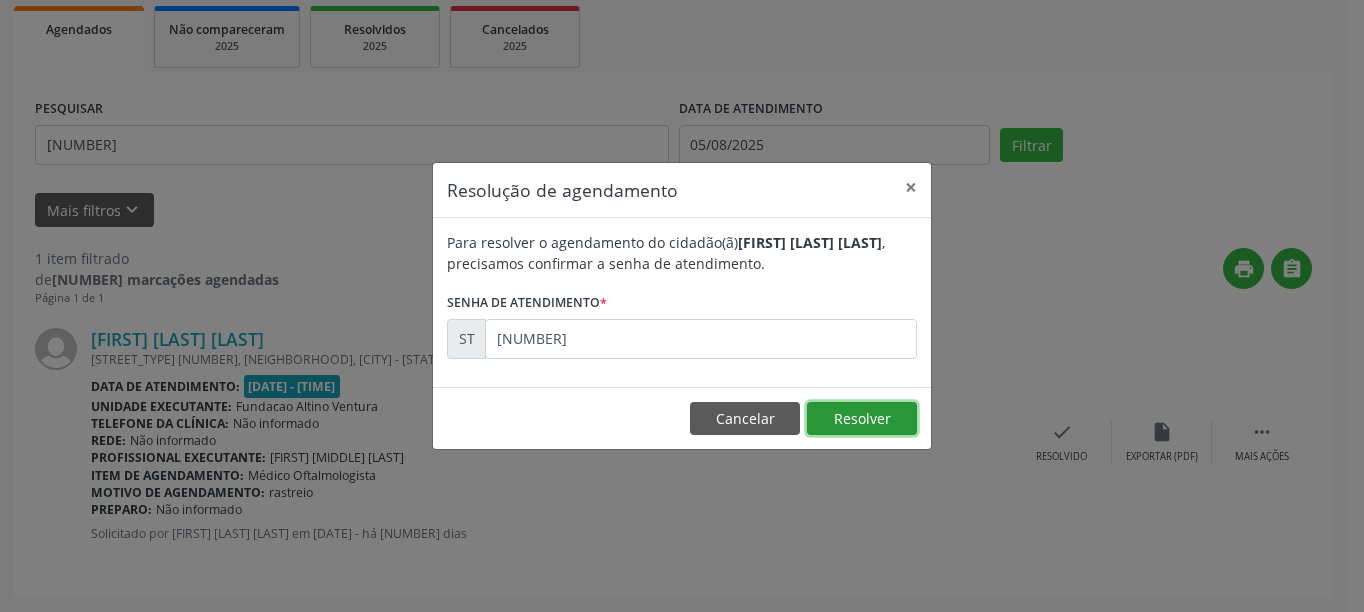 click on "Resolver" at bounding box center [862, 419] 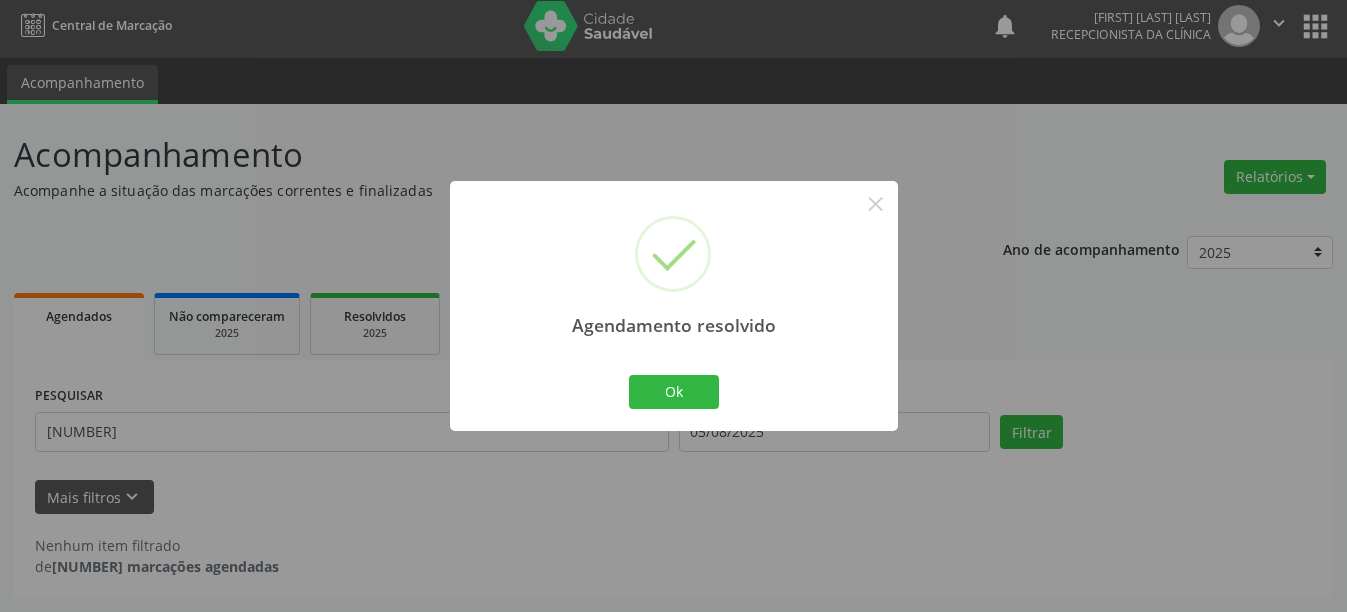 scroll, scrollTop: 6, scrollLeft: 0, axis: vertical 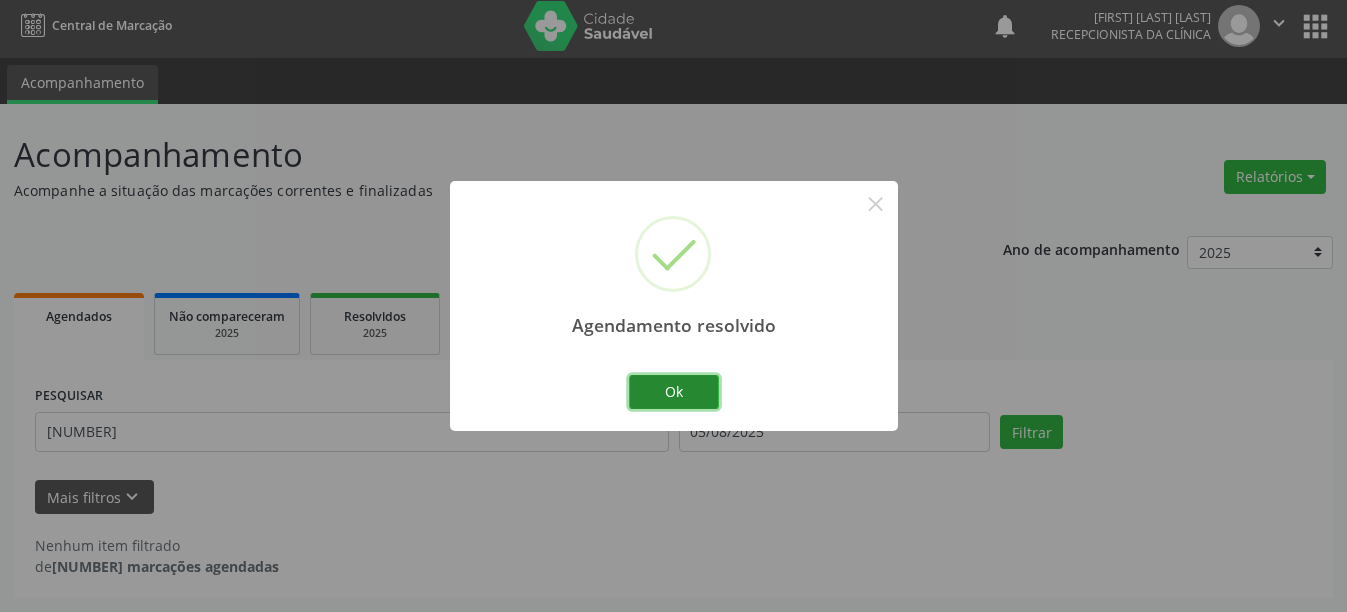 click on "Ok" at bounding box center [674, 392] 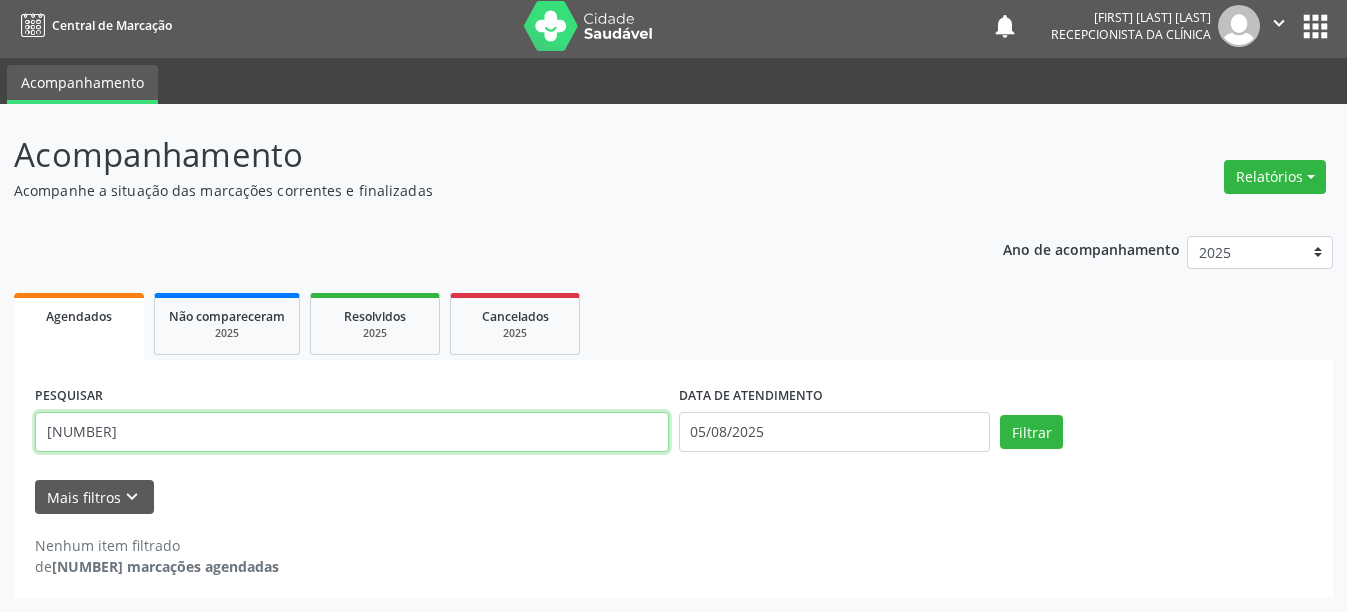 click on "703403334650400" at bounding box center (352, 432) 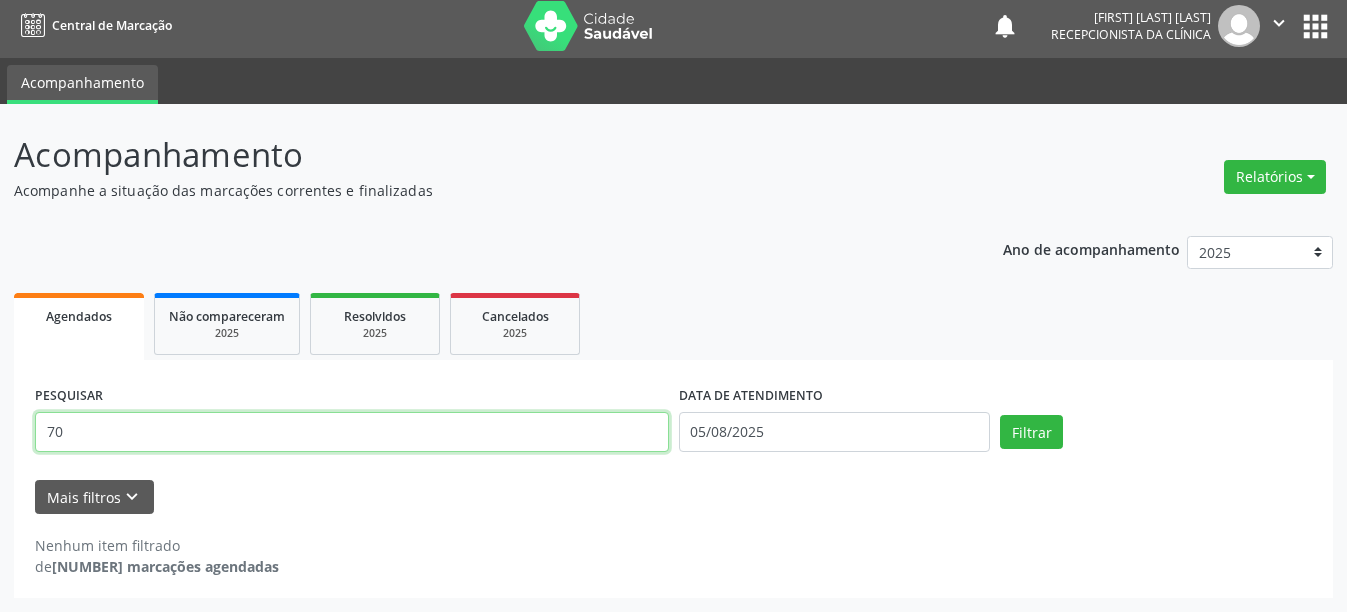 type on "7" 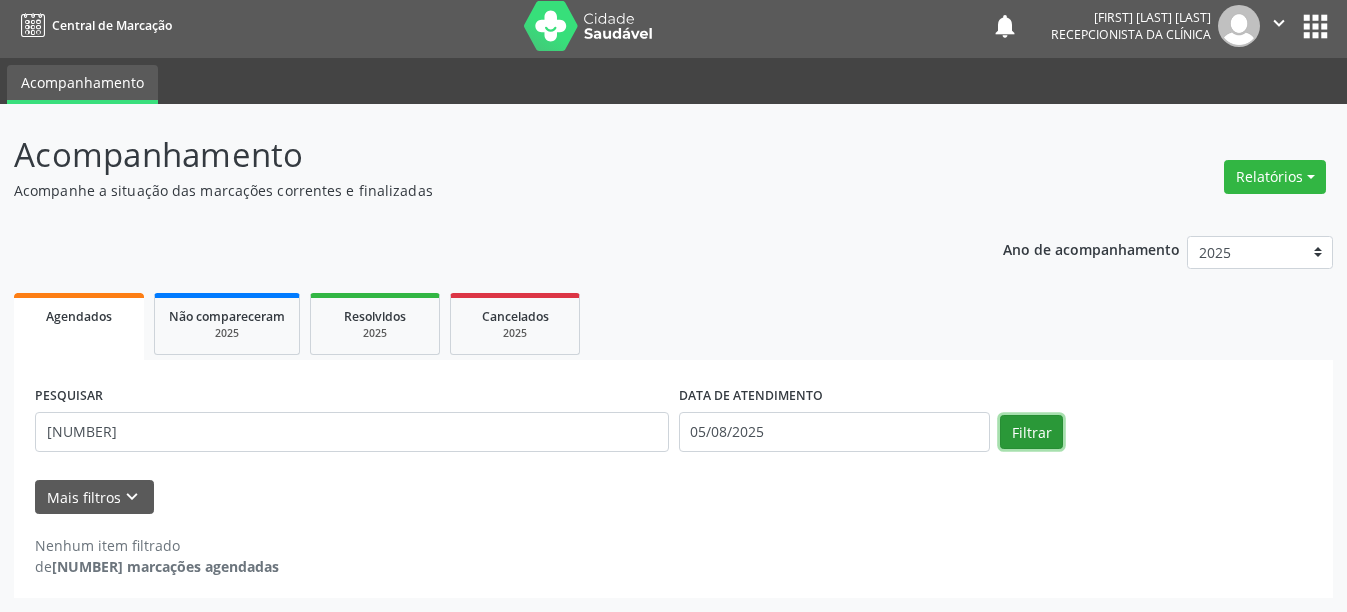 click on "Filtrar" at bounding box center (1031, 432) 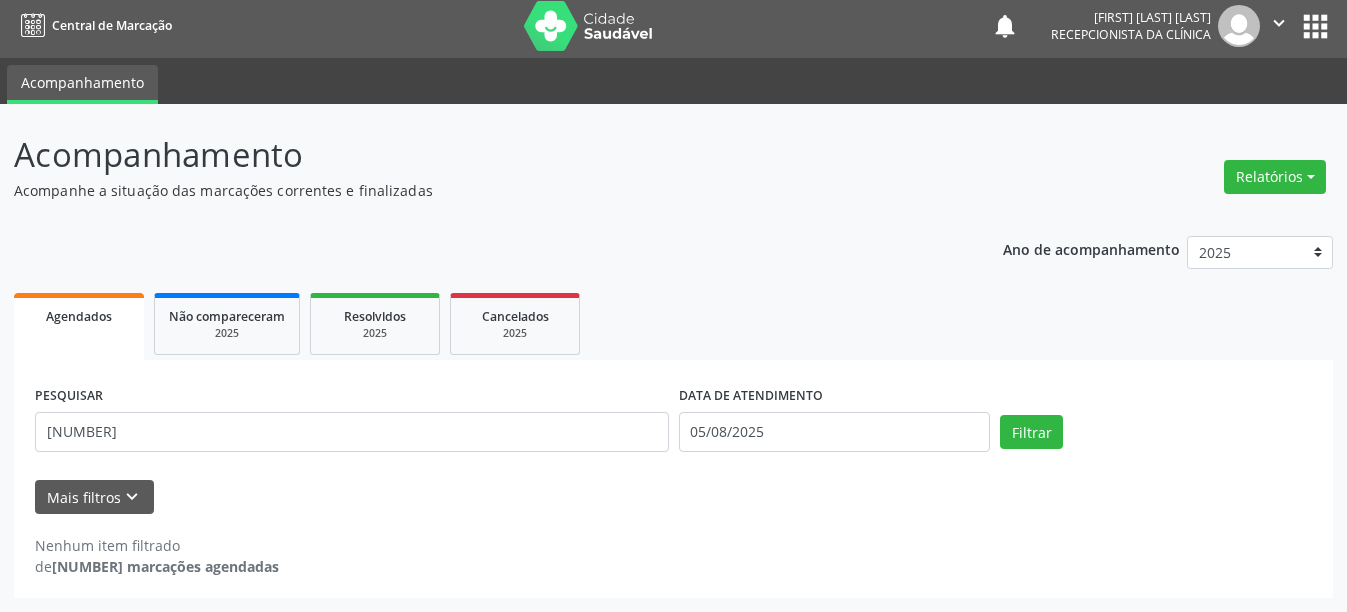 click on "PESQUISAR
70002534966108
DATA DE ATENDIMENTO
05/08/2025
Filtrar
UNIDADE DE REFERÊNCIA
Selecione uma UBS
Todas as UBS   Usf do Mutirao   Usf Cohab   Usf Caicarinha da Penha Tauapiranga   Posto de Saude Bernardo Vieira   Usf Borborema   Usf Bom Jesus I   Usf Ipsep   Usf Sao Cristovao   Usf Santa Rita Bernardo Vieira   Usf Cagep   Usf Caxixola   Usf Bom Jesus II   Usf Malhada Cortada   Usf Alto da Conceicao   Usf Varzea Aabb   Usf Ipsep II   Usf Cohab II   Usf Varzinha   Usf Ipa Faz Nova   Usf Centro I   Usf Vila Bela   Usf Centro II   Usf Luanda Jardim   Usf Ipsep III   Posto de Saude Logradouro   Posto de Saude Poco da Cerca   Posto de Saude de Juazeirinho   Central Regional de Rede de Frio Xi Geres   Hospital Eduardo Campos   Rede de Atencao Ao Covid 19 Leitos de Retaguarda Municipal   Posto de Saude Malhada da Areia   Posto de Saude Malhada do Jua   Vigilancia Epidemiologica" at bounding box center [673, 447] 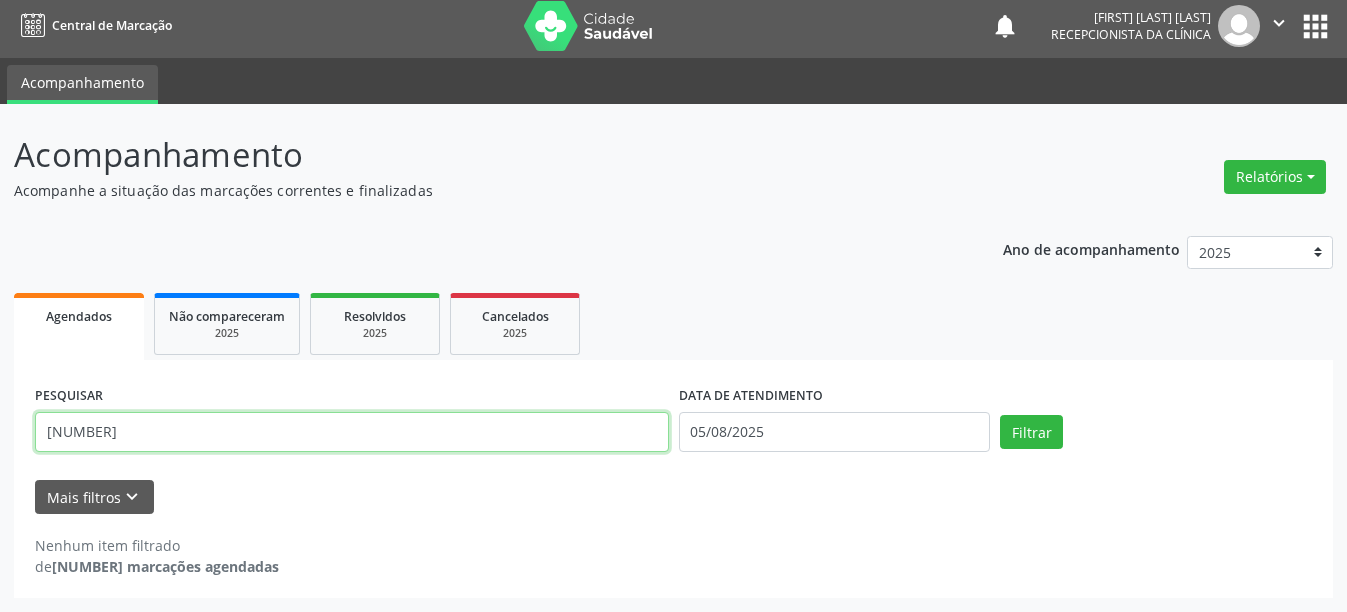 click on "70002534966108" at bounding box center [352, 432] 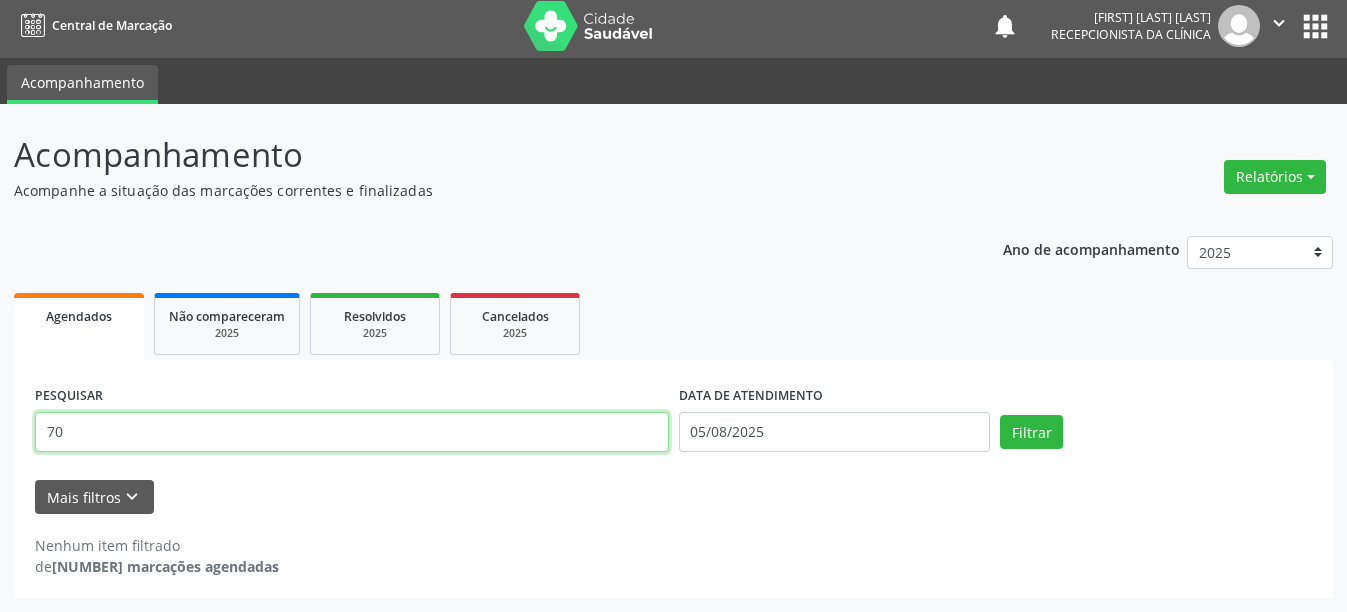 type on "7" 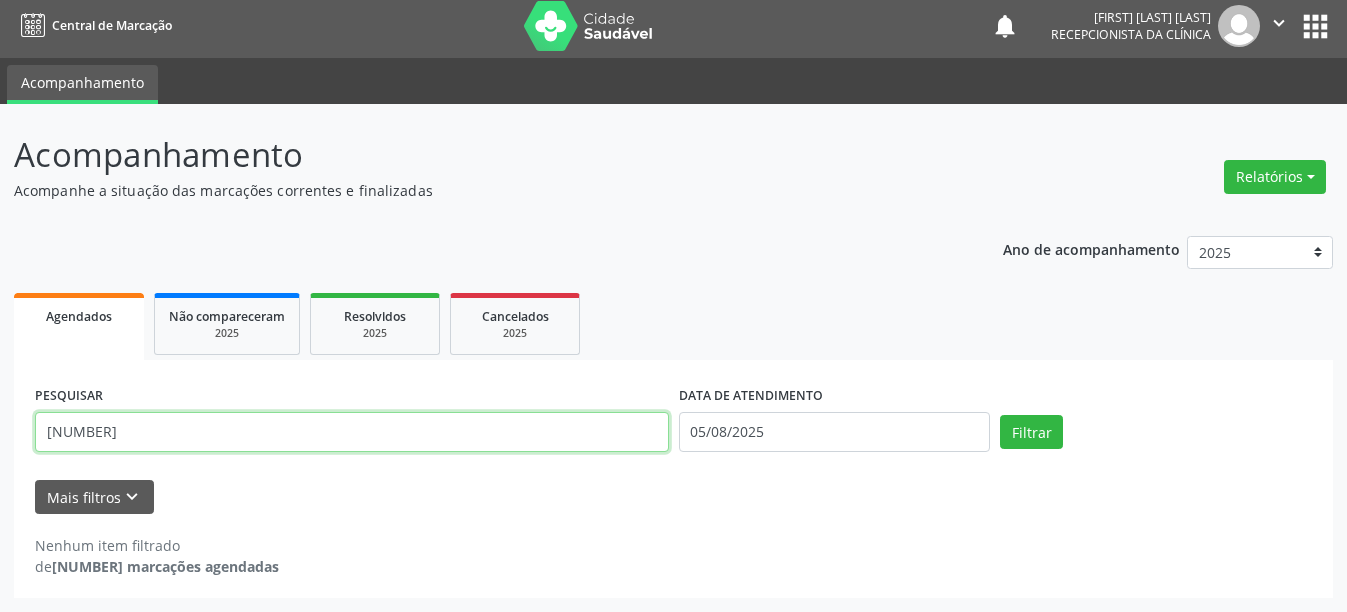 type on "700002534966108" 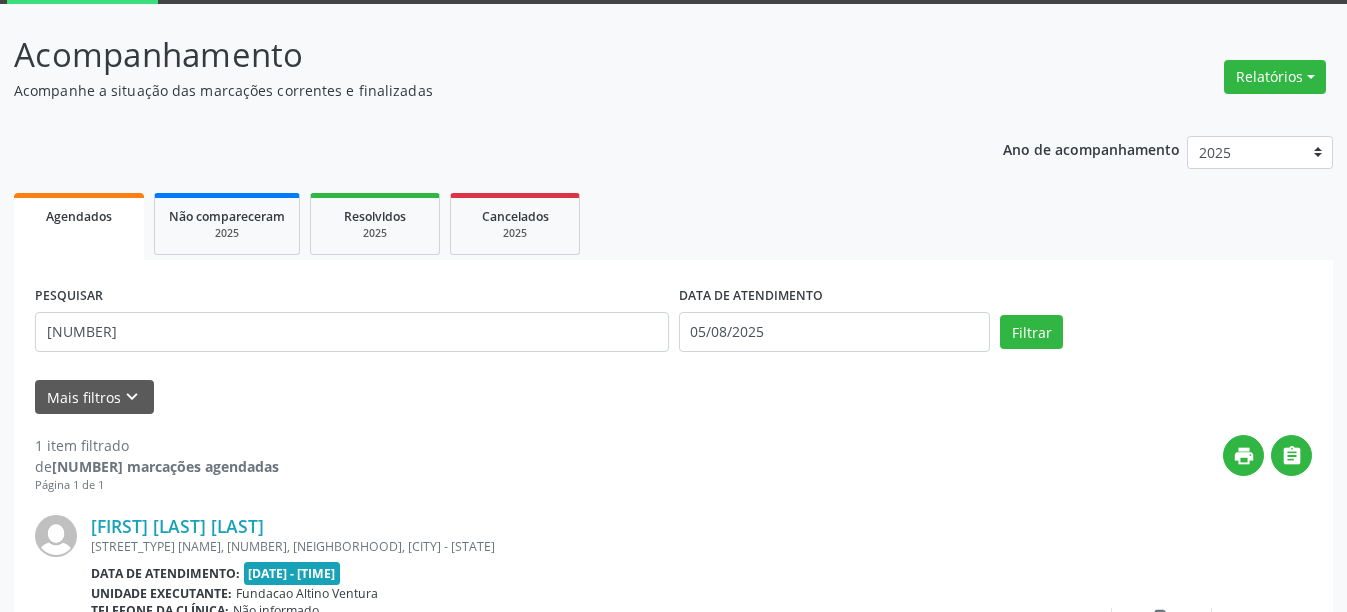scroll, scrollTop: 293, scrollLeft: 0, axis: vertical 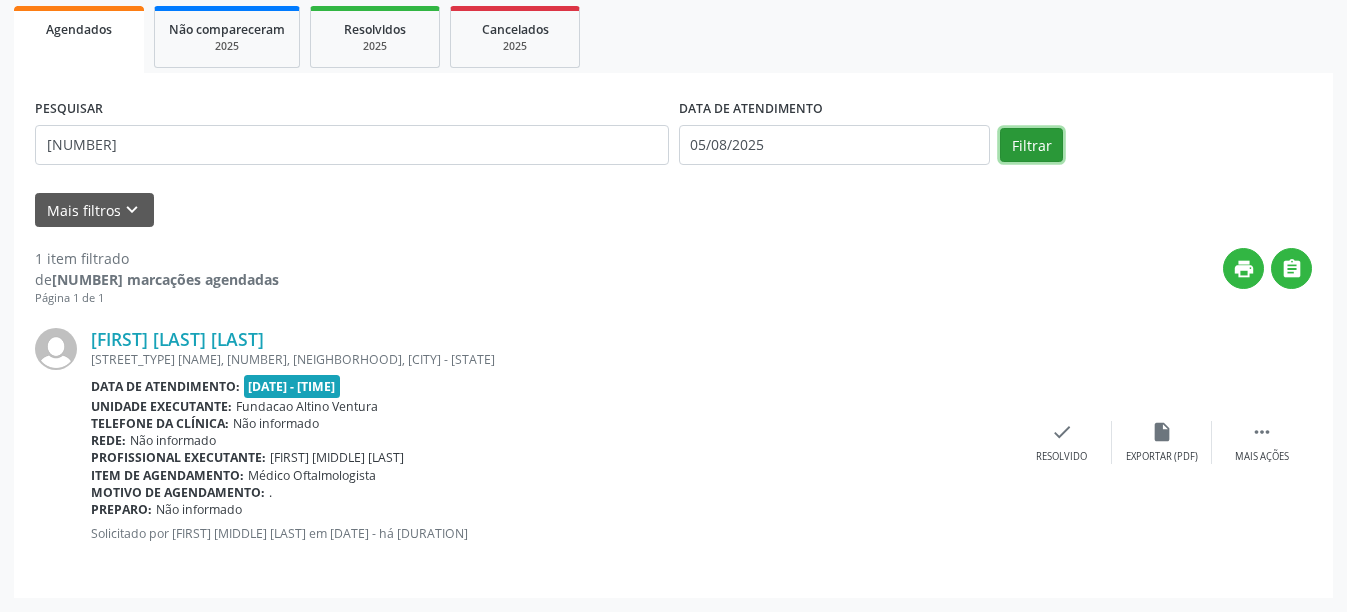 click on "Filtrar" at bounding box center (1031, 145) 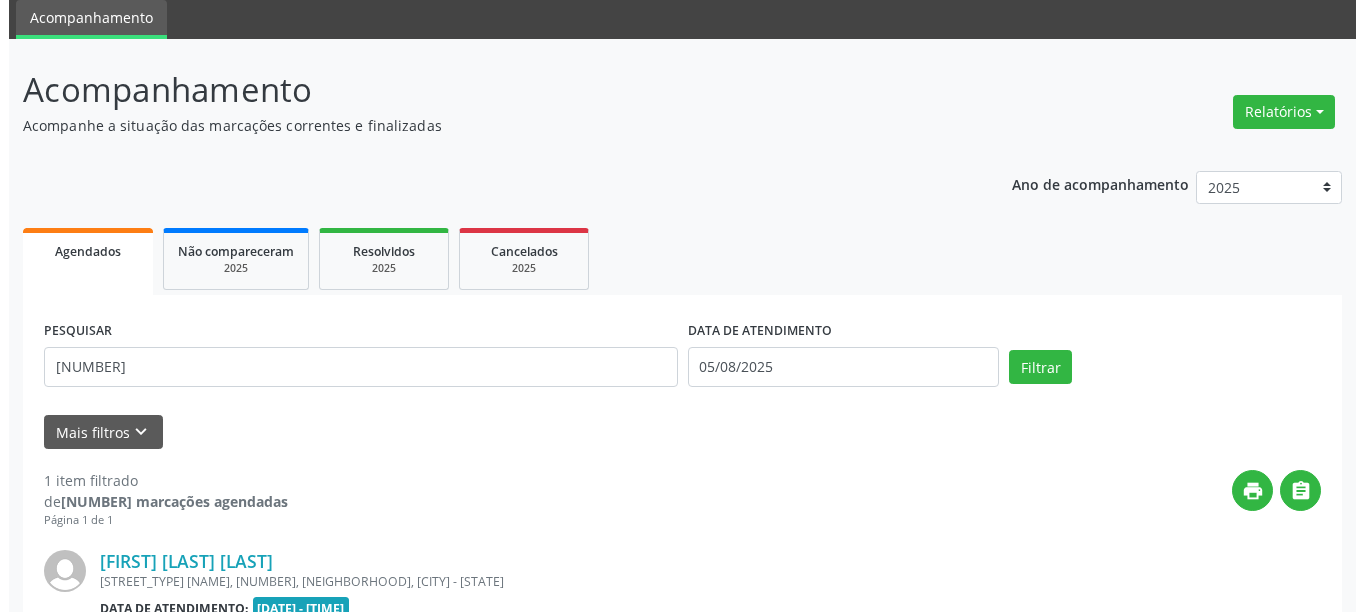 scroll, scrollTop: 293, scrollLeft: 0, axis: vertical 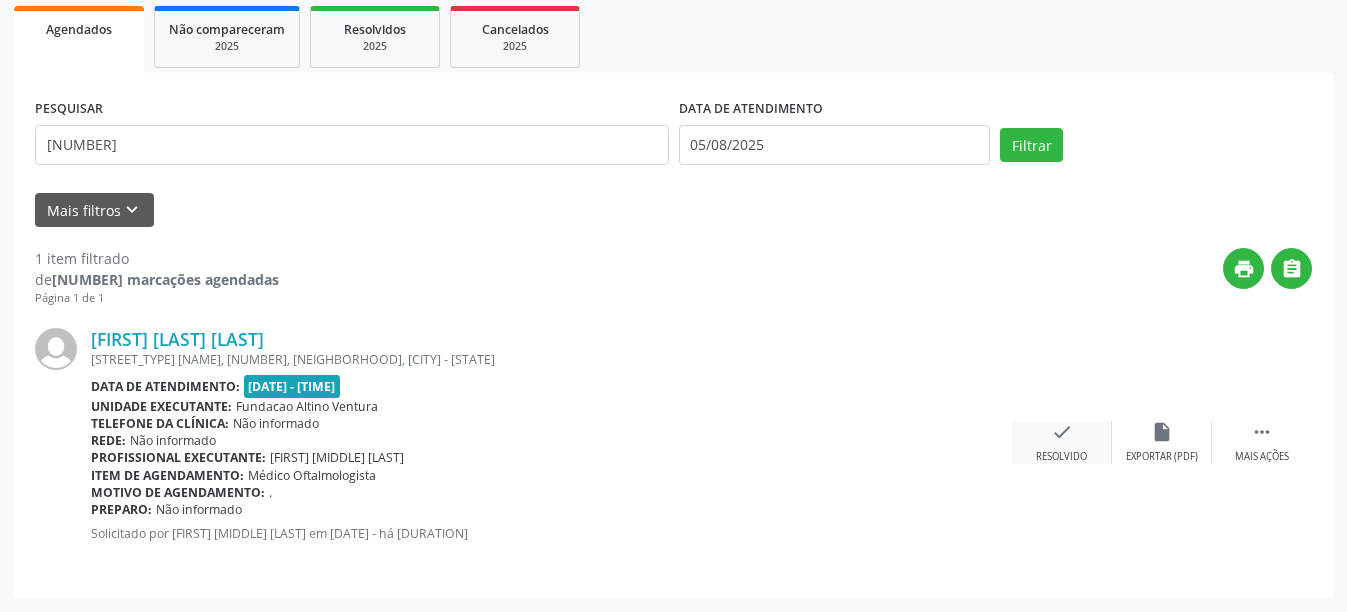 click on "check" at bounding box center [1062, 432] 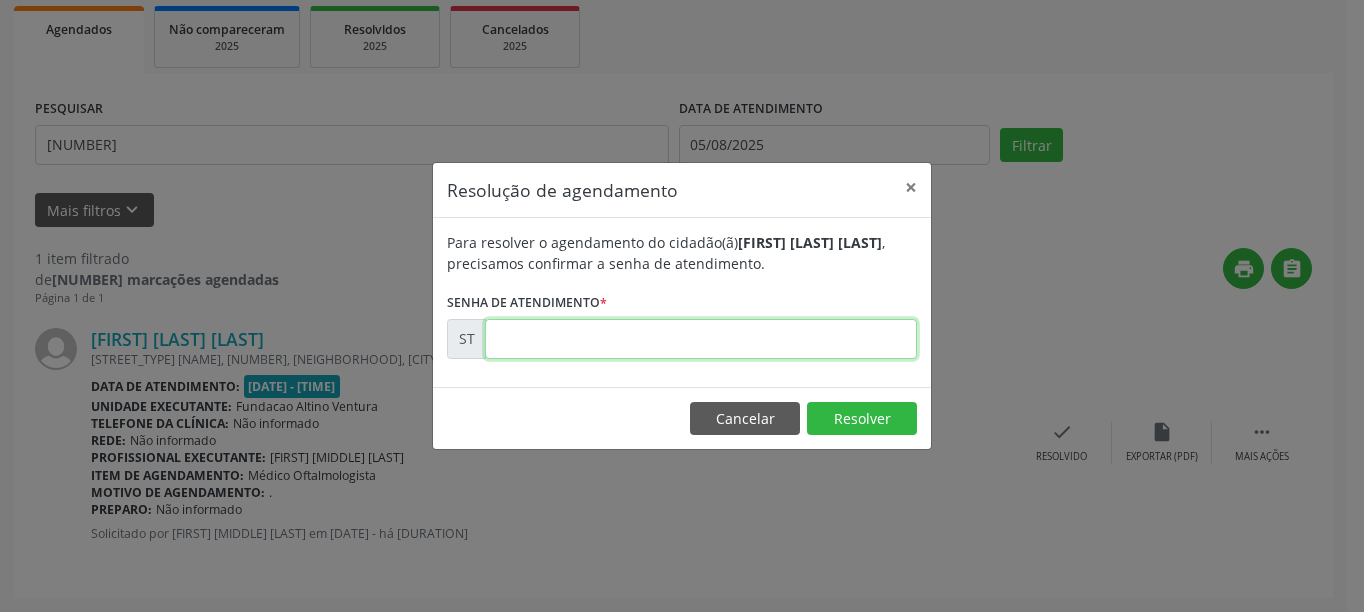 click at bounding box center [701, 339] 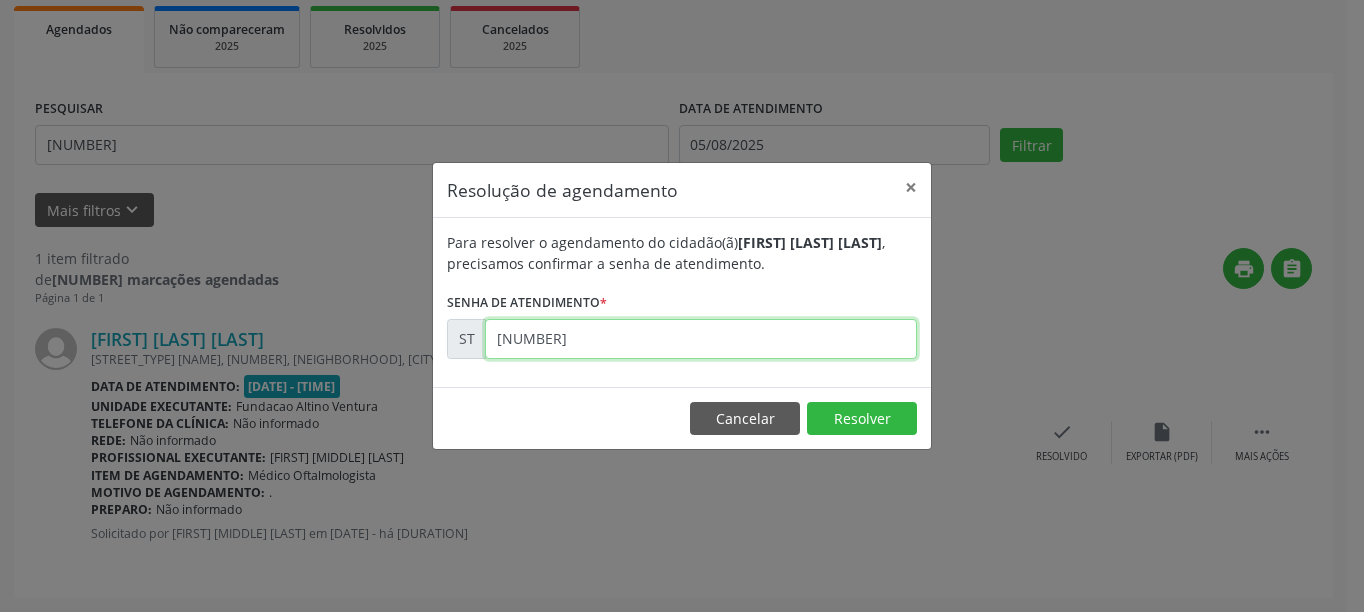 type on "00011323" 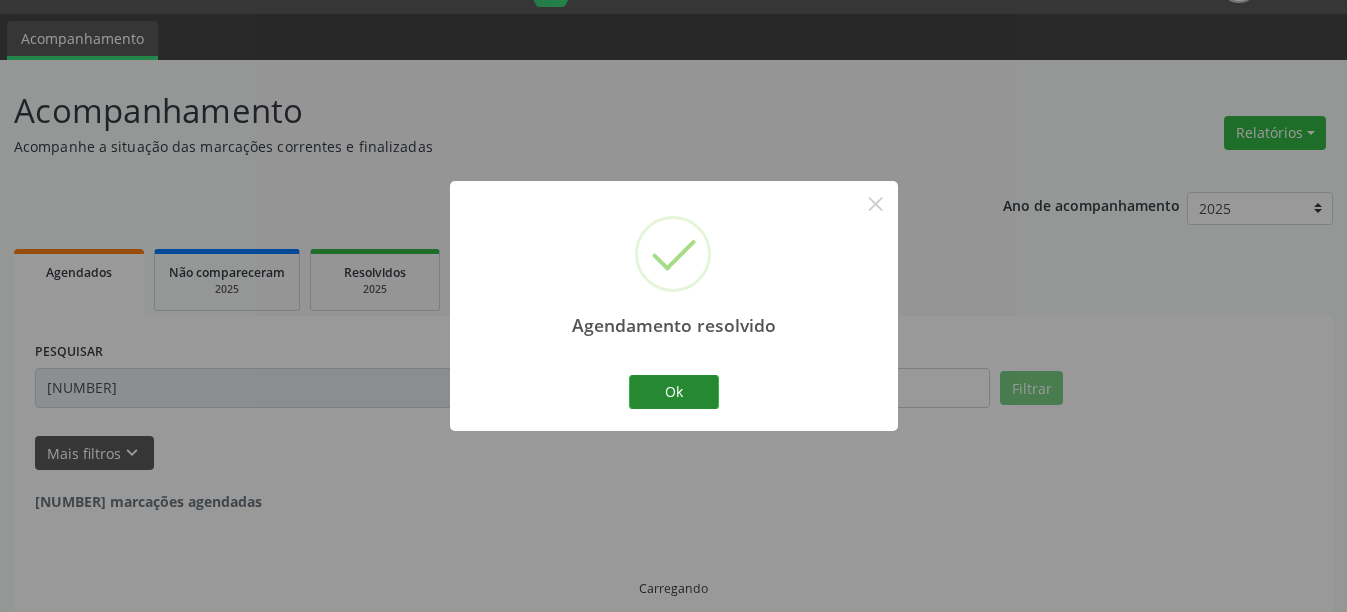 scroll, scrollTop: 6, scrollLeft: 0, axis: vertical 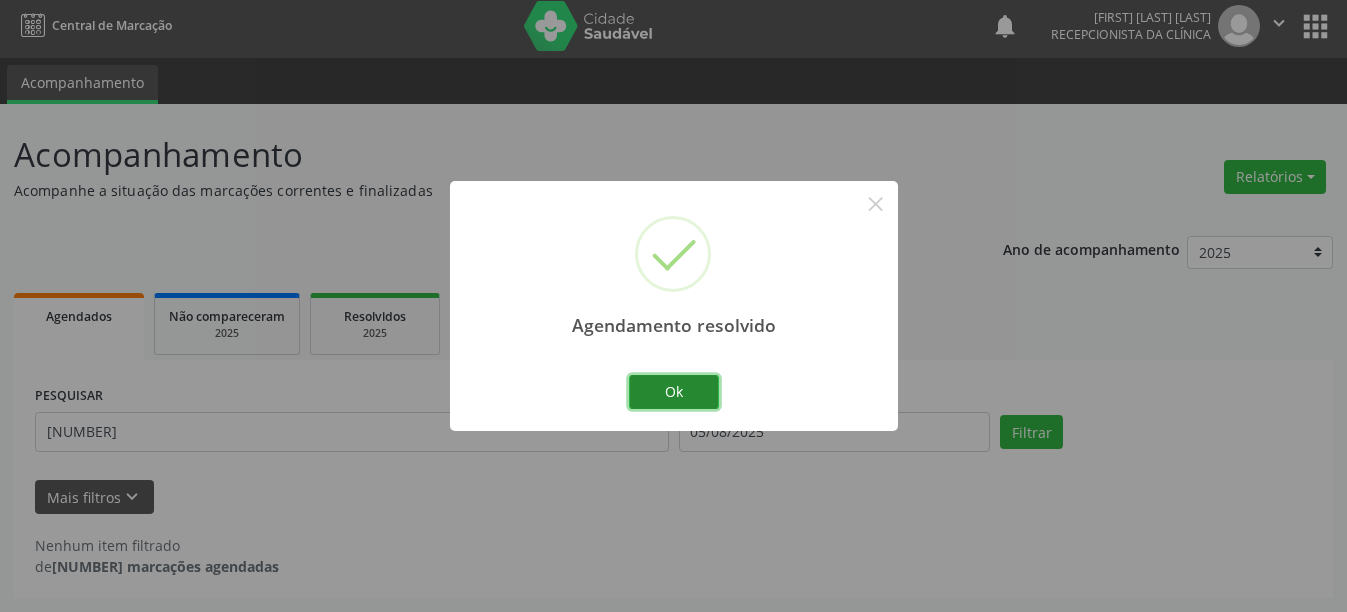 click on "Ok" at bounding box center [674, 392] 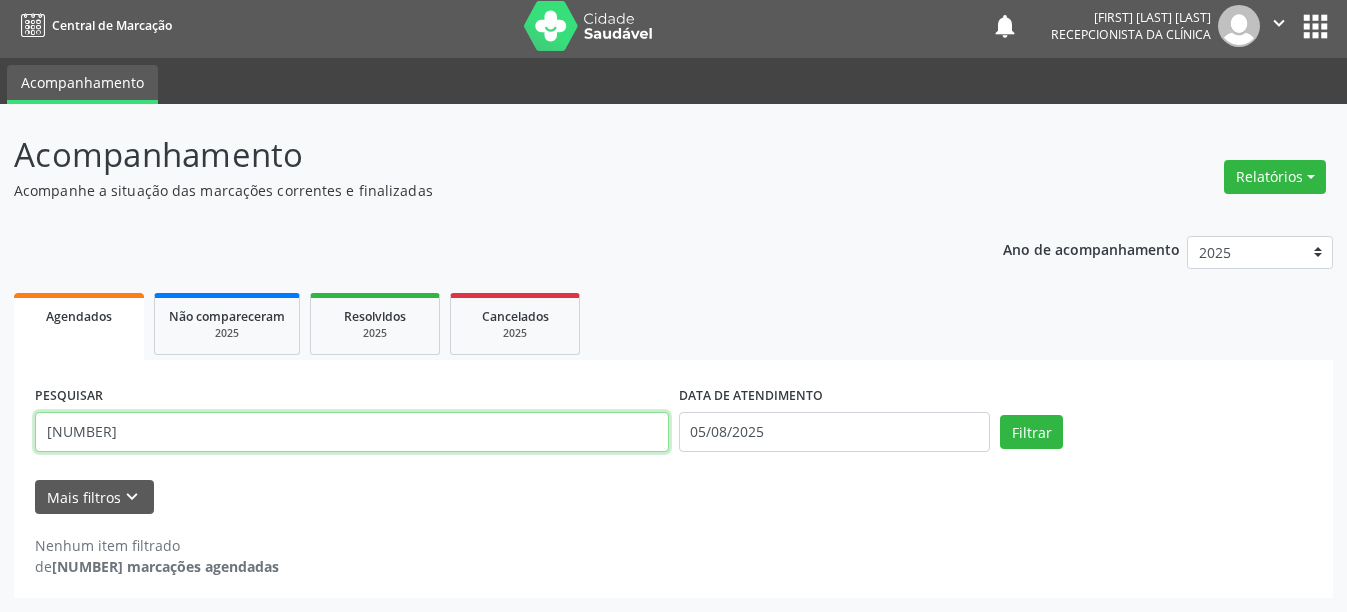 click on "700002534966108" at bounding box center (352, 432) 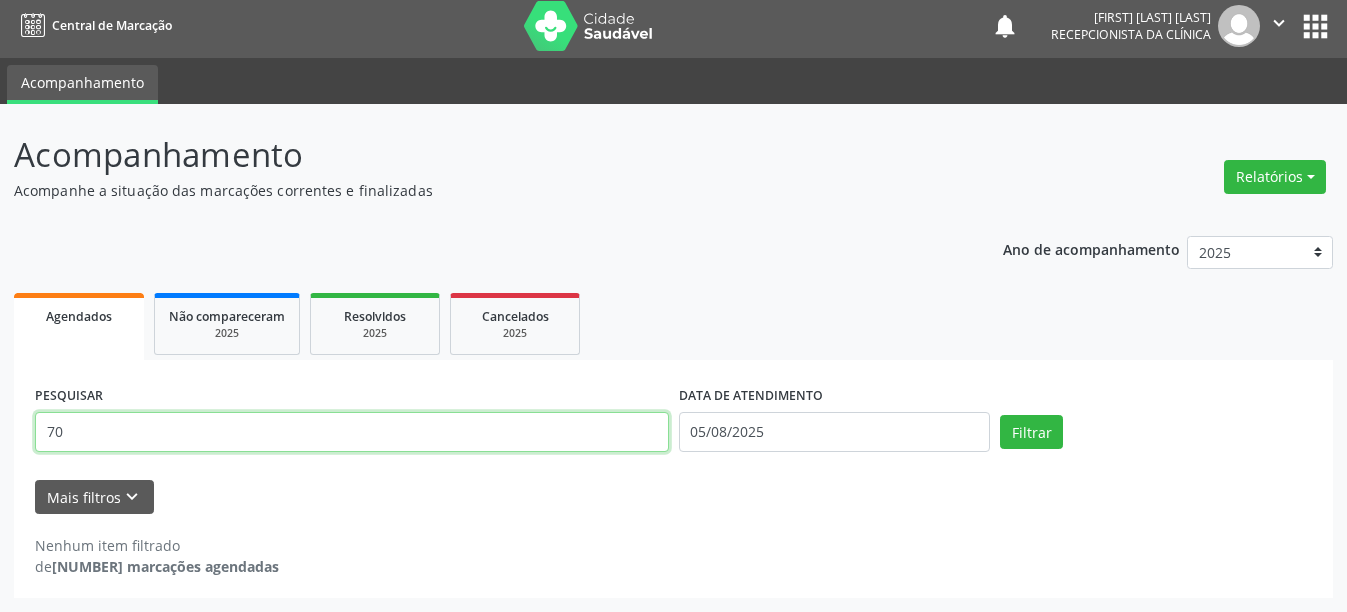 type on "7" 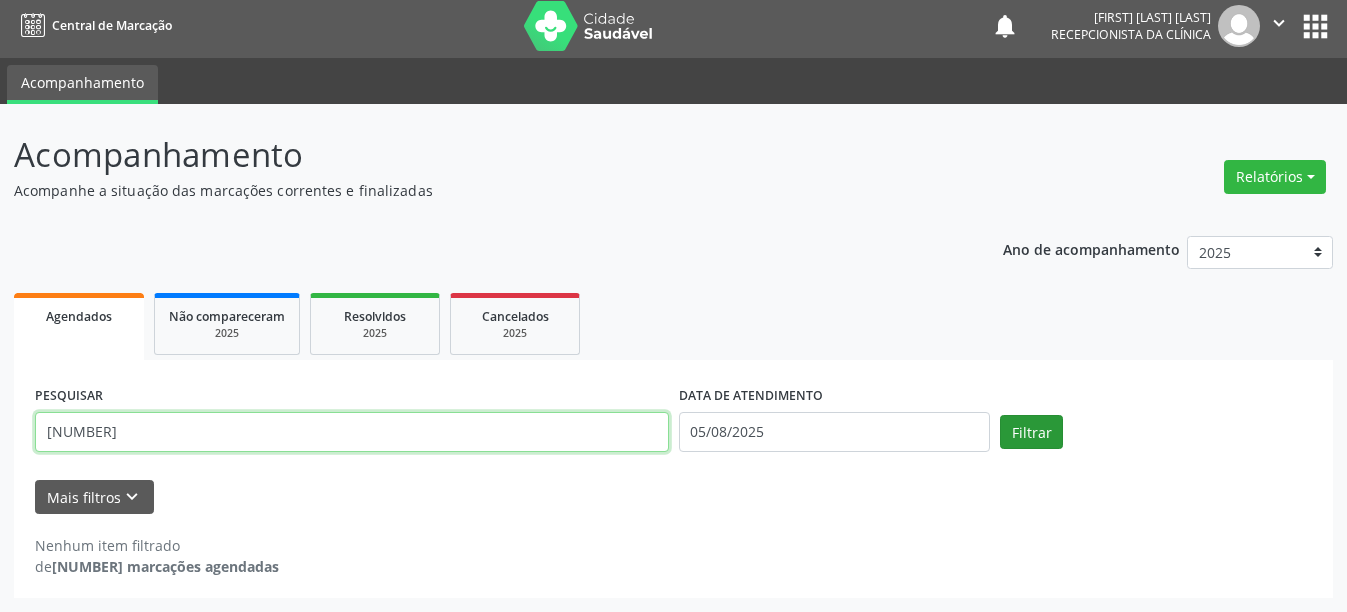 type on "700008483695205" 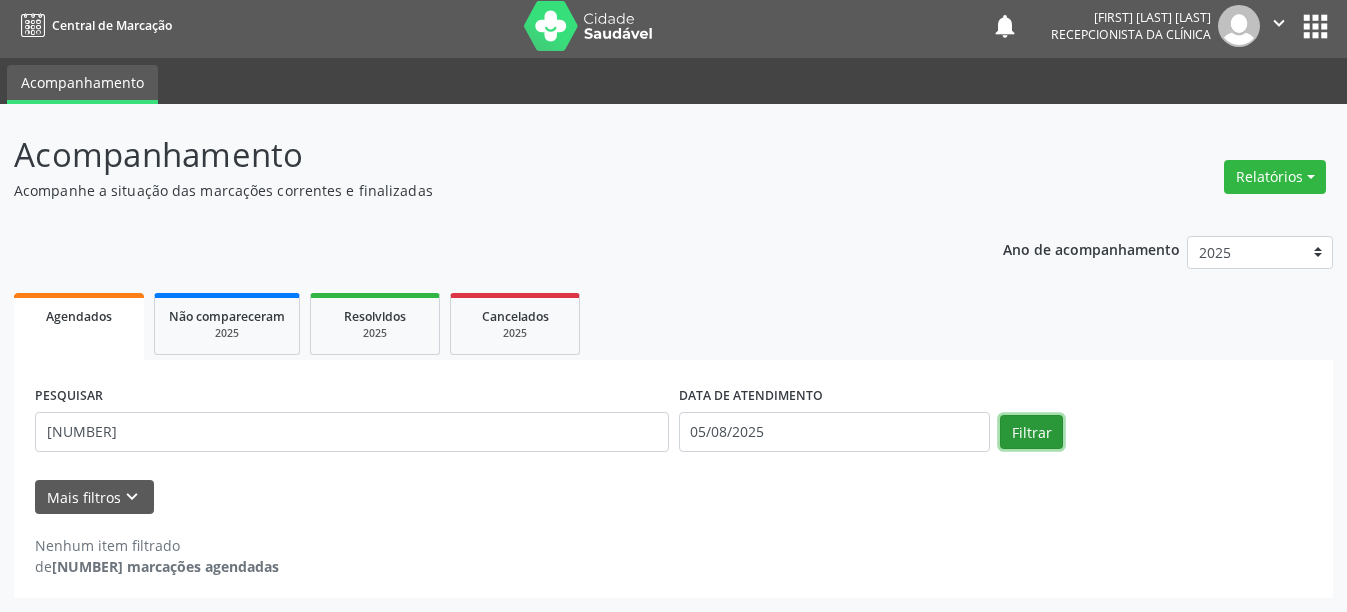 click on "Filtrar" at bounding box center (1031, 432) 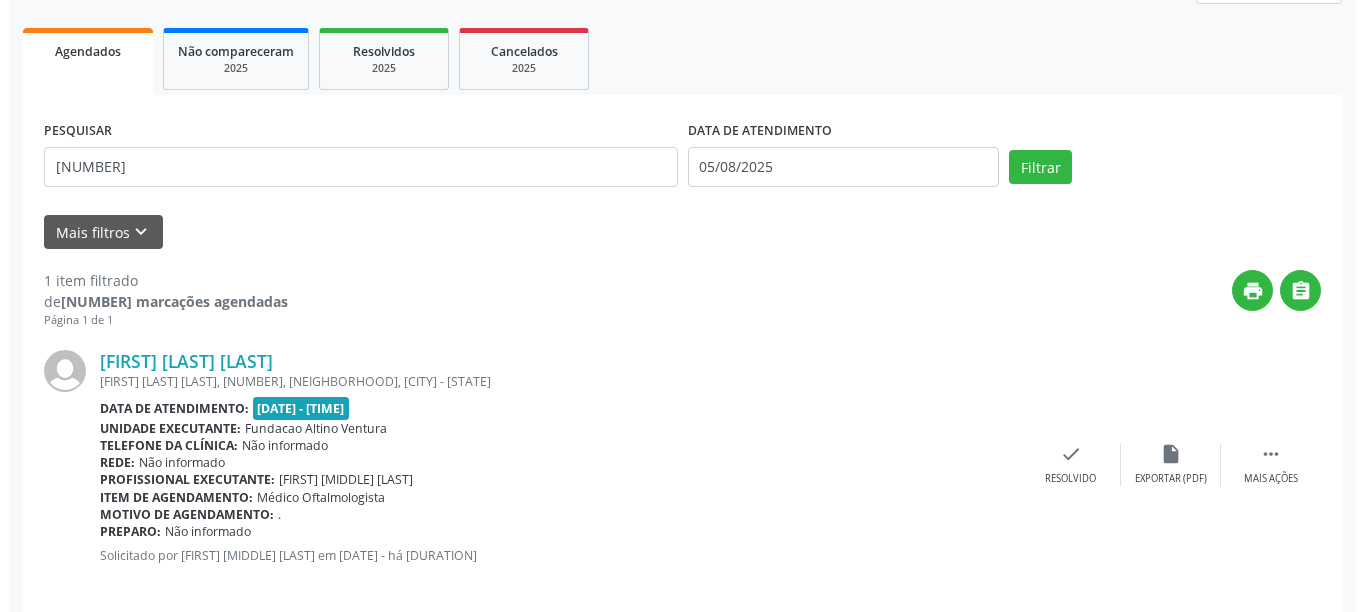 scroll, scrollTop: 293, scrollLeft: 0, axis: vertical 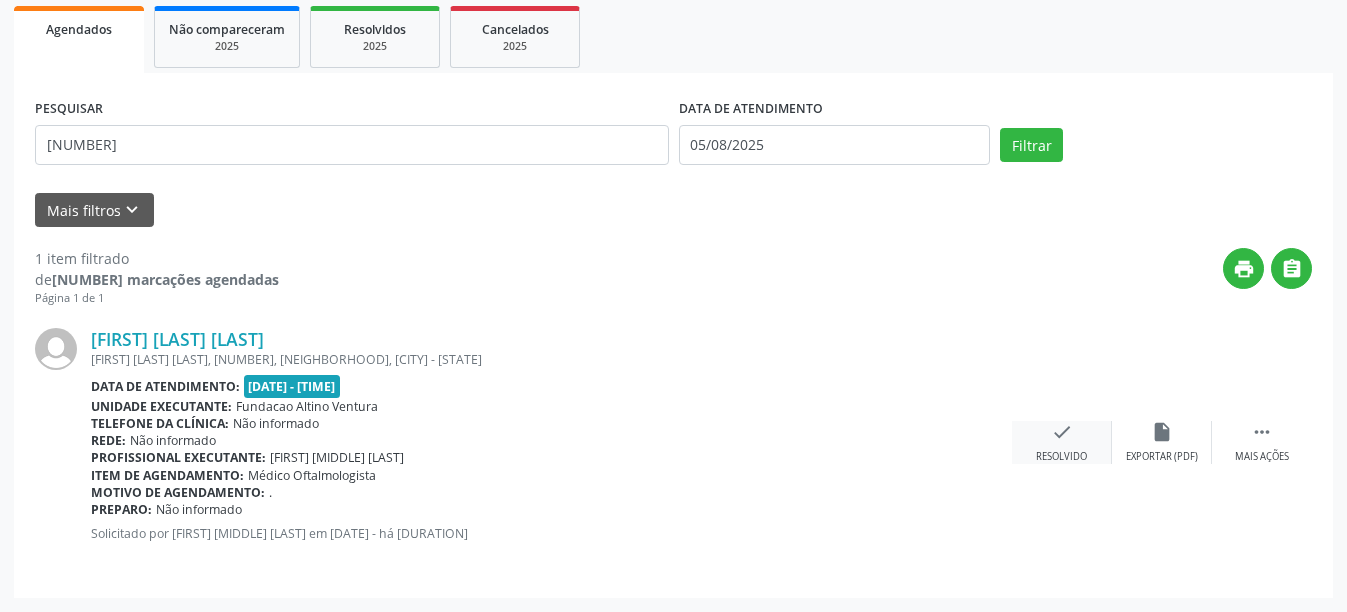 click on "Resolvido" at bounding box center (1061, 457) 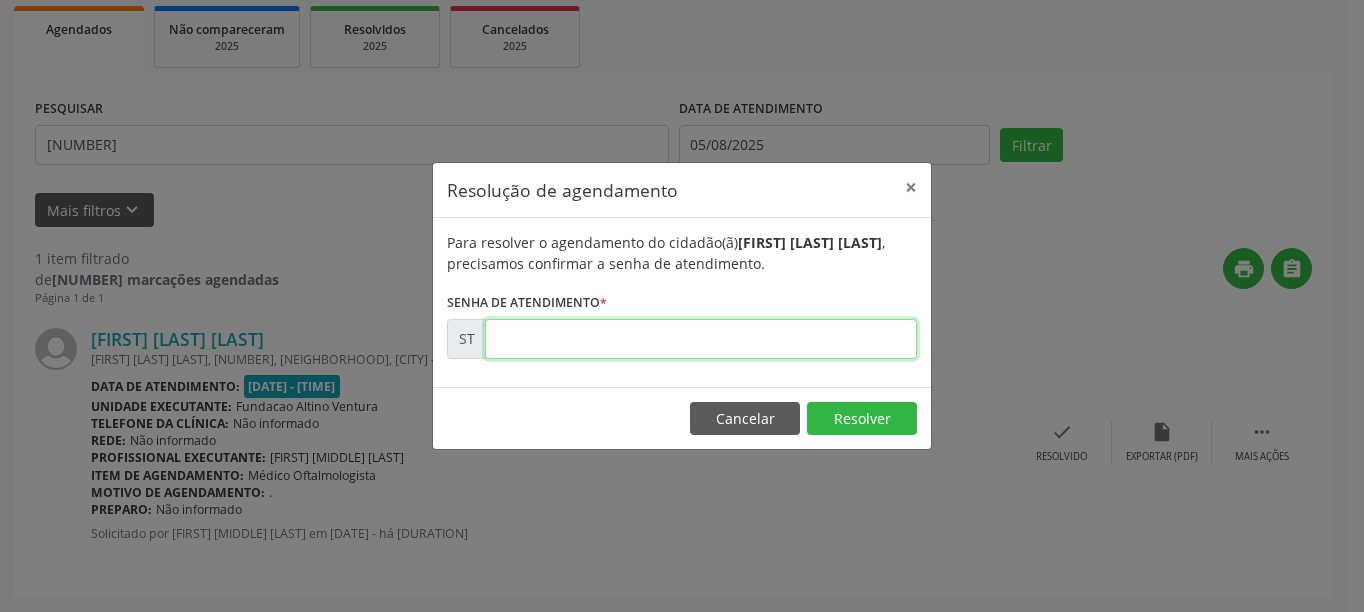 click at bounding box center [701, 339] 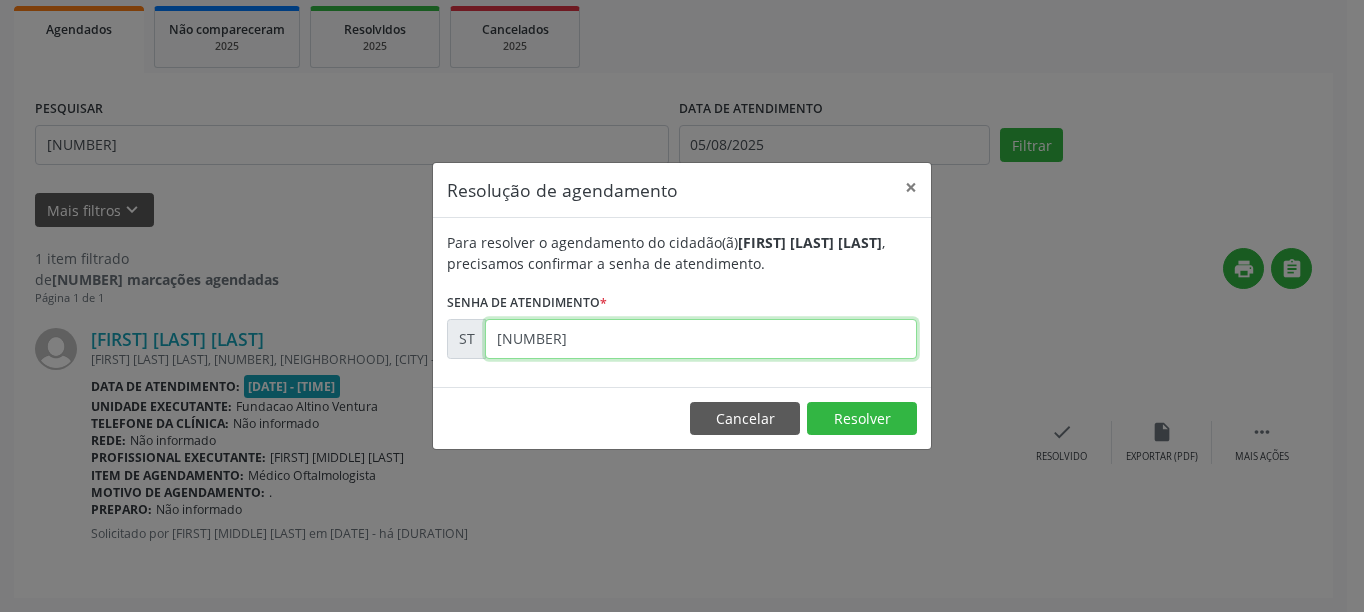 type on "00011357" 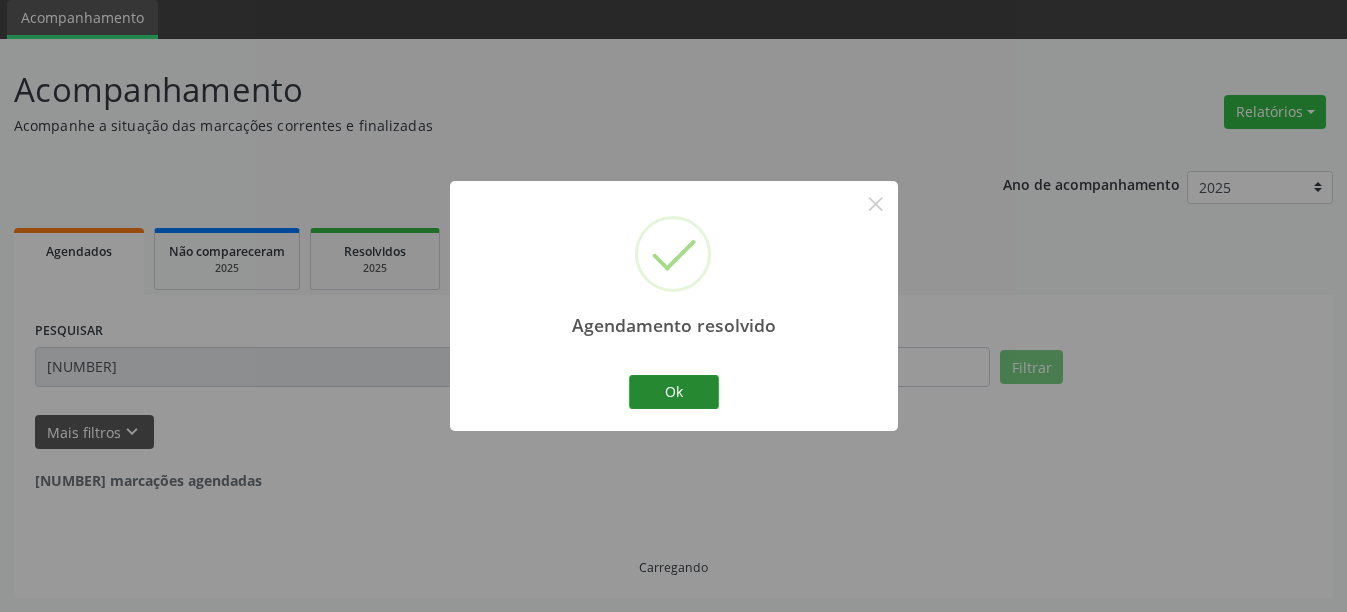 scroll, scrollTop: 6, scrollLeft: 0, axis: vertical 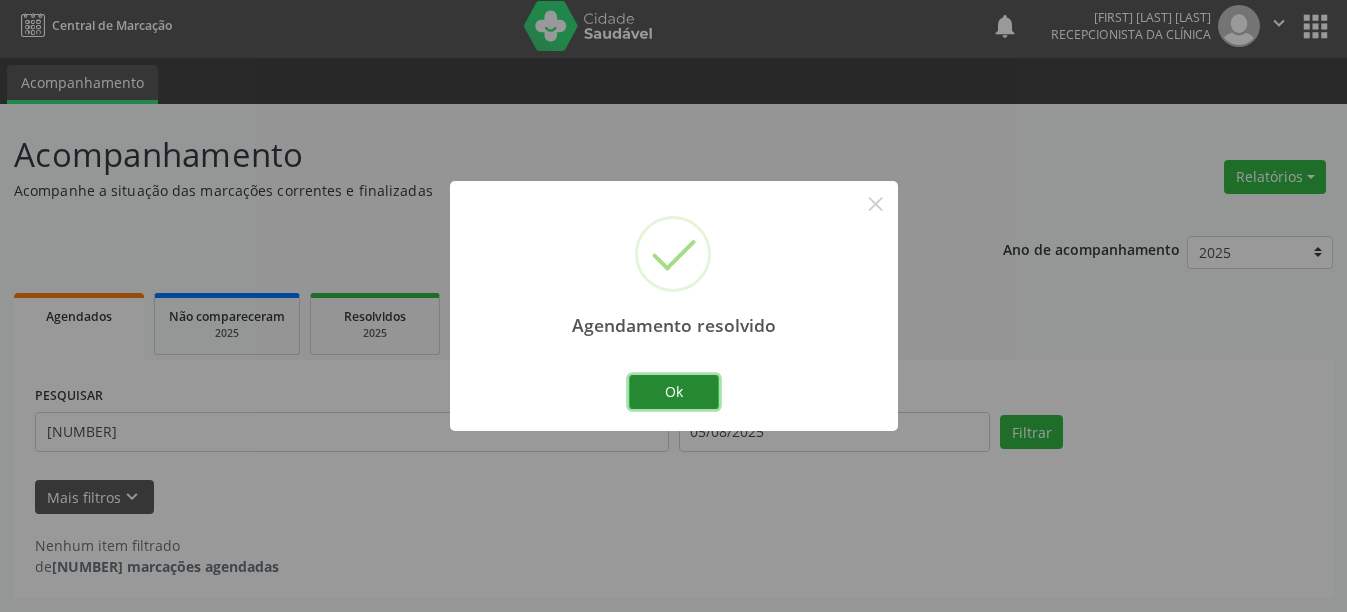 click on "Ok" at bounding box center [674, 392] 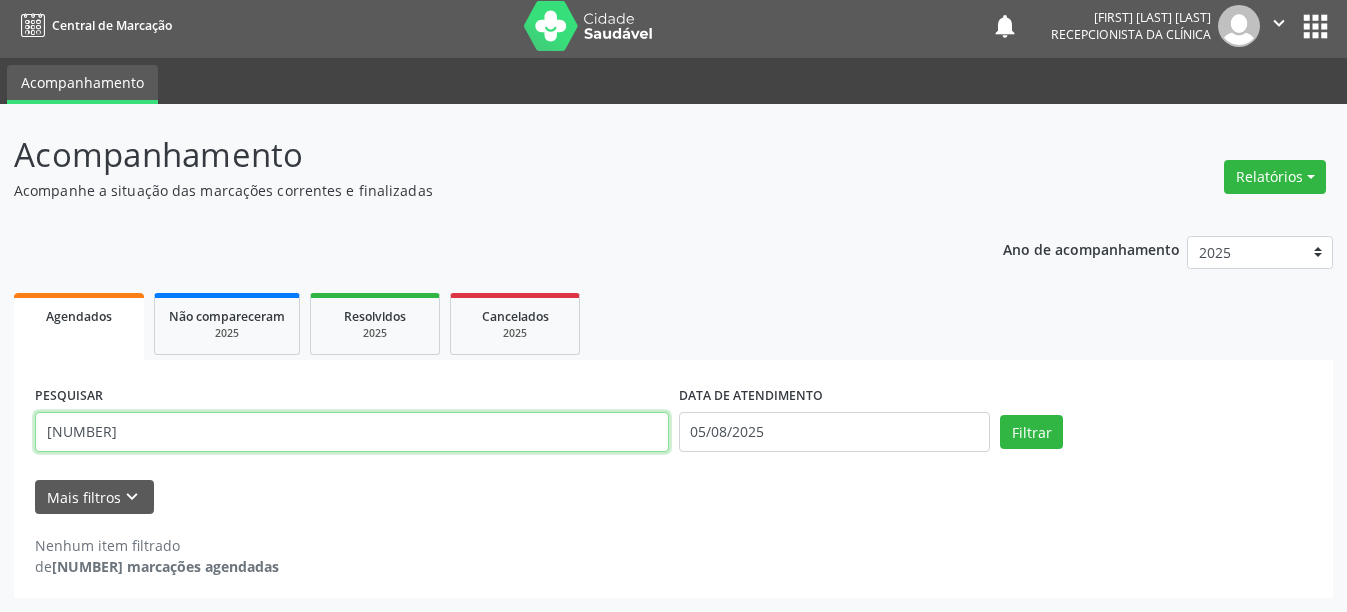click on "700008483695205" at bounding box center [352, 432] 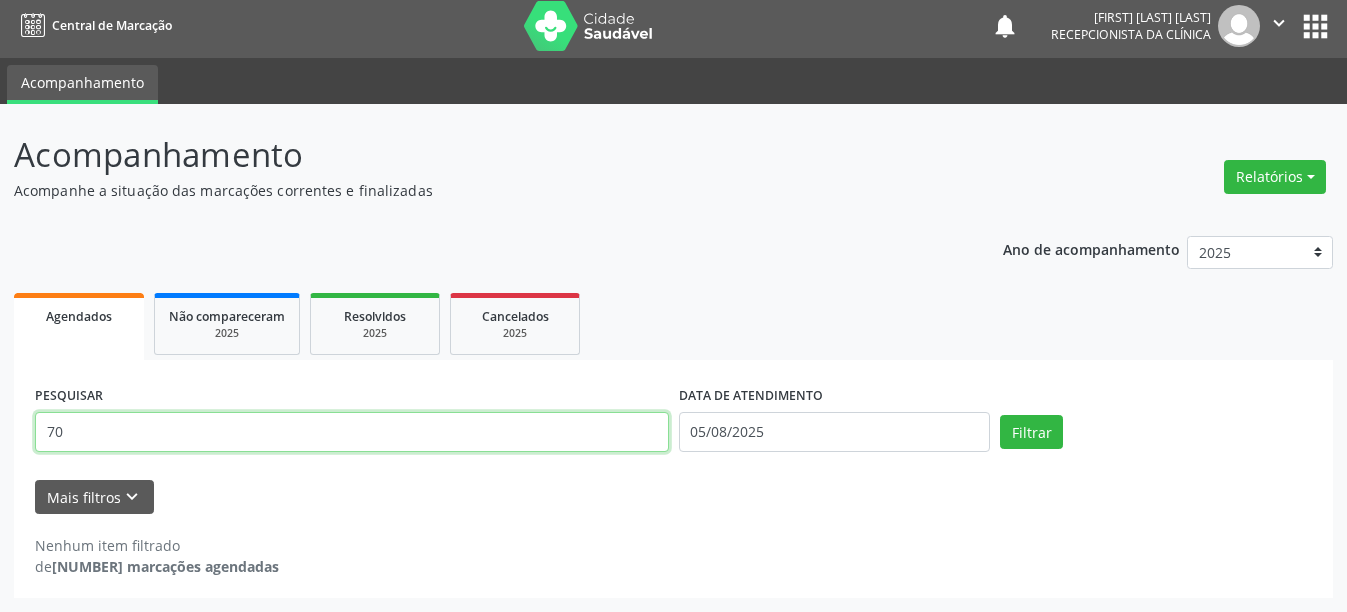 type on "7" 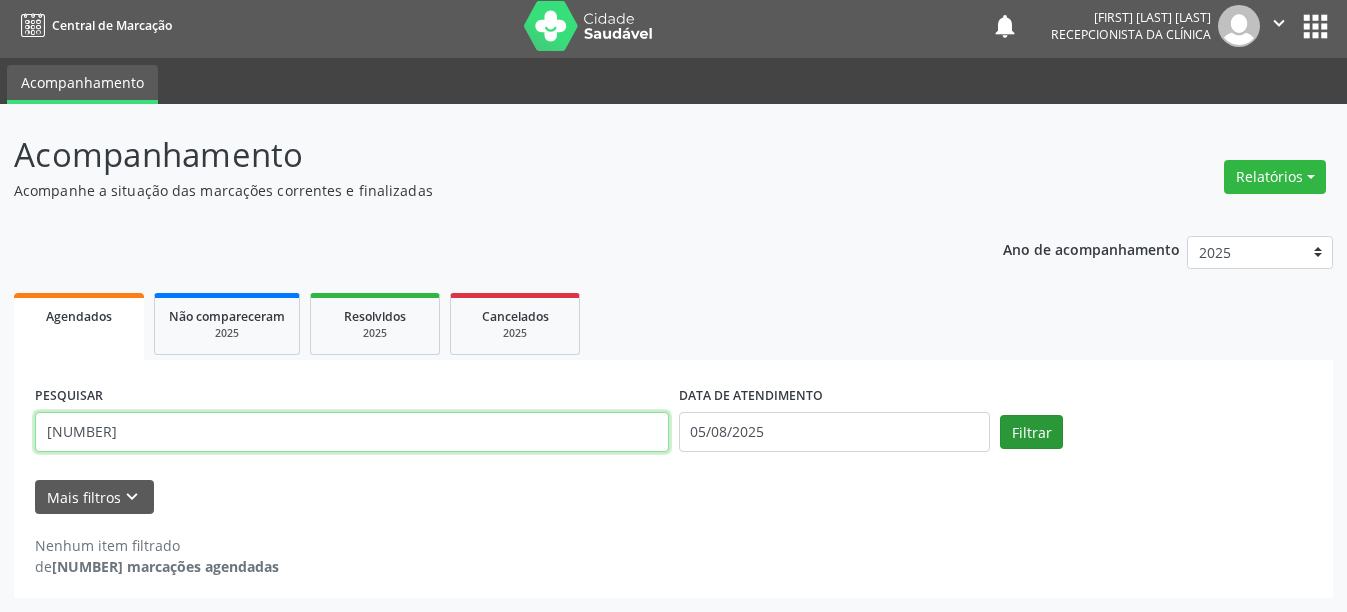 type on "705000483915950" 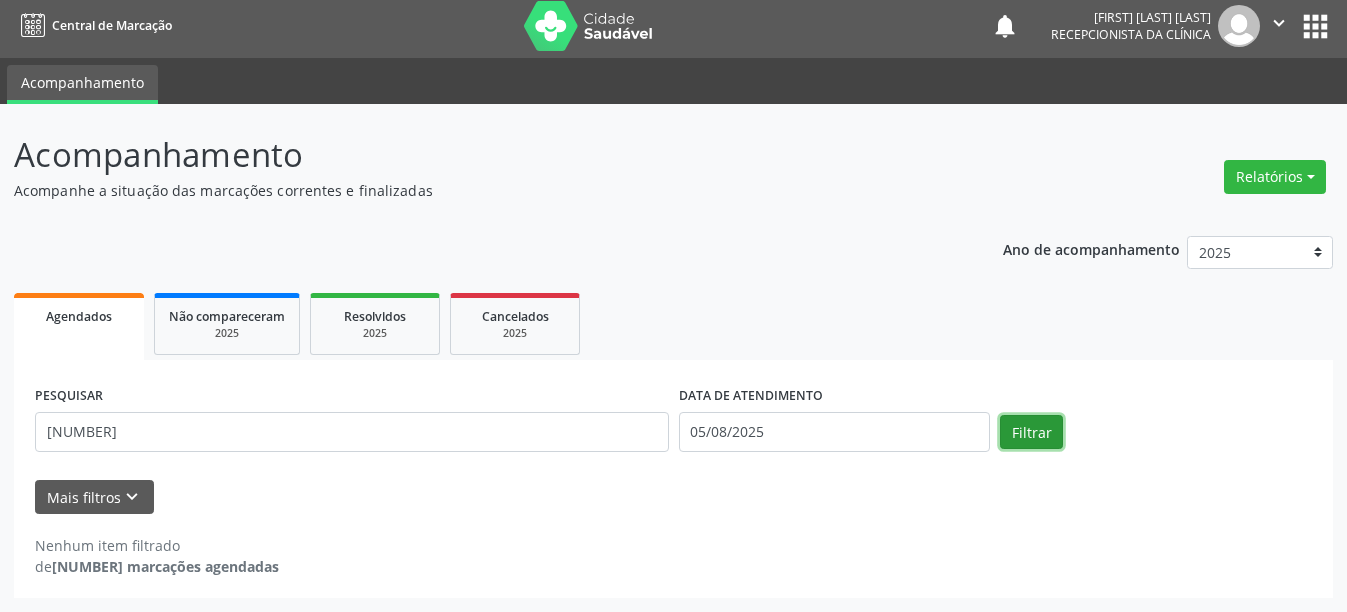 click on "Filtrar" at bounding box center [1031, 432] 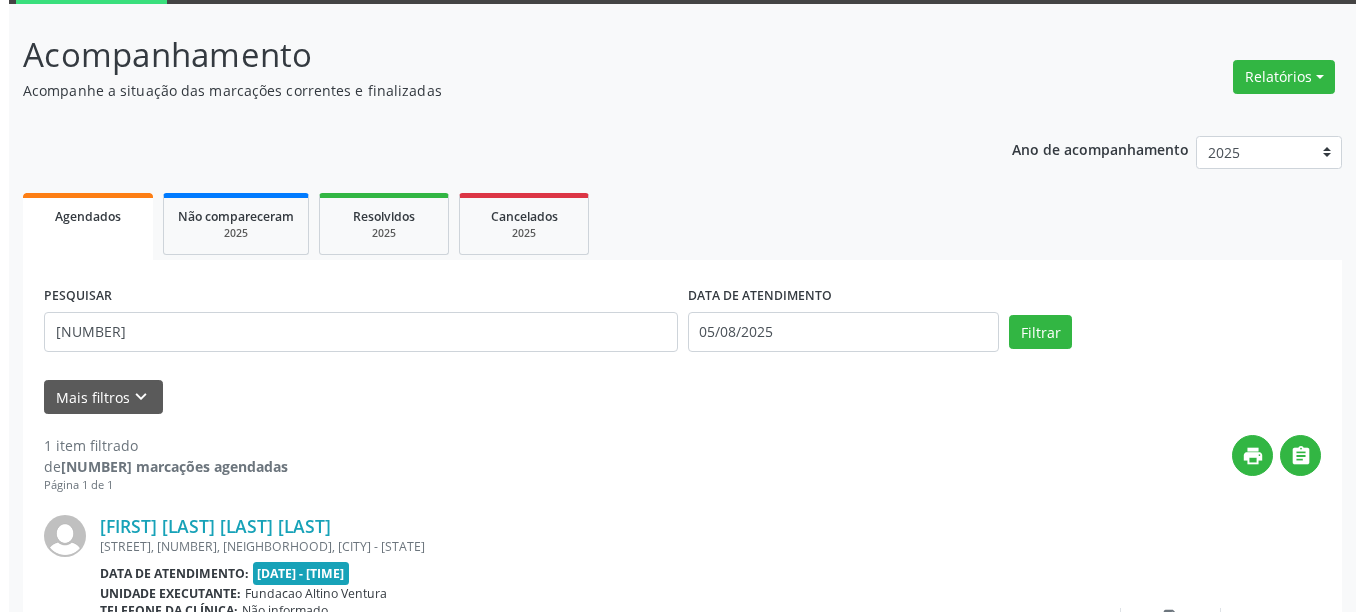 scroll, scrollTop: 293, scrollLeft: 0, axis: vertical 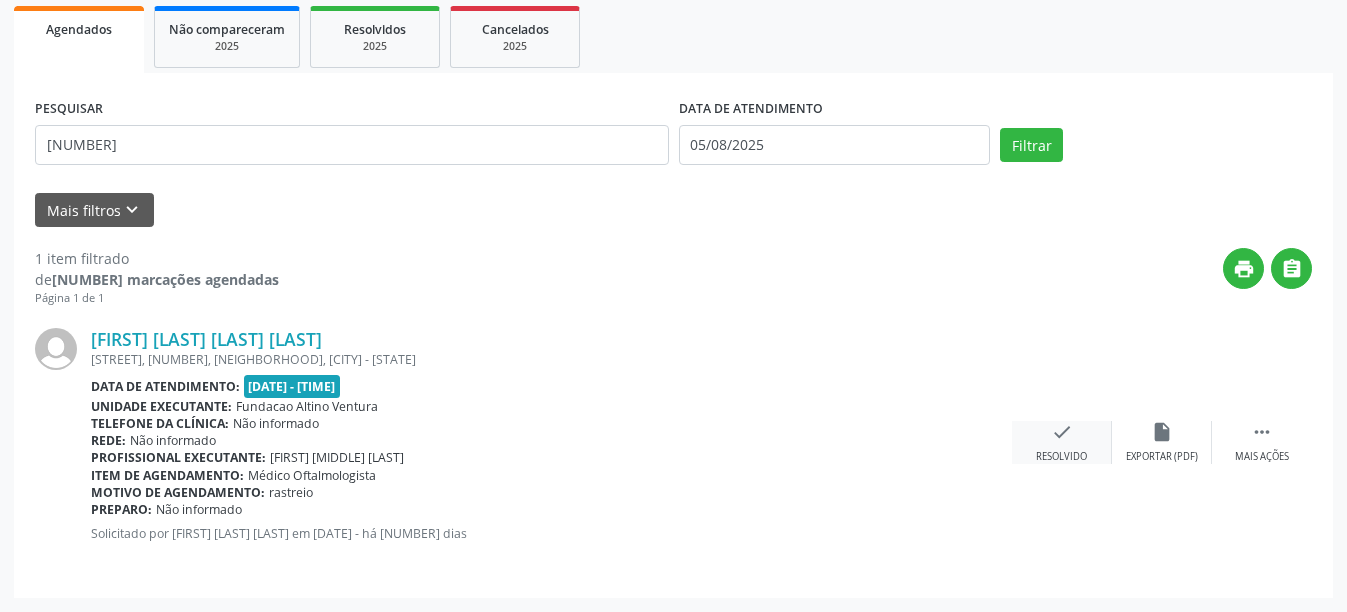 click on "check" at bounding box center [1062, 432] 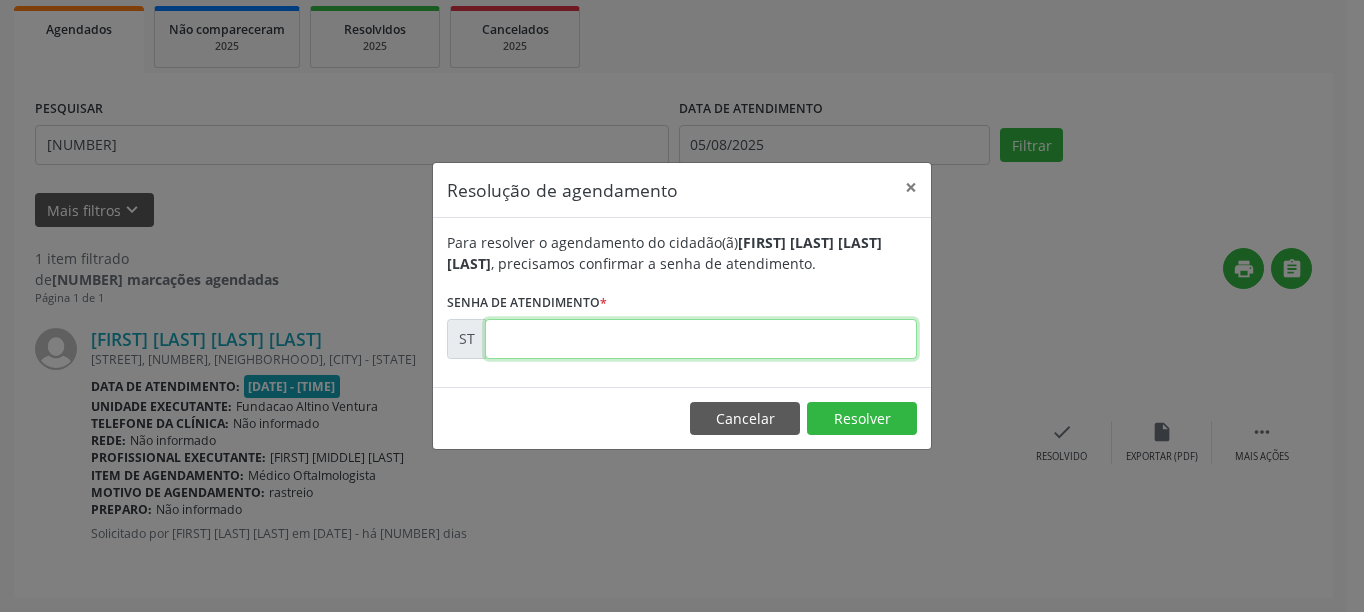 click at bounding box center [701, 339] 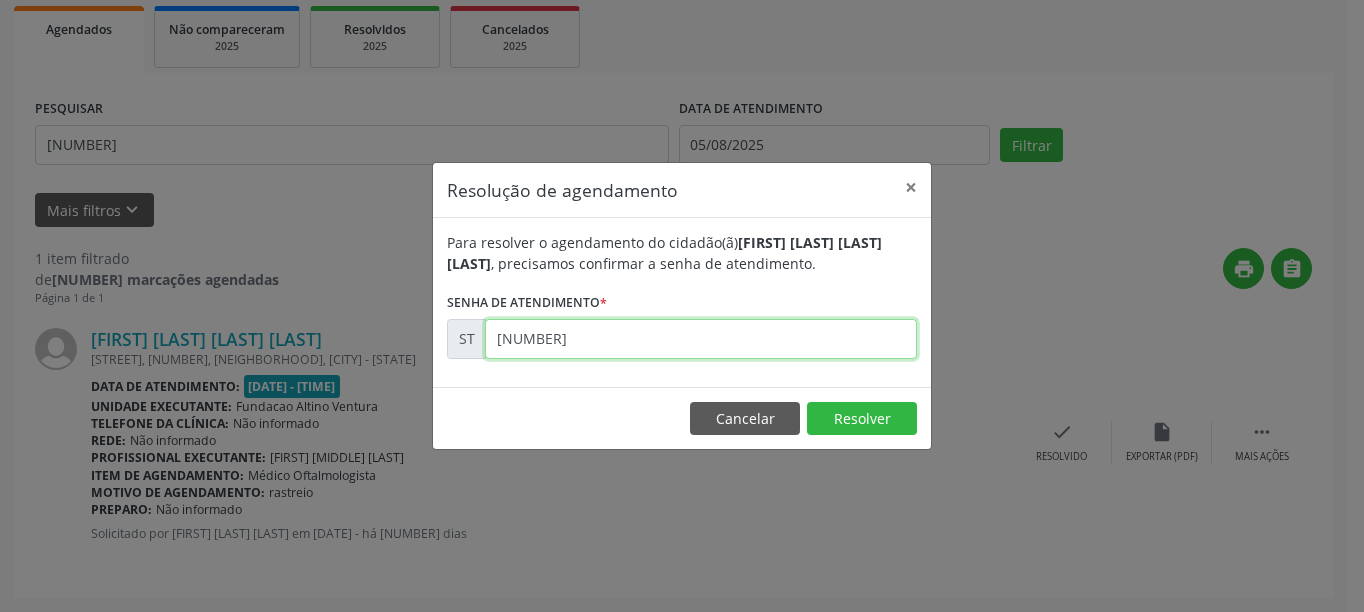 type on "00011108" 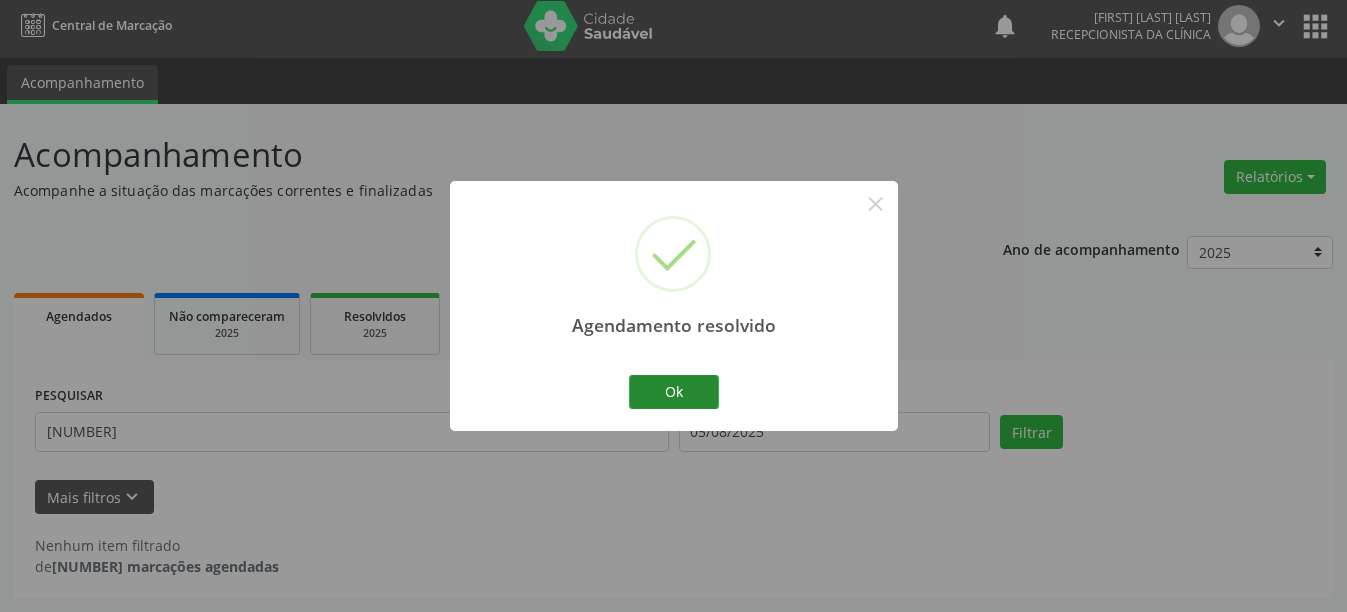scroll, scrollTop: 6, scrollLeft: 0, axis: vertical 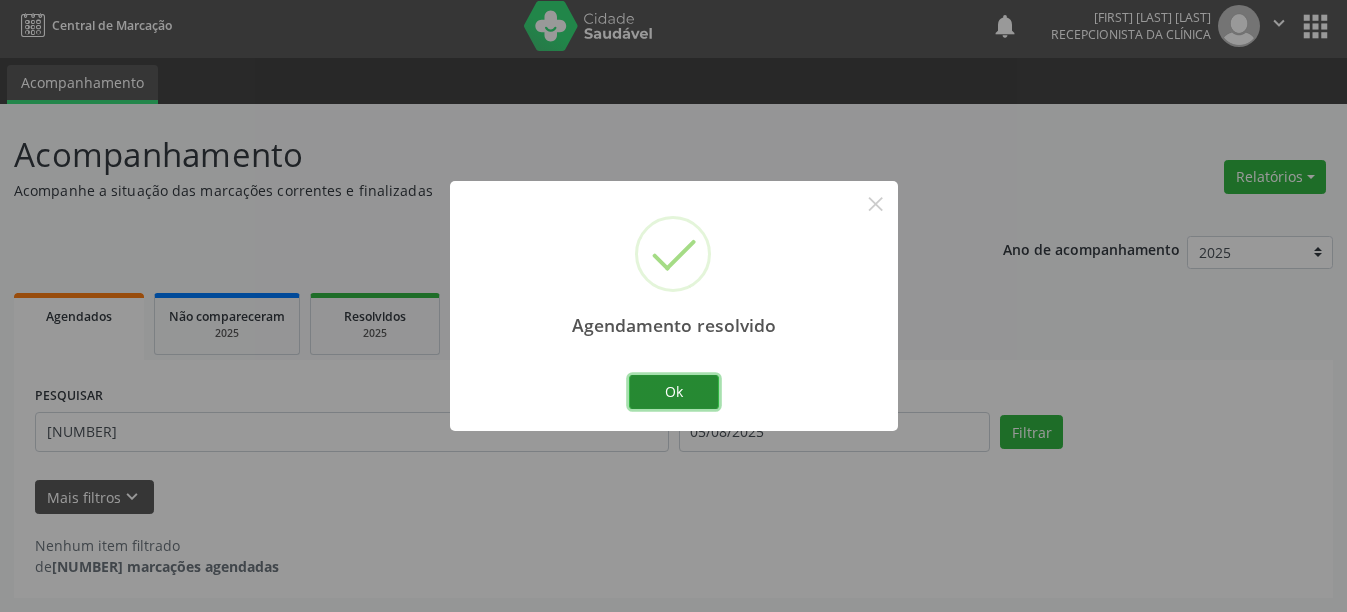 click on "Ok" at bounding box center (674, 392) 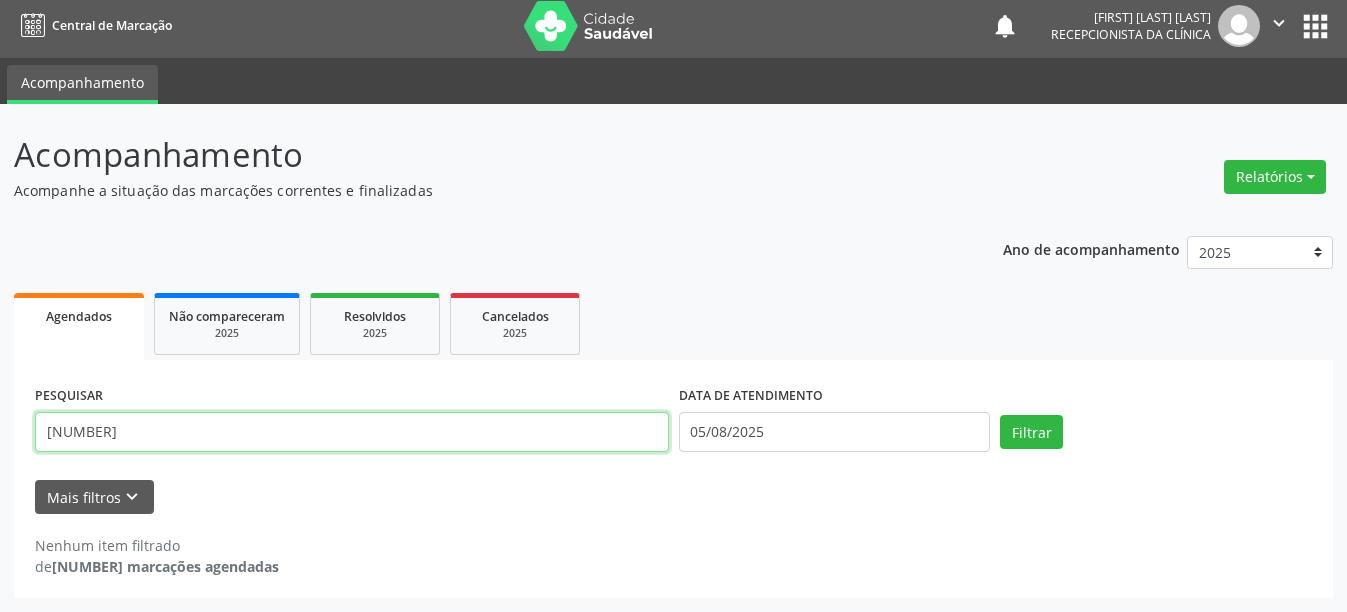 click on "705000483915950" at bounding box center (352, 432) 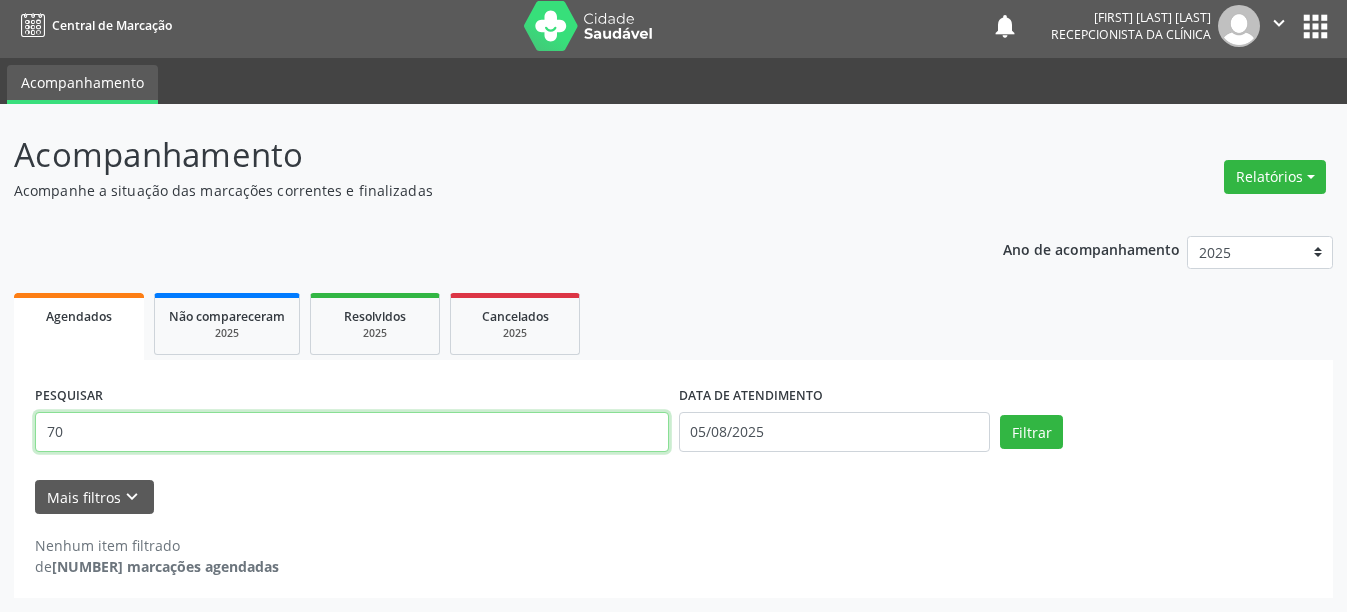 type on "7" 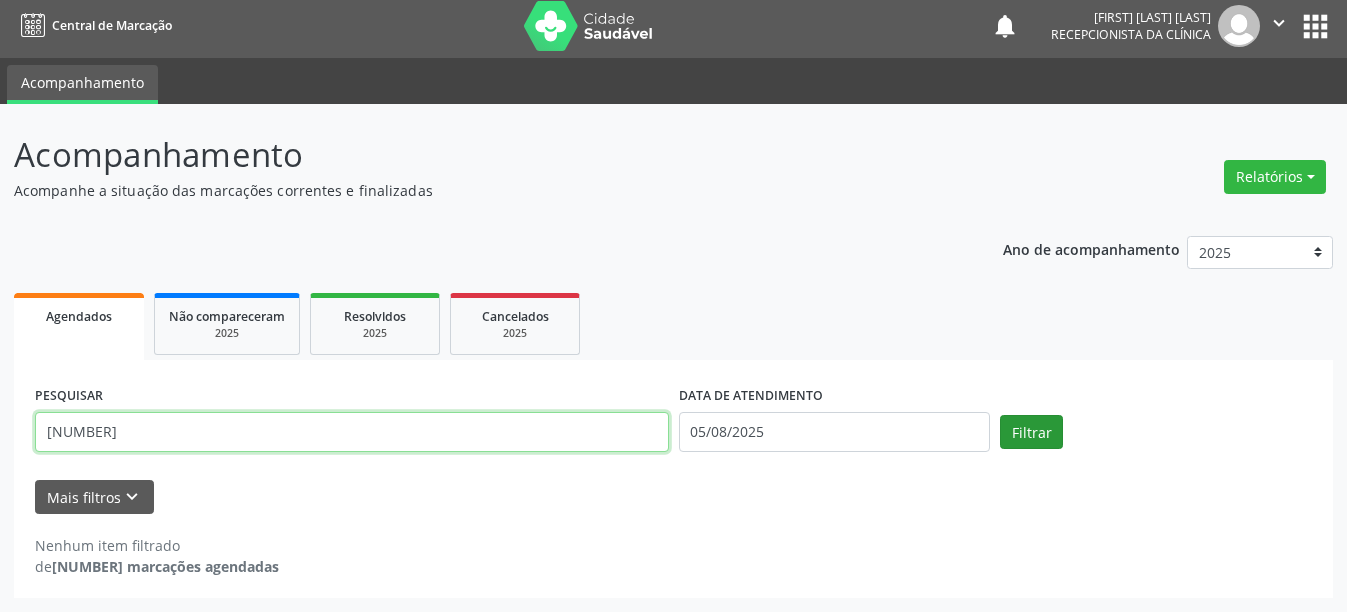 type on "898002311545231" 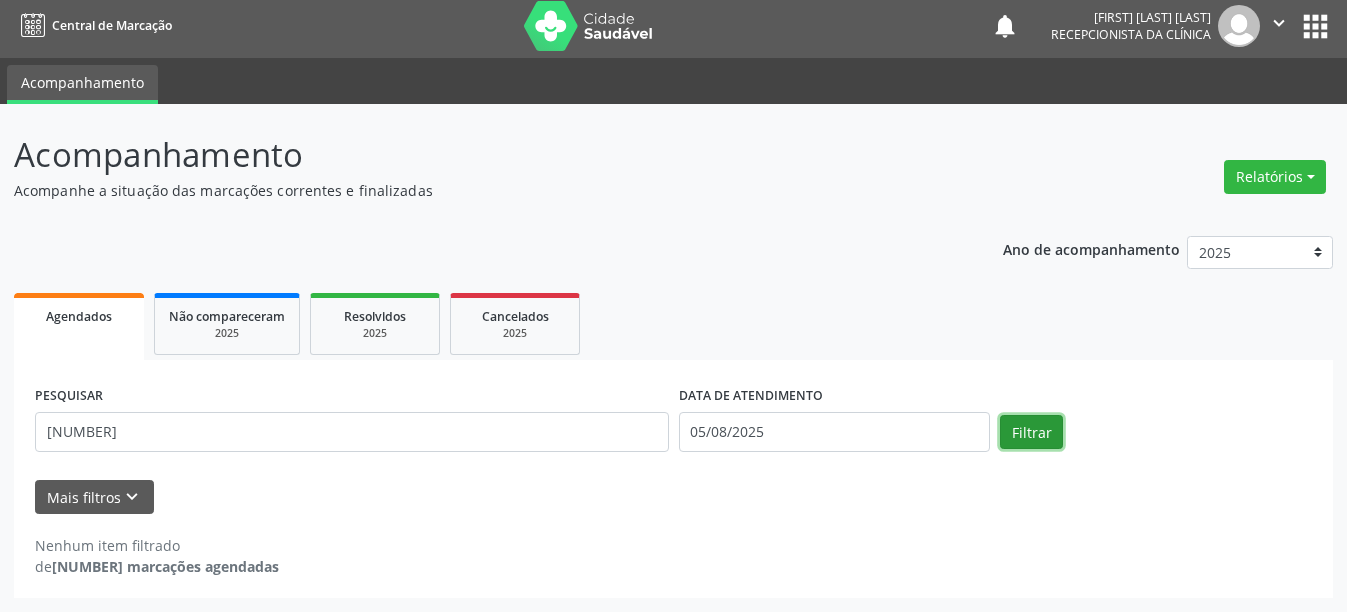 click on "Filtrar" at bounding box center [1031, 432] 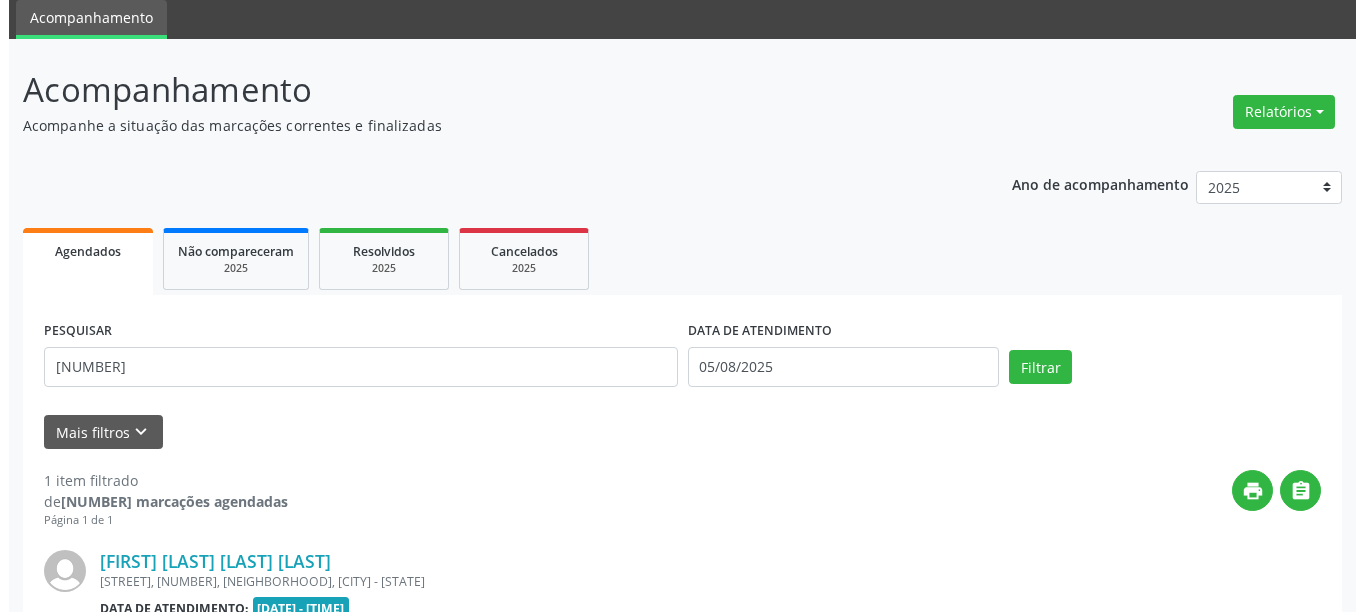 scroll, scrollTop: 293, scrollLeft: 0, axis: vertical 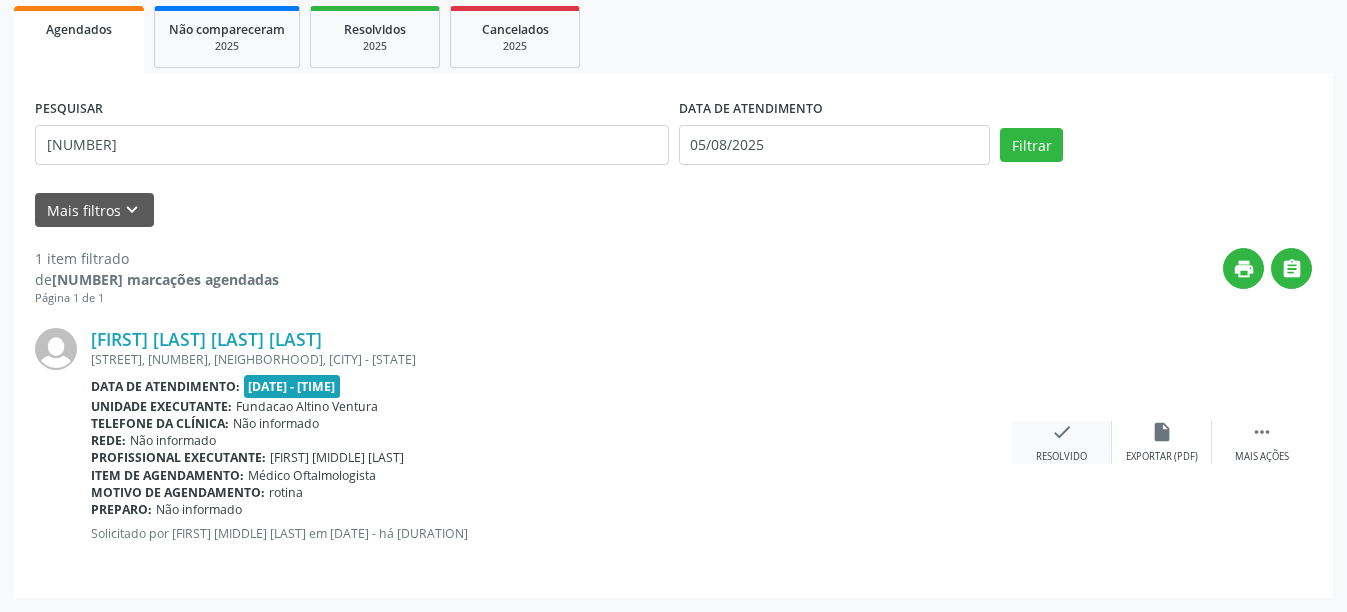 click on "check" at bounding box center (1062, 432) 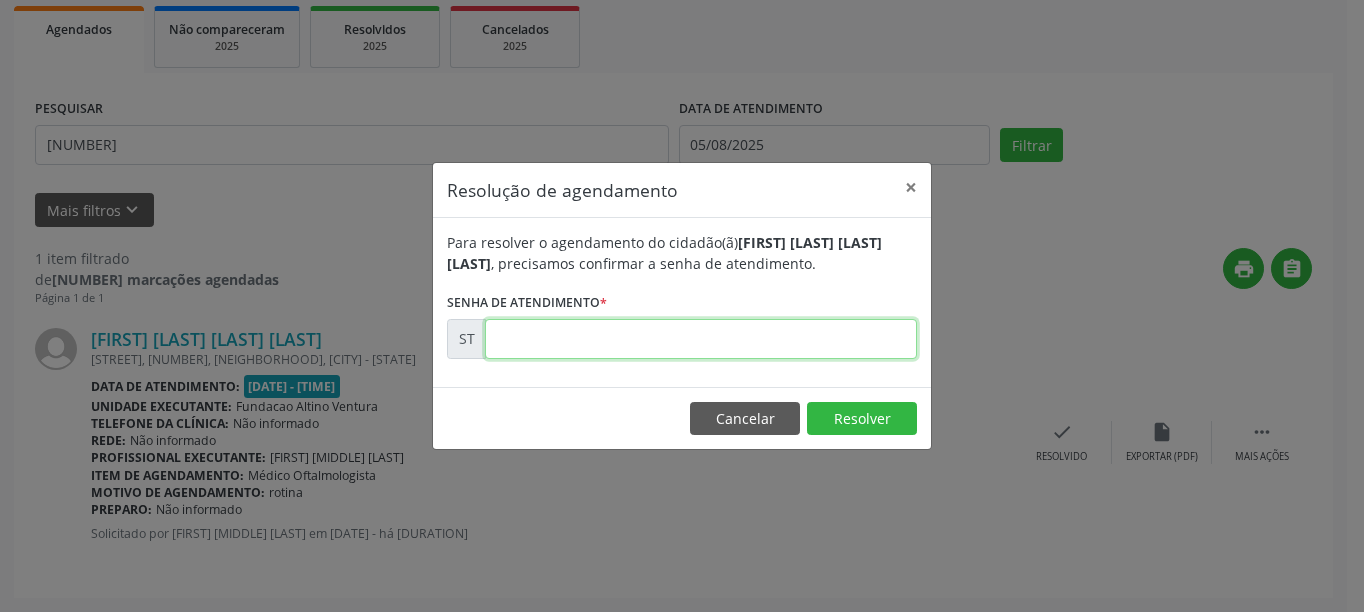 click at bounding box center [701, 339] 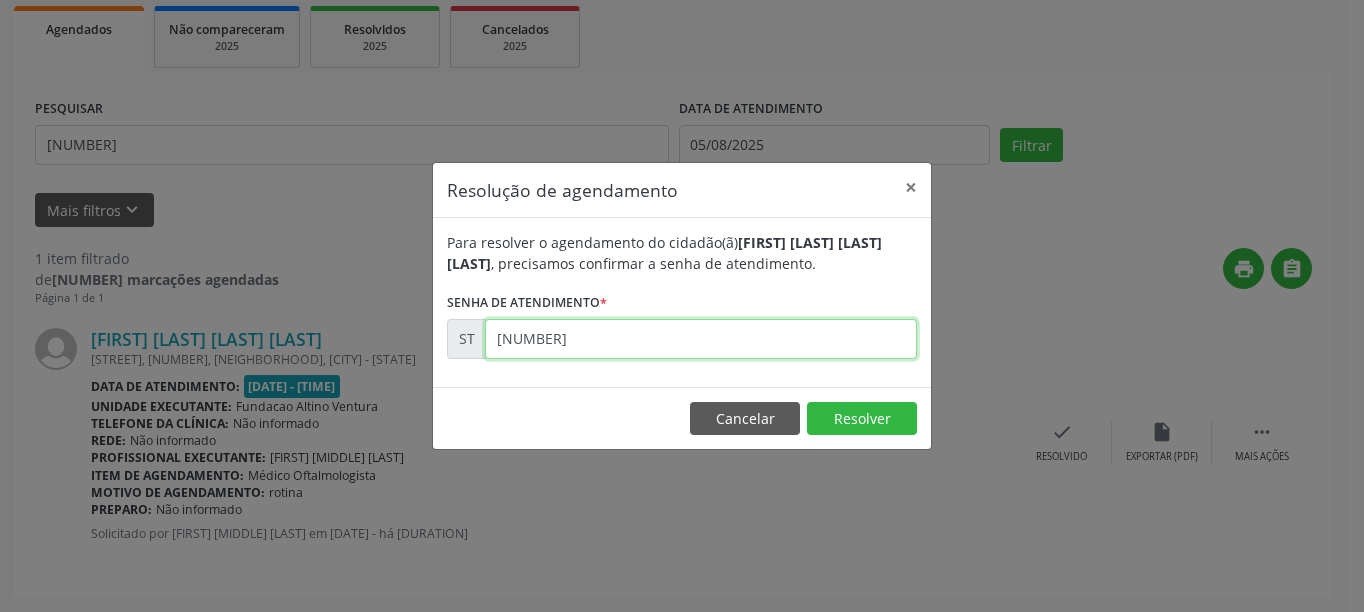 type on "00012117" 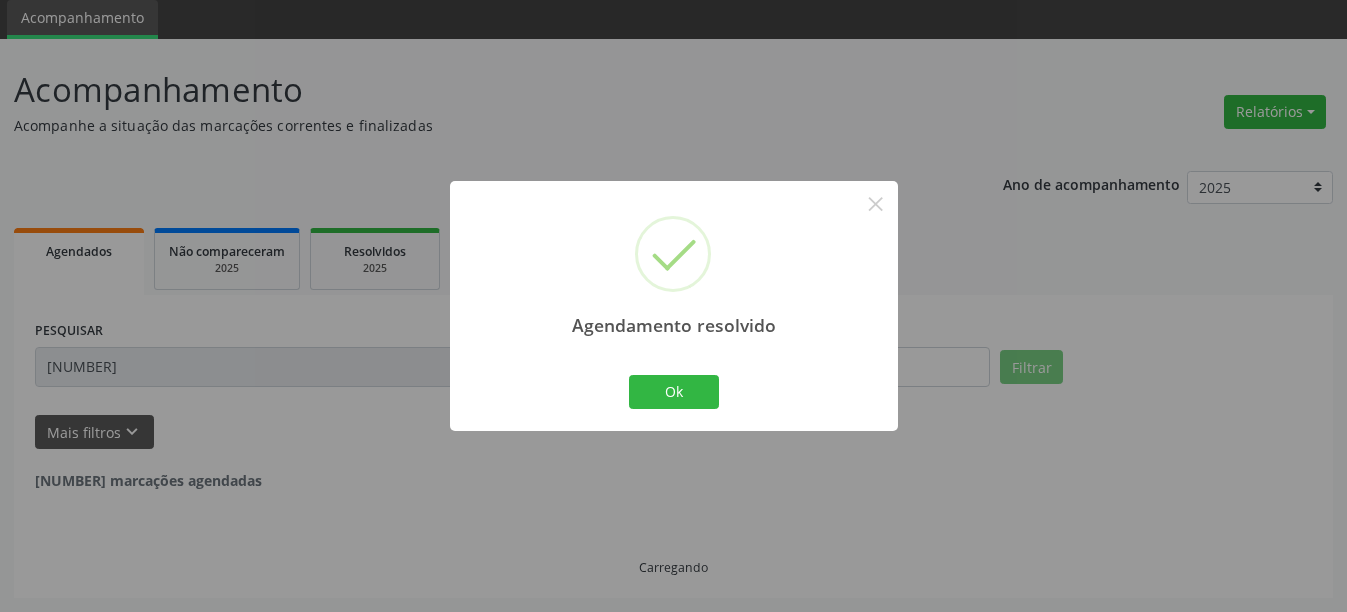 scroll, scrollTop: 6, scrollLeft: 0, axis: vertical 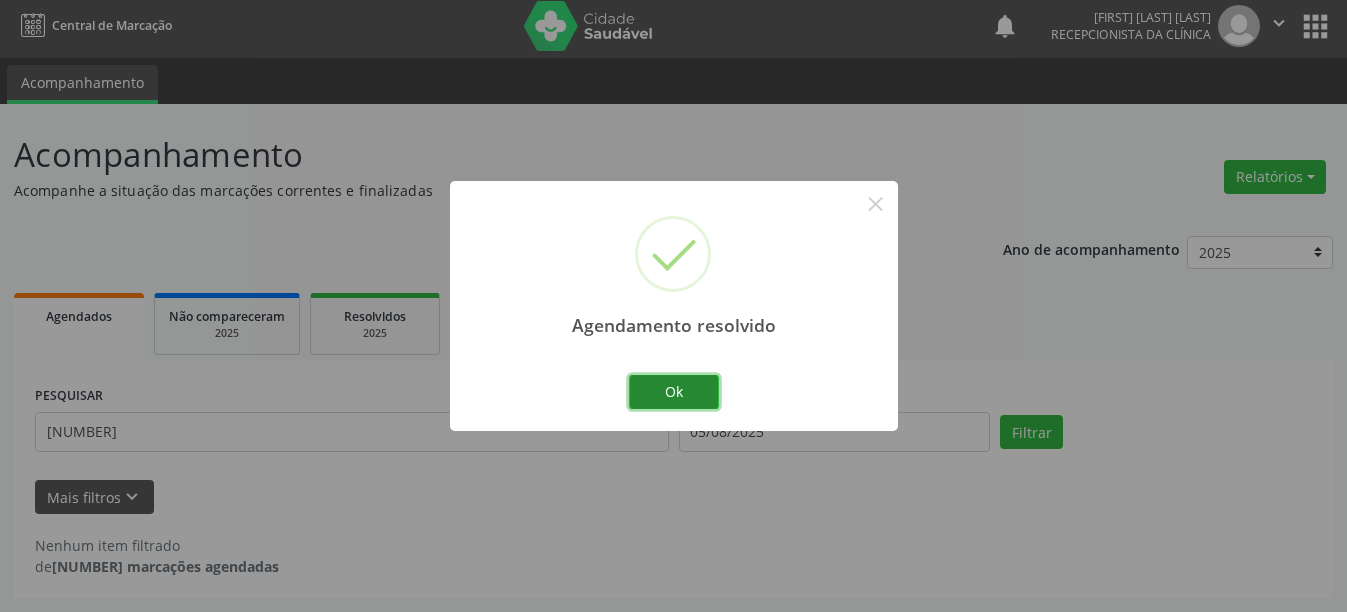 click on "Ok" at bounding box center (674, 392) 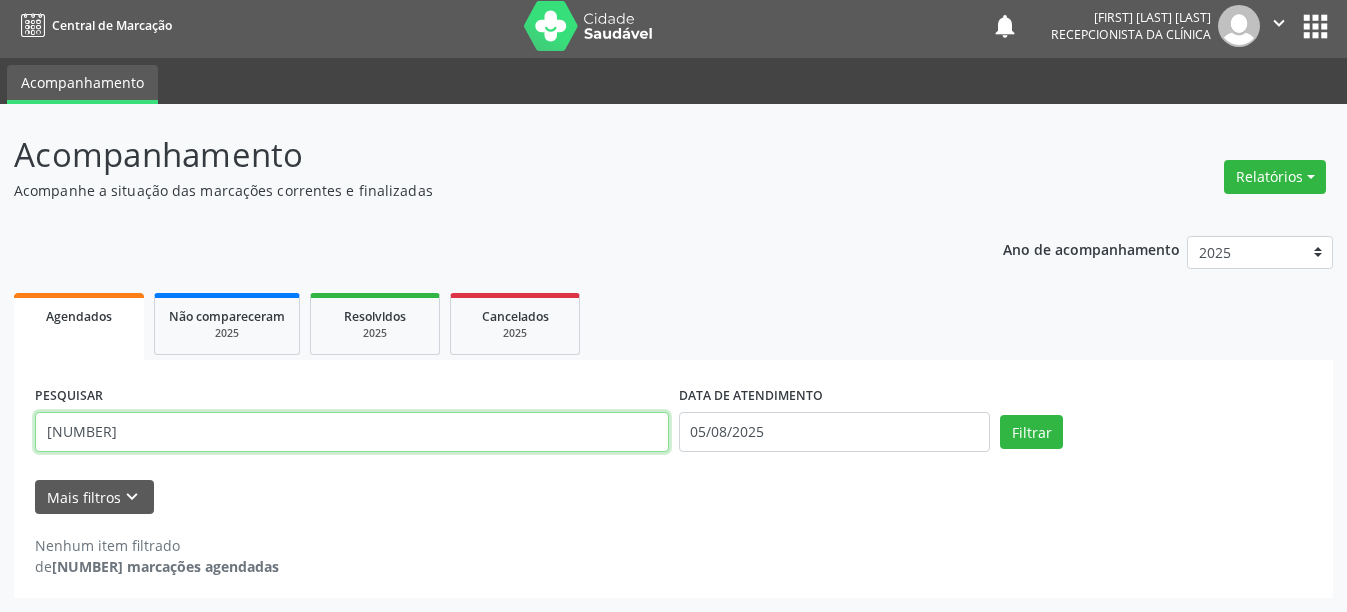 click on "898002311545231" at bounding box center (352, 432) 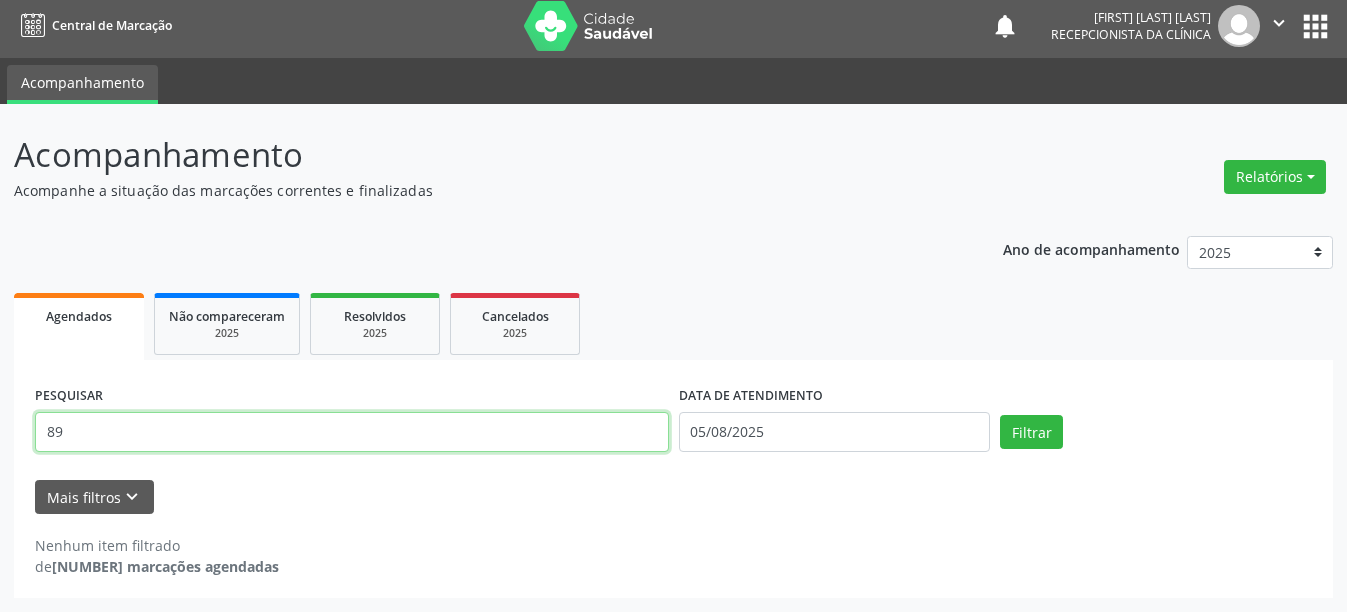 type on "8" 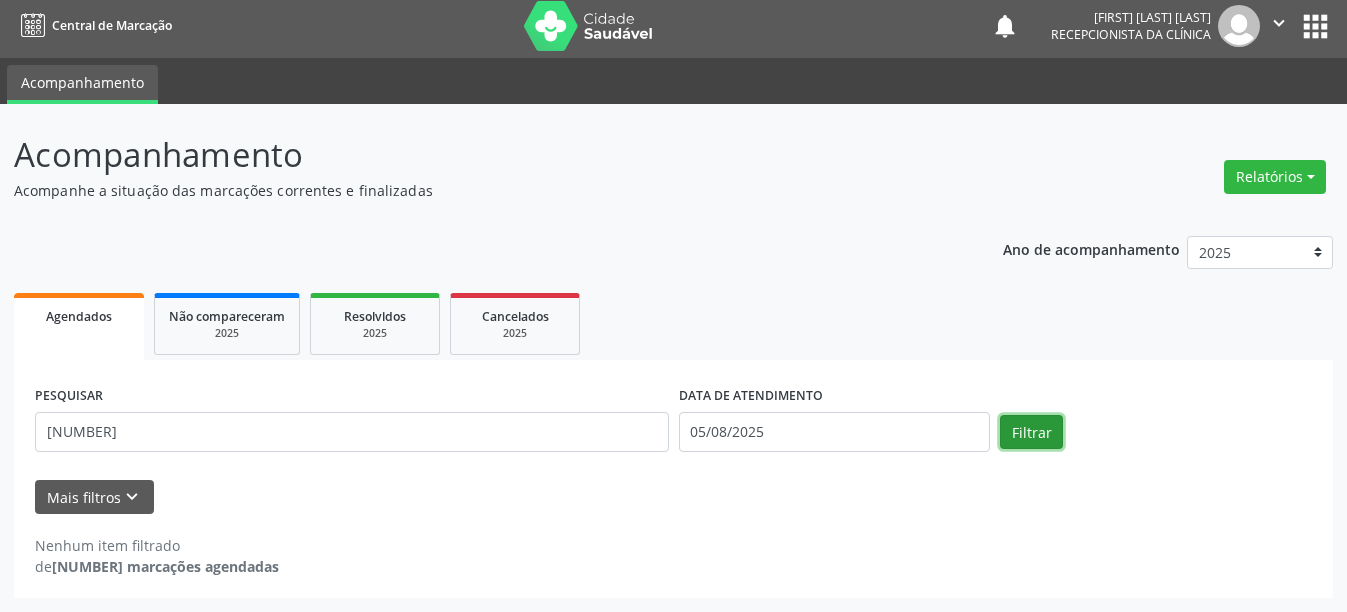 click on "Filtrar" at bounding box center (1031, 432) 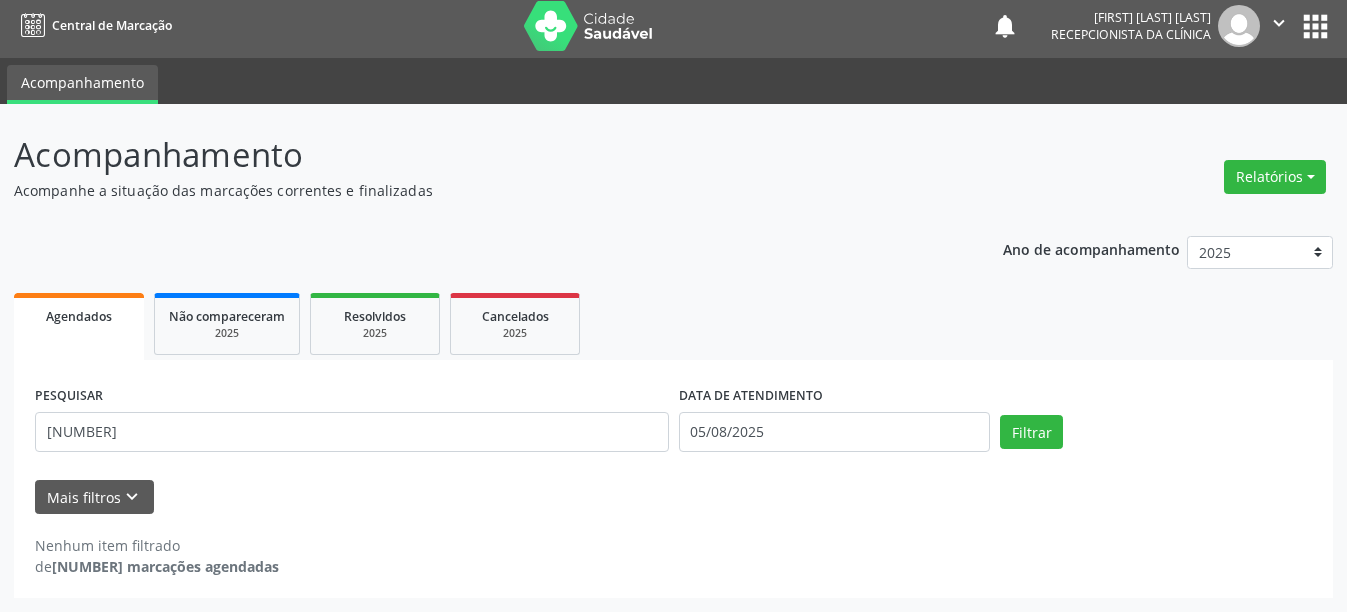 click on "Nenhum item filtrado
de
341 marcações agendadas" at bounding box center (673, 556) 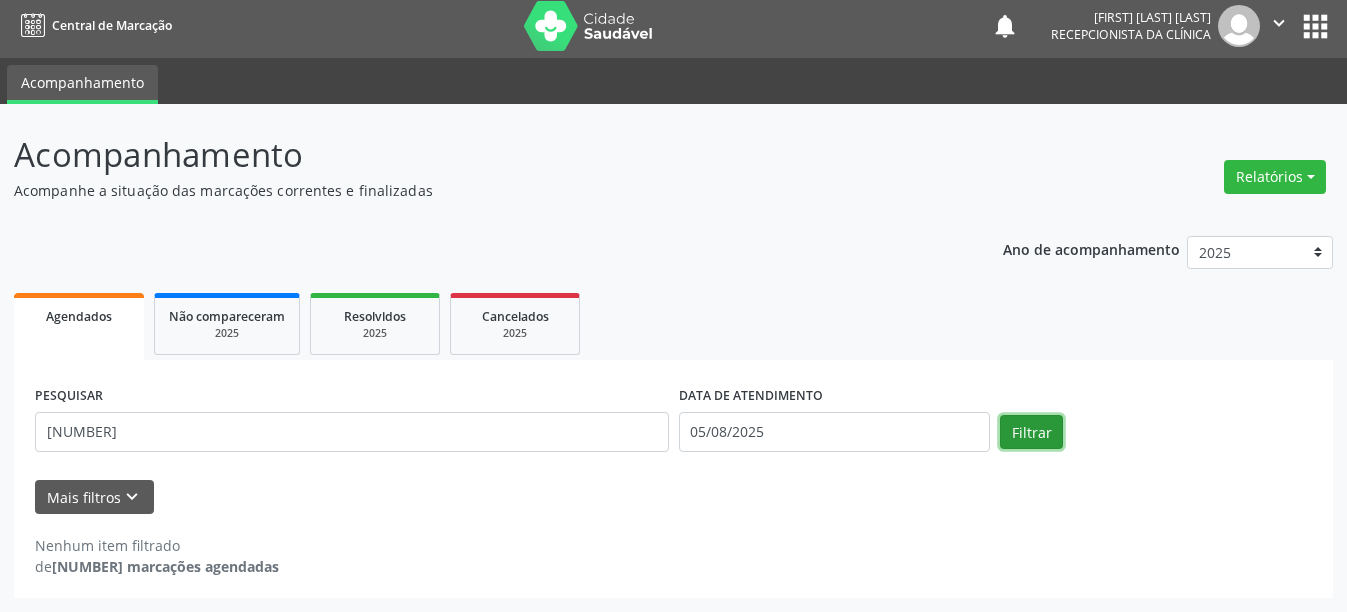 click on "Filtrar" at bounding box center [1031, 432] 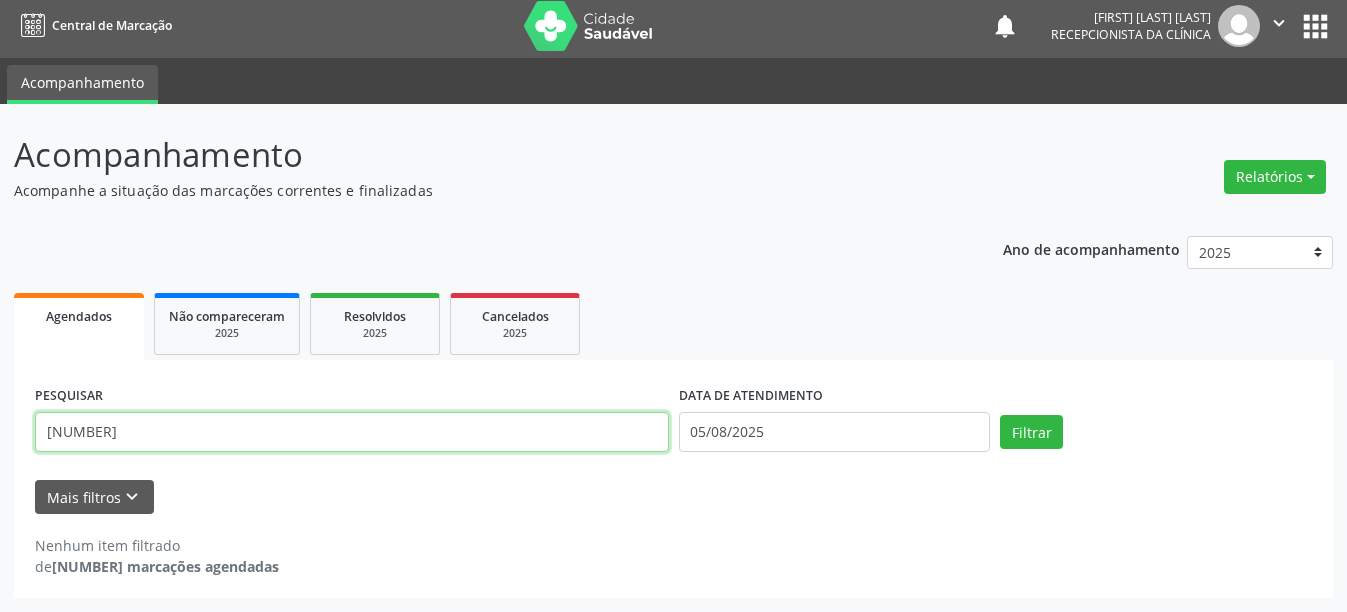click on "203188118090007" at bounding box center (352, 432) 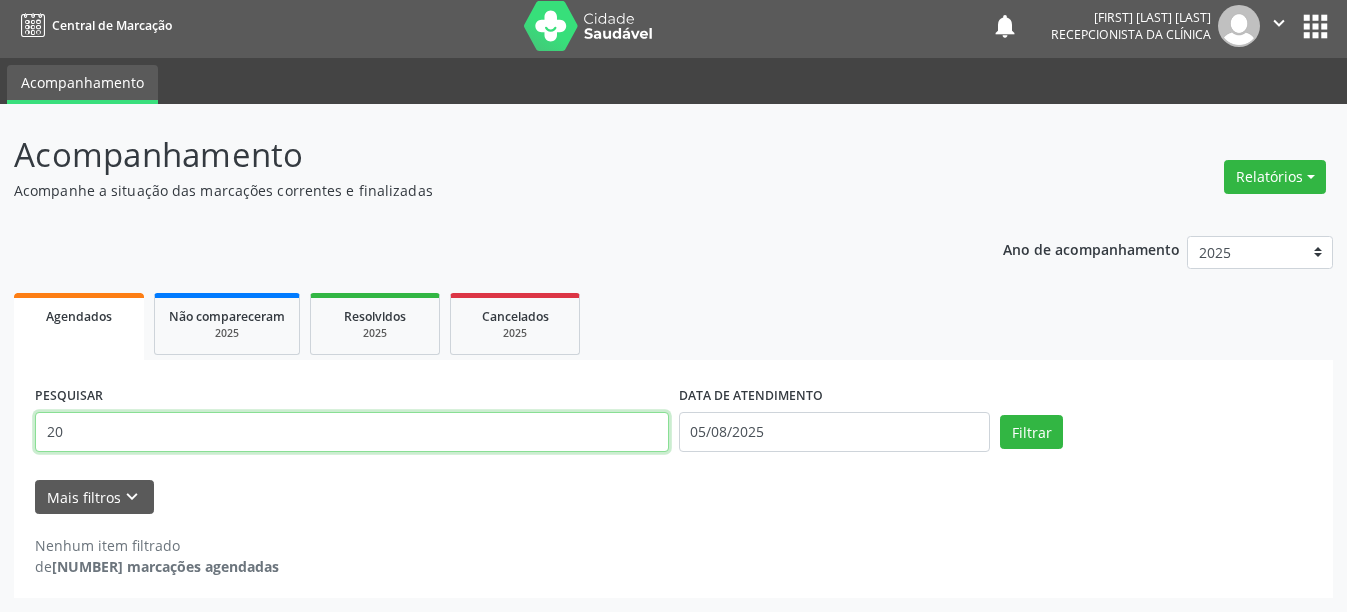 type on "2" 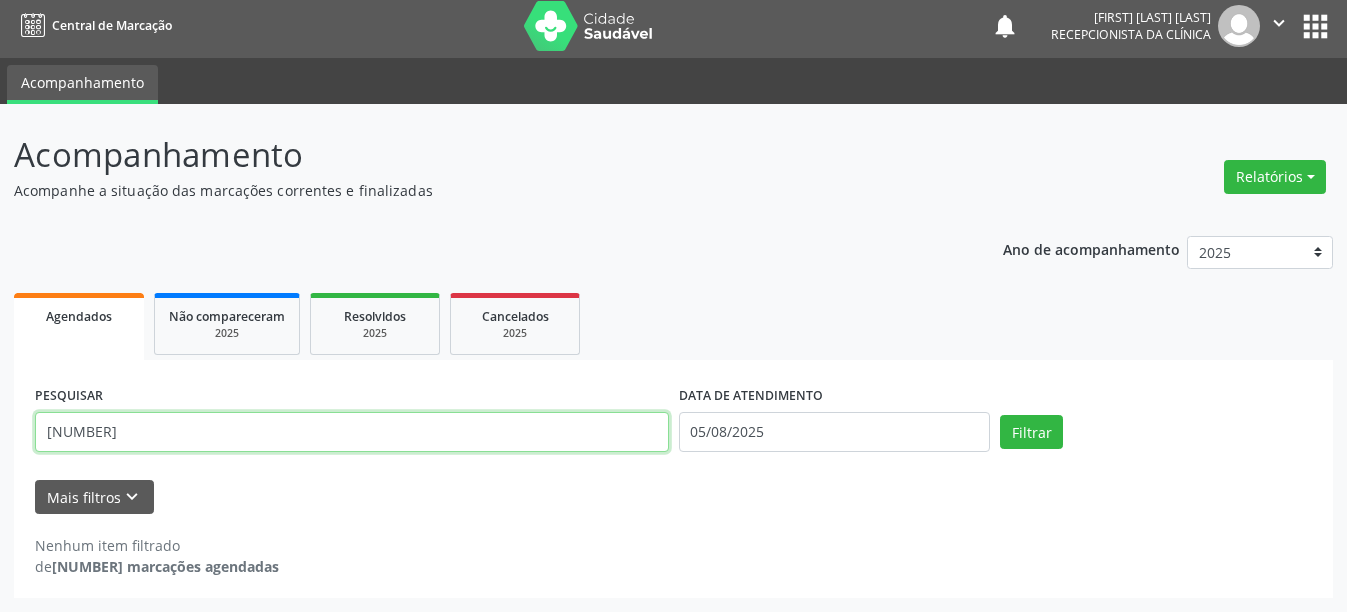 click on "Filtrar" at bounding box center [1031, 432] 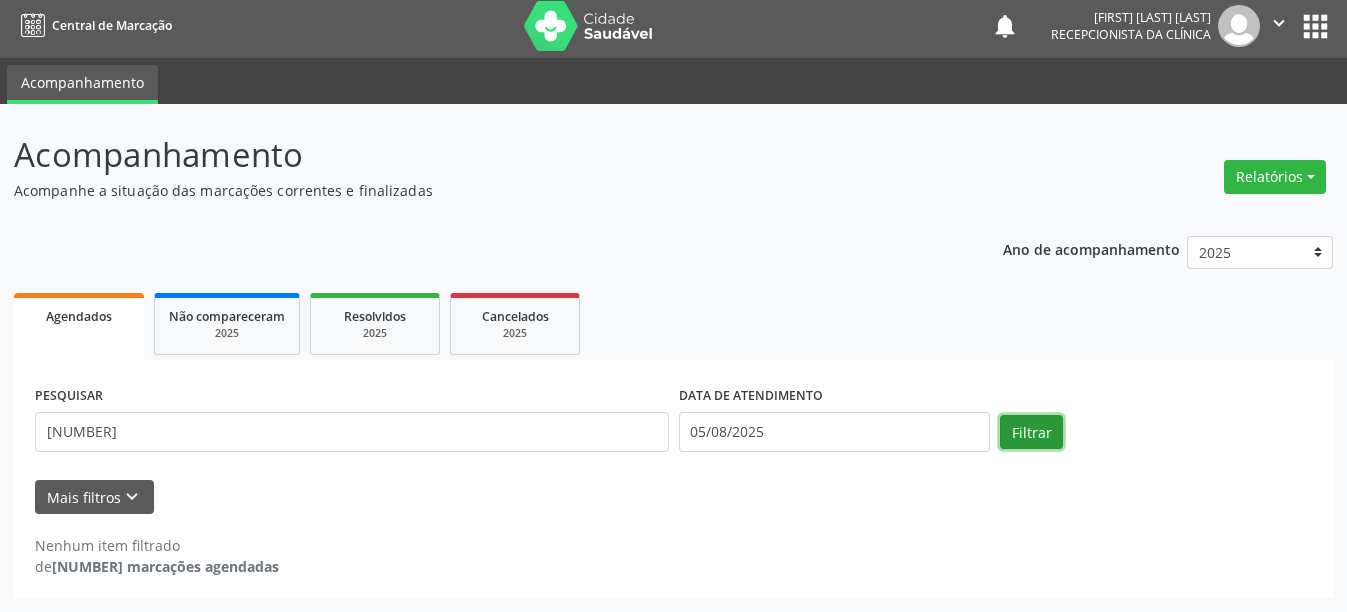 click on "Filtrar" at bounding box center (1031, 432) 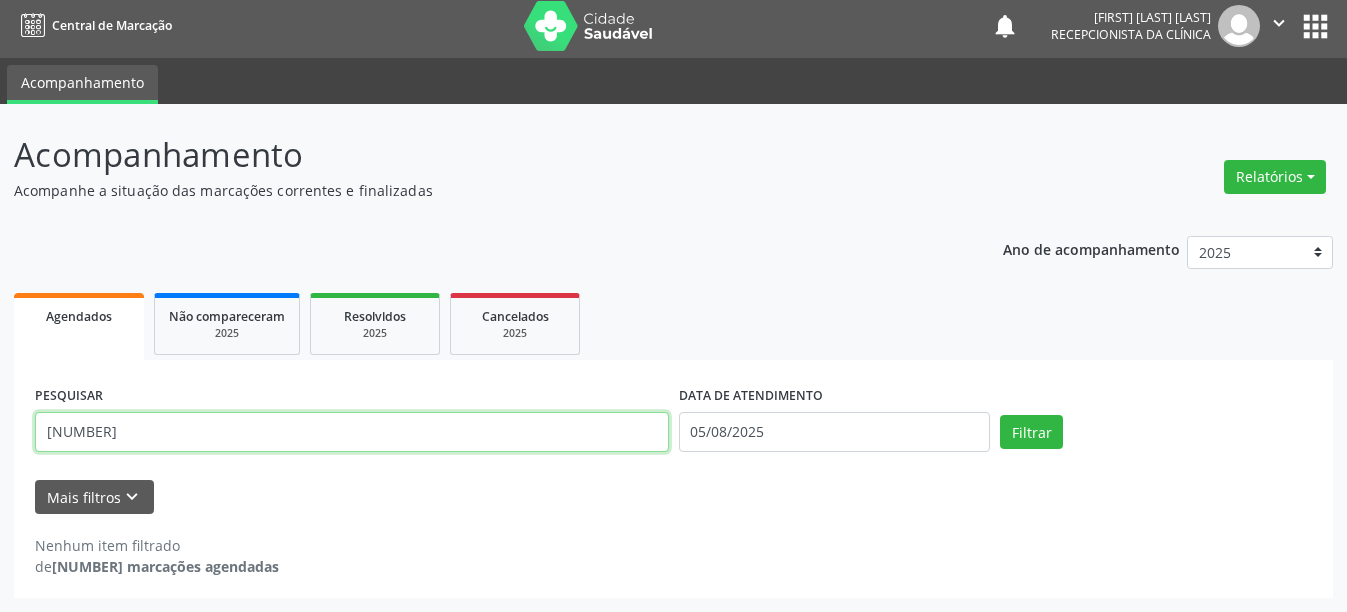 click on "203188118090007" at bounding box center [352, 432] 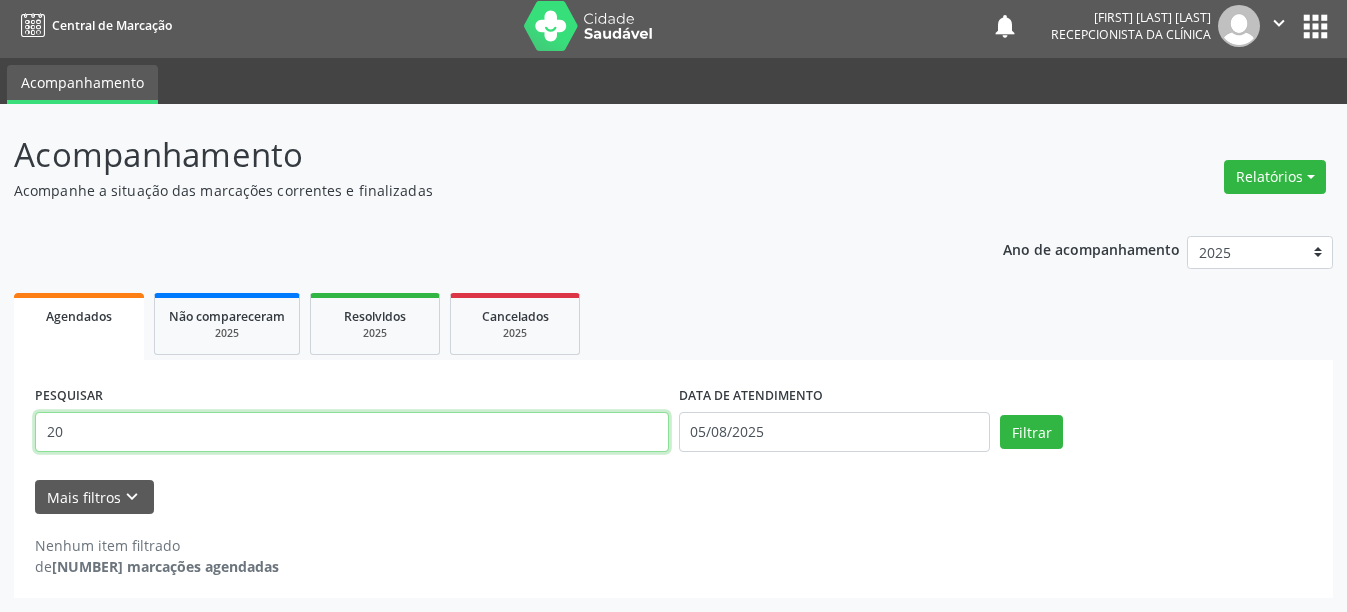 type on "2" 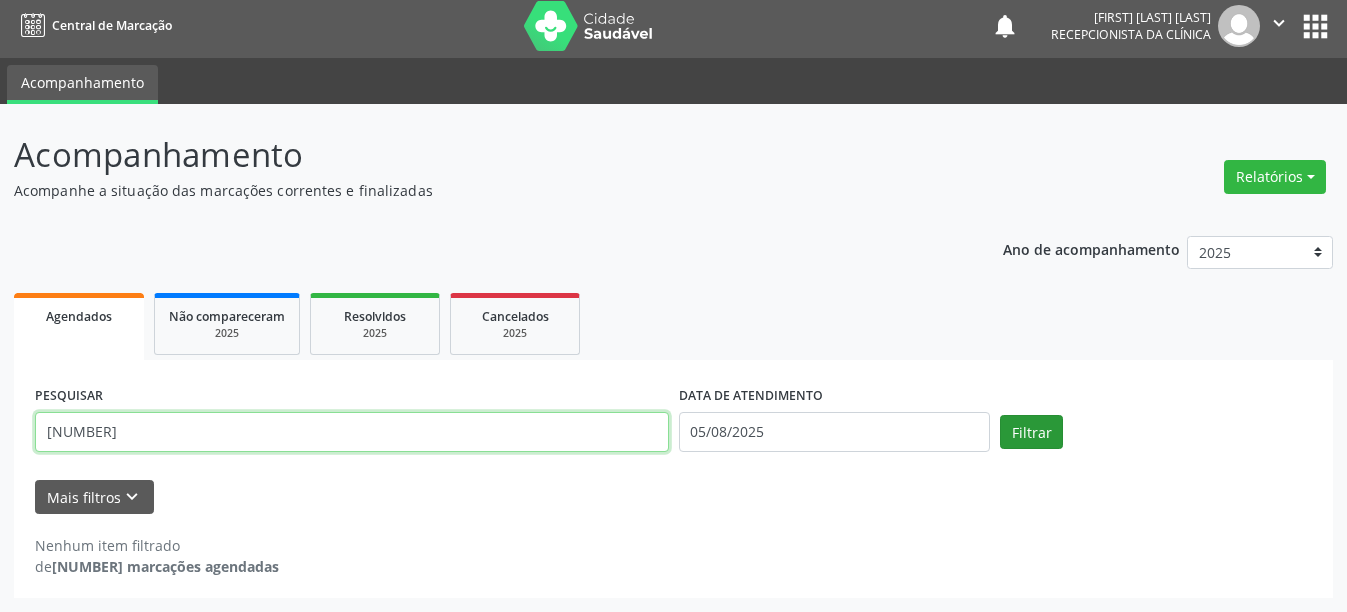 type on "706407602153189" 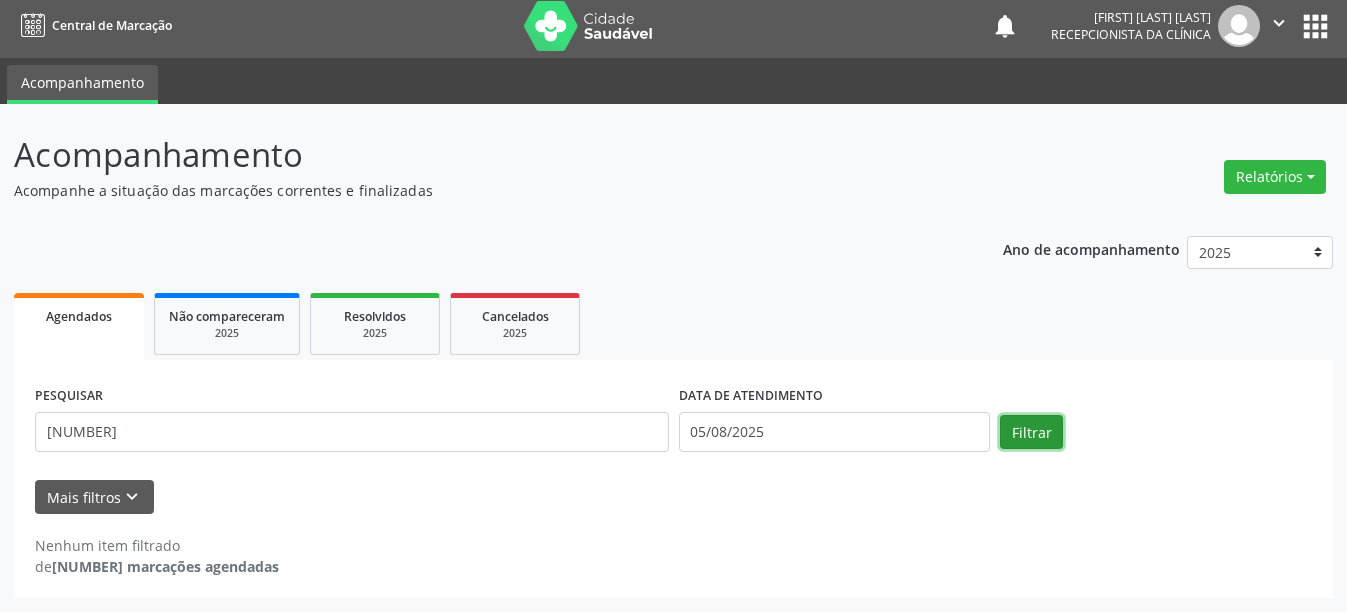 click on "Filtrar" at bounding box center [1031, 432] 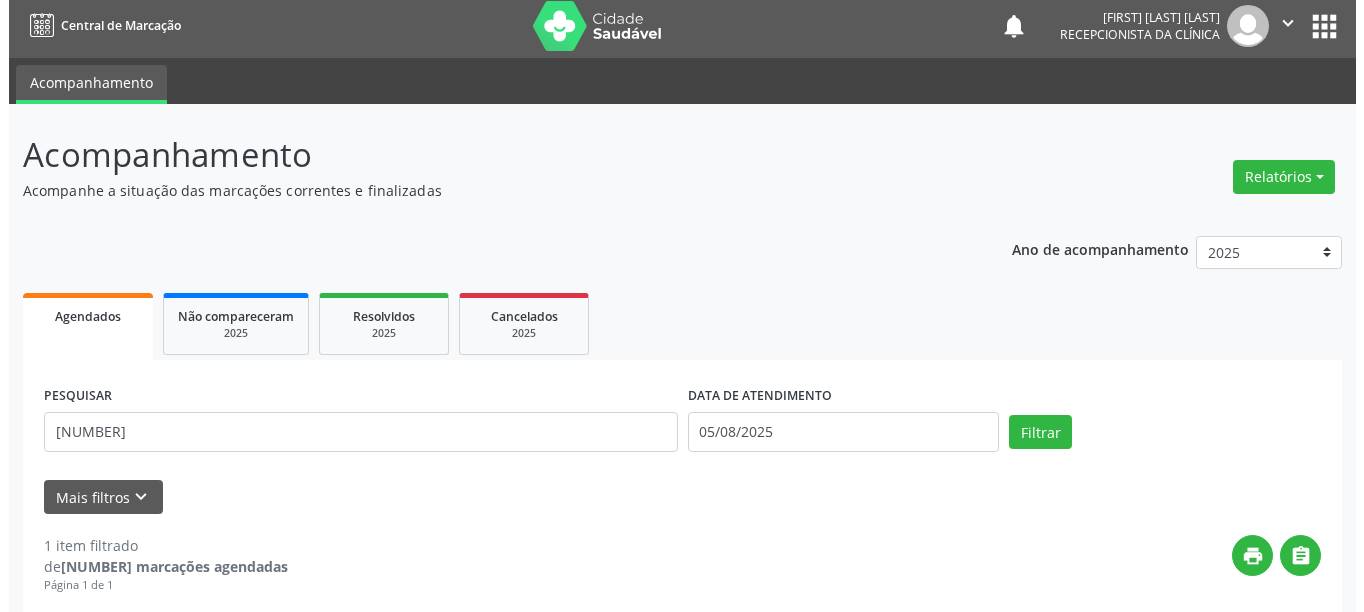 scroll, scrollTop: 293, scrollLeft: 0, axis: vertical 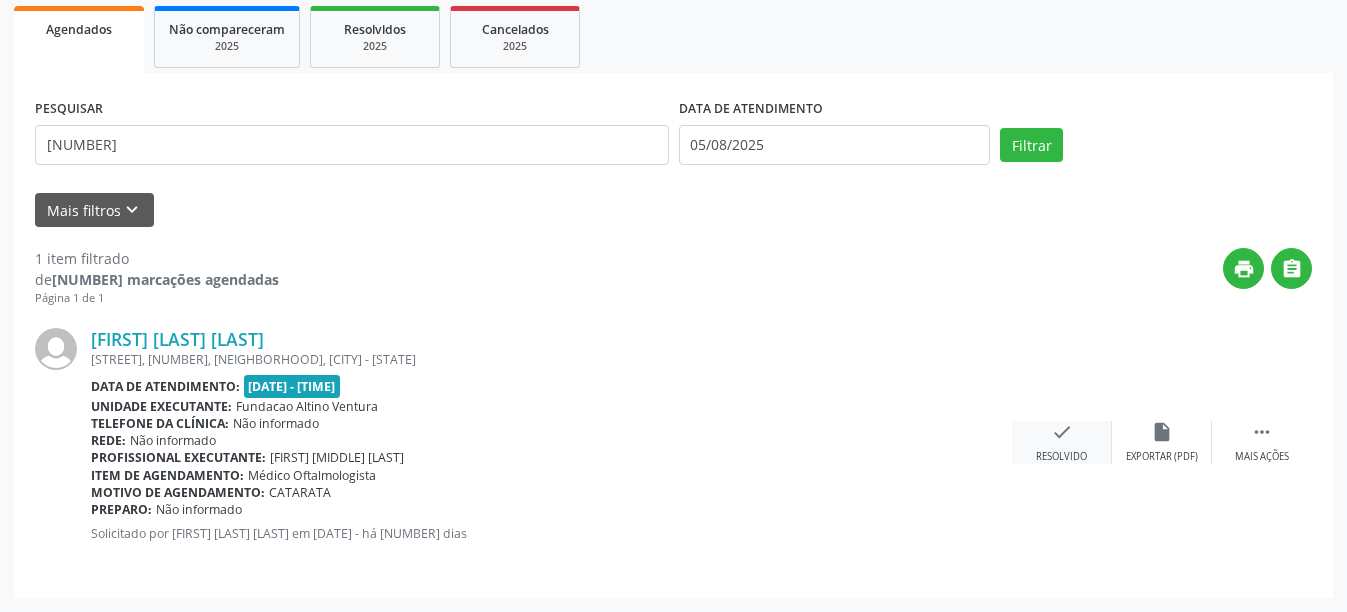 click on "Resolvido" at bounding box center (1061, 457) 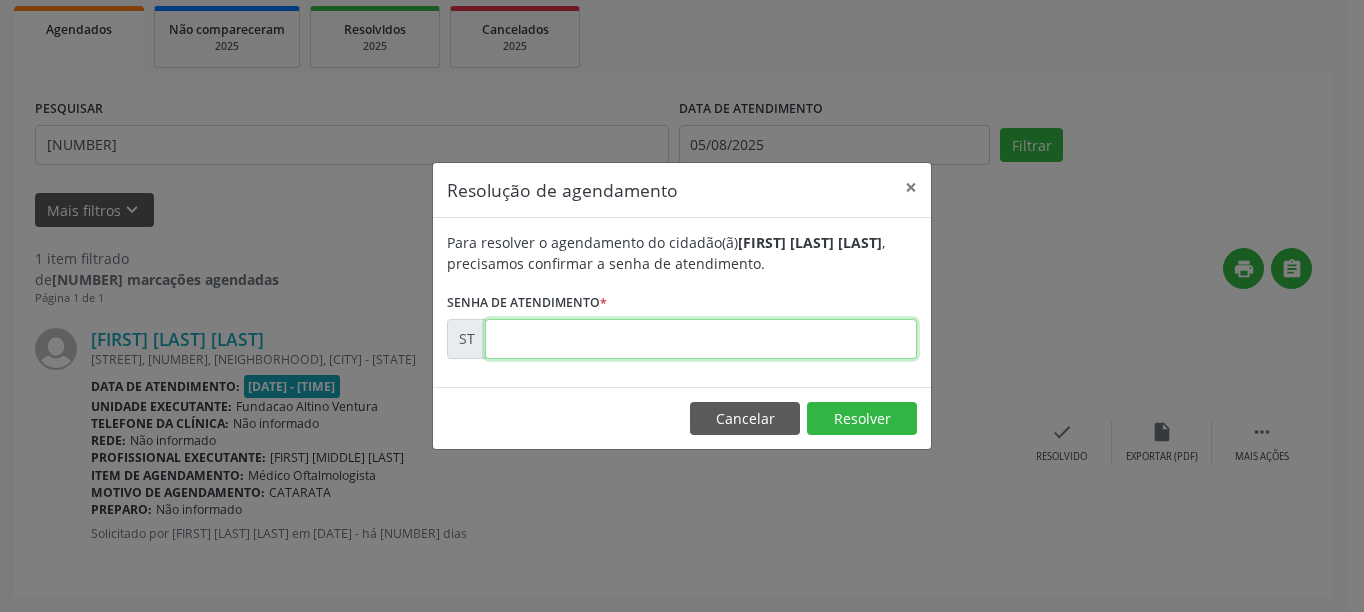 click at bounding box center (701, 339) 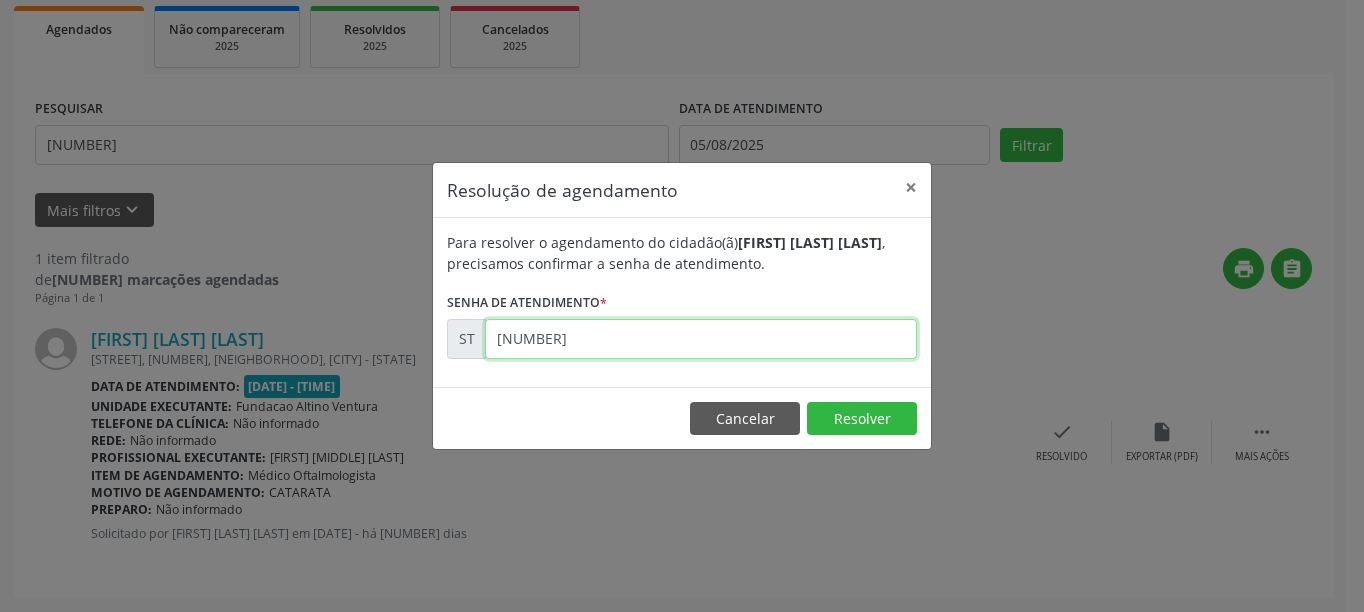 type on "00011643" 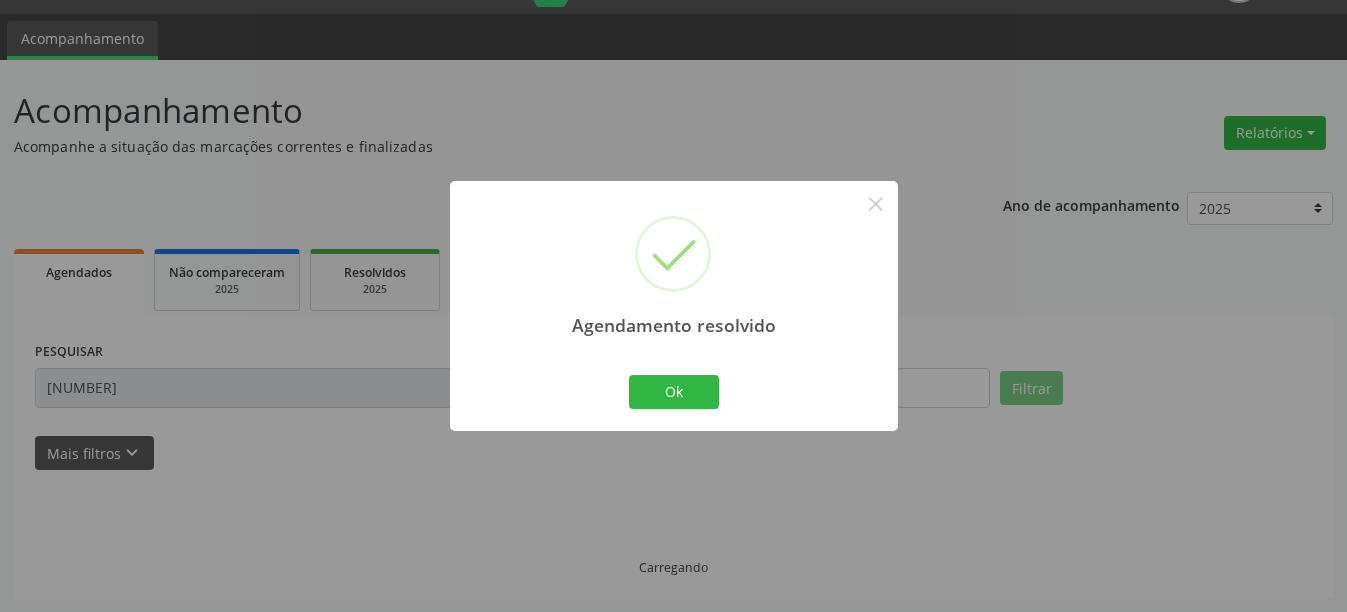 scroll, scrollTop: 6, scrollLeft: 0, axis: vertical 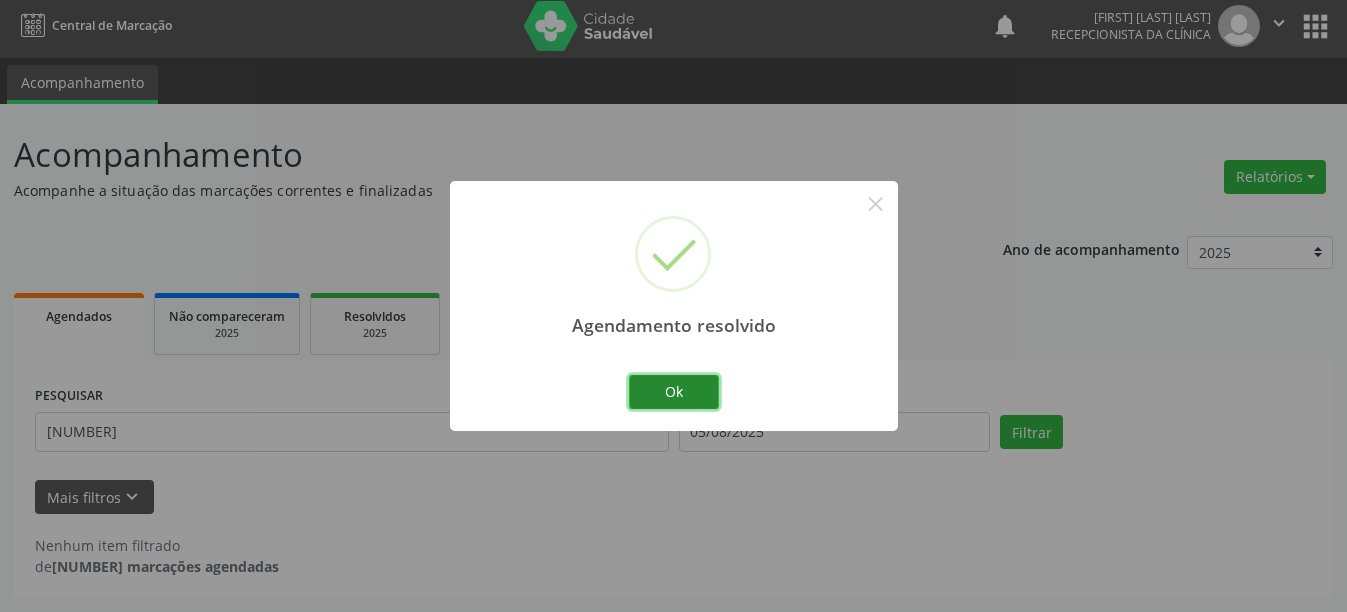click on "Ok" at bounding box center (674, 392) 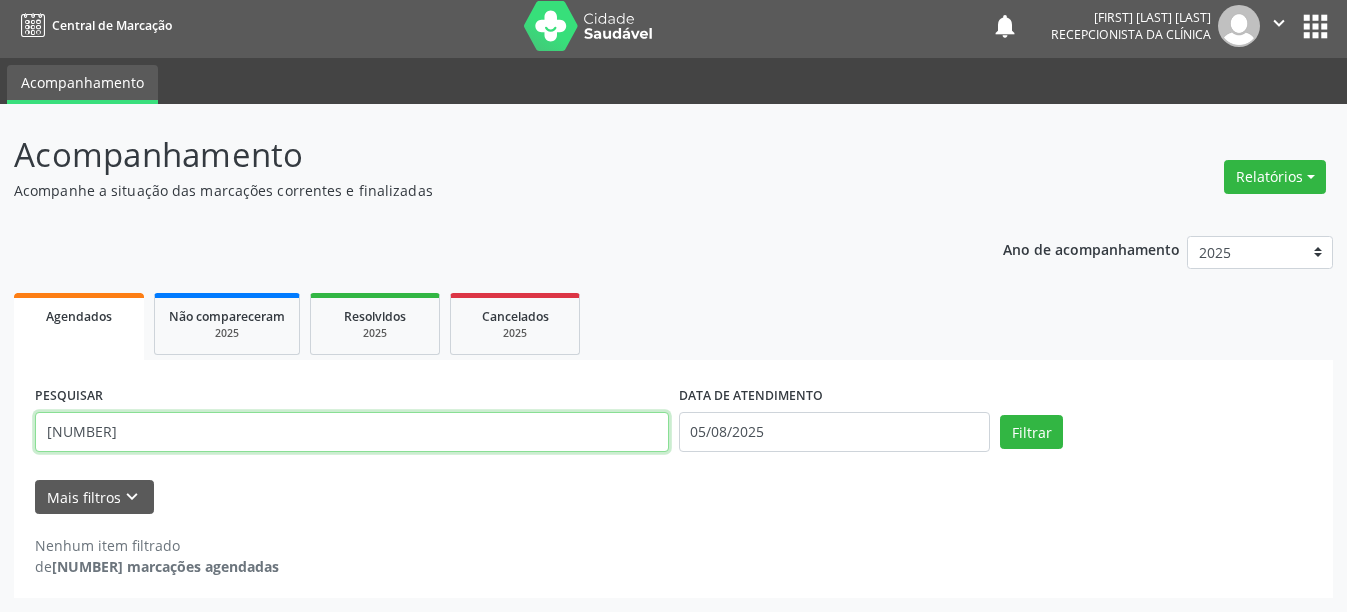 click on "706407602153189" at bounding box center (352, 432) 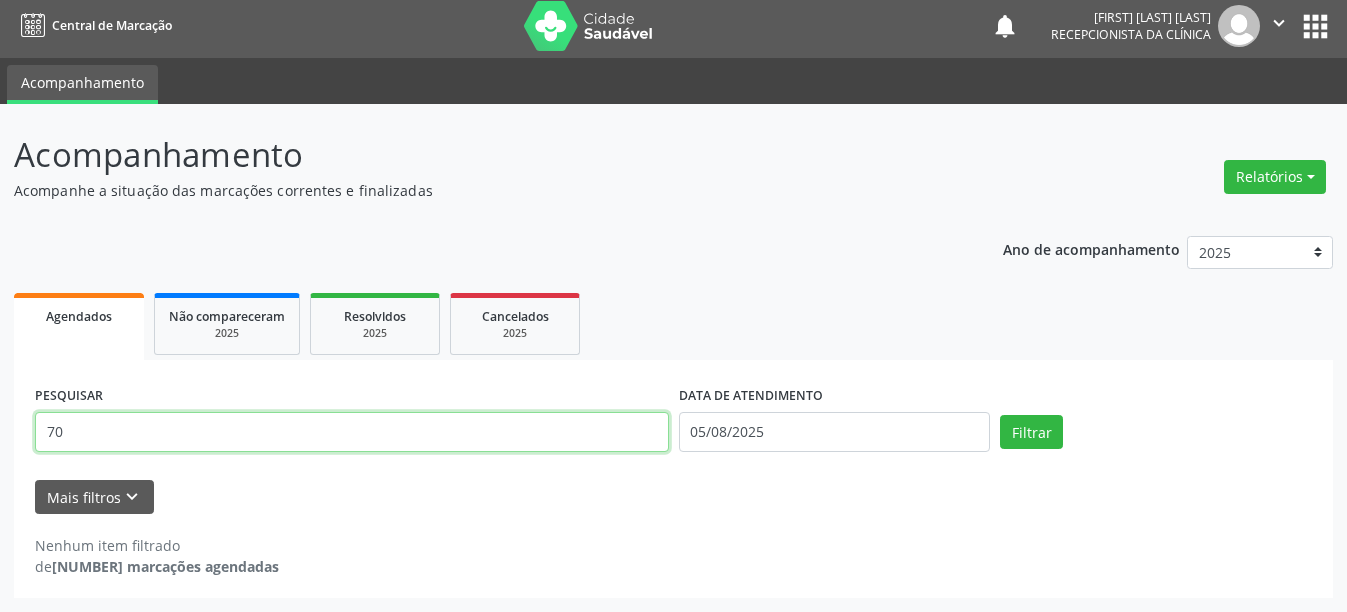 type on "7" 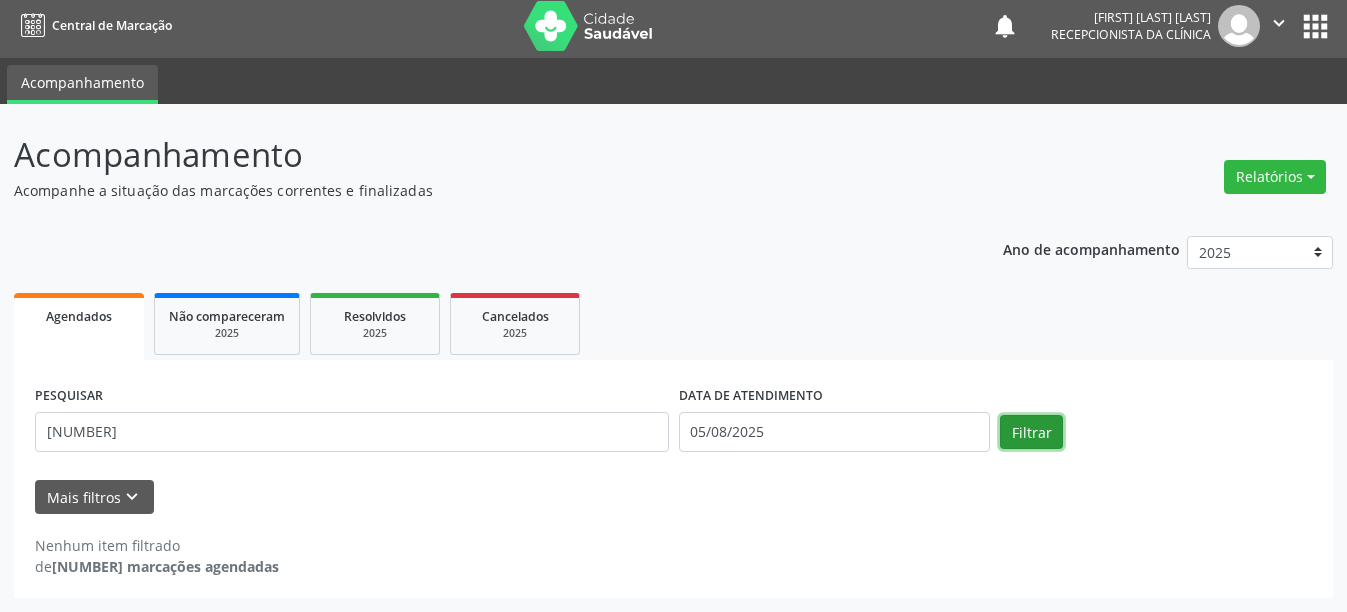 click on "Filtrar" at bounding box center [1031, 432] 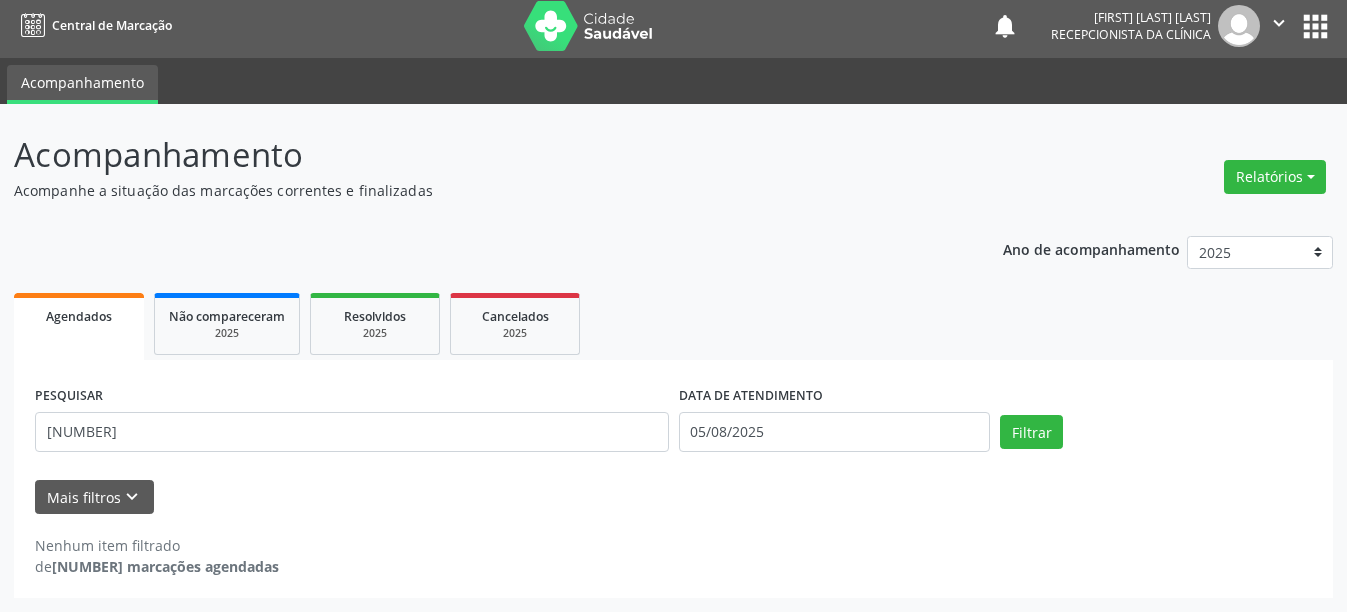 click on "Nenhum item filtrado
de
340 marcações agendadas" at bounding box center (673, 545) 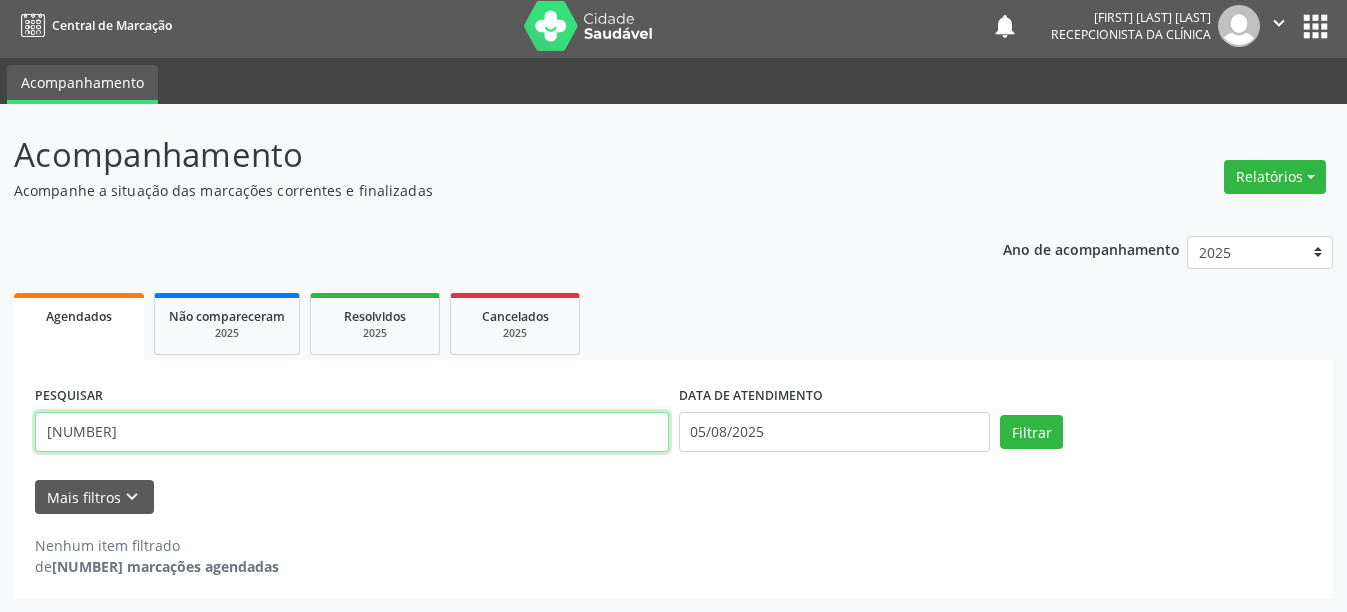 click on "203188118090007" at bounding box center [352, 432] 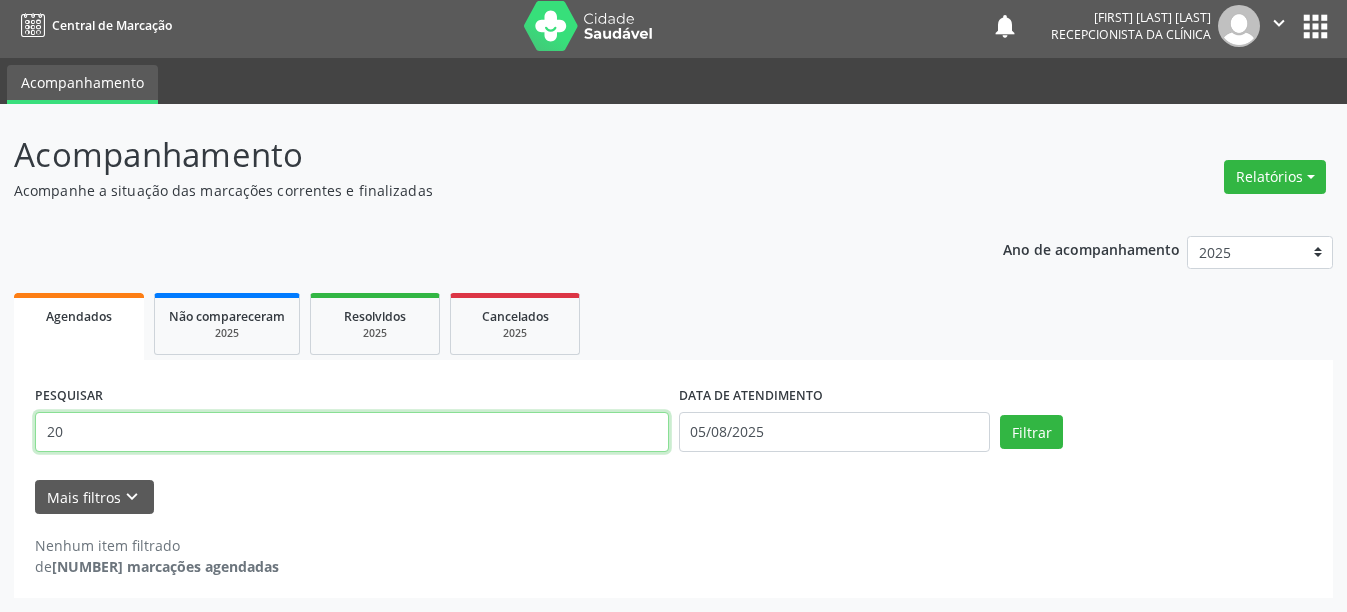 type on "2" 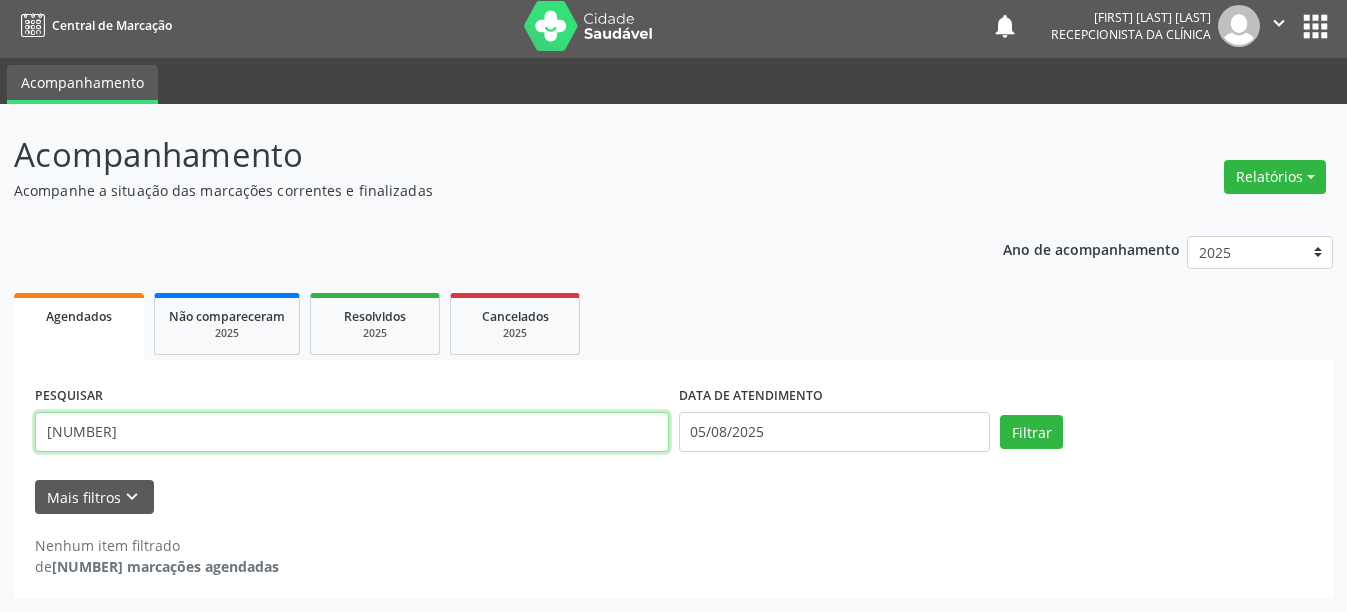 type on "700102921261611" 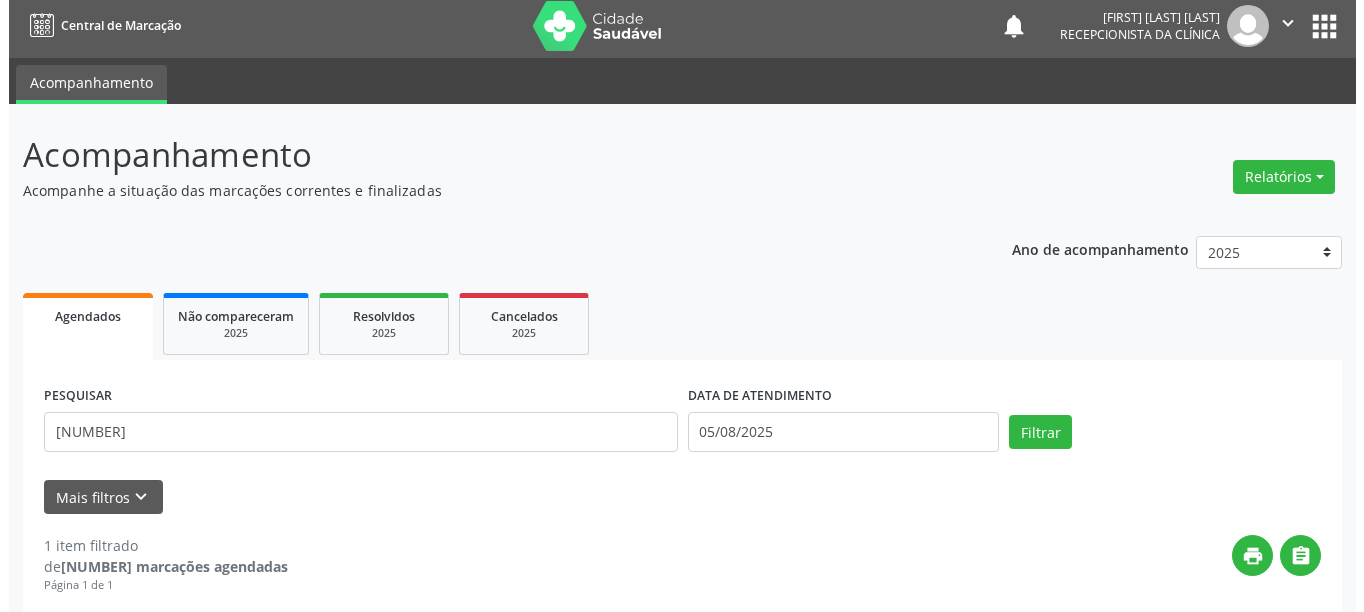 scroll, scrollTop: 293, scrollLeft: 0, axis: vertical 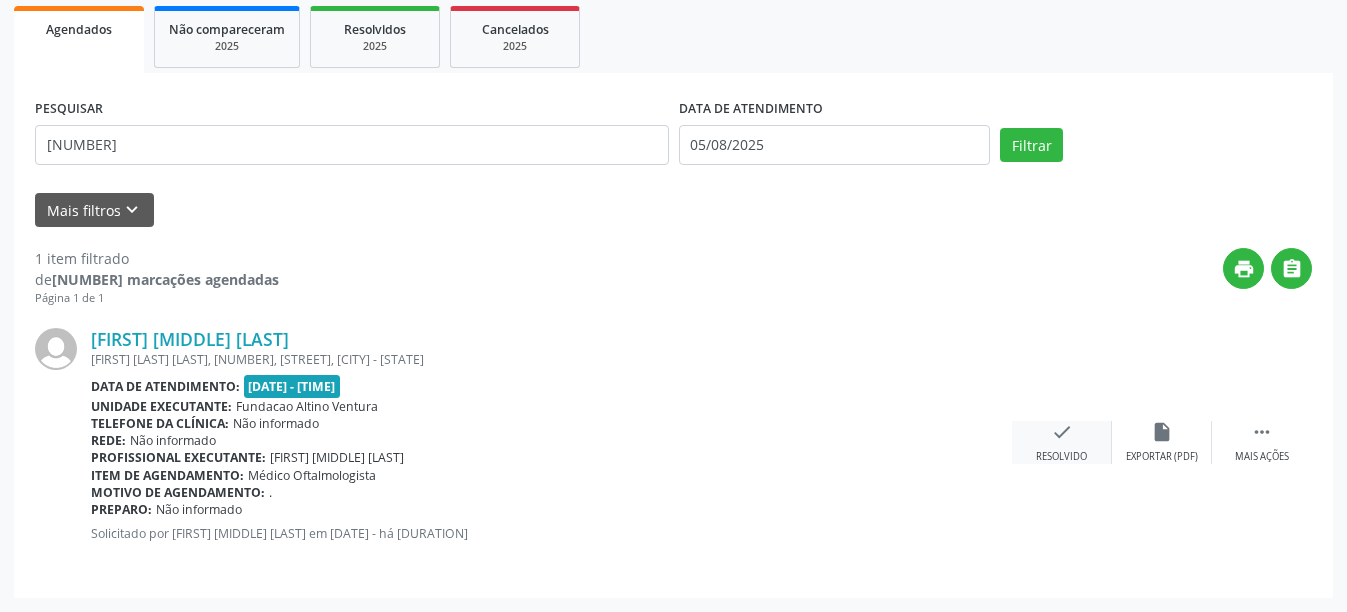 click on "Resolvido" at bounding box center [1061, 457] 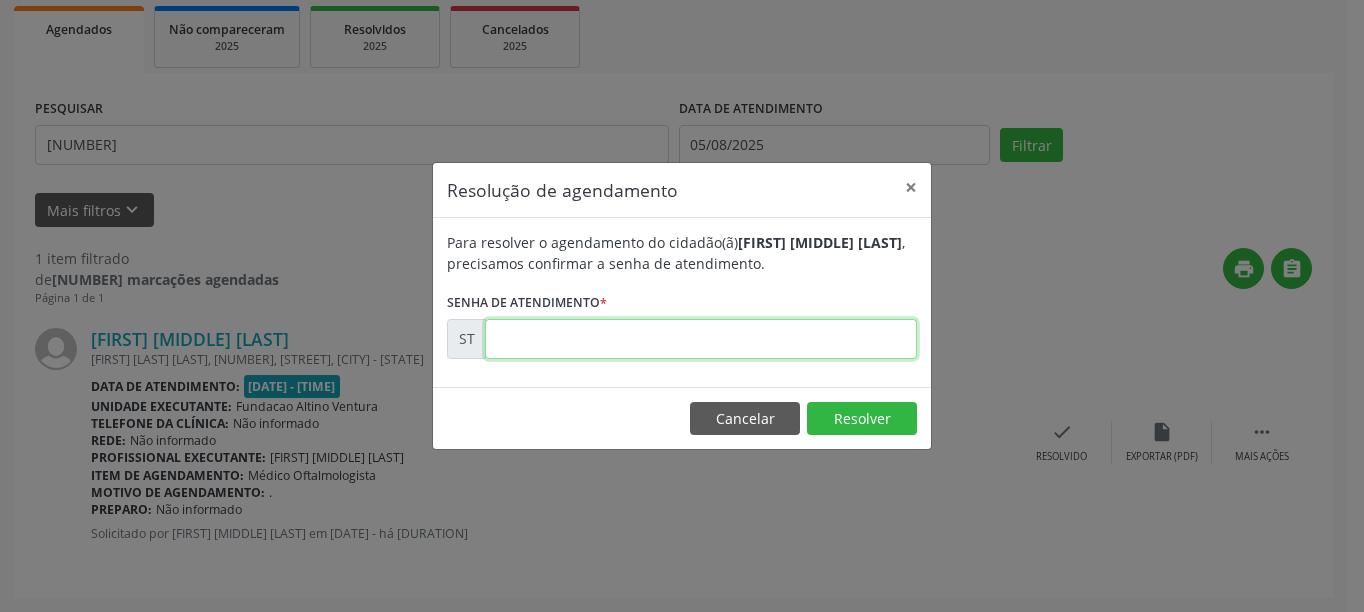 click at bounding box center (701, 339) 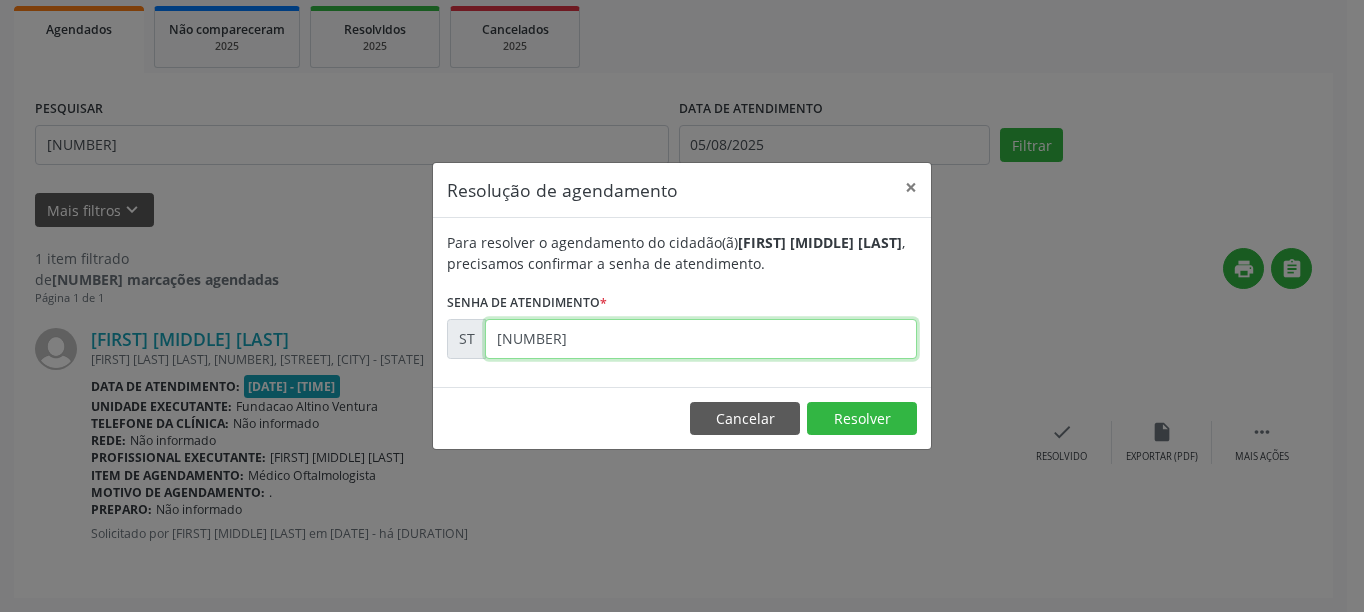type on "00011339" 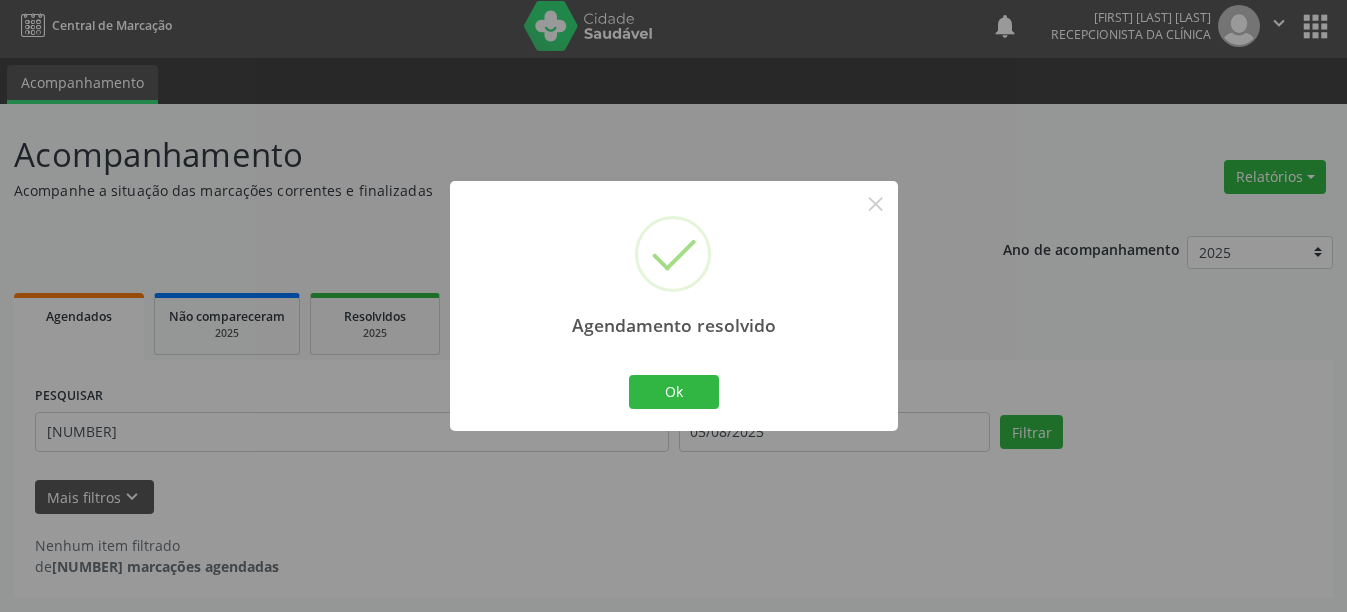 scroll, scrollTop: 6, scrollLeft: 0, axis: vertical 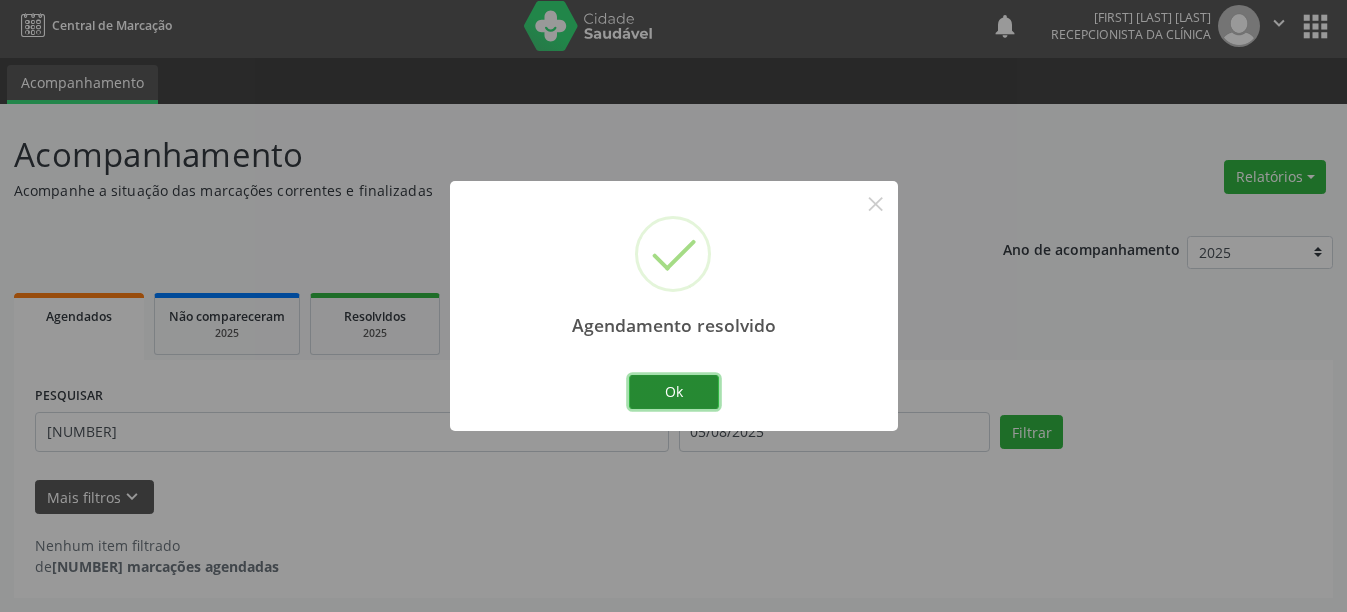 click on "Ok" at bounding box center (674, 392) 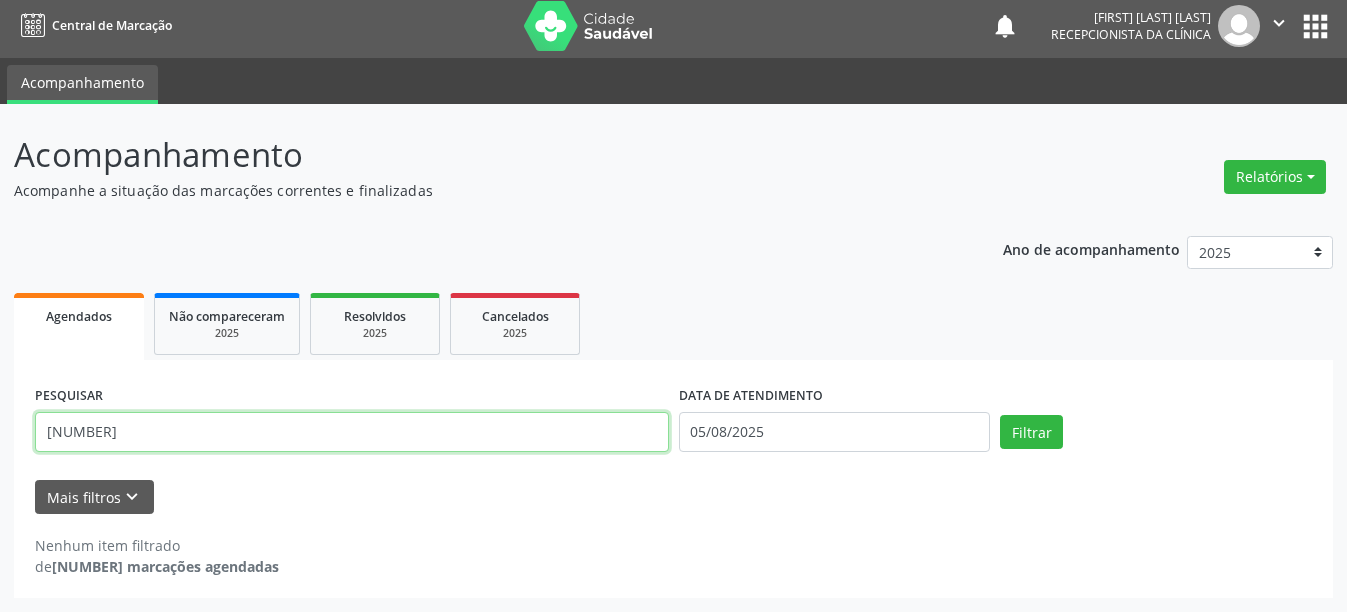 click on "700102921261611" at bounding box center [352, 432] 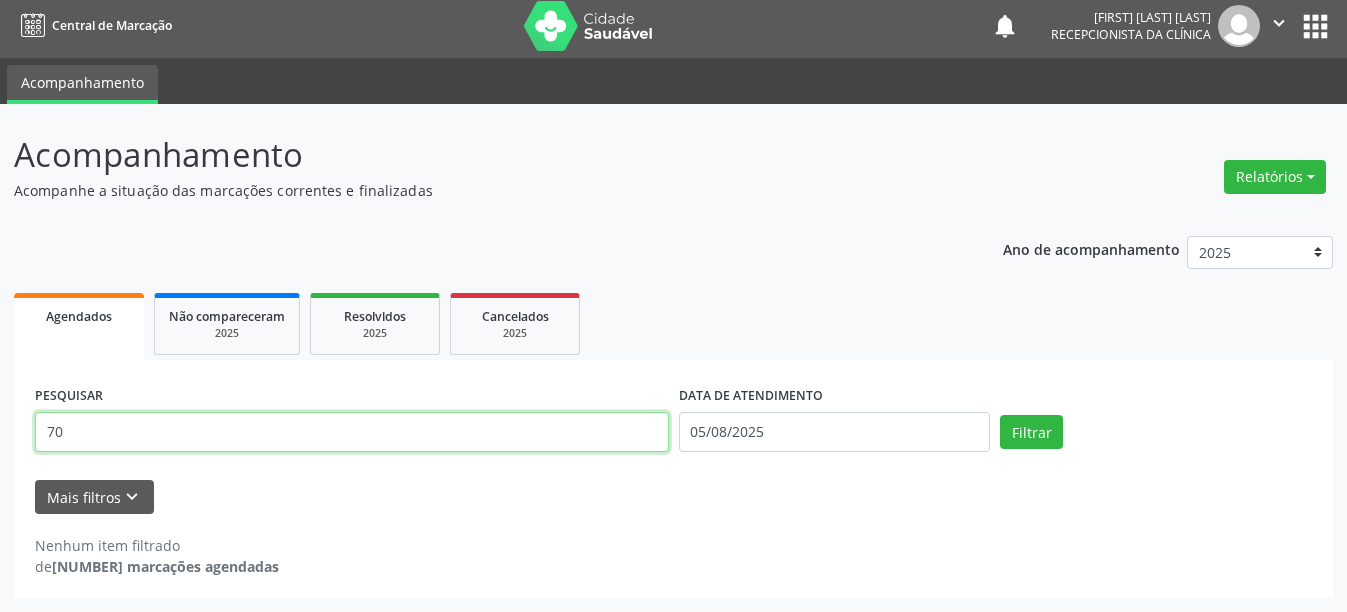 type on "7" 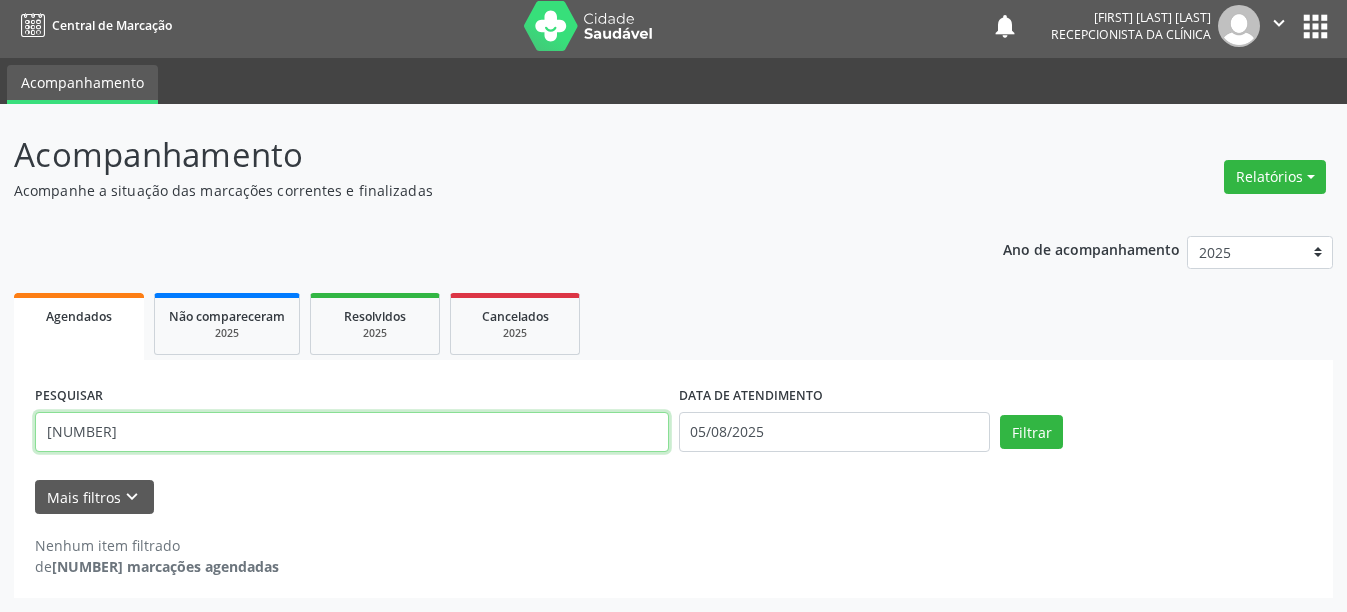 click on "Filtrar" at bounding box center [1031, 432] 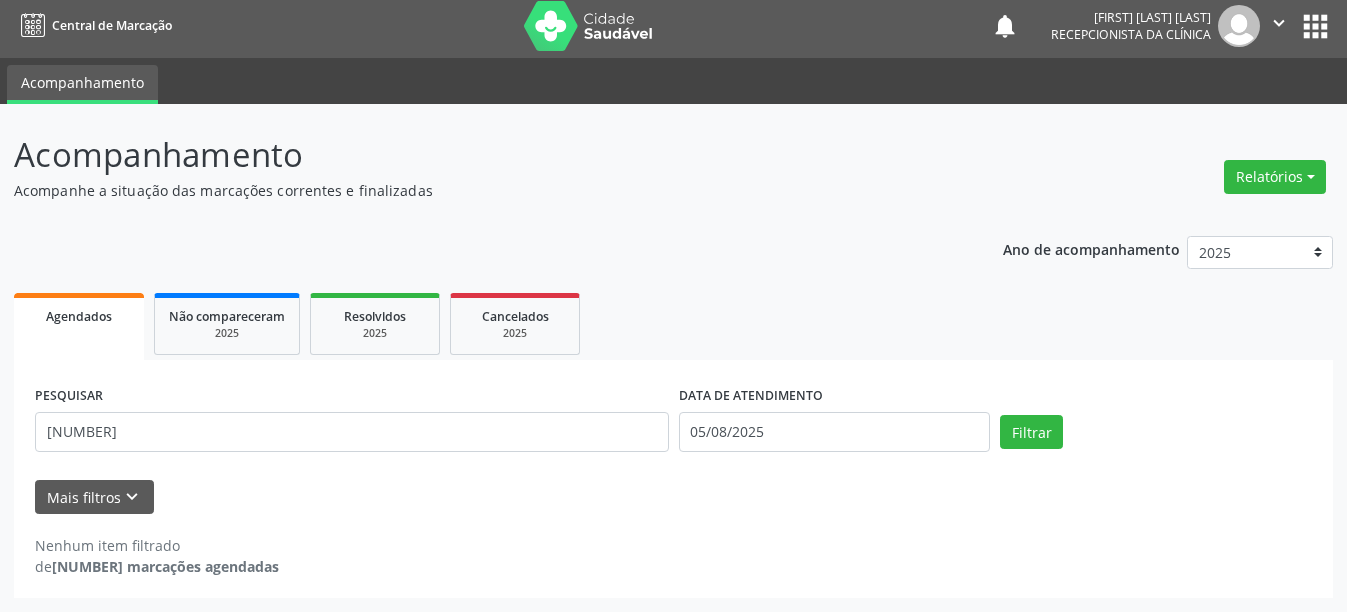 click on "Nenhum item filtrado
de
339 marcações agendadas" at bounding box center [673, 545] 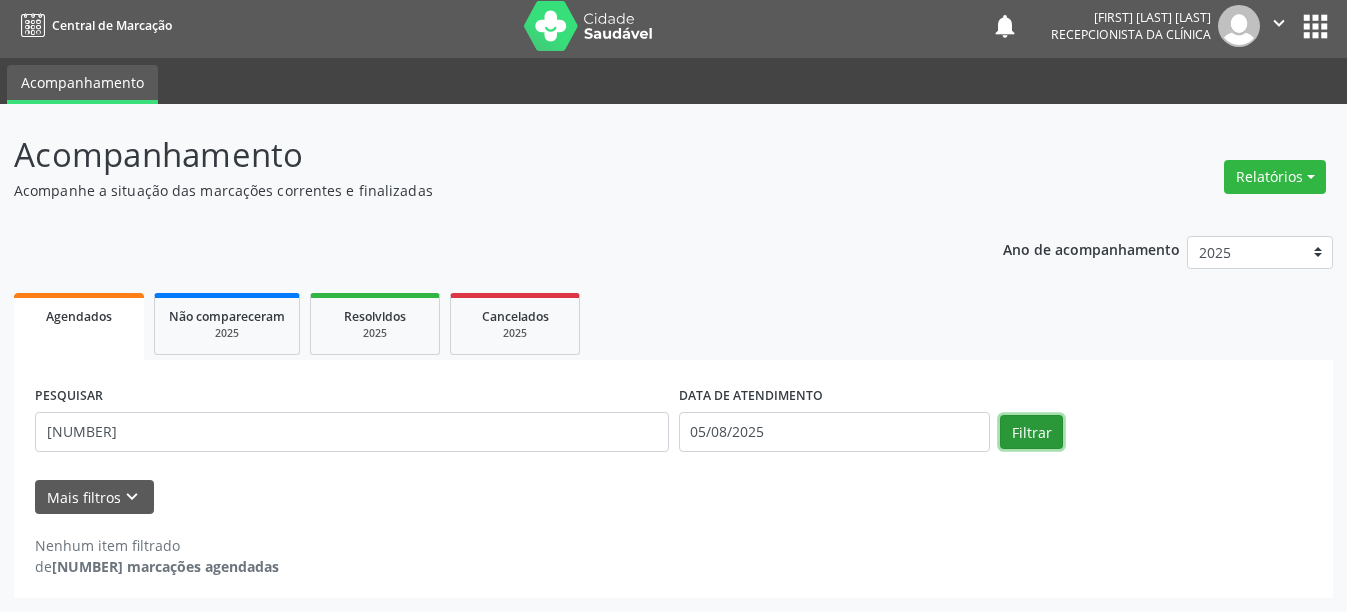 click on "Filtrar" at bounding box center (1031, 432) 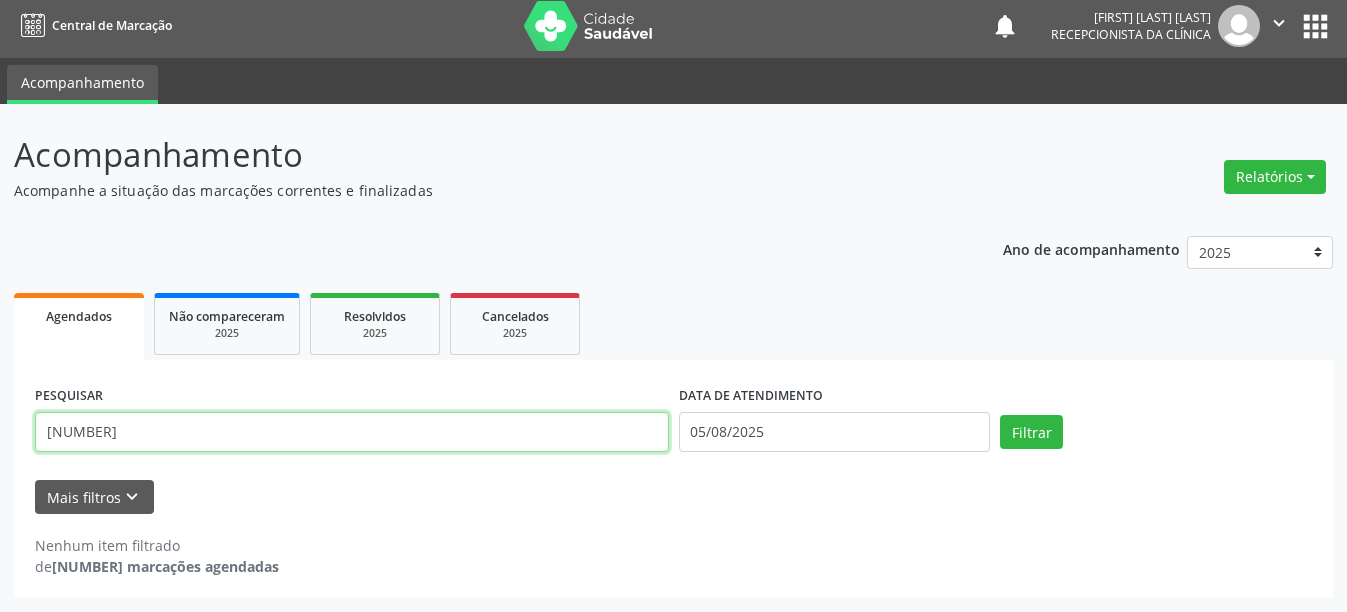 click on "[PHONE]" at bounding box center [352, 432] 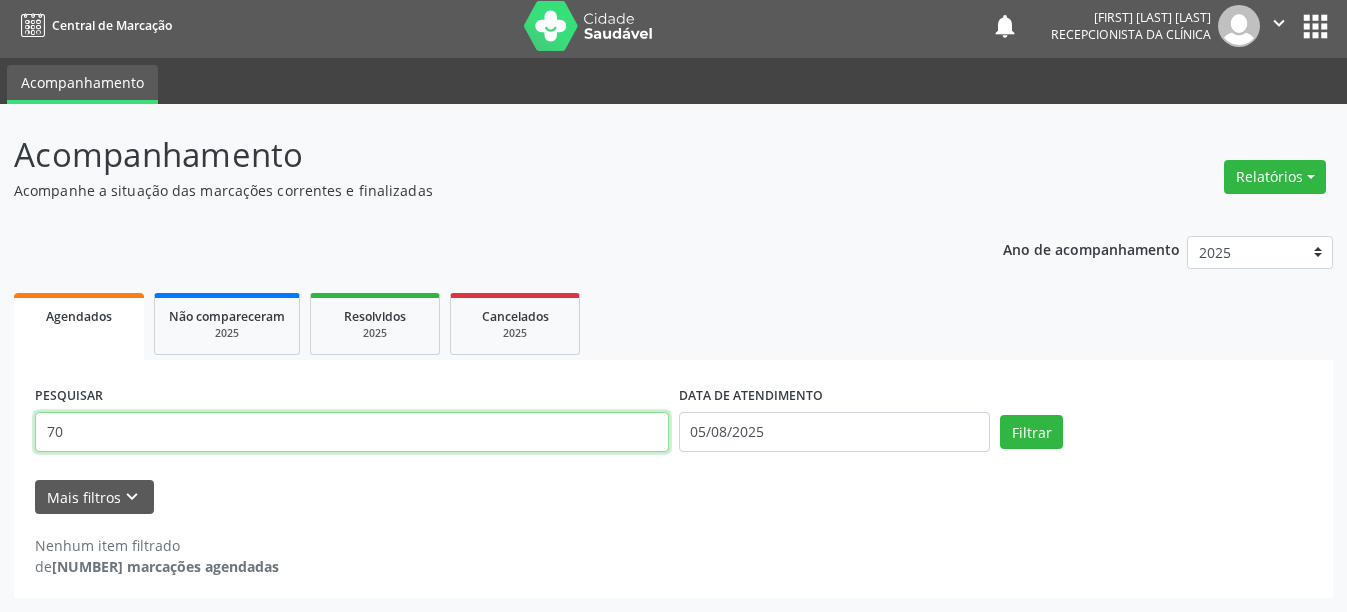 type on "7" 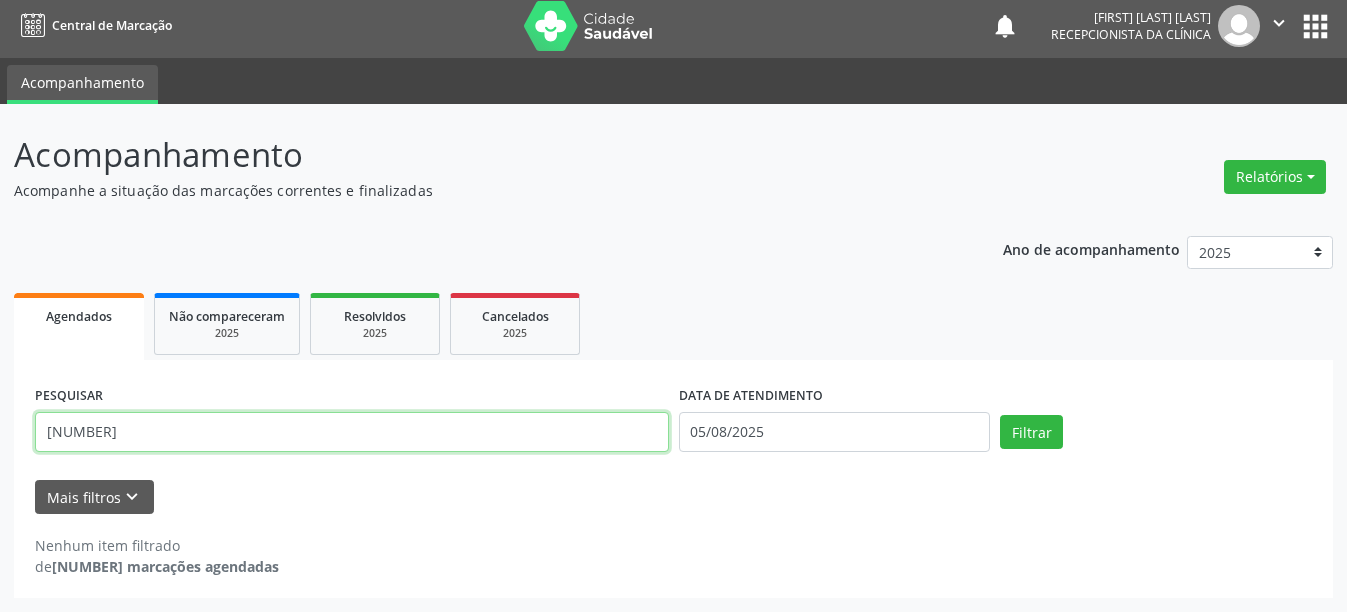 click on "Filtrar" at bounding box center [1031, 432] 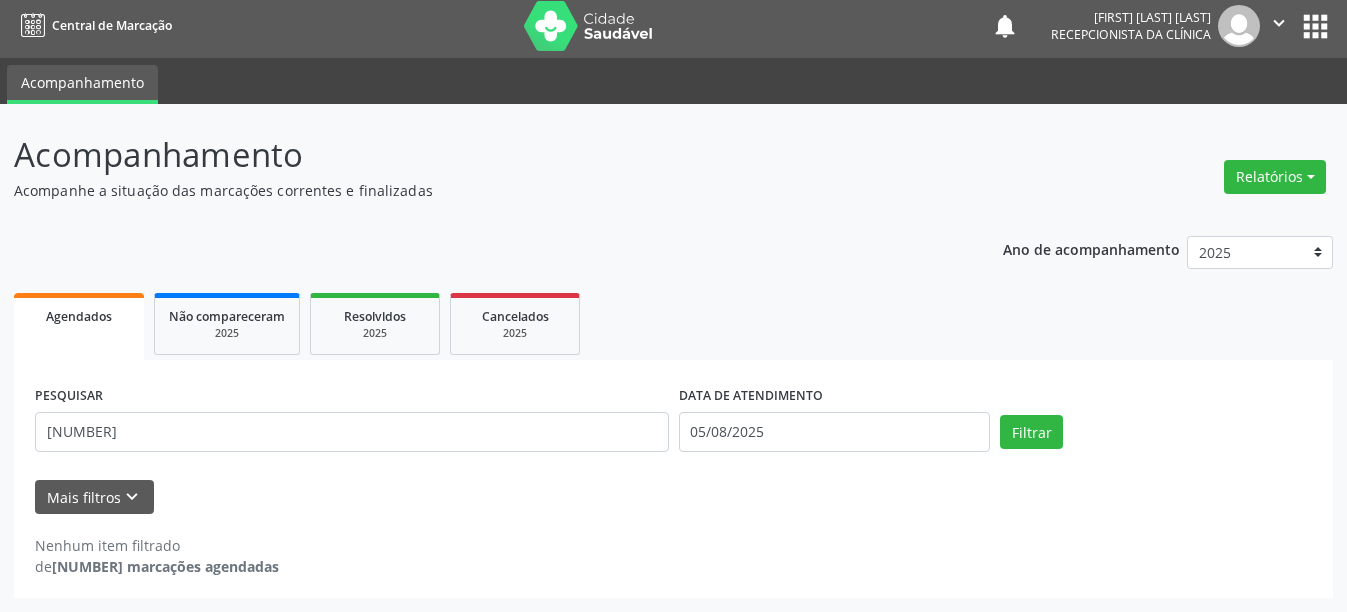 scroll, scrollTop: 6, scrollLeft: 0, axis: vertical 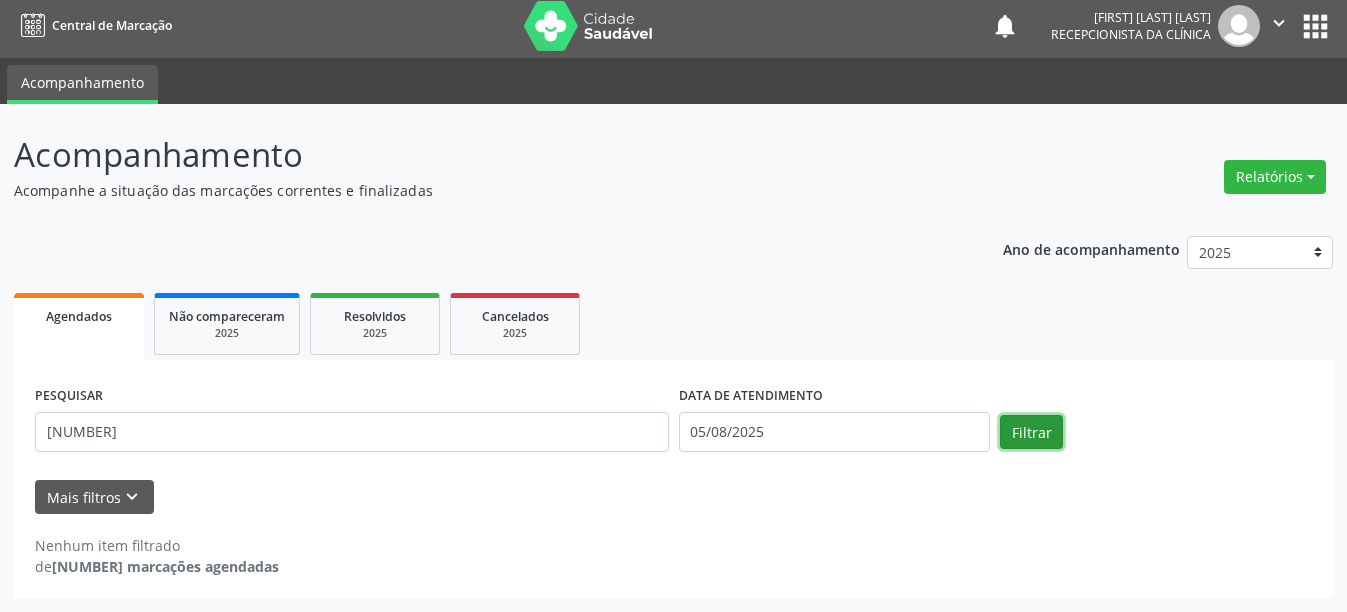 click on "Filtrar" at bounding box center [1031, 432] 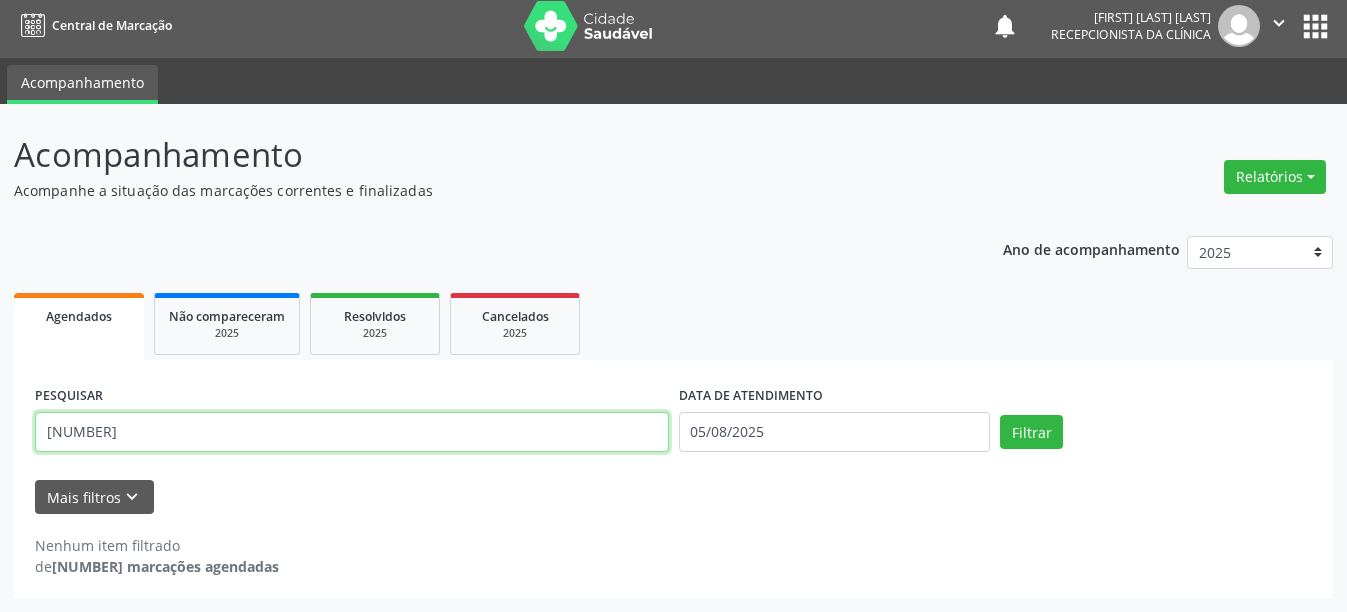 click on "700008922622304" at bounding box center [352, 432] 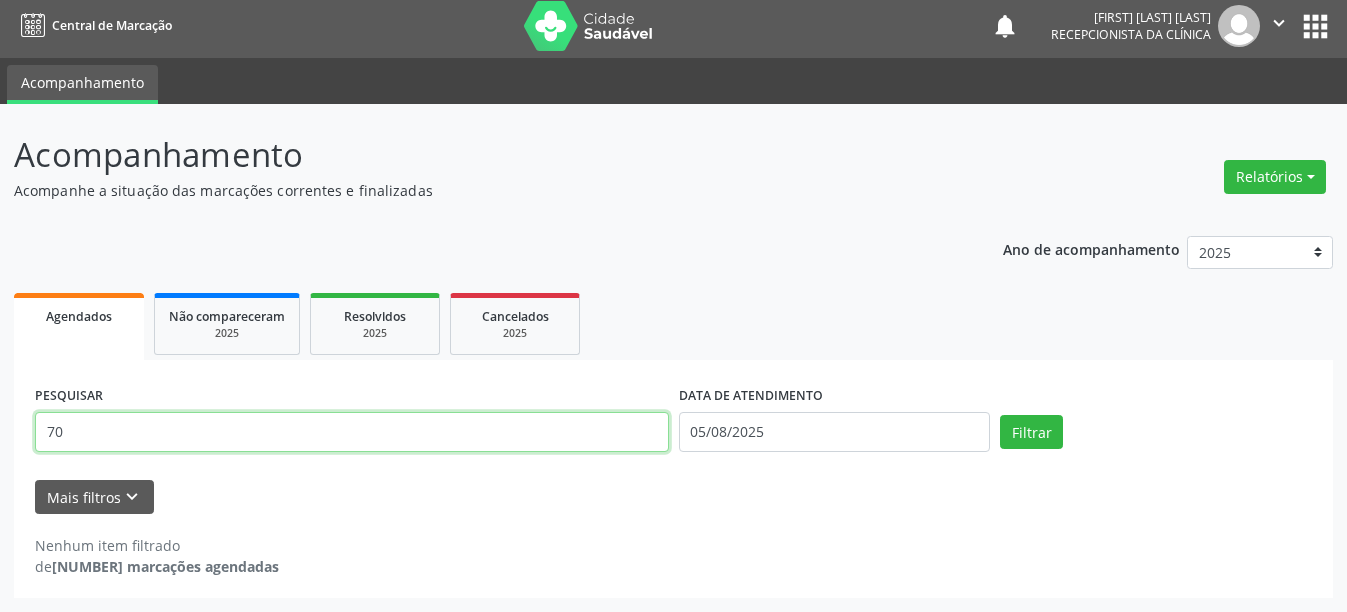 type on "7" 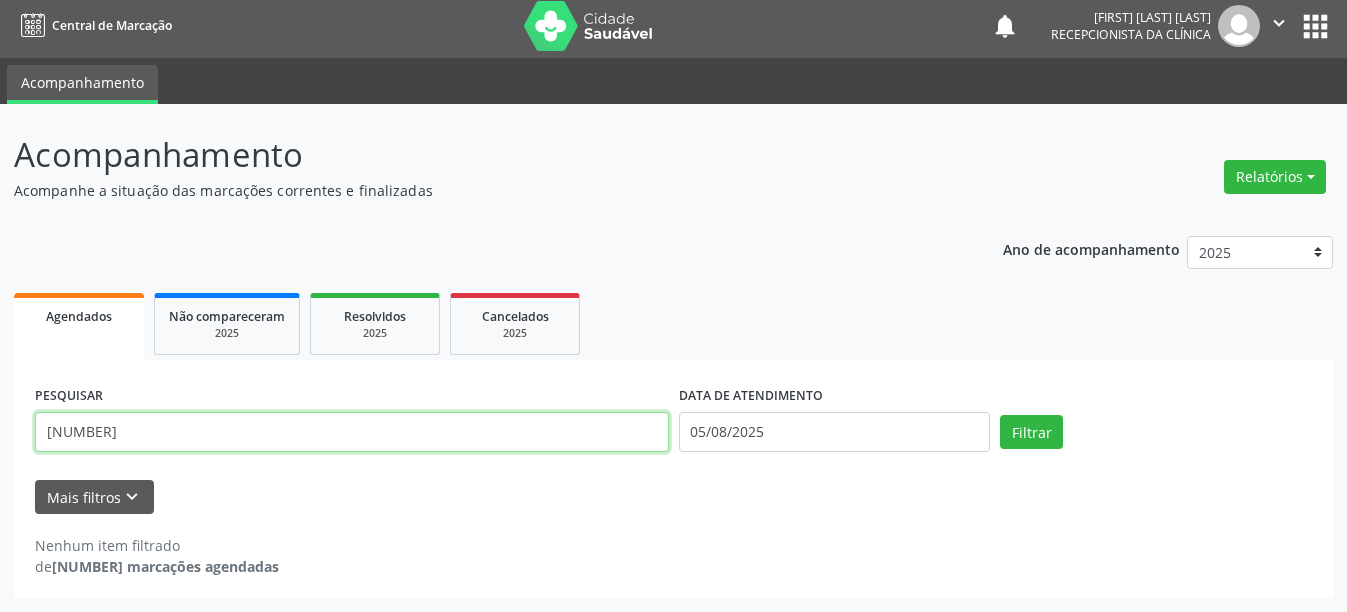 click on "Filtrar" at bounding box center [1031, 432] 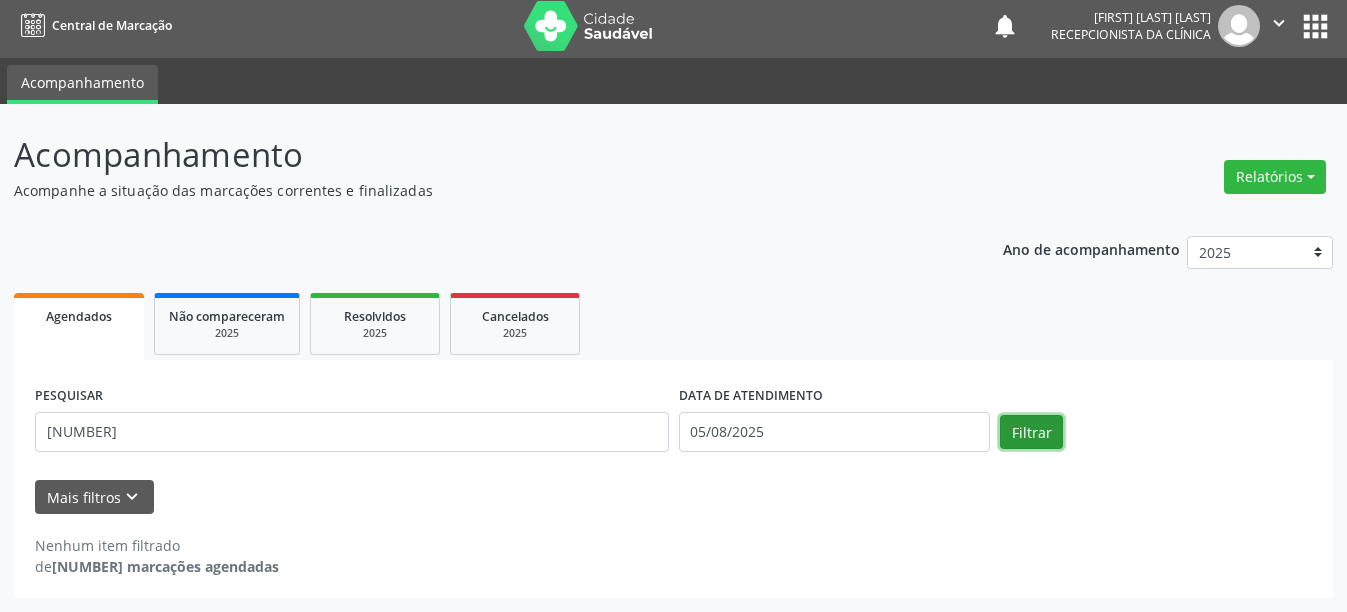 click on "Filtrar" at bounding box center [1031, 432] 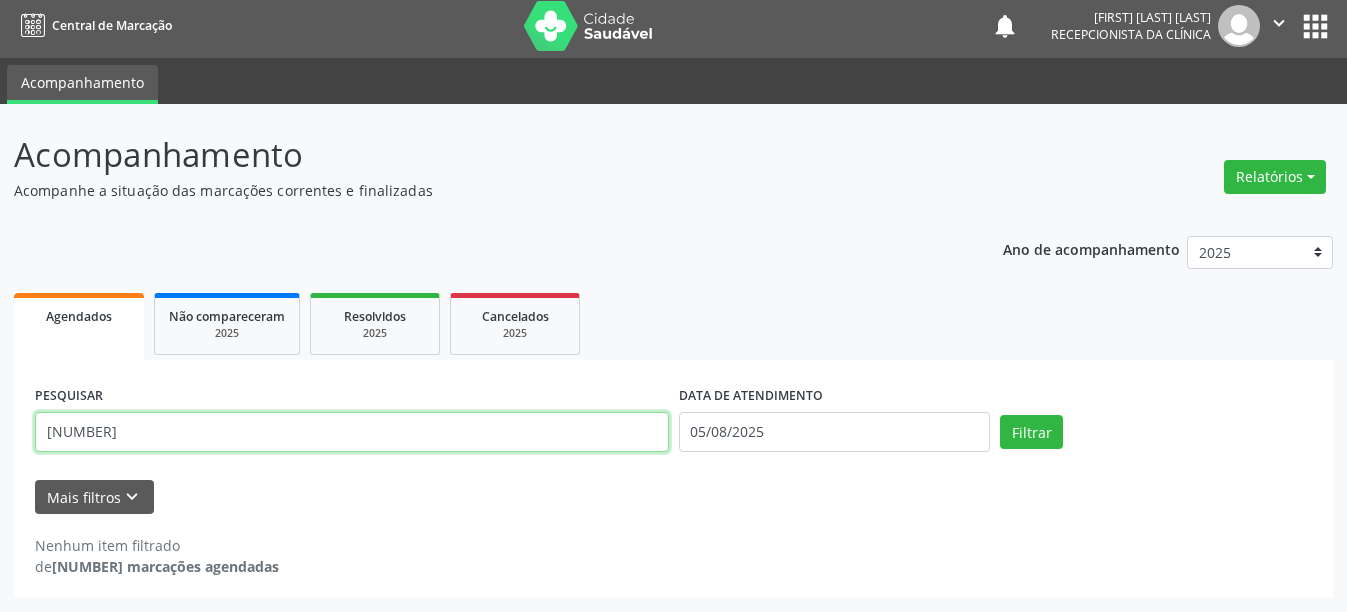 click on "88003717116071" at bounding box center (352, 432) 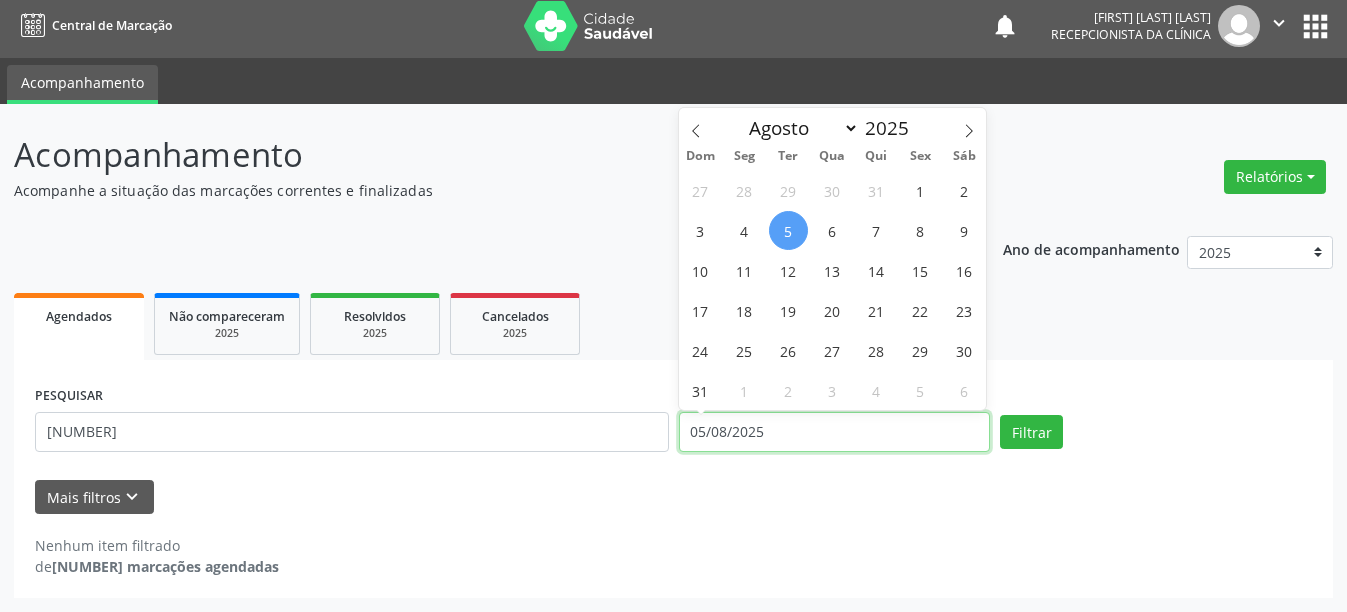 click on "05/08/2025" at bounding box center [835, 432] 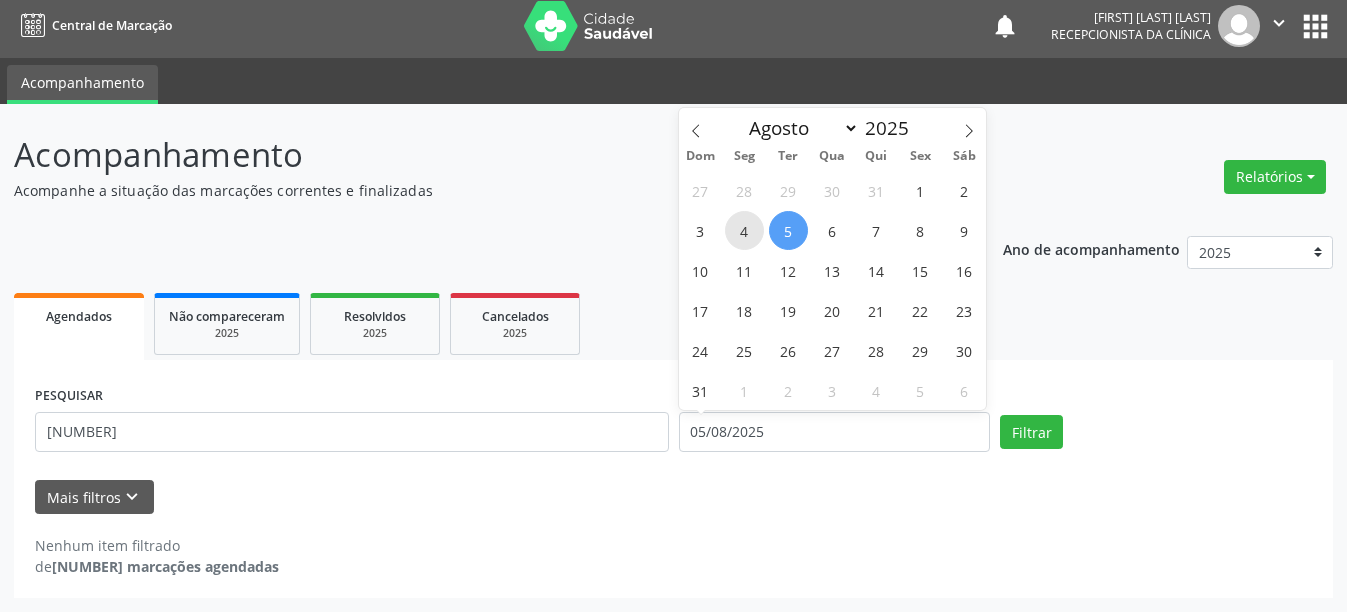 click on "4" at bounding box center (744, 230) 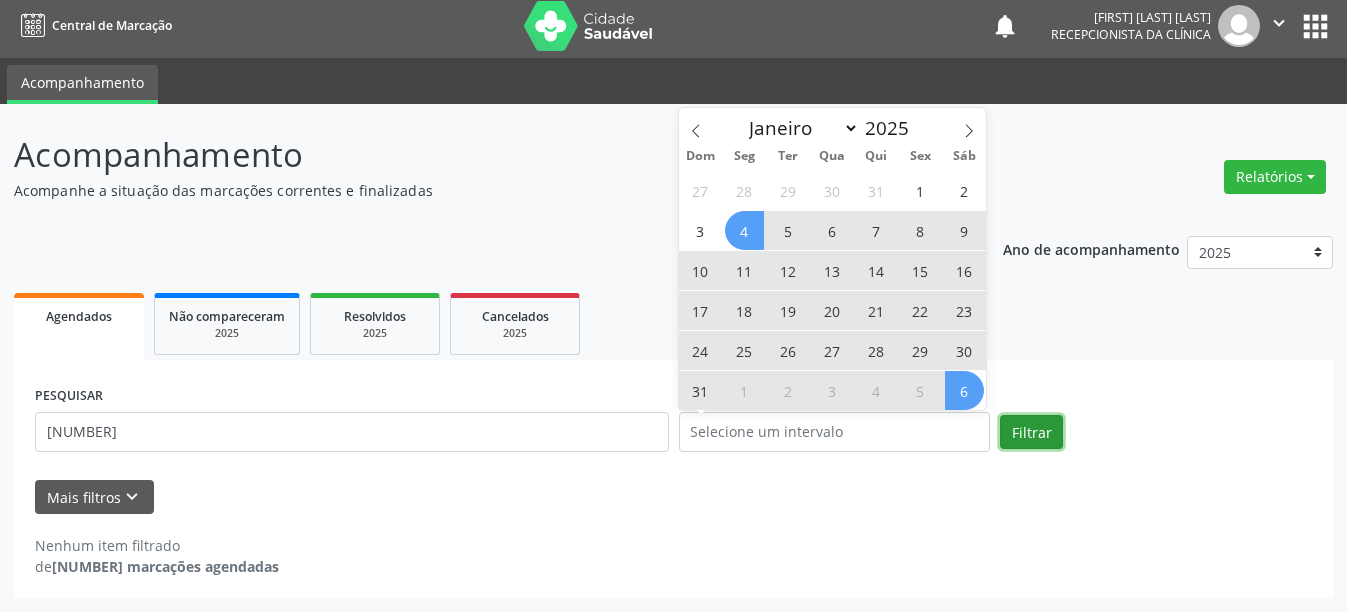 click on "Filtrar" at bounding box center [1031, 432] 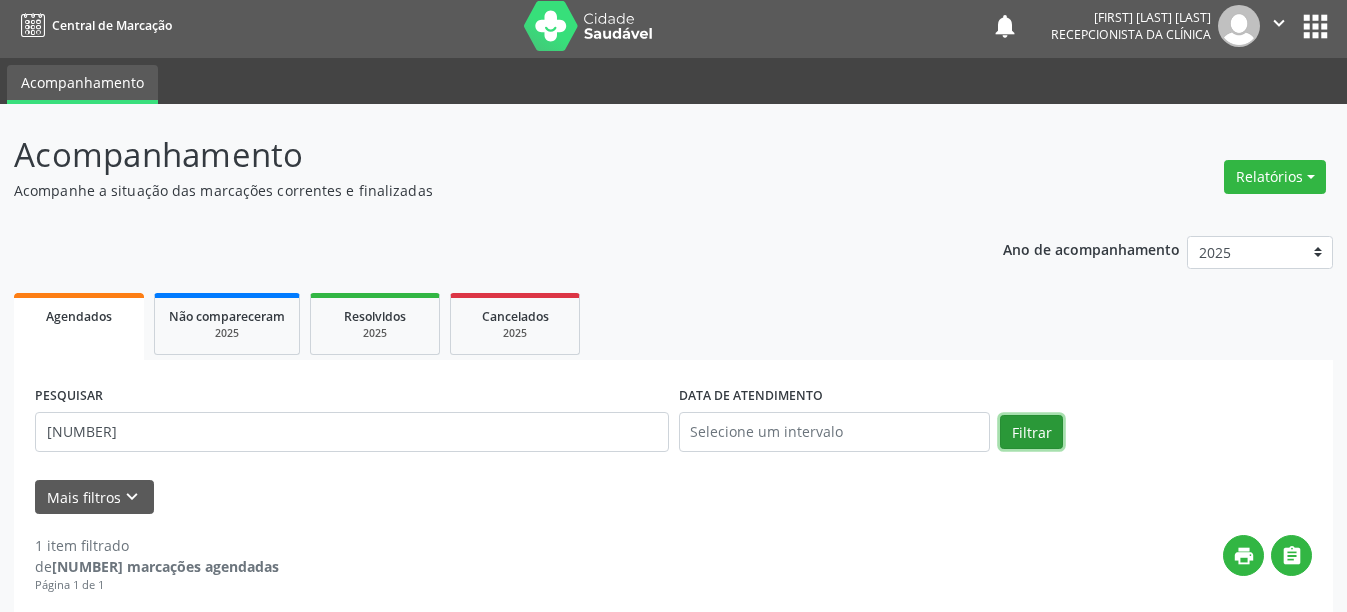 click on "Filtrar" at bounding box center [1031, 432] 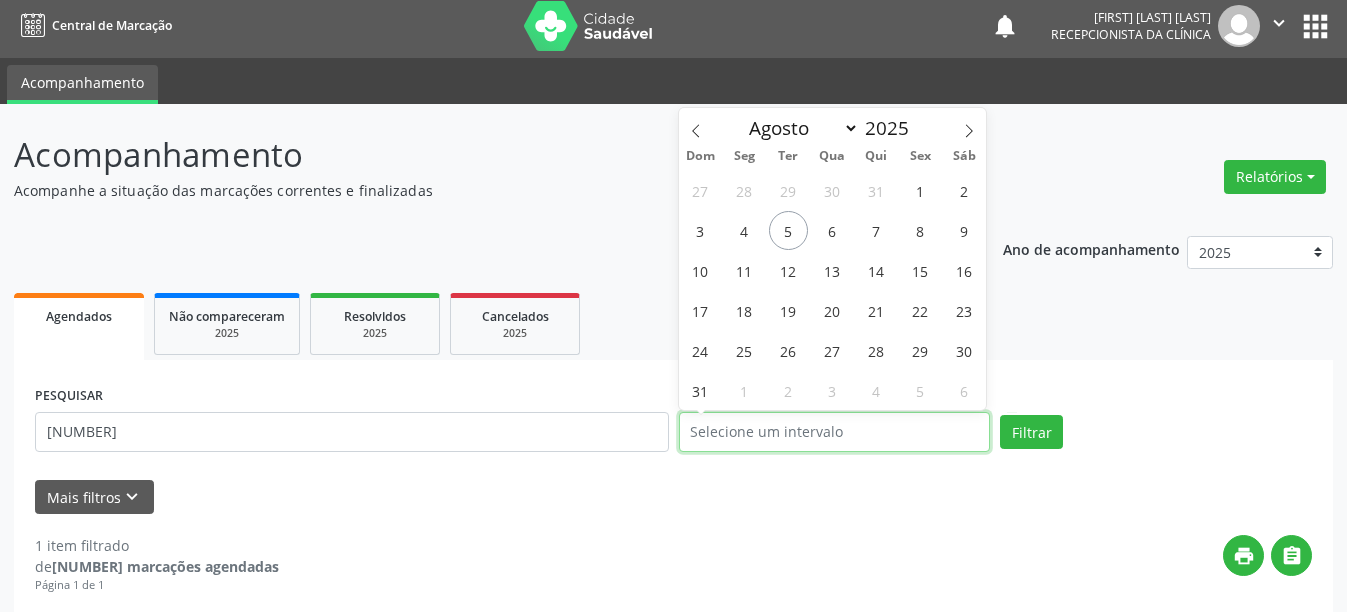 click at bounding box center [835, 432] 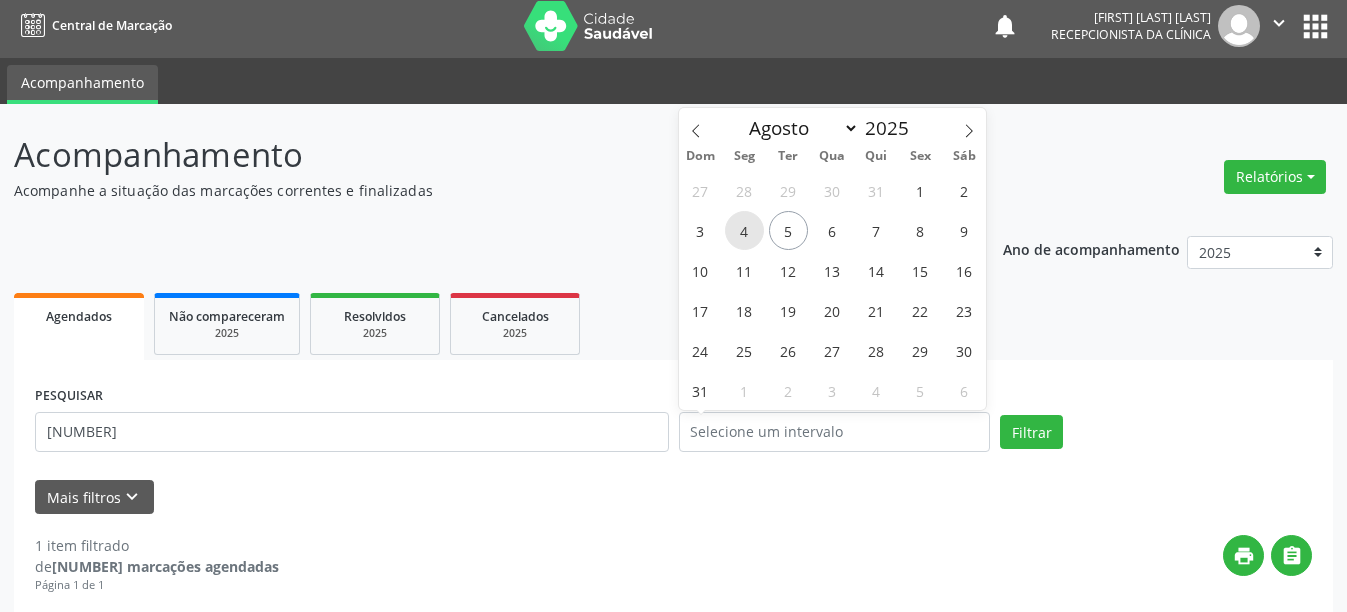 click on "4" at bounding box center [744, 230] 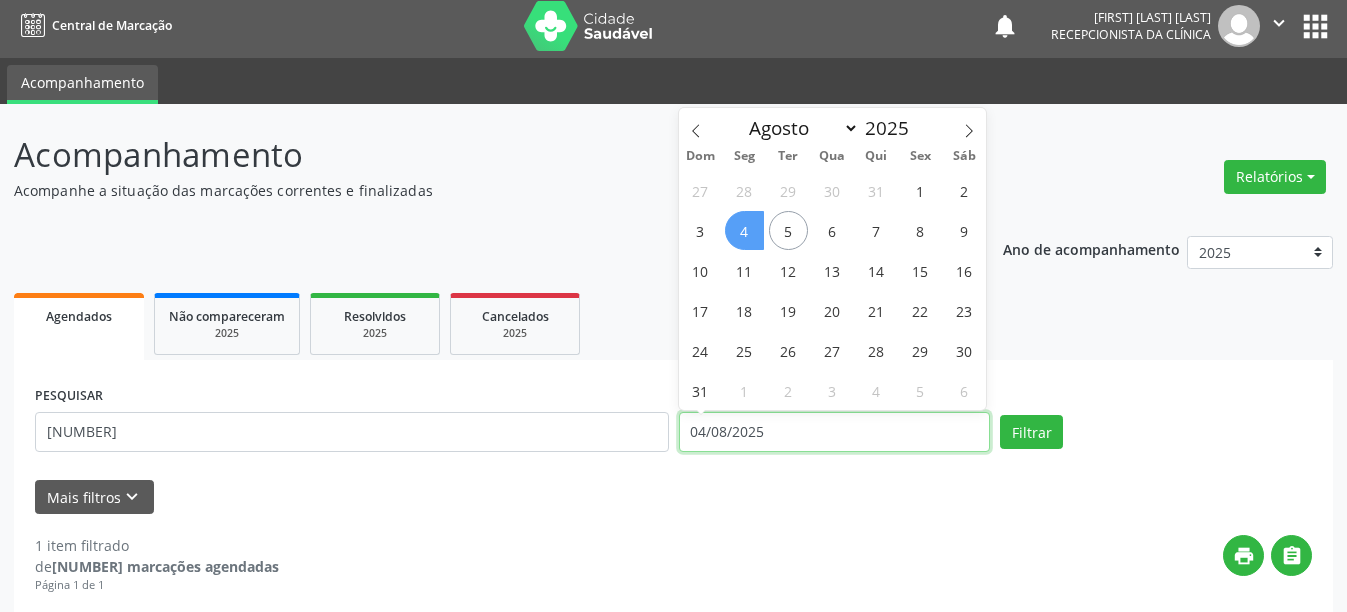 click on "04/08/2025" at bounding box center [835, 432] 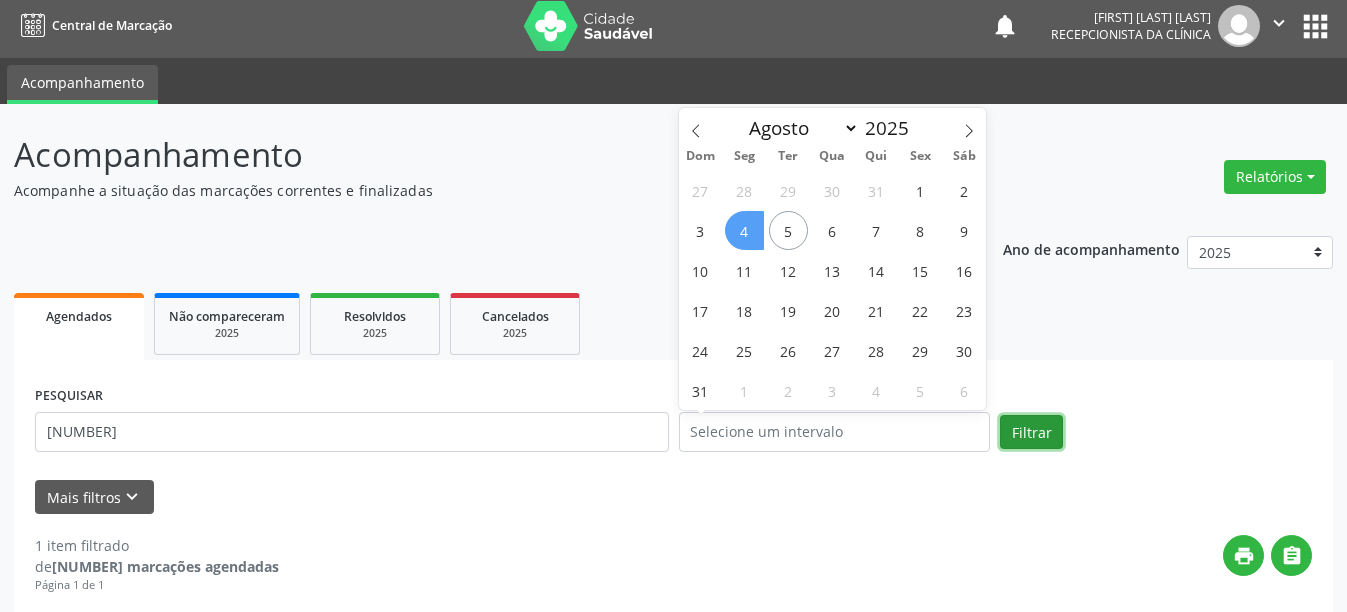 click on "Filtrar" at bounding box center [1031, 432] 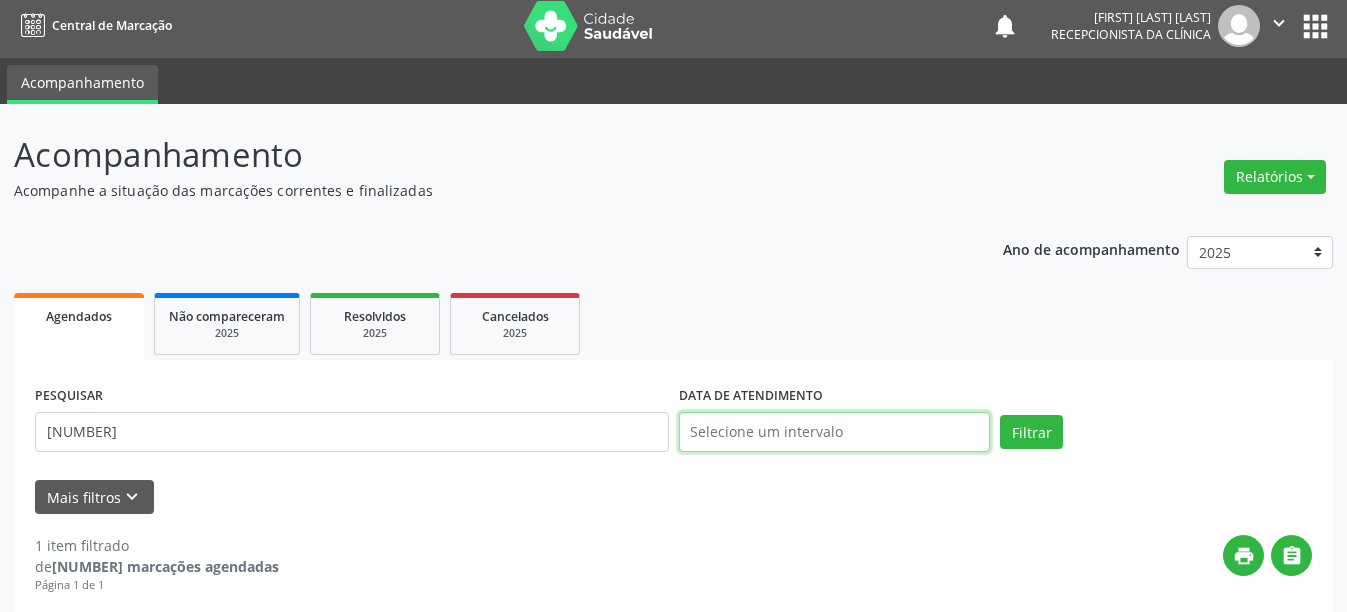 click at bounding box center [835, 432] 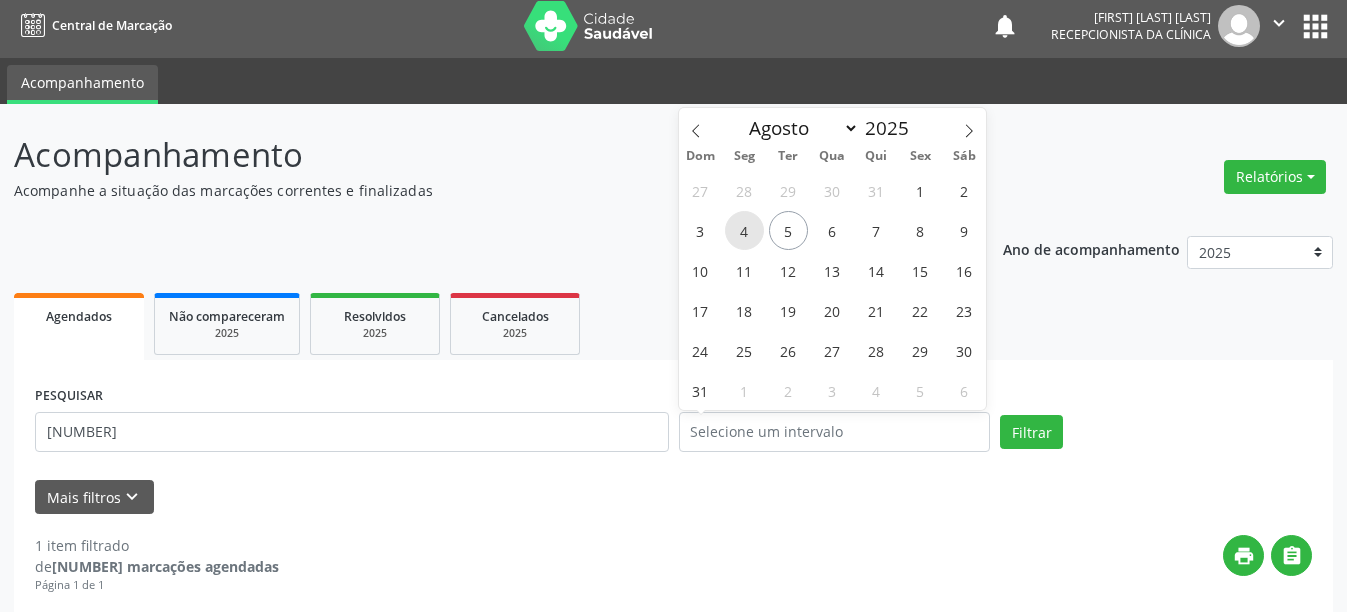 click on "4" at bounding box center (744, 230) 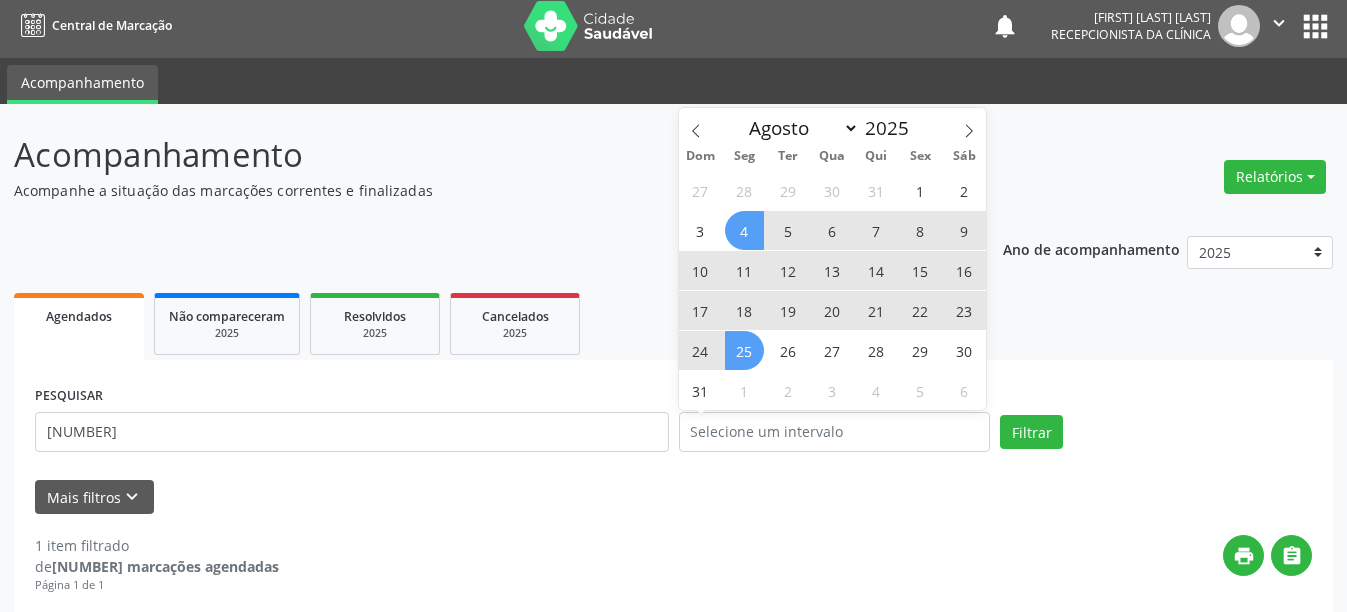 click on "Mais filtros
keyboard_arrow_down" at bounding box center (673, 497) 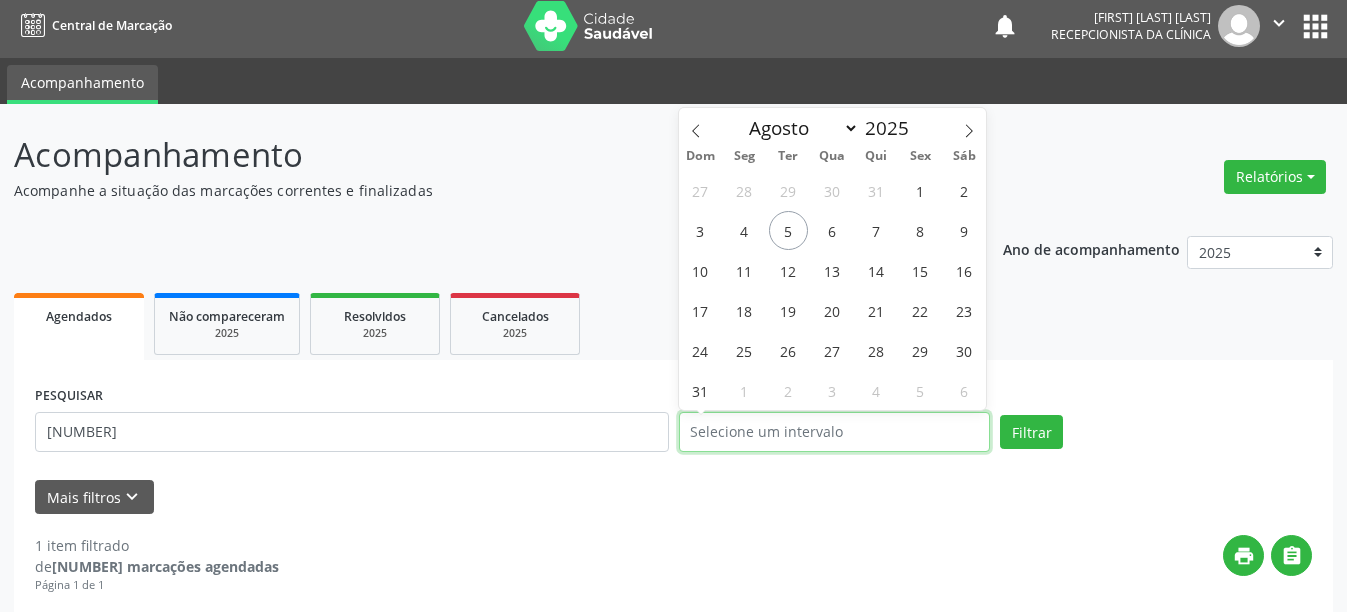 click at bounding box center [835, 432] 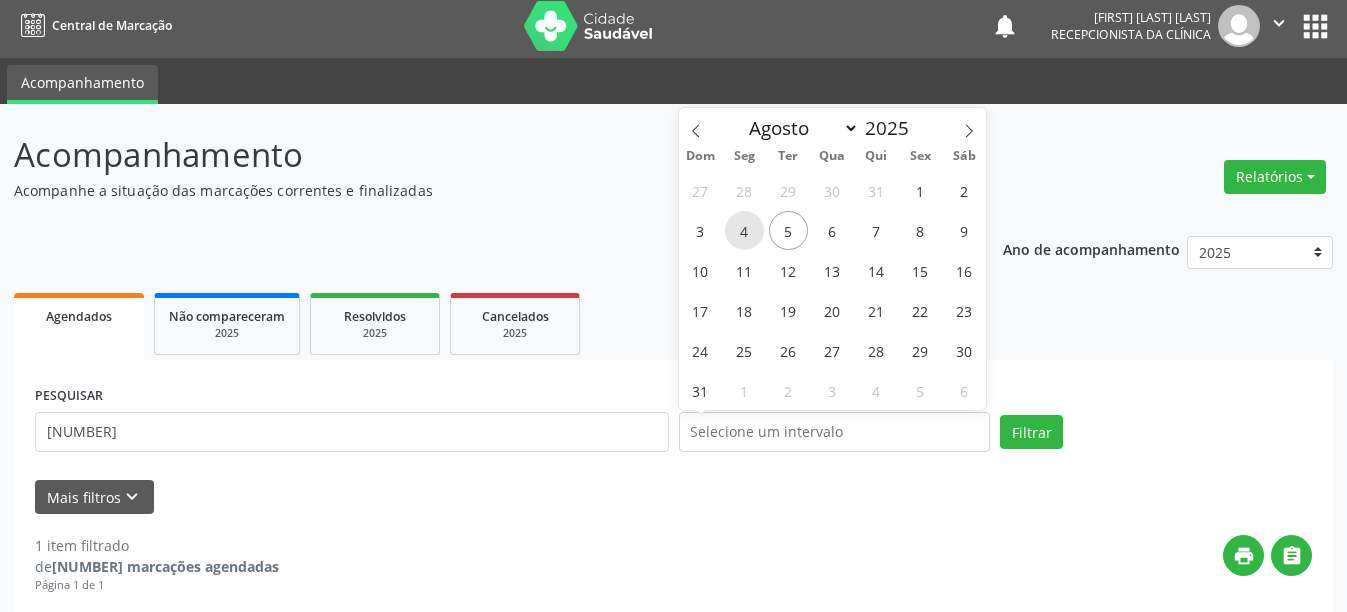 click on "4" at bounding box center (744, 230) 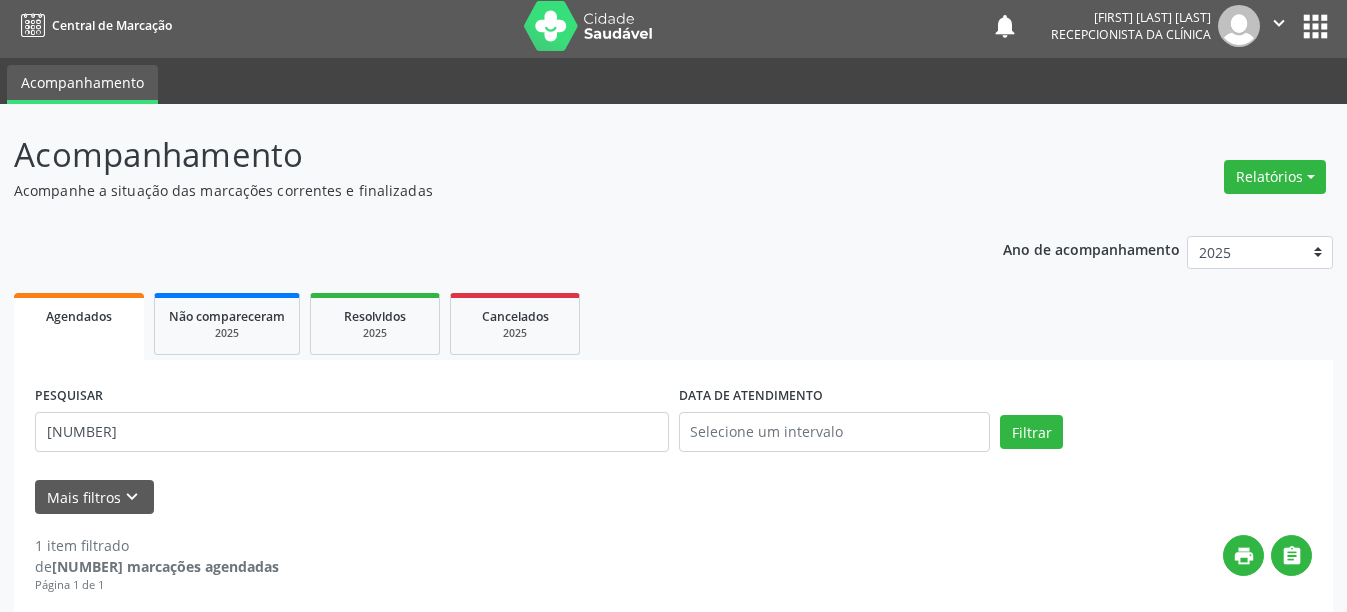 click on "Mais filtros
keyboard_arrow_down" at bounding box center (673, 497) 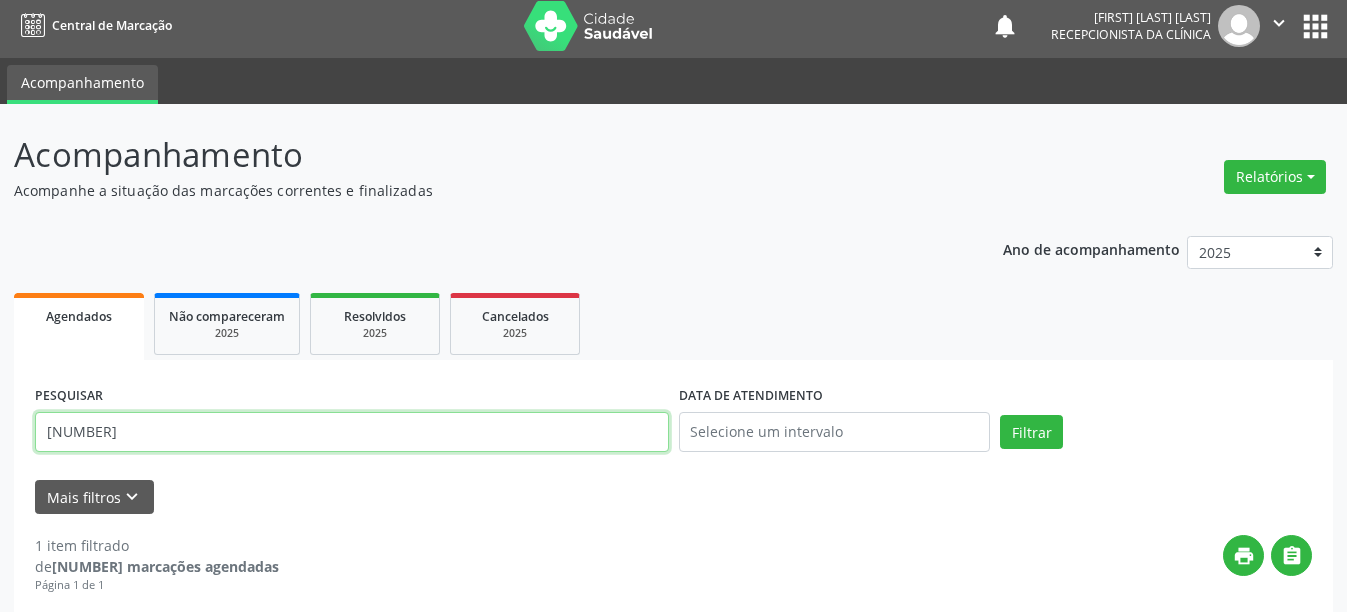 click on "Resolução de agendamento ×
Para resolver o agendamento do cidadão(ã)  [FIRST] [LAST] de [LAST] ,
precisamos confirmar a senha de atendimento.
Senha de atendimento
*
ST [NUMBER]     Cancelar Carregando..." at bounding box center [352, 432] 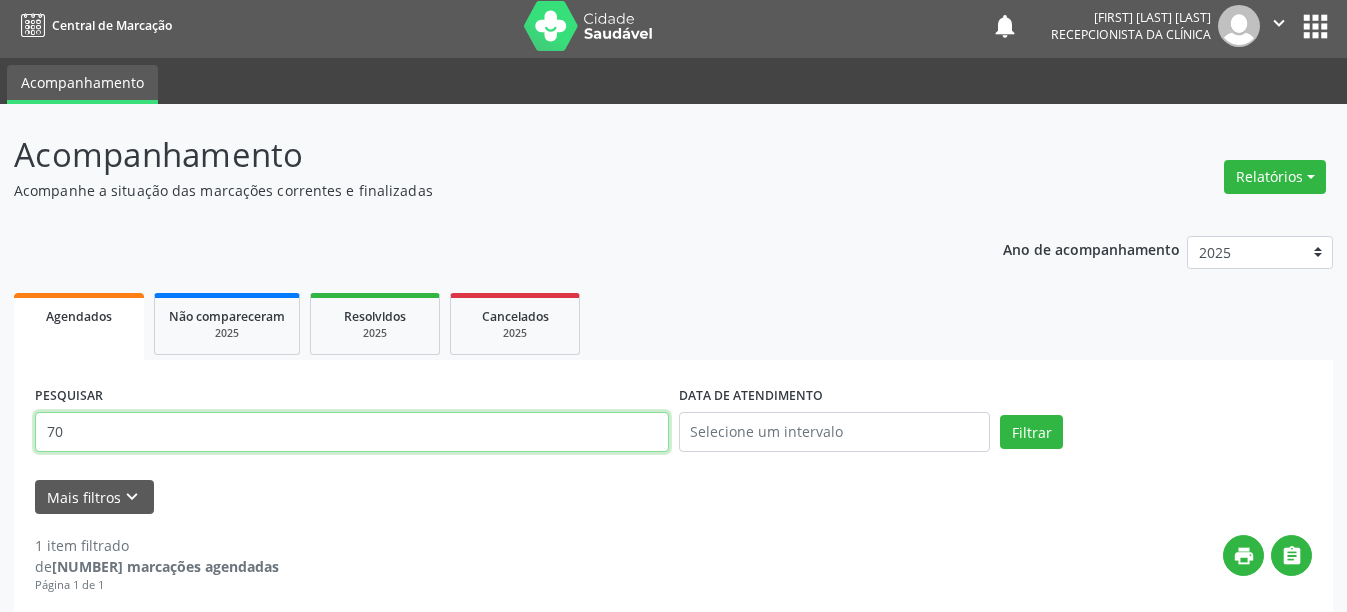 type on "7" 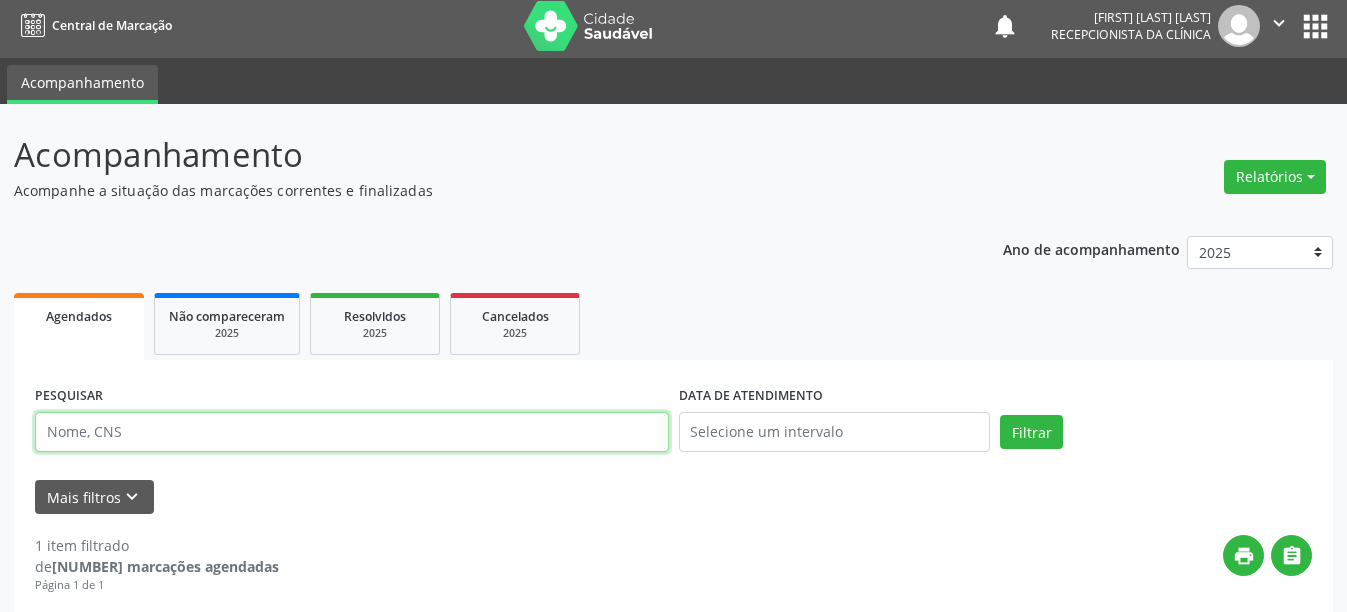 type 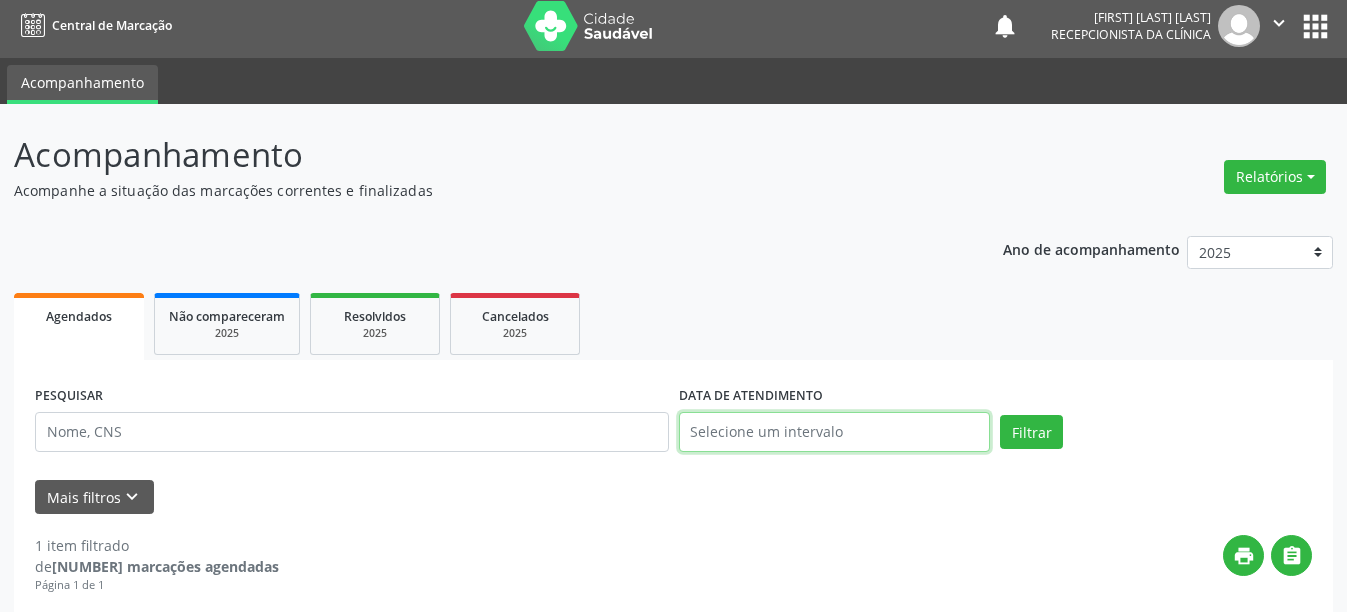 click at bounding box center [835, 432] 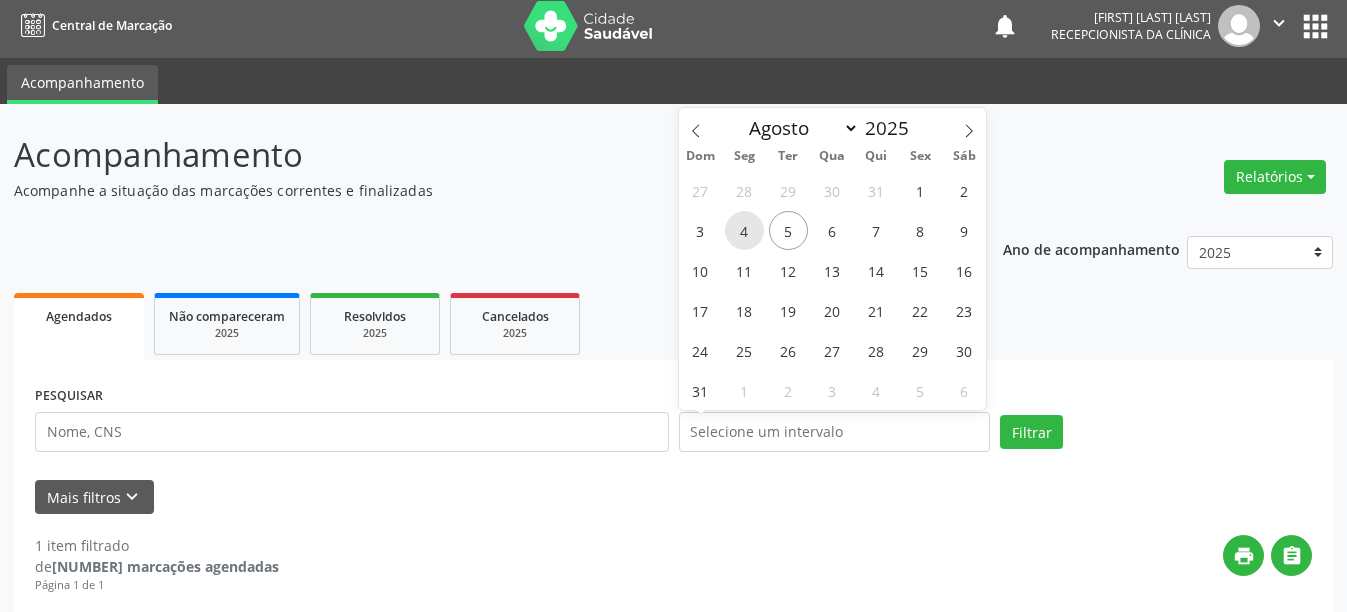 click on "4" at bounding box center (744, 230) 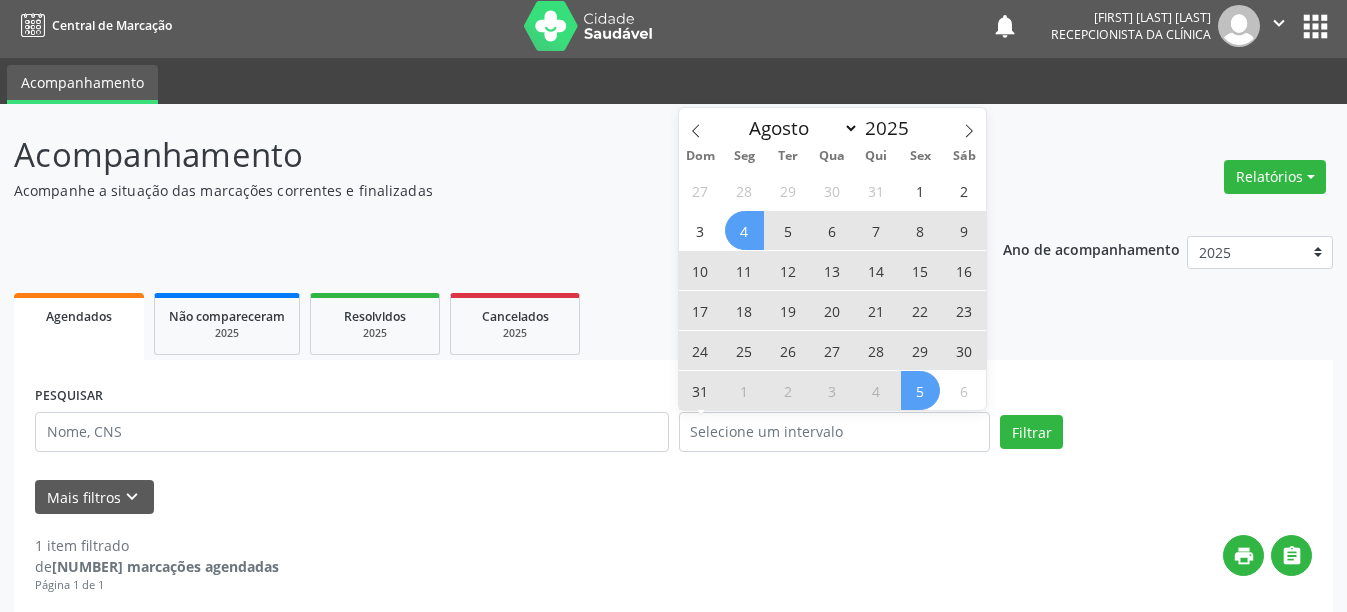 click on "Mais filtros
keyboard_arrow_down" at bounding box center (673, 497) 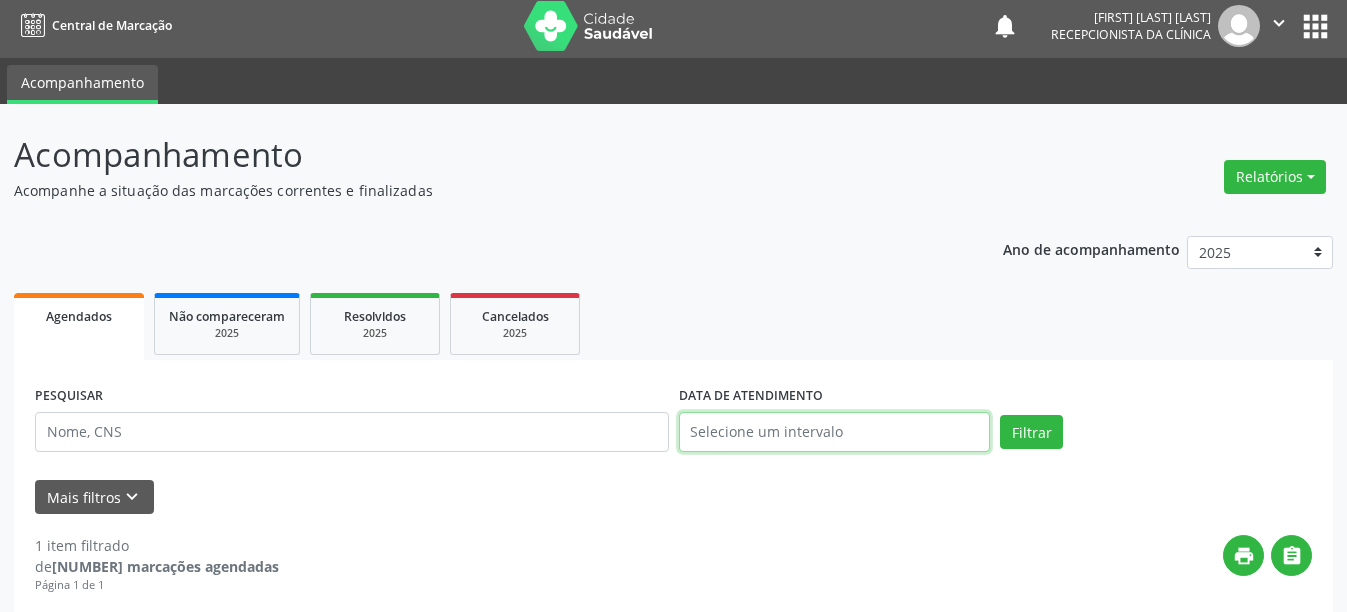 click at bounding box center (835, 432) 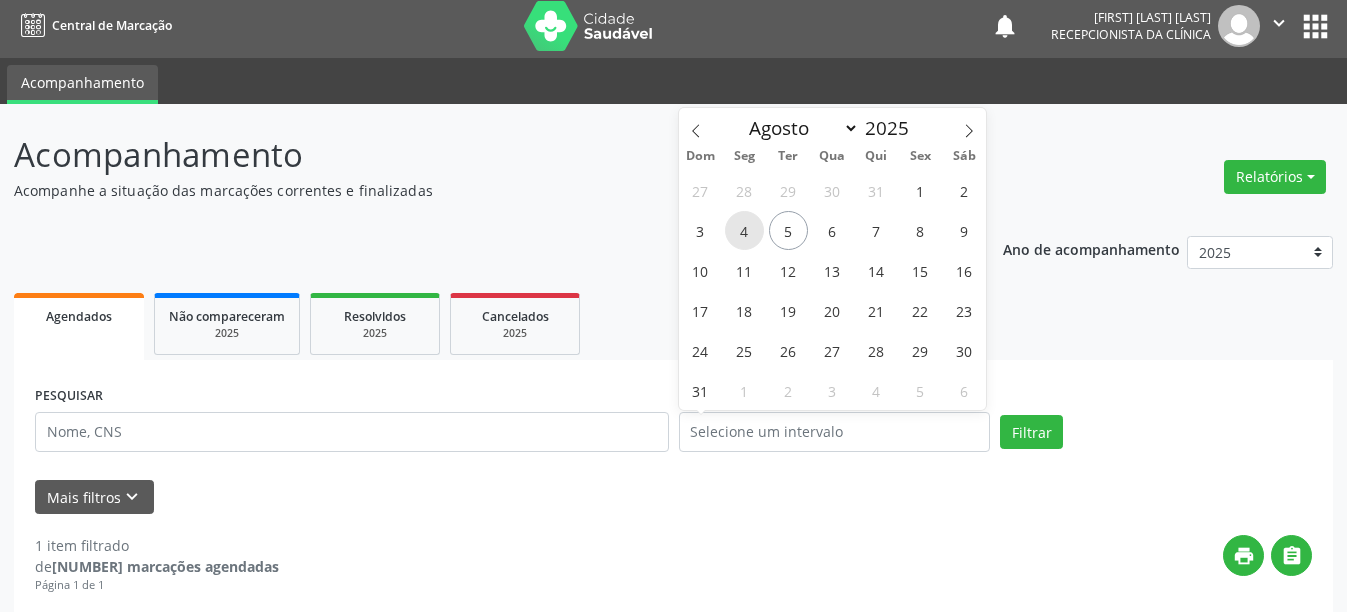 click on "4" at bounding box center [744, 230] 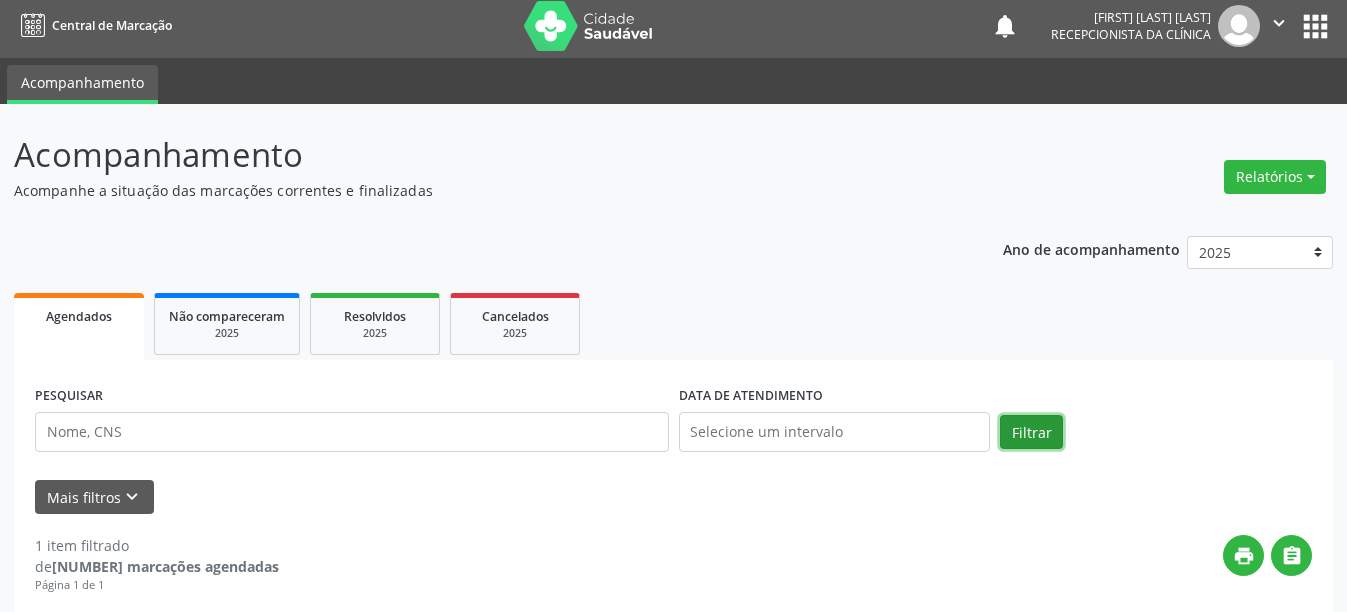 click on "Filtrar" at bounding box center (1031, 432) 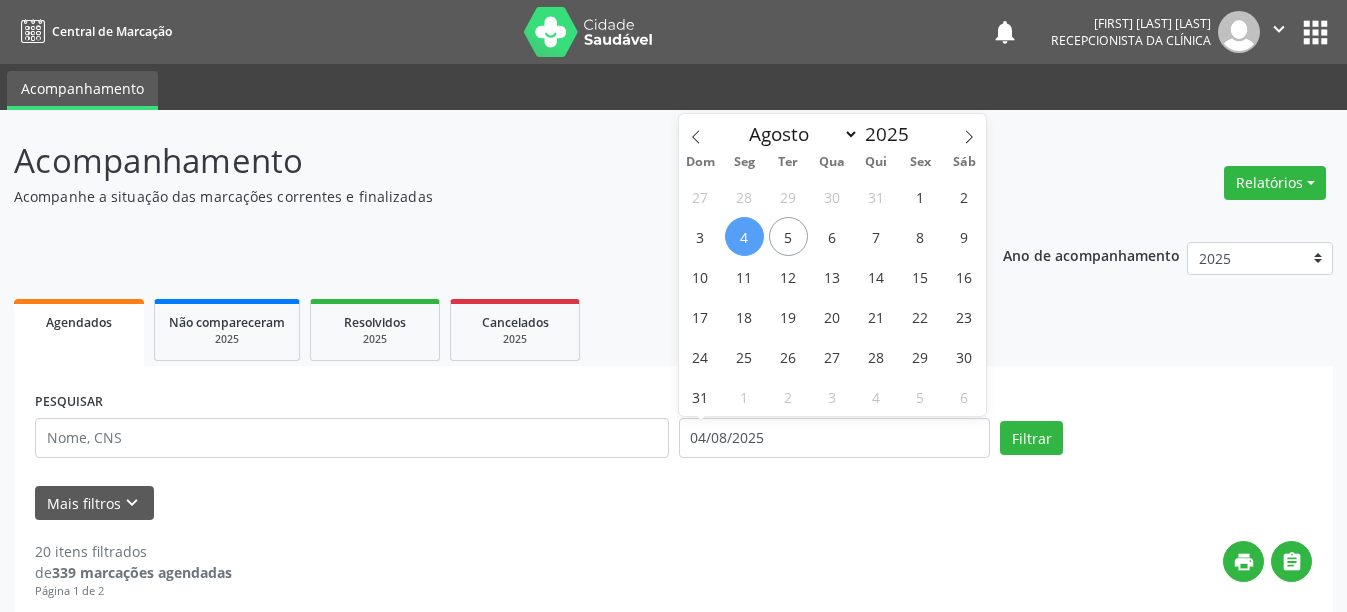 select on "7" 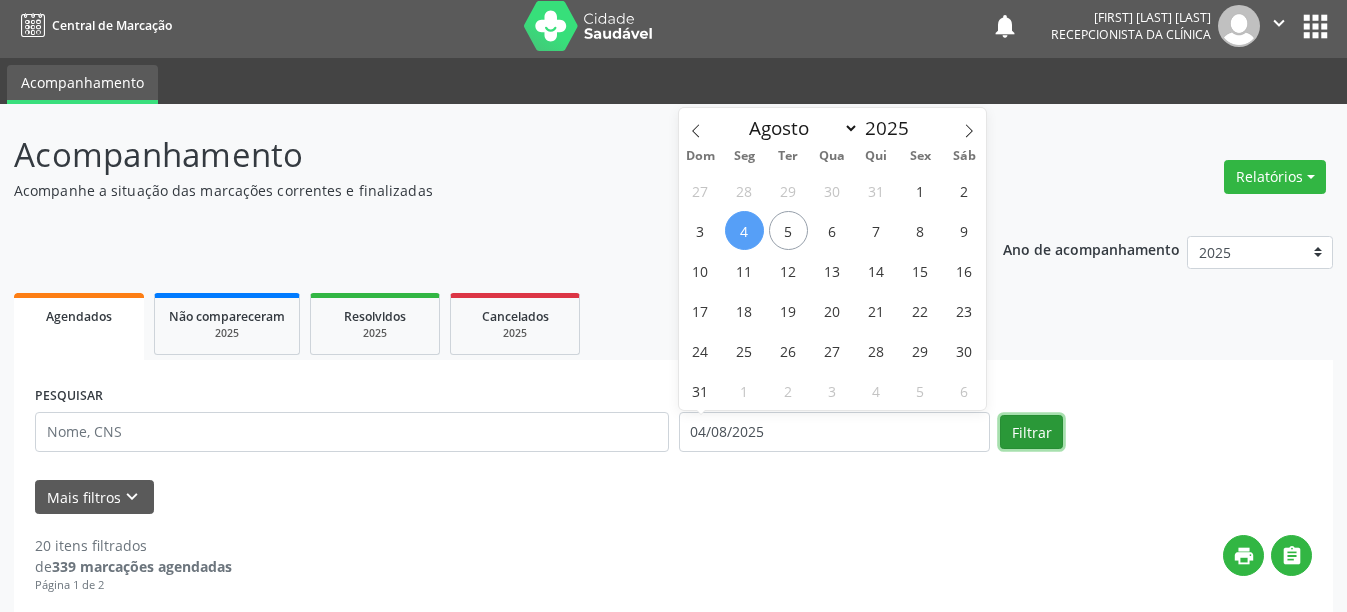 click on "Filtrar" at bounding box center [1031, 432] 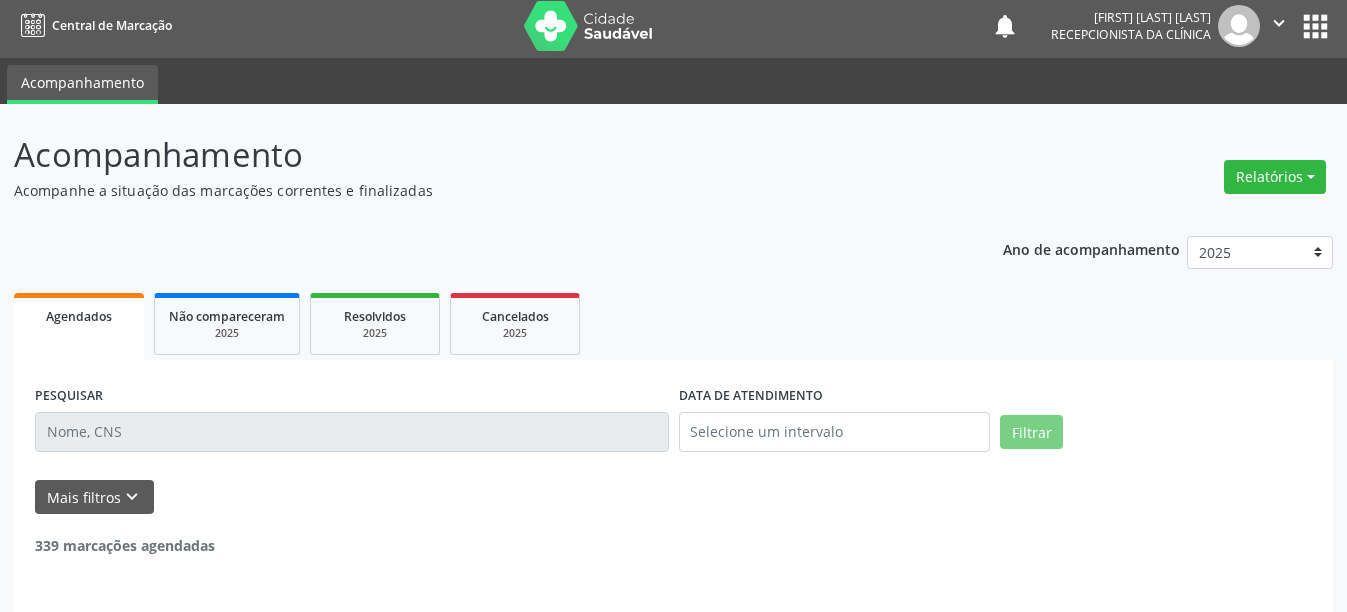 scroll, scrollTop: 6, scrollLeft: 0, axis: vertical 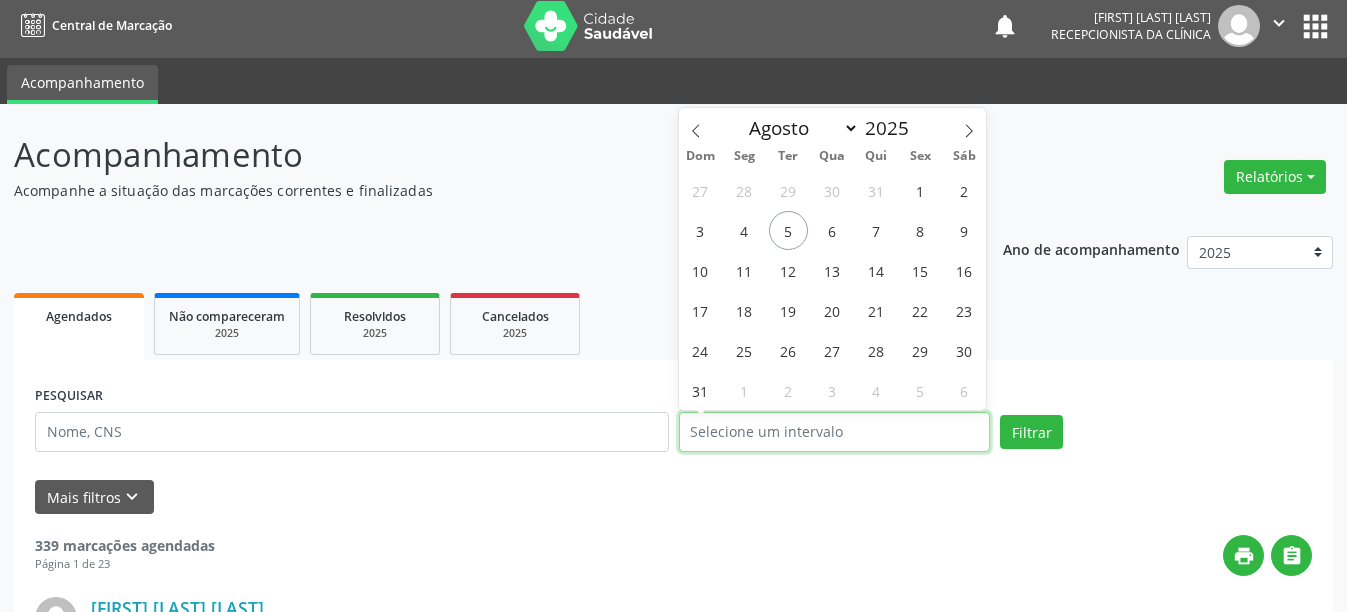click at bounding box center (835, 432) 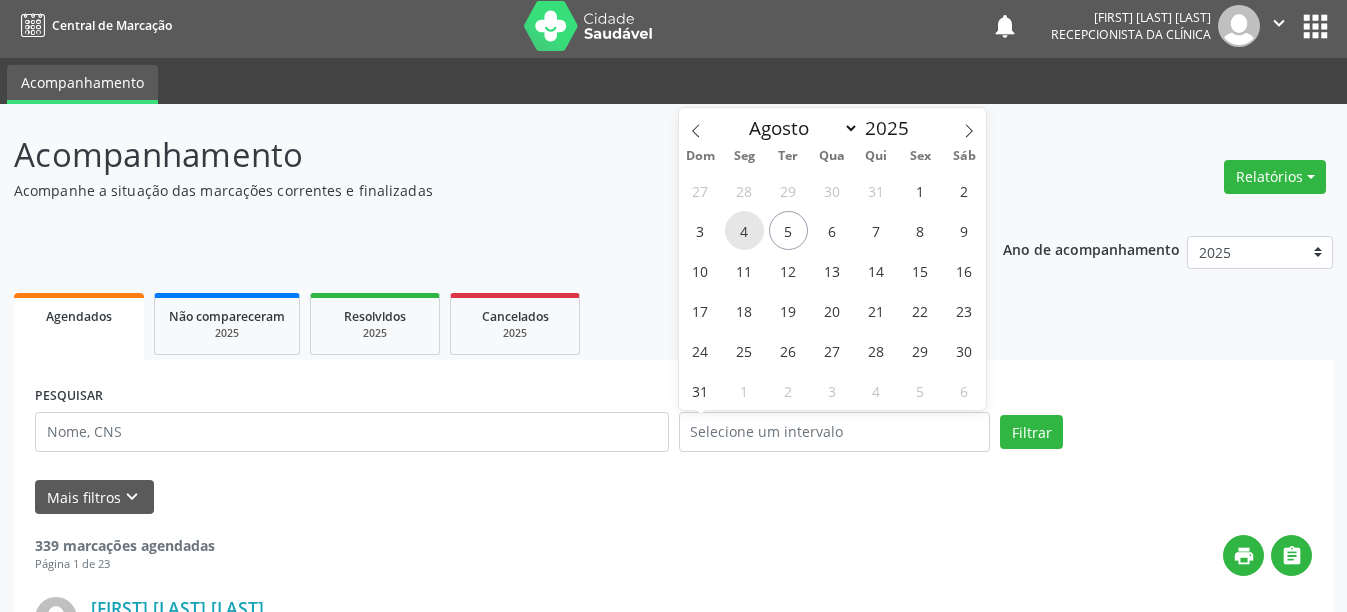click on "4" at bounding box center [744, 230] 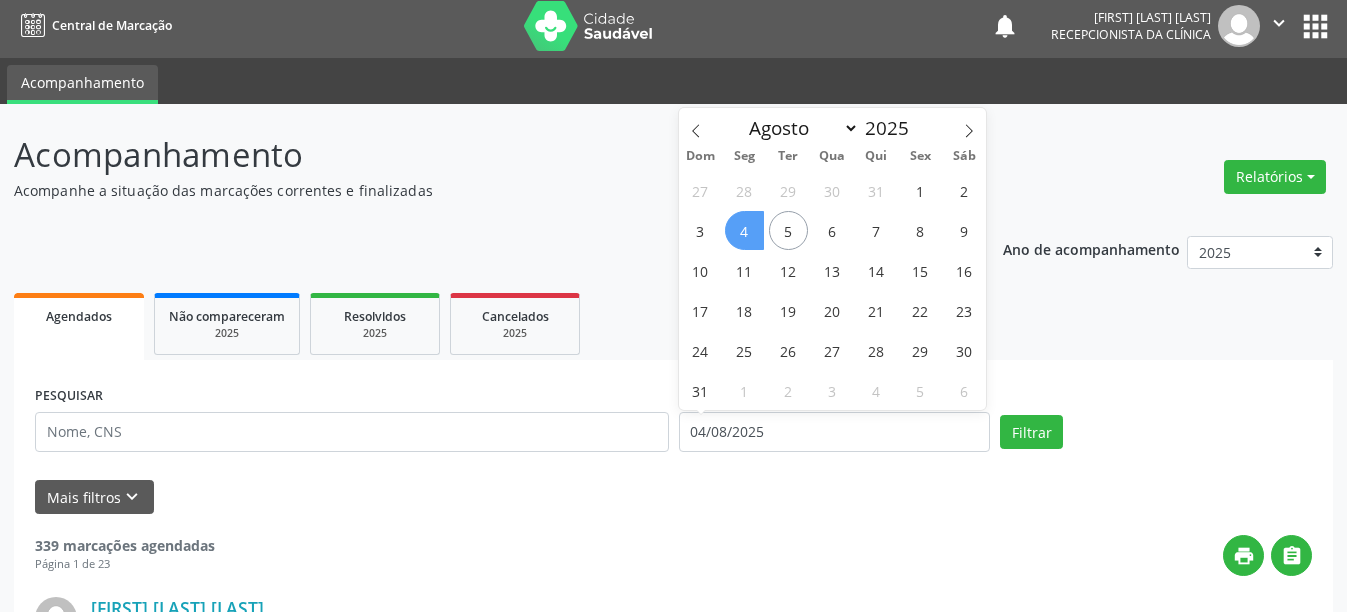 click on "4" at bounding box center [744, 230] 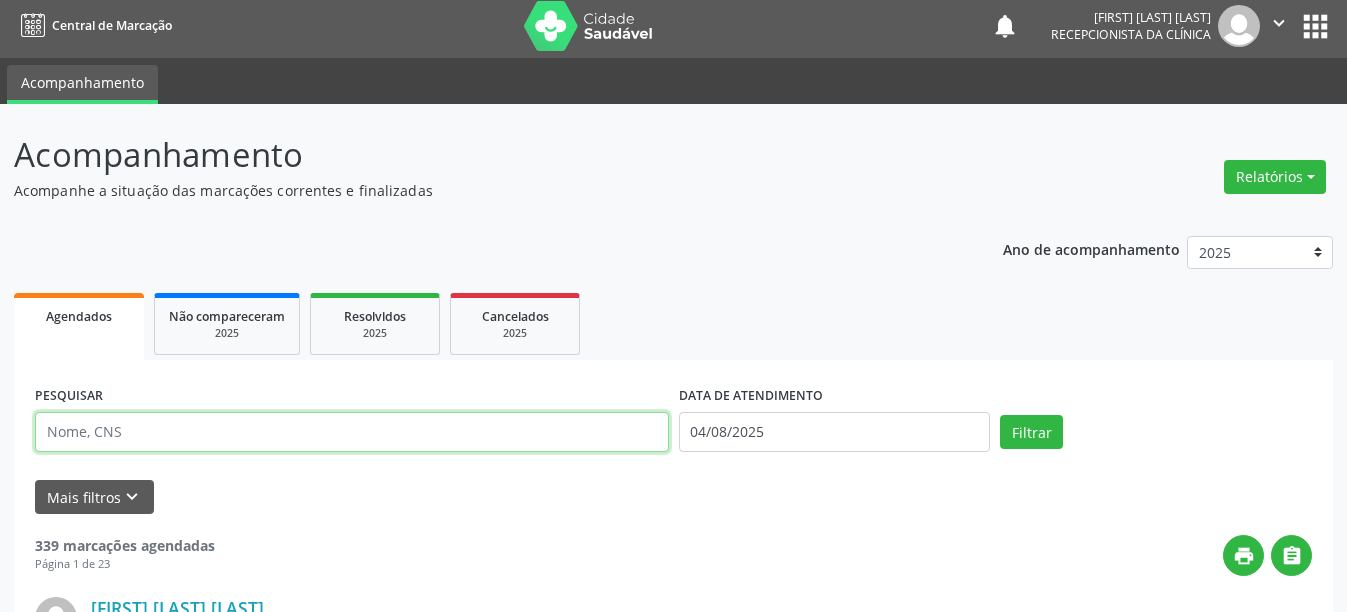 click at bounding box center [352, 432] 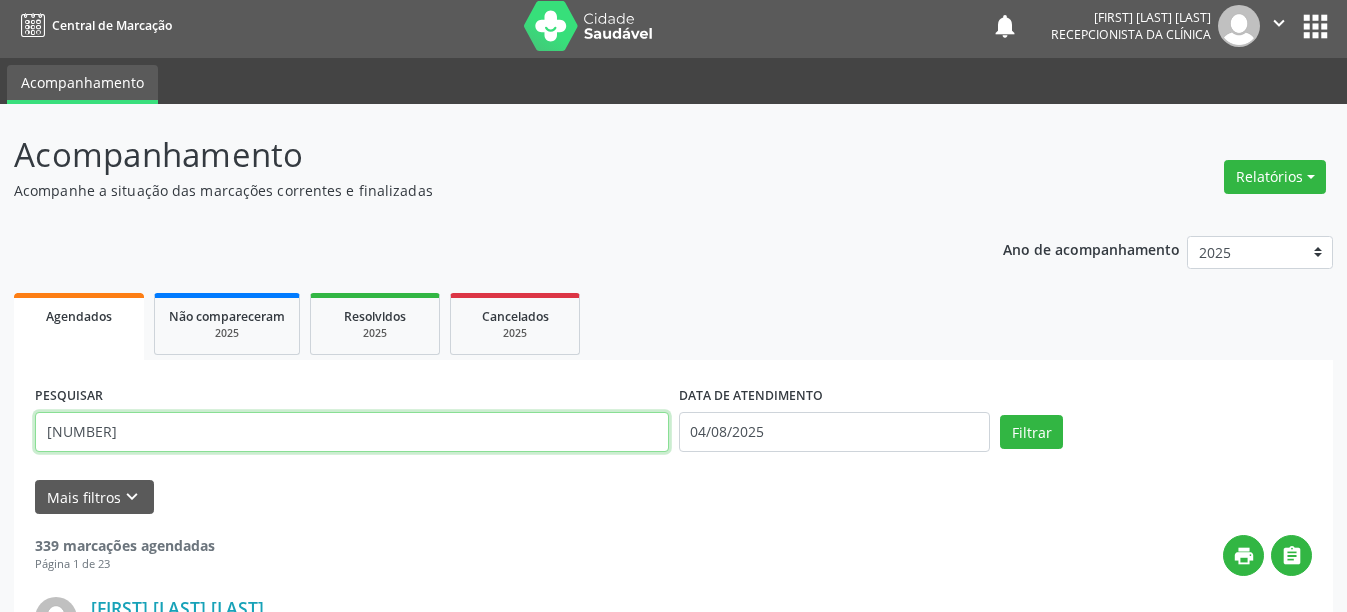 type on "[NUMBER]" 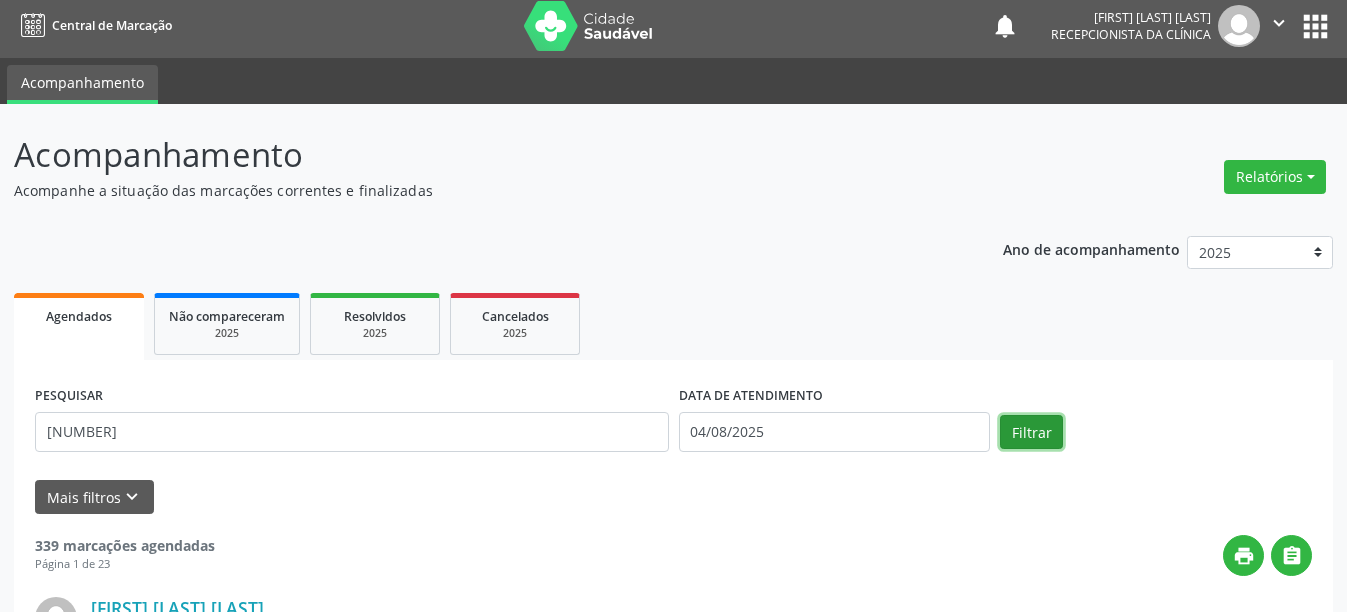 click on "Filtrar" at bounding box center [1031, 432] 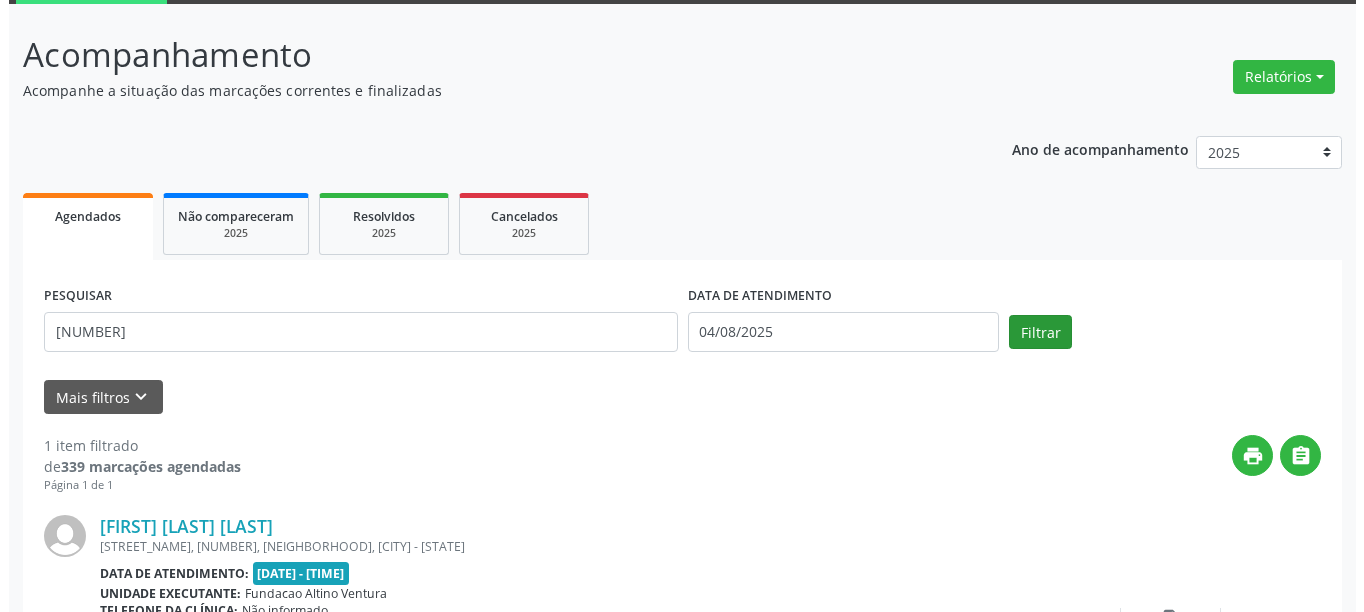 scroll, scrollTop: 293, scrollLeft: 0, axis: vertical 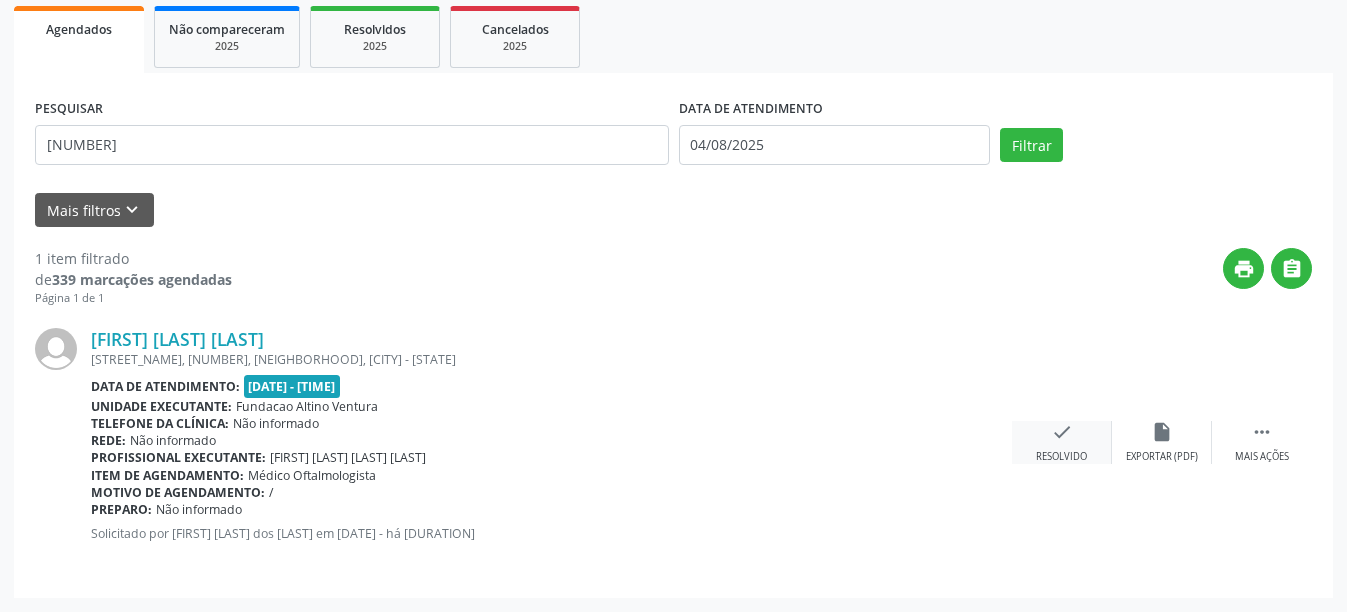 click on "check
Resolvido" at bounding box center (1062, 442) 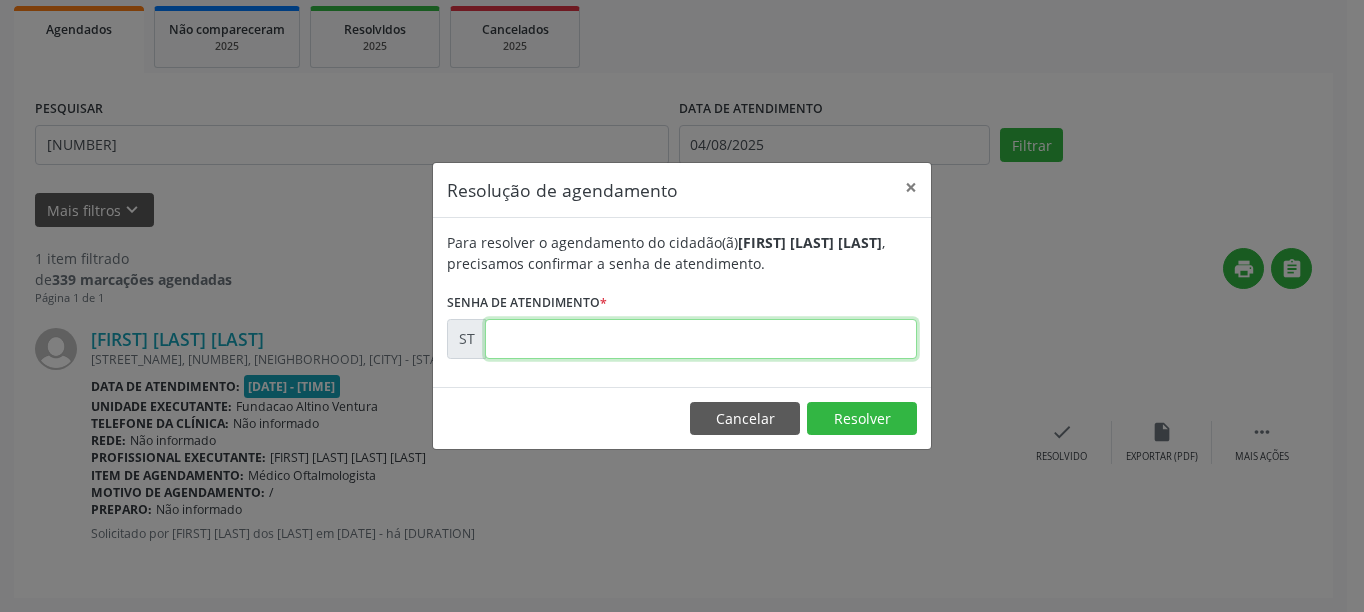 click at bounding box center [701, 339] 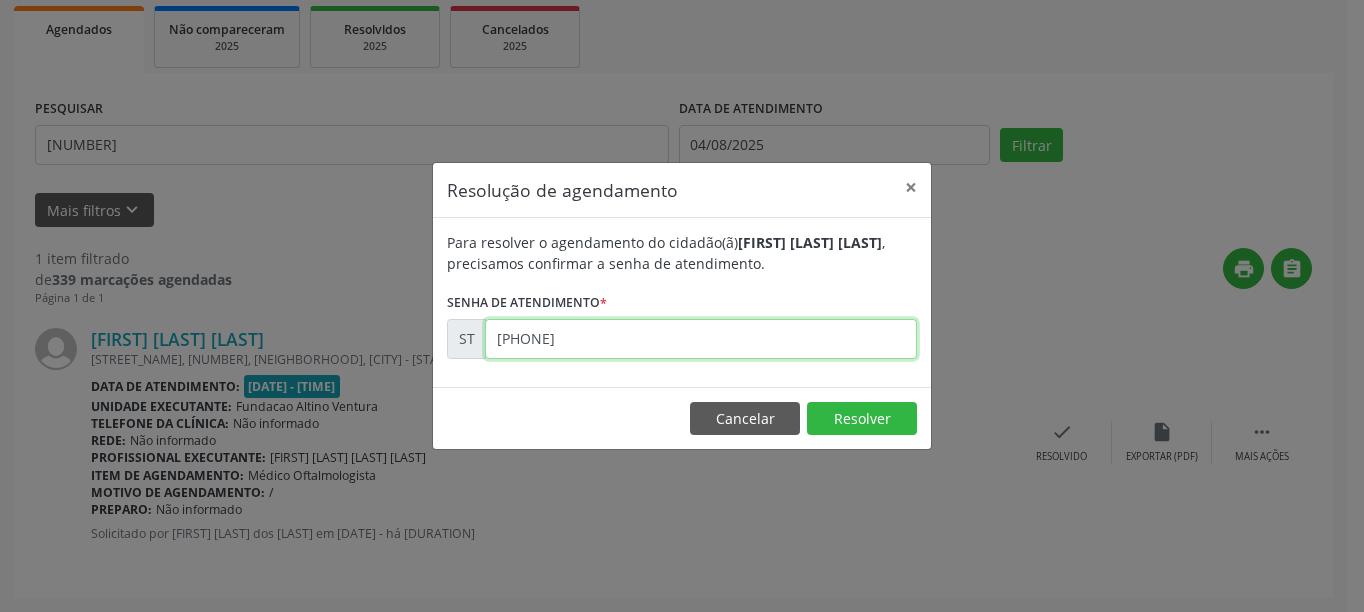 type on "[PHONE]" 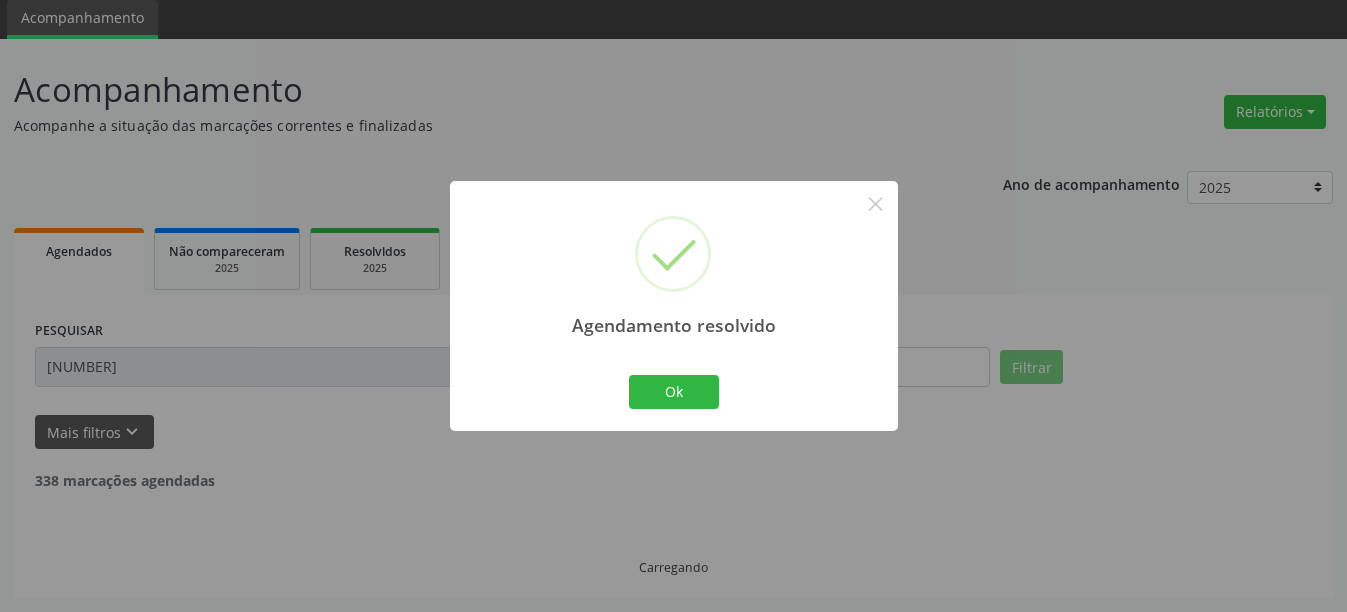 scroll, scrollTop: 6, scrollLeft: 0, axis: vertical 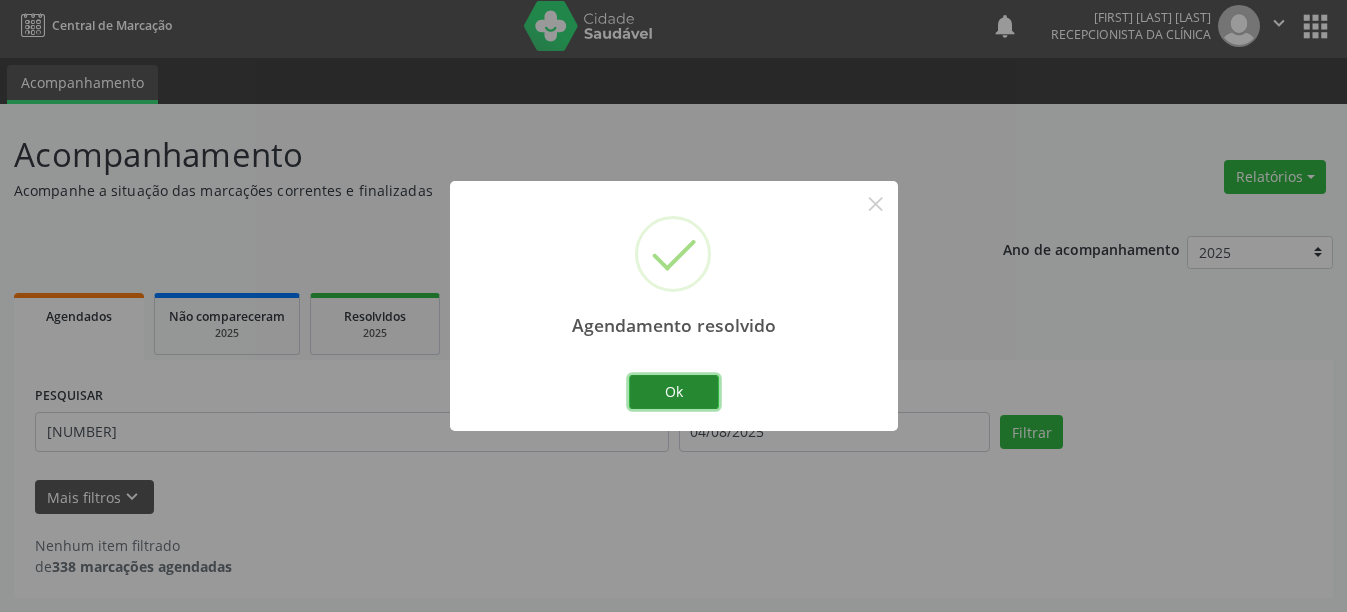 click on "Ok" at bounding box center [674, 392] 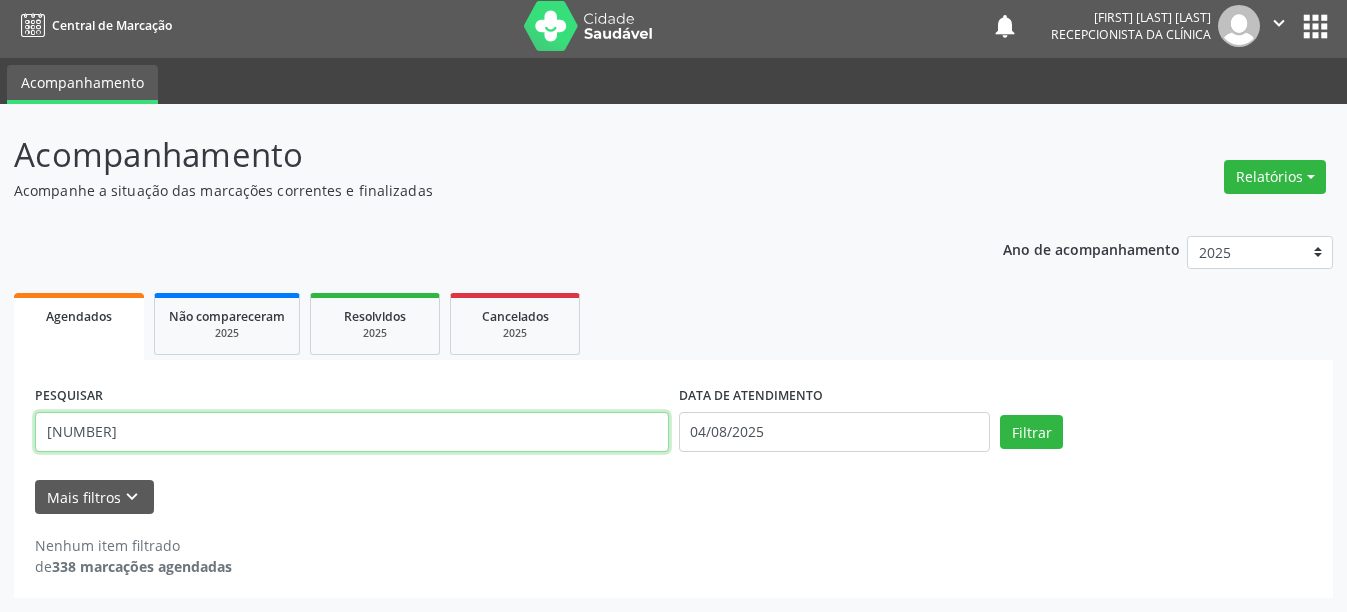 click on "[NUMBER]" at bounding box center (352, 432) 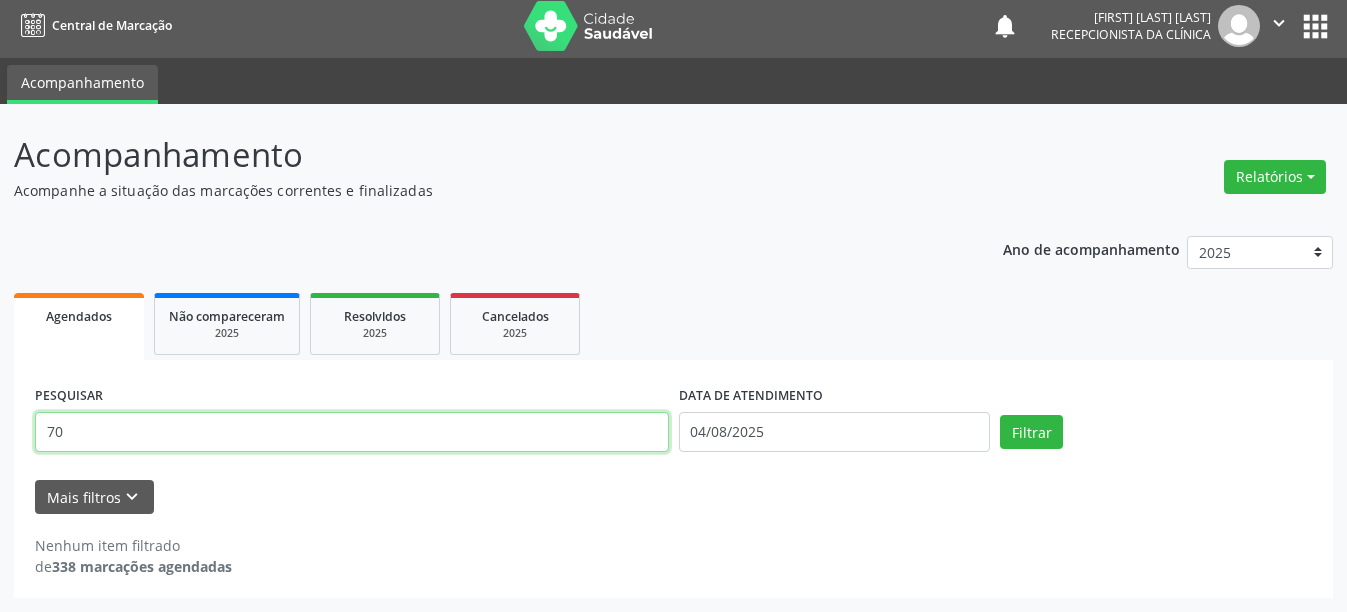 type on "7" 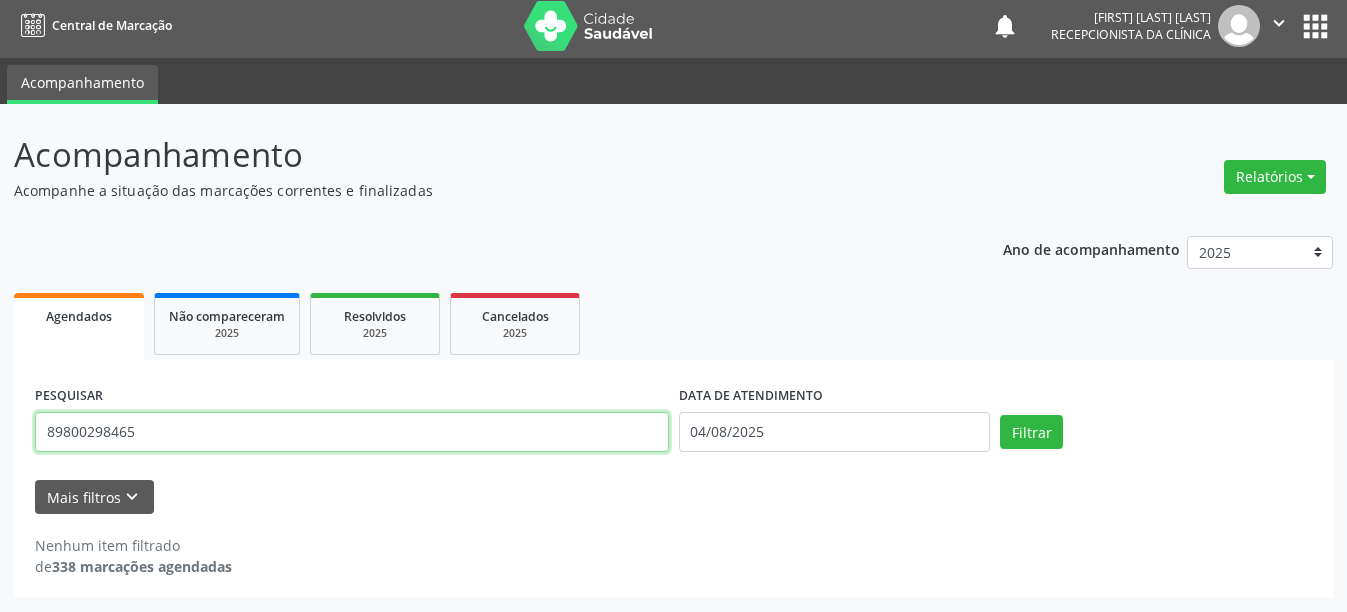 click on "89800298465" at bounding box center (352, 432) 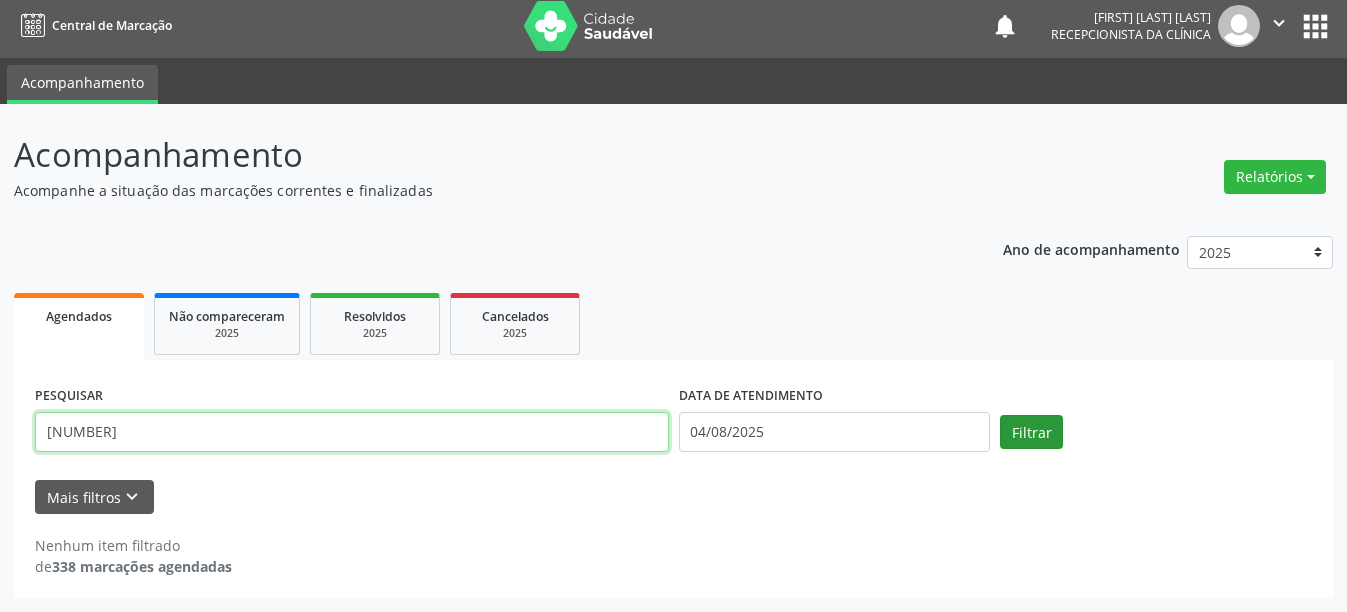 type on "[NUMBER]" 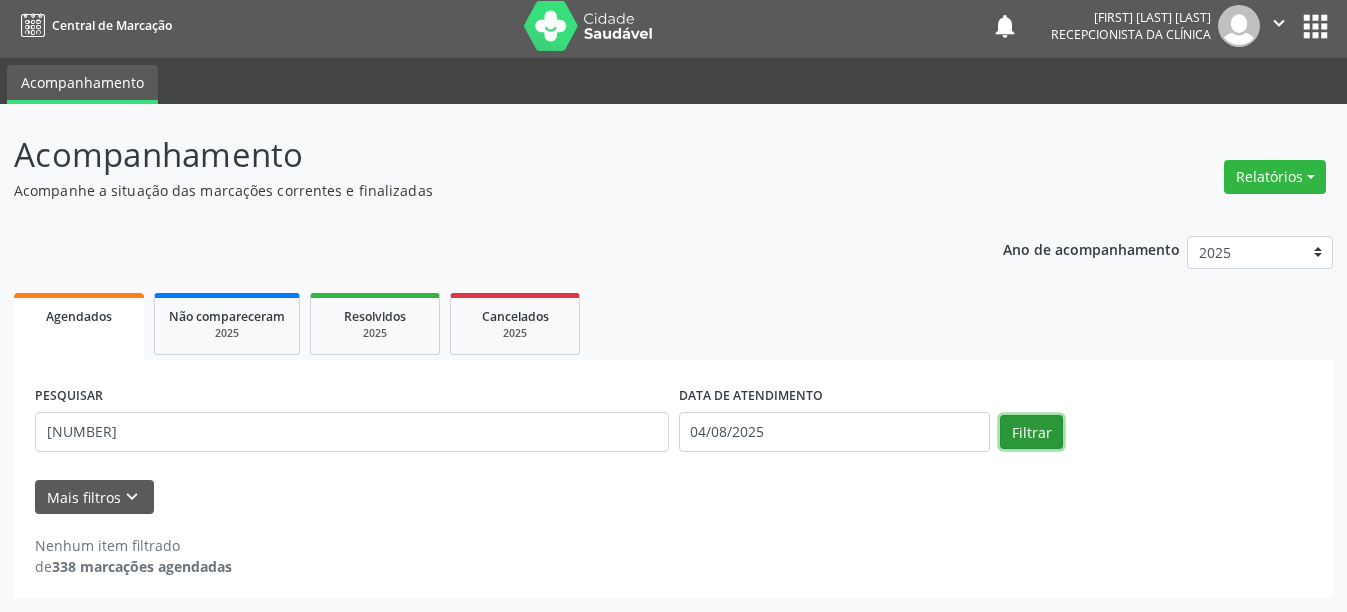 click on "Filtrar" at bounding box center [1031, 432] 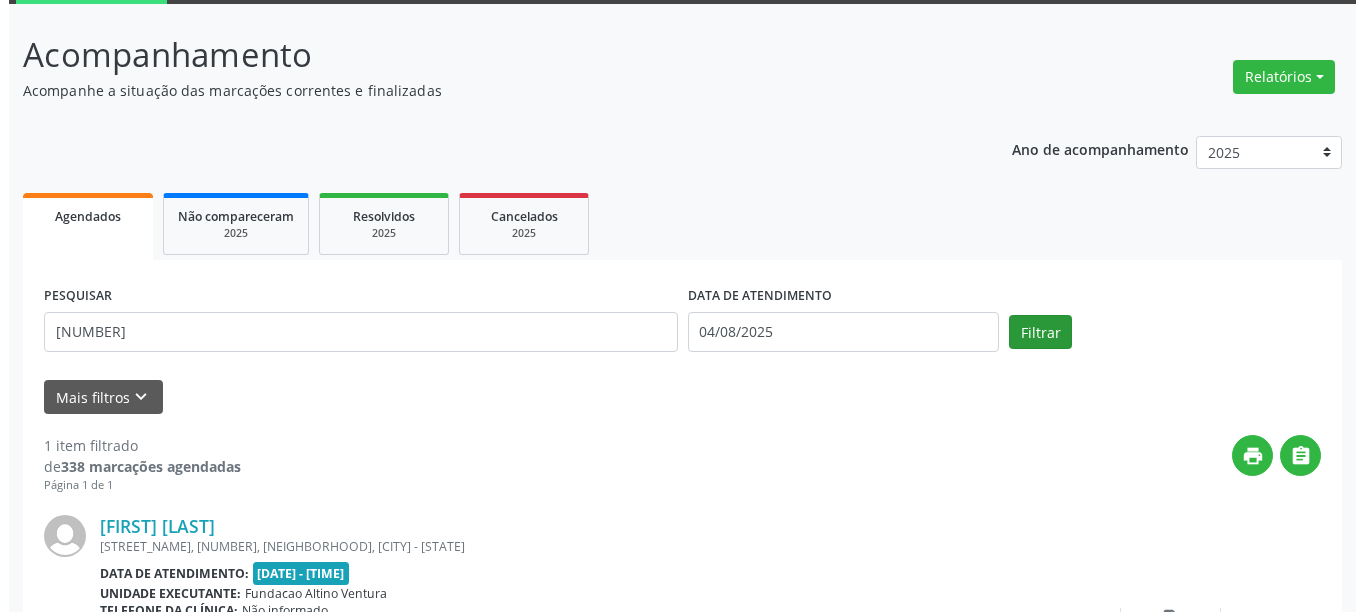 scroll, scrollTop: 293, scrollLeft: 0, axis: vertical 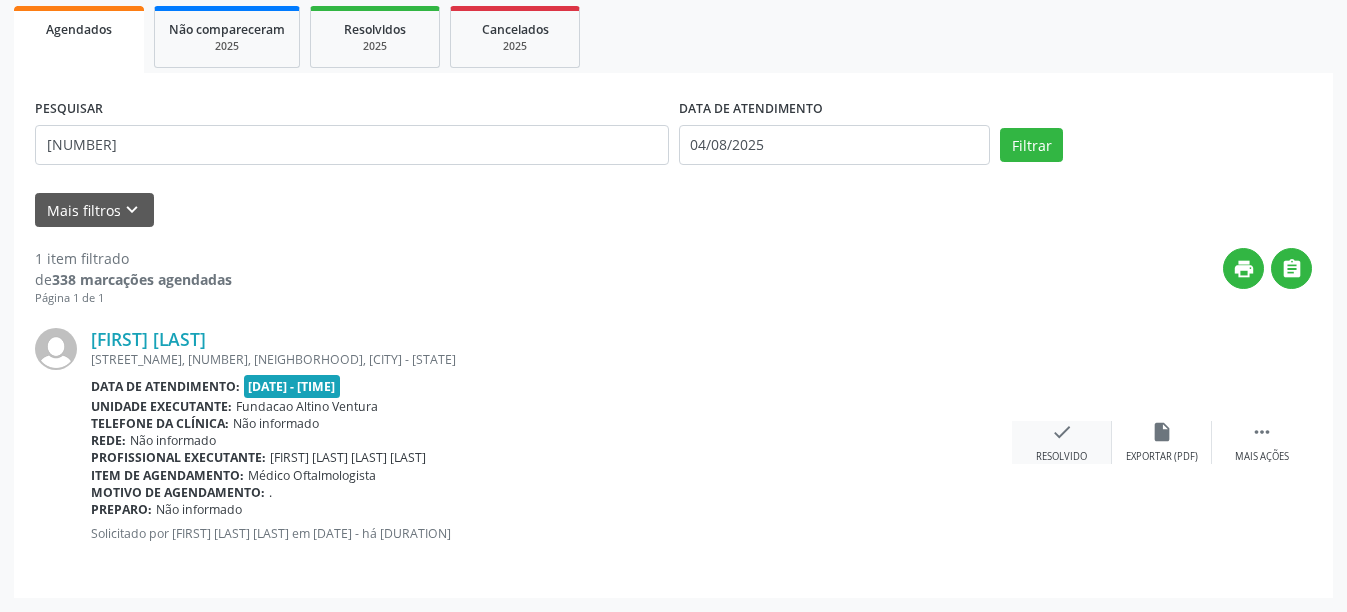 click on "check
Resolvido" at bounding box center [1062, 442] 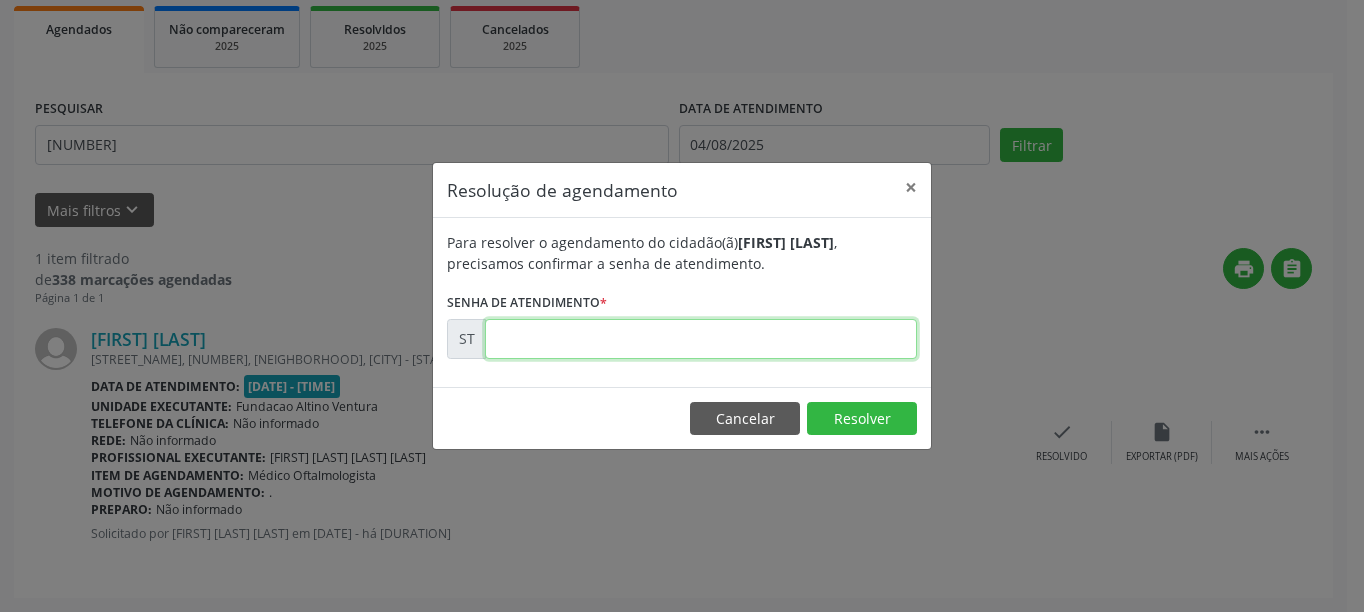click at bounding box center (701, 339) 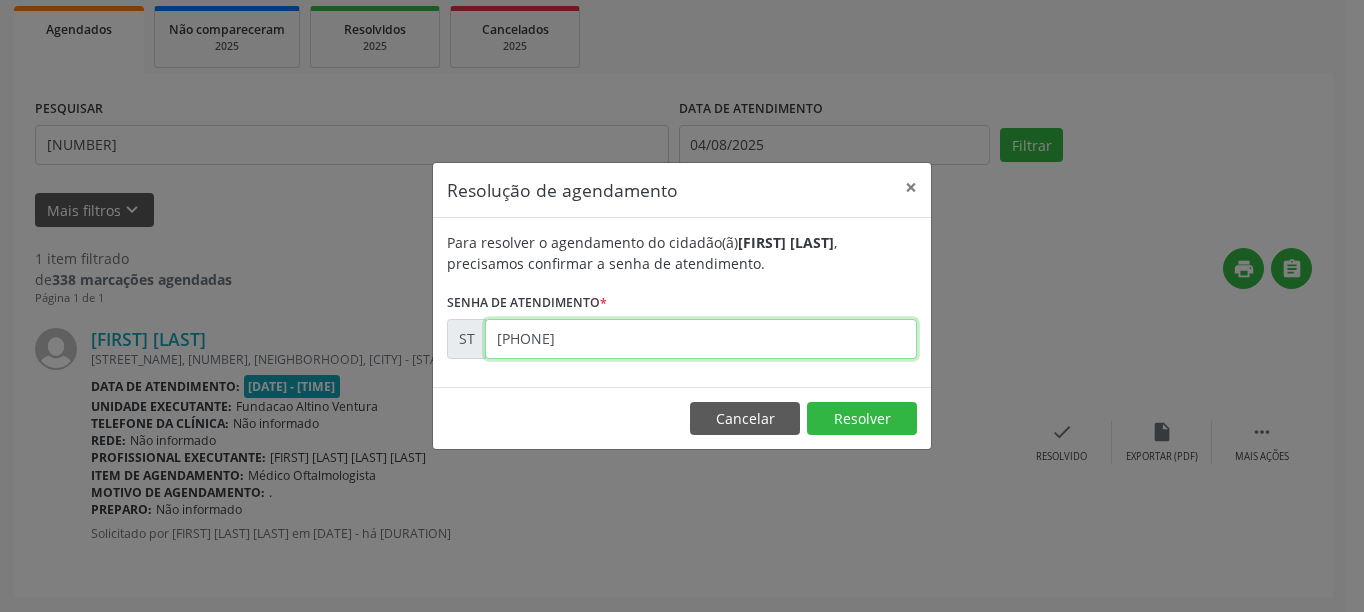 type on "[PHONE]" 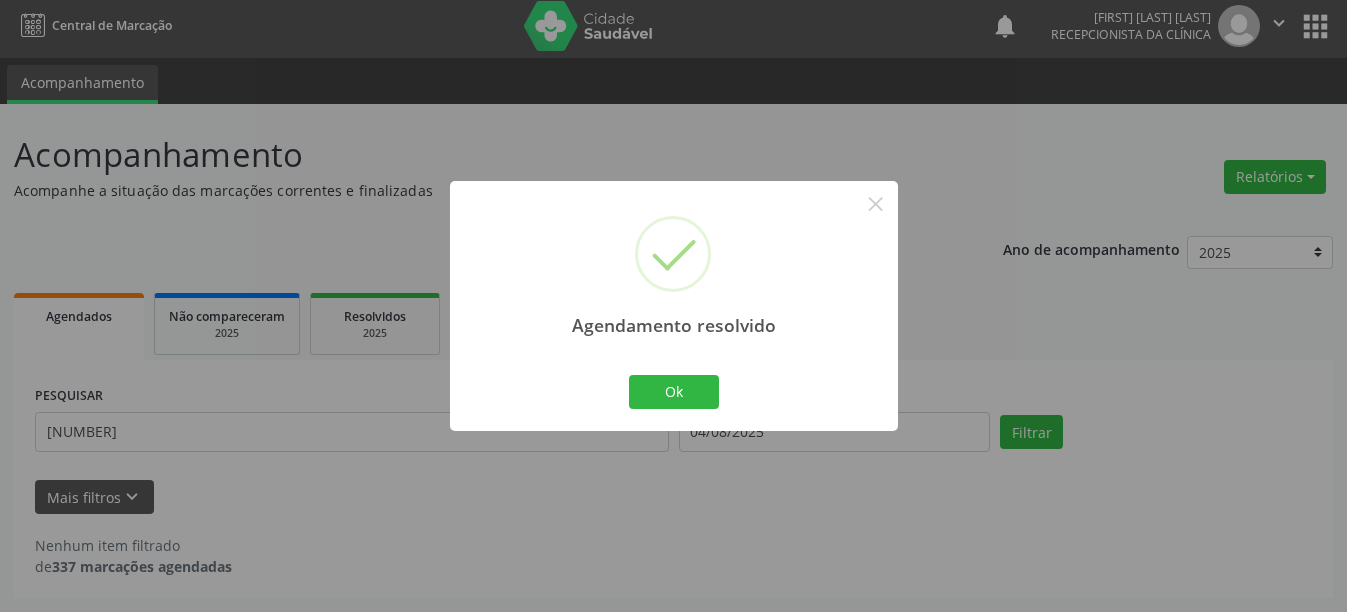 scroll, scrollTop: 6, scrollLeft: 0, axis: vertical 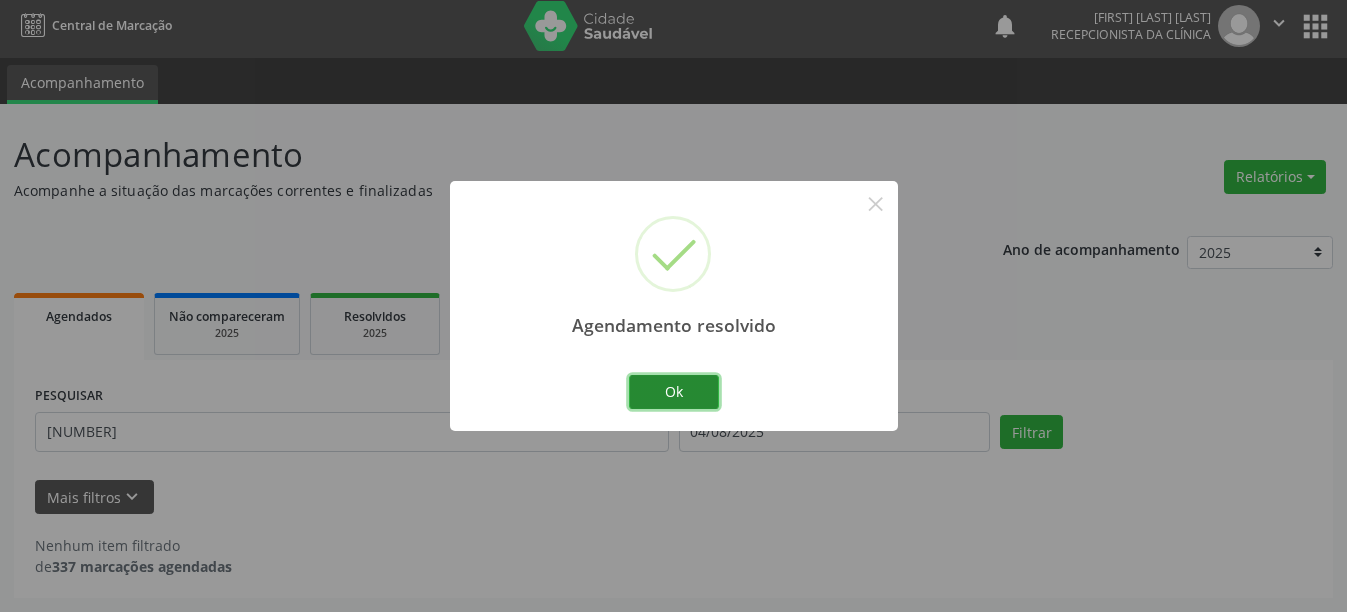 click on "Ok" at bounding box center [674, 392] 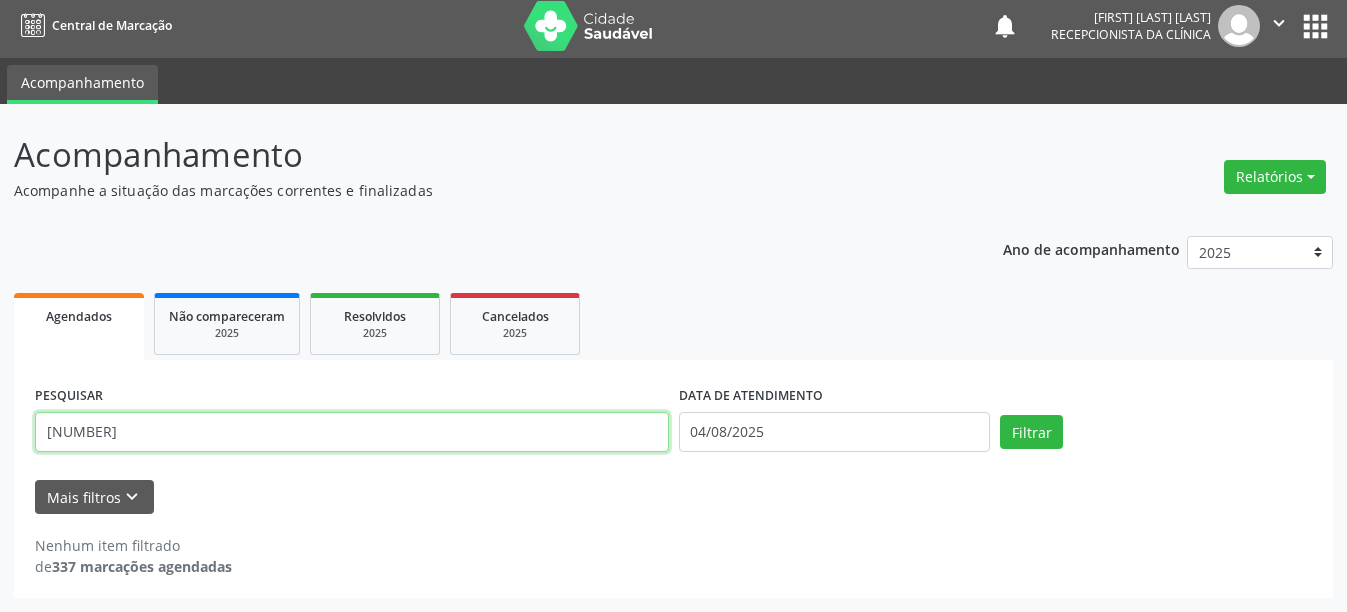 click on "[NUMBER]" at bounding box center (352, 432) 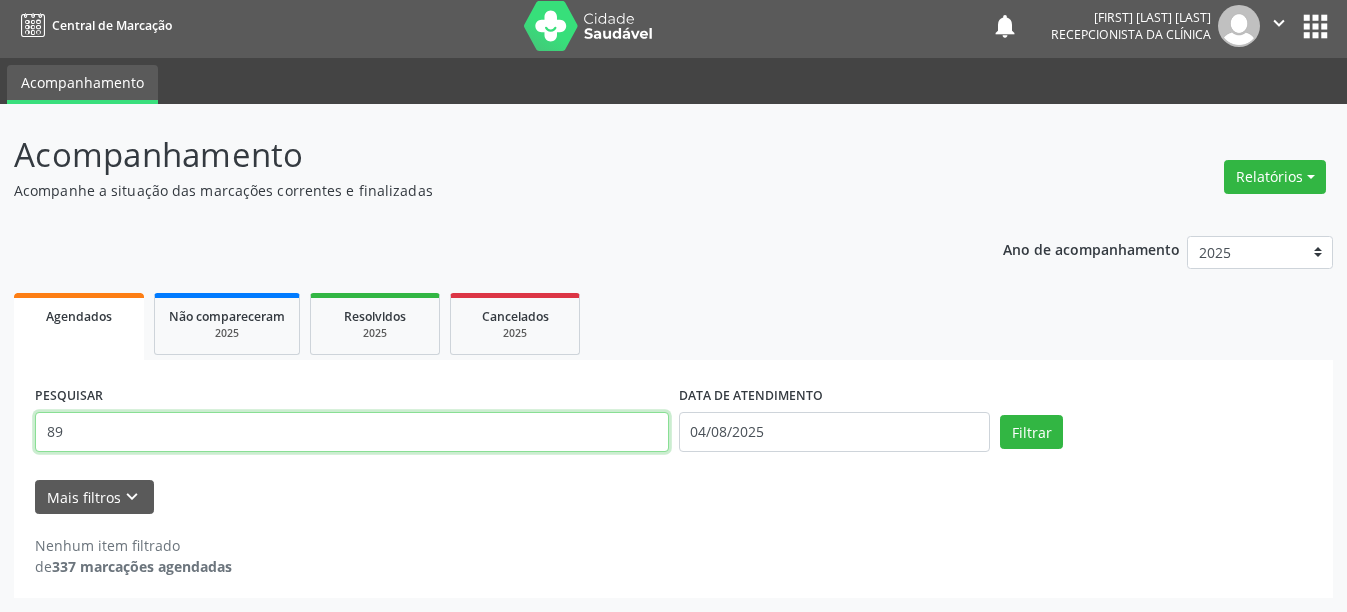 type on "8" 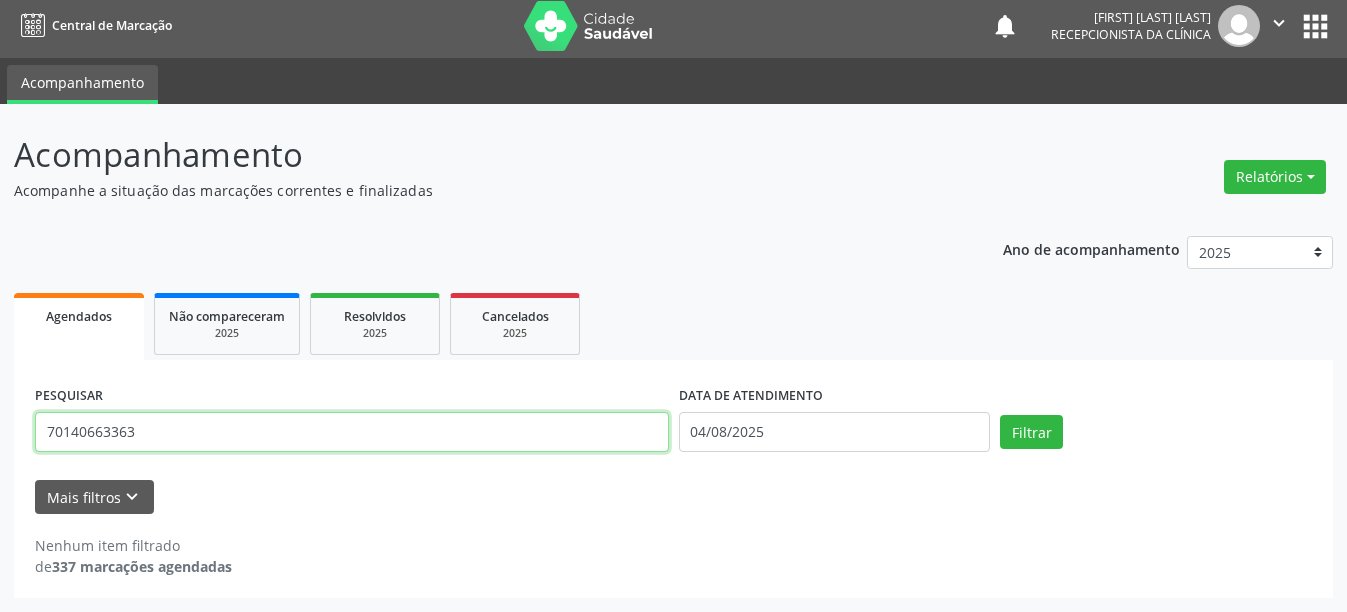 click on "70140663363" at bounding box center [352, 432] 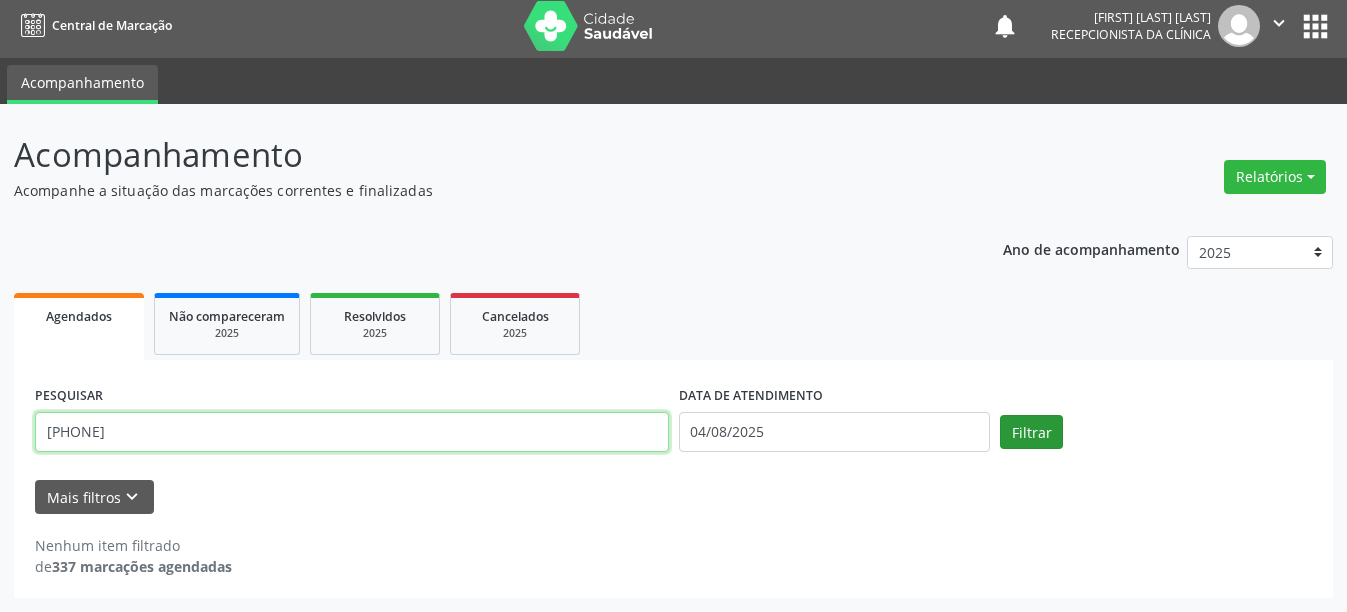type on "[PHONE]" 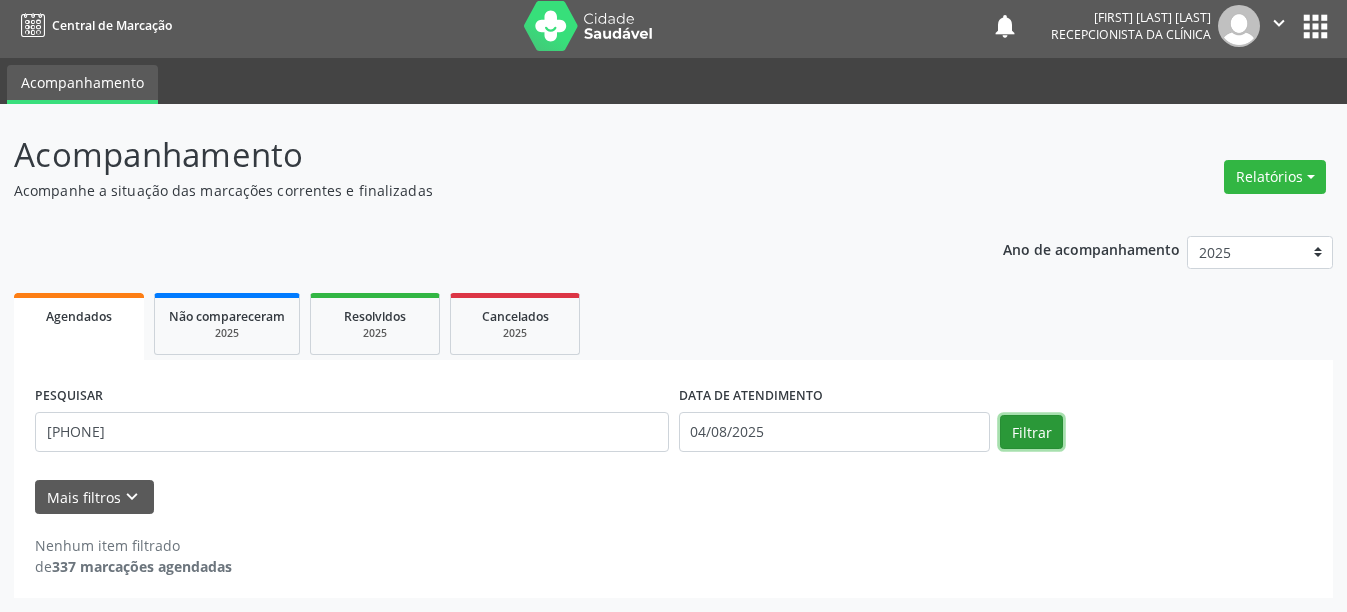 click on "Filtrar" at bounding box center [1031, 432] 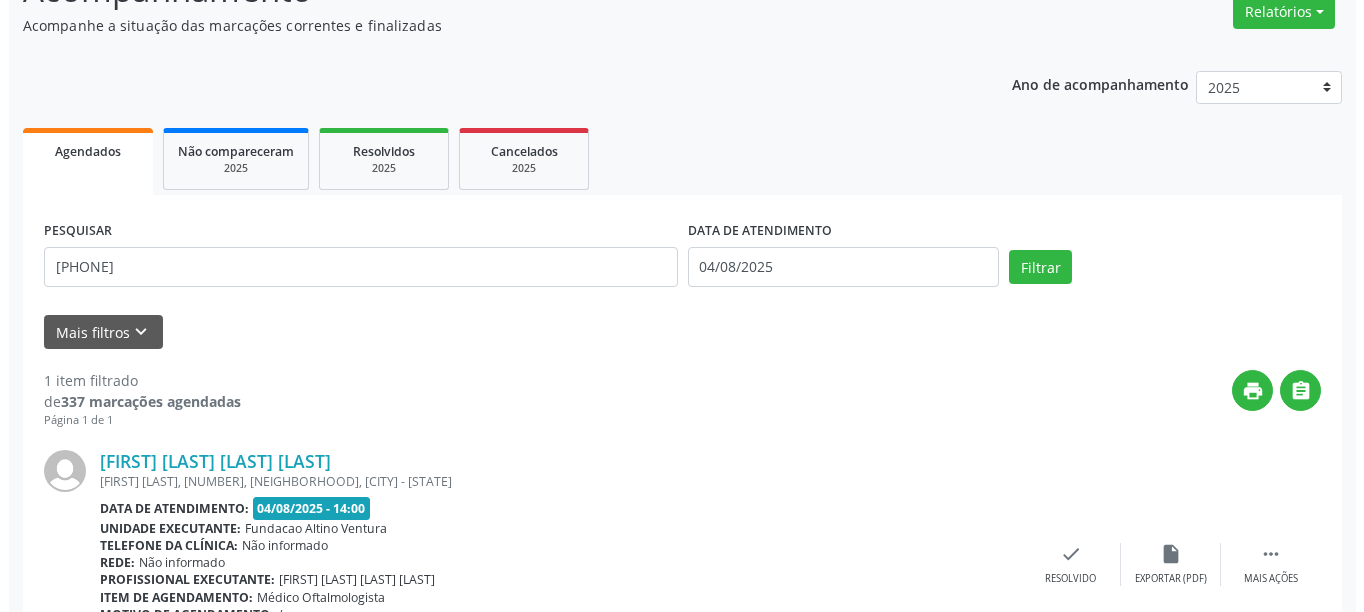 scroll, scrollTop: 293, scrollLeft: 0, axis: vertical 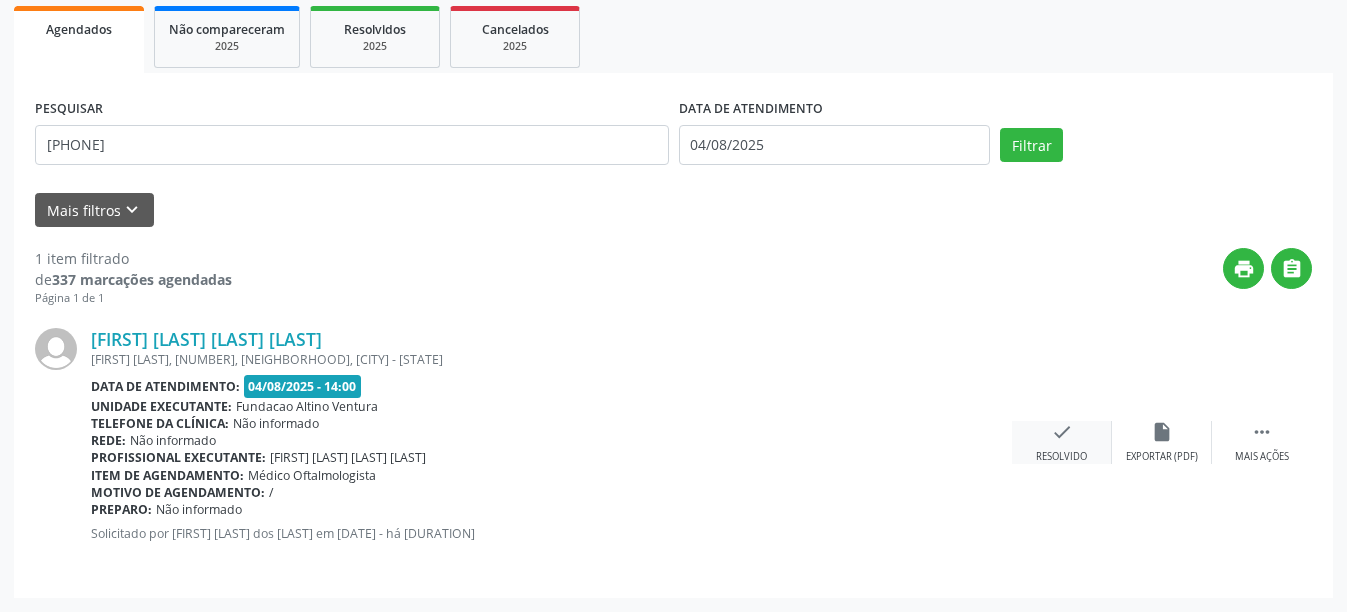 click on "check" at bounding box center (1062, 432) 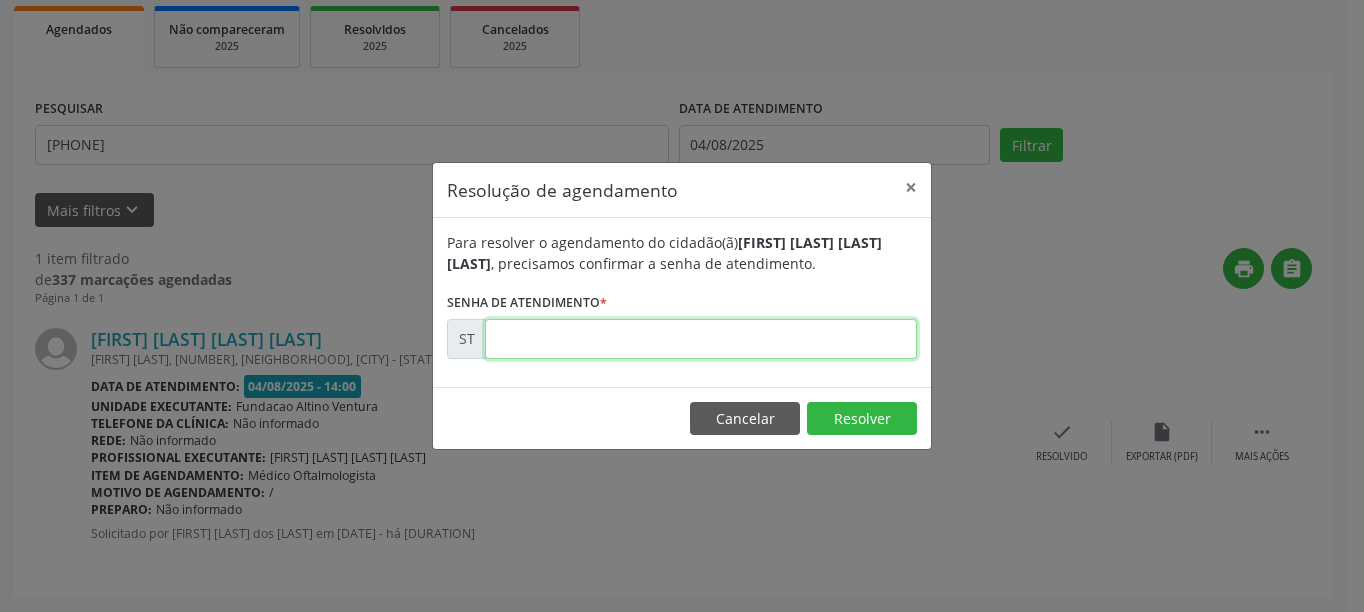 click at bounding box center (701, 339) 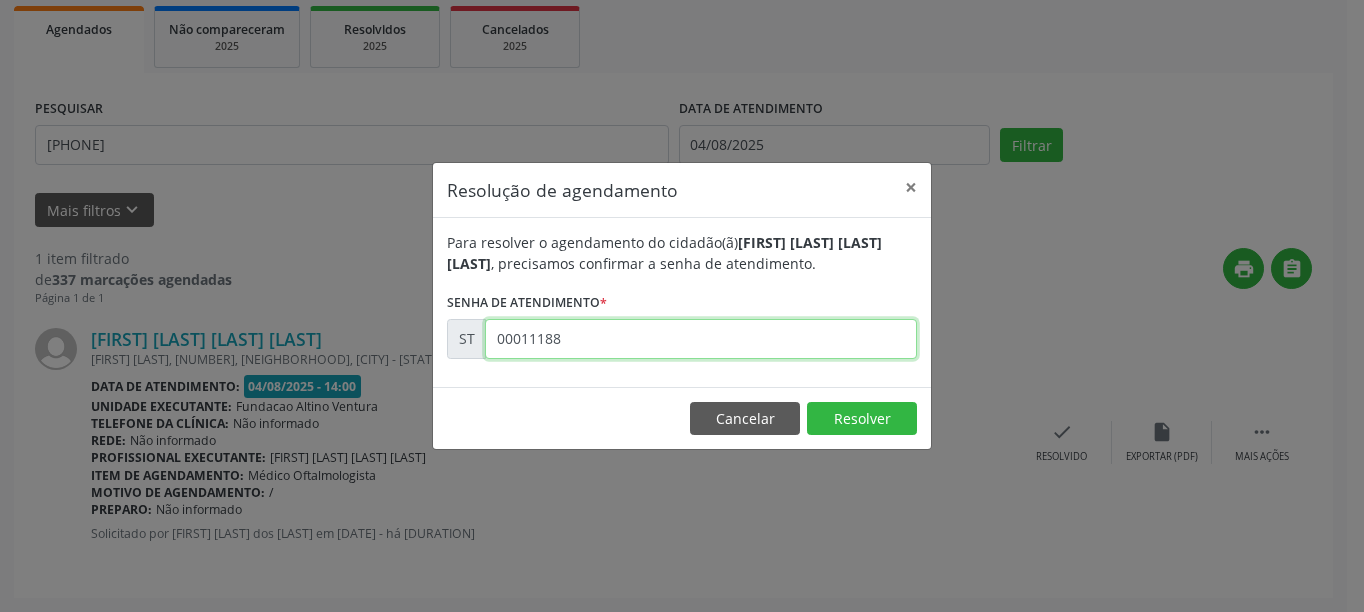 type on "00011188" 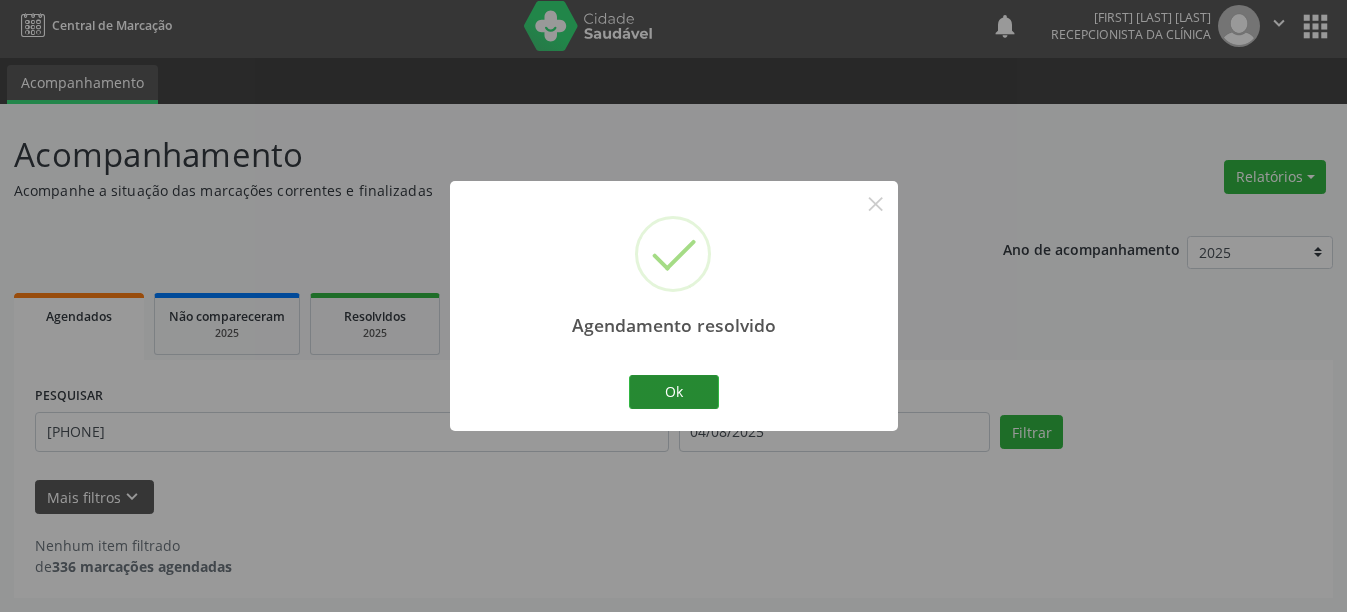 scroll, scrollTop: 6, scrollLeft: 0, axis: vertical 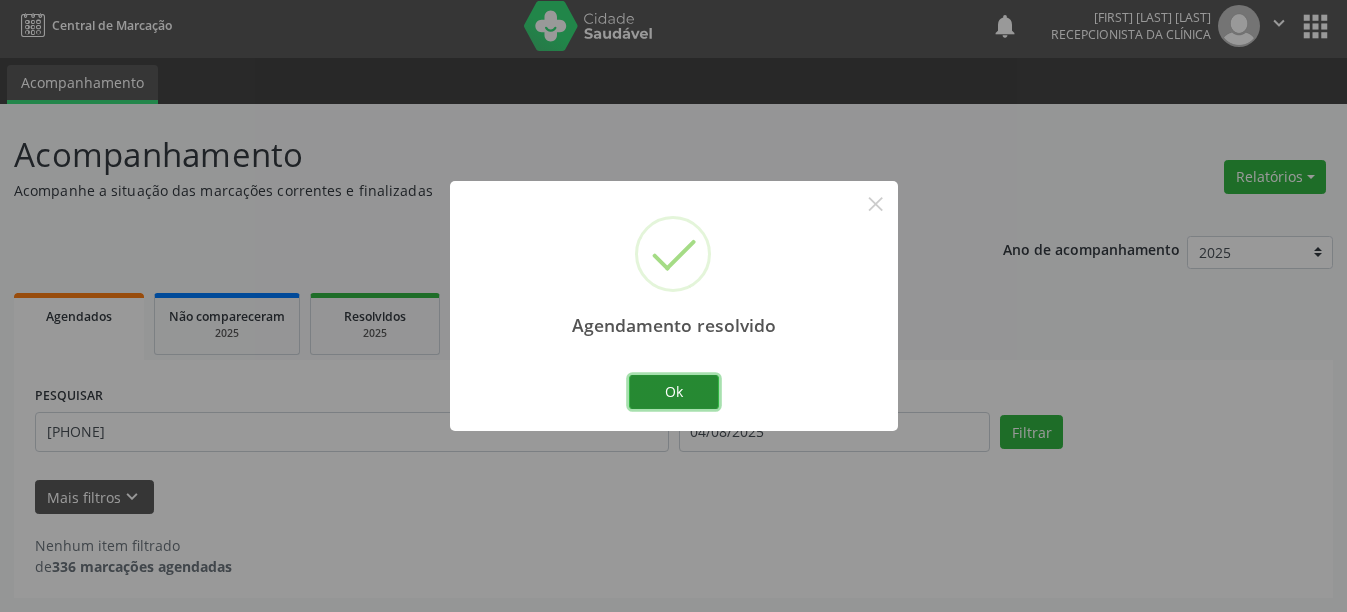 click on "Ok" at bounding box center (674, 392) 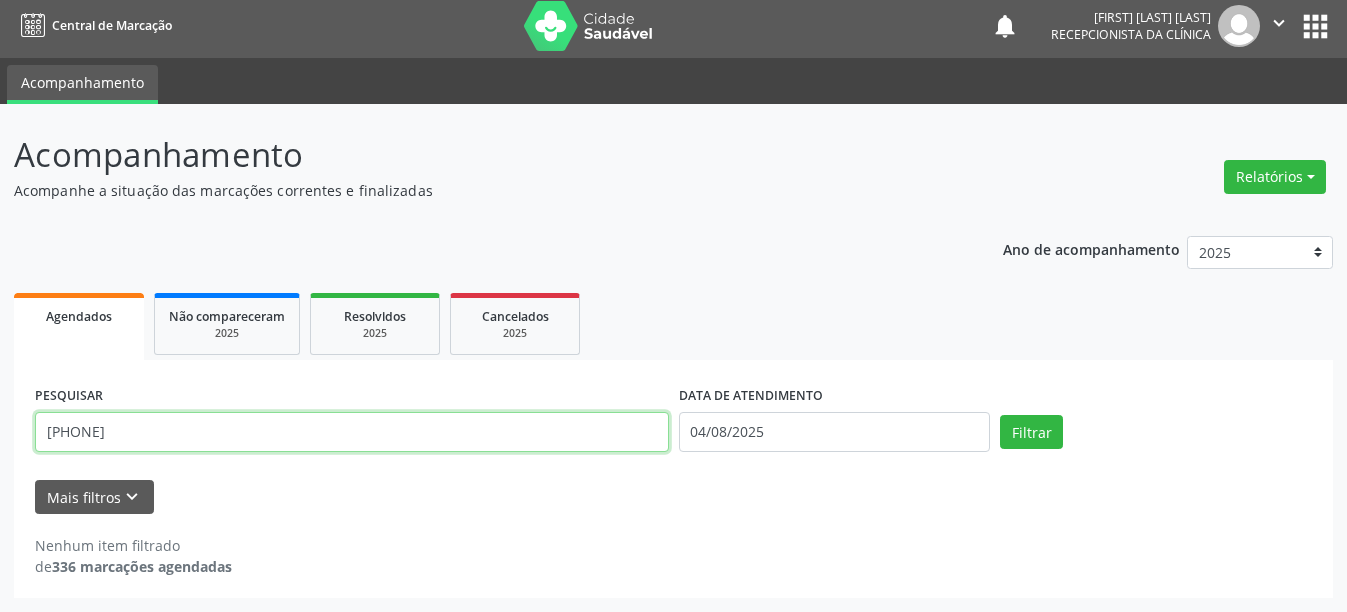 click on "[PHONE]" at bounding box center (352, 432) 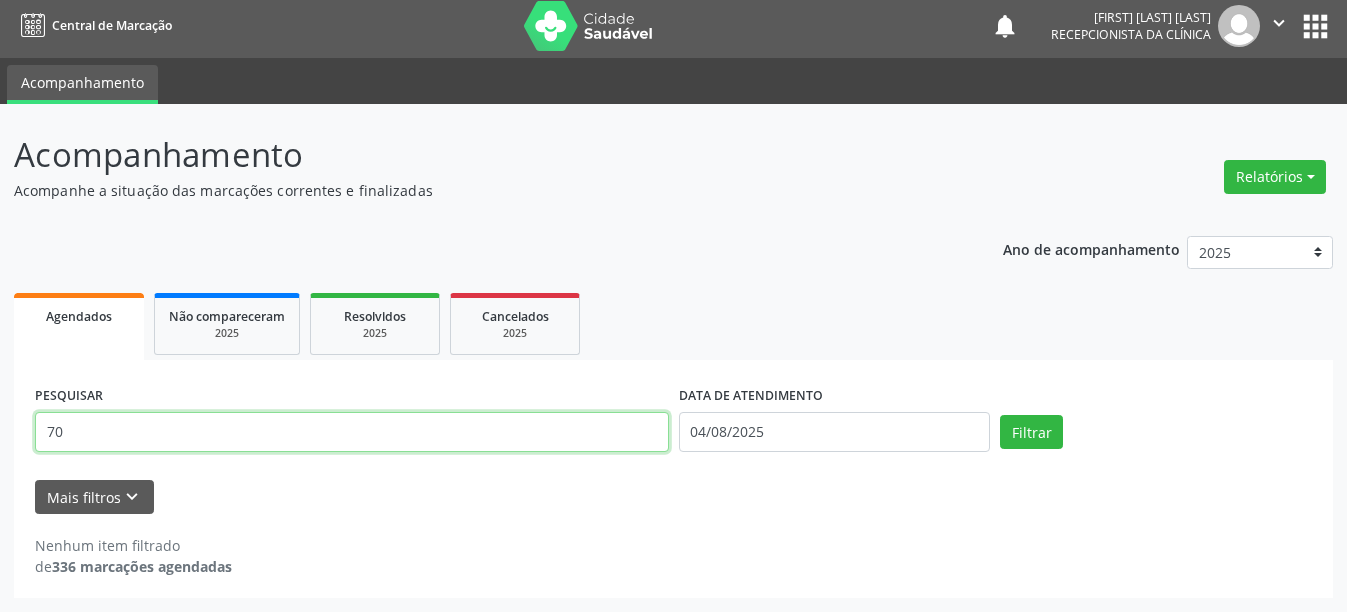type on "7" 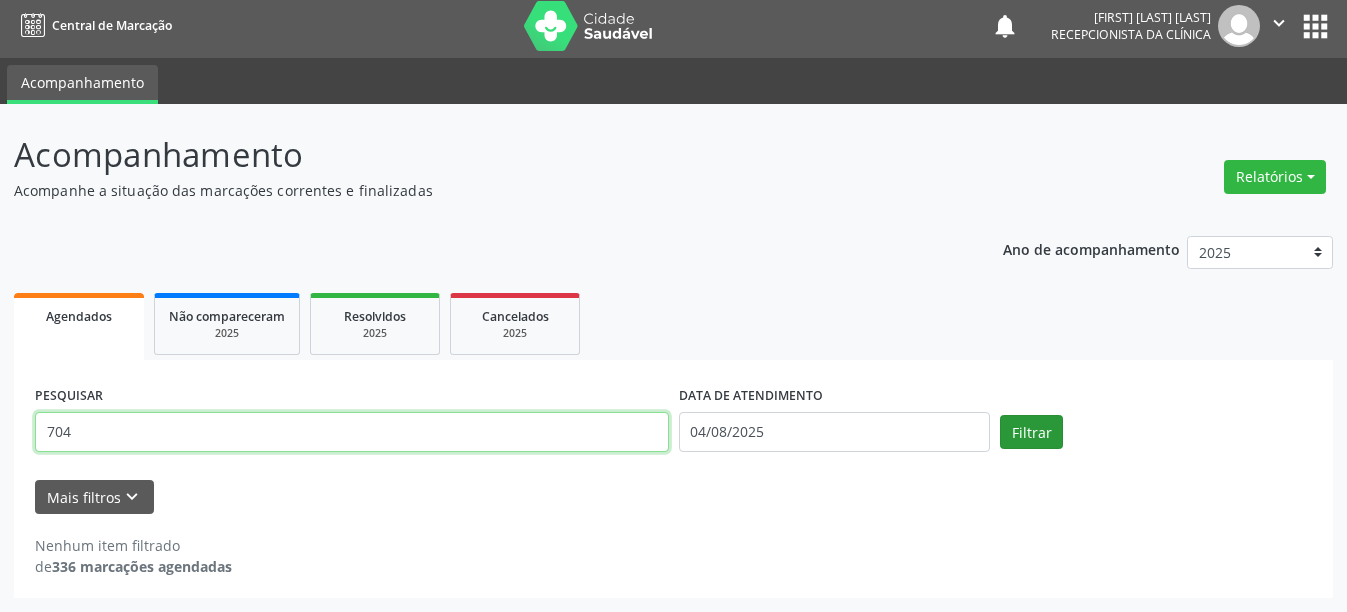 type on "Resolução de agendamento ×
Para resolver o agendamento do cidadão(ã)  [FIRST] [LAST] de [LAST] ,
precisamos confirmar a senha de atendimento.
Senha de atendimento
*
ST [NUMBER]     Cancelar Carregando..." 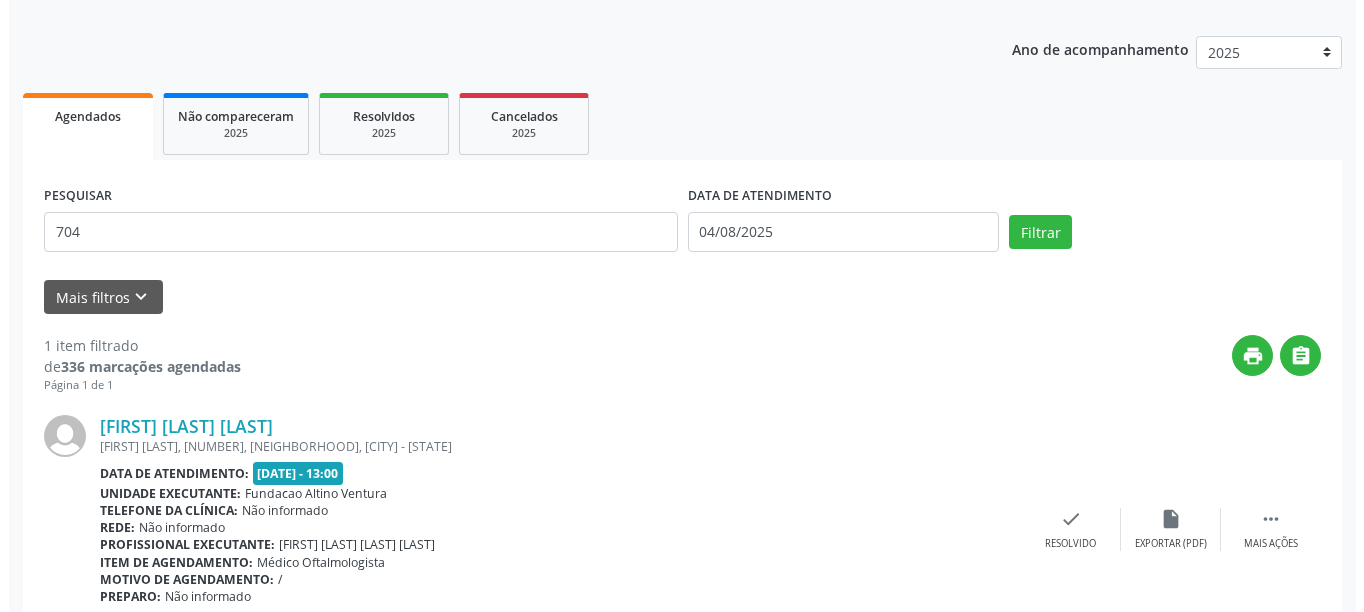 scroll, scrollTop: 293, scrollLeft: 0, axis: vertical 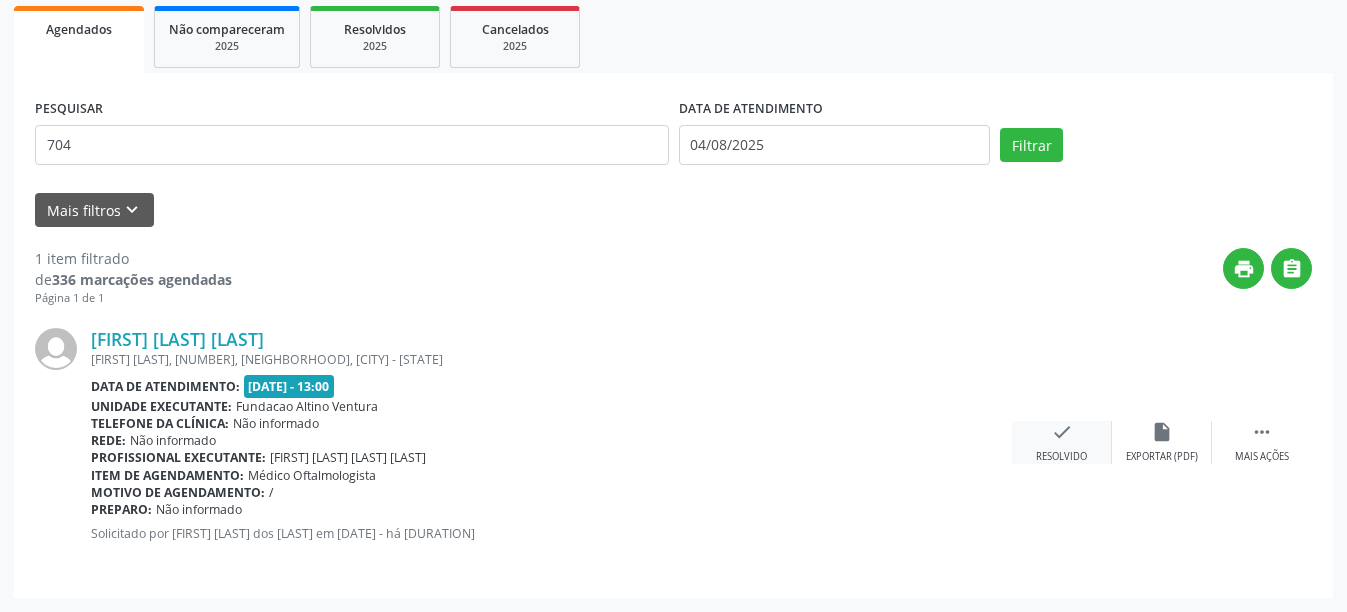 click on "Resolvido" at bounding box center (1061, 457) 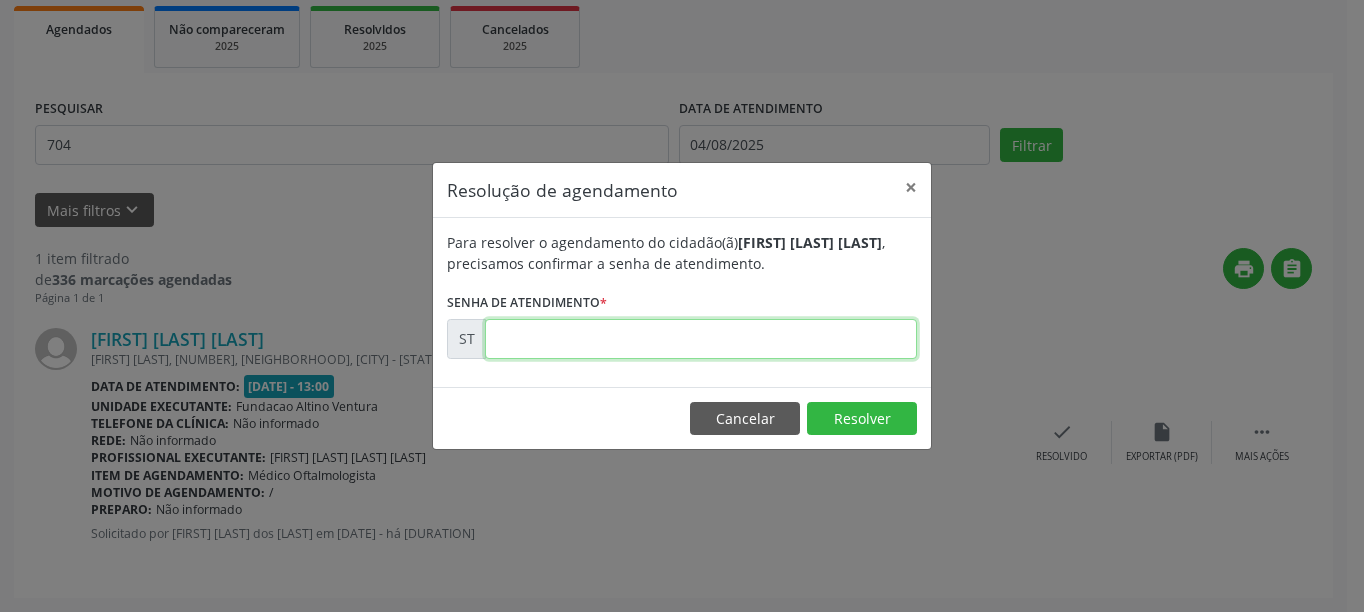 click at bounding box center (701, 339) 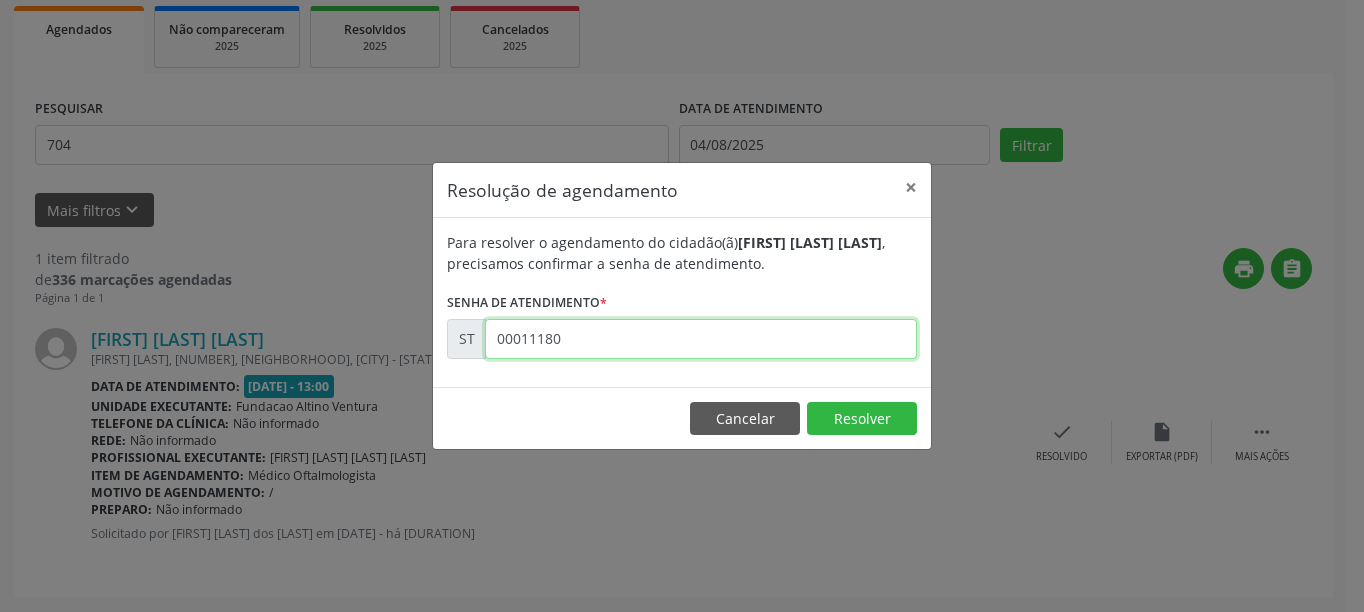 type on "00011180" 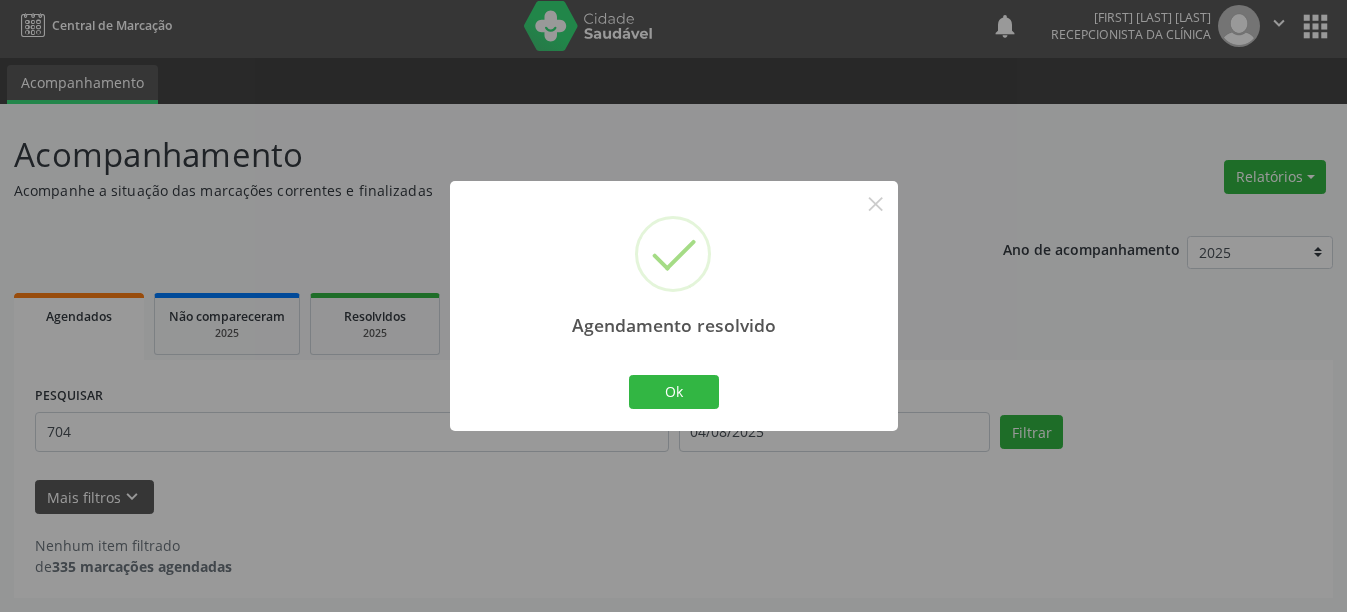 scroll, scrollTop: 6, scrollLeft: 0, axis: vertical 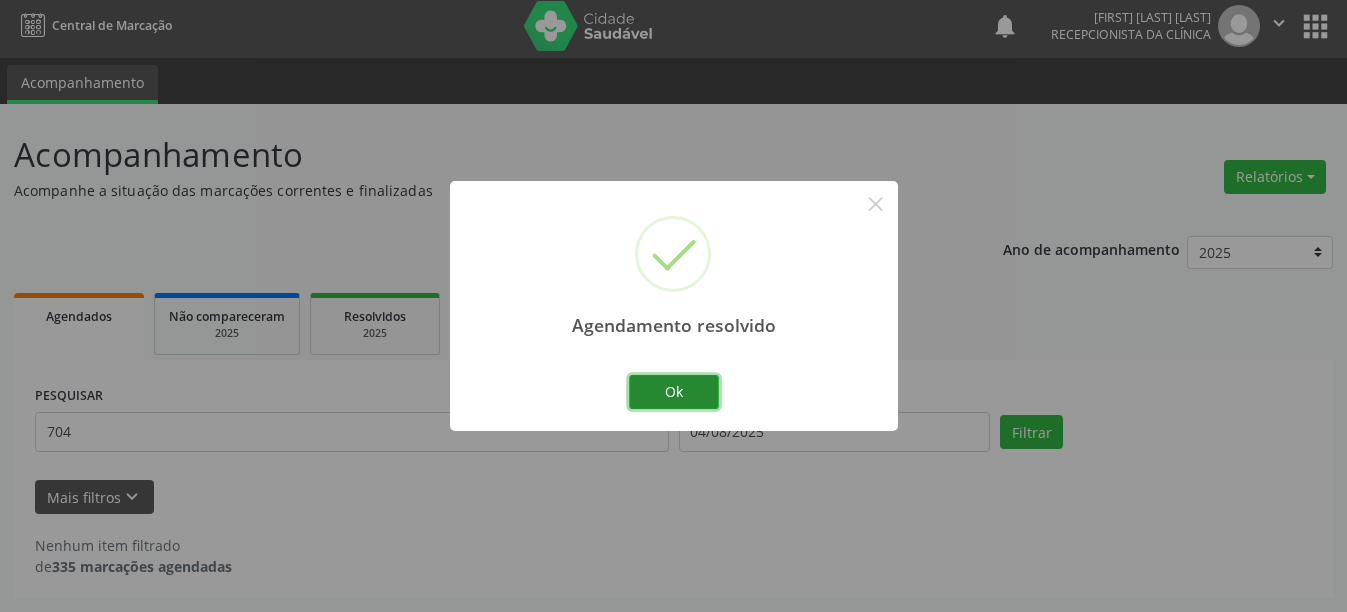 click on "Ok" at bounding box center [674, 392] 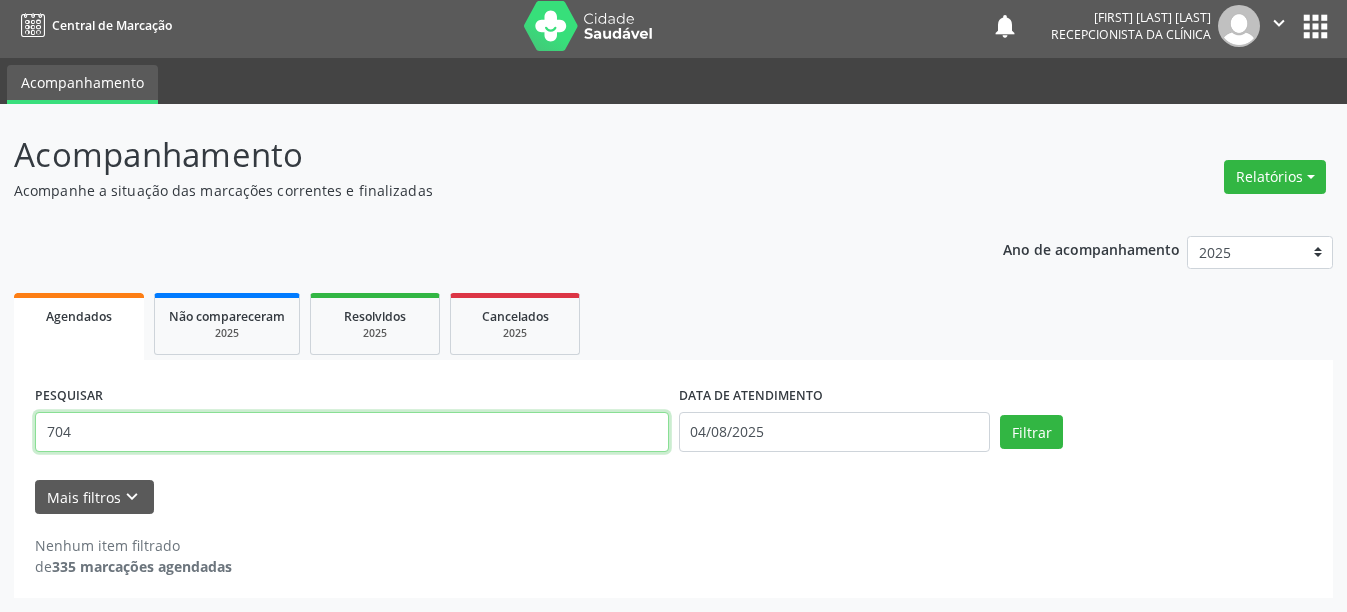 click on "Resolução de agendamento ×
Para resolver o agendamento do cidadão(ã)  [FIRST] [LAST] de [LAST] ,
precisamos confirmar a senha de atendimento.
Senha de atendimento
*
ST [NUMBER]     Cancelar Carregando..." at bounding box center [352, 432] 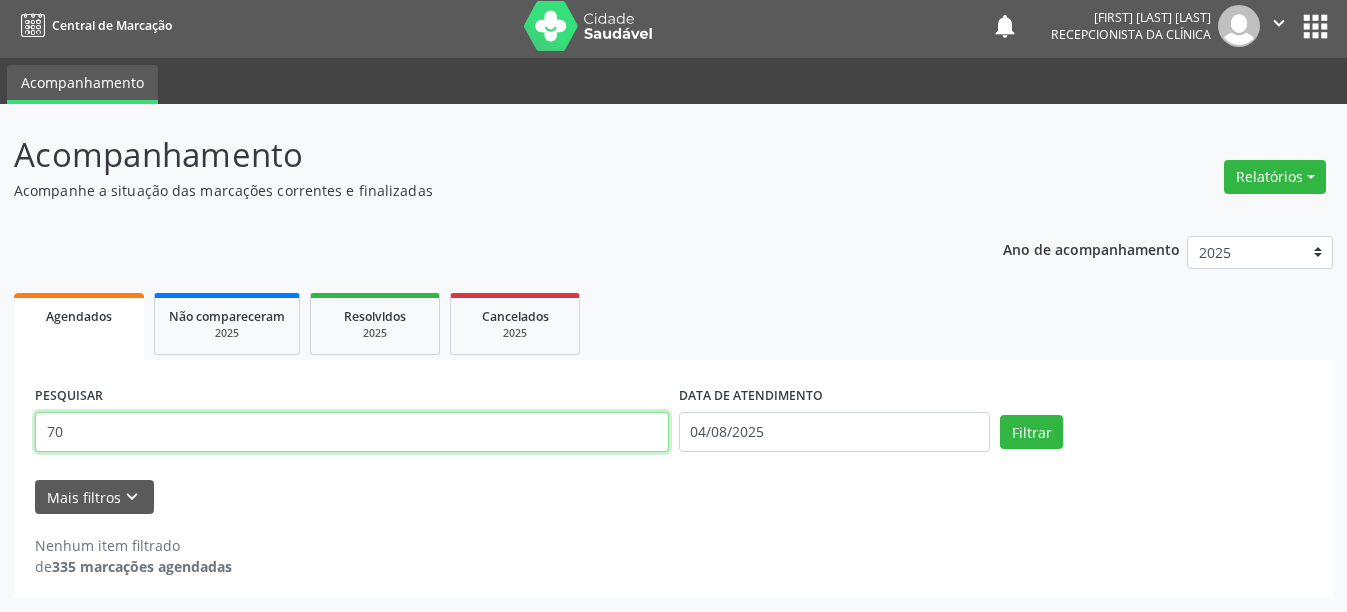 type on "7" 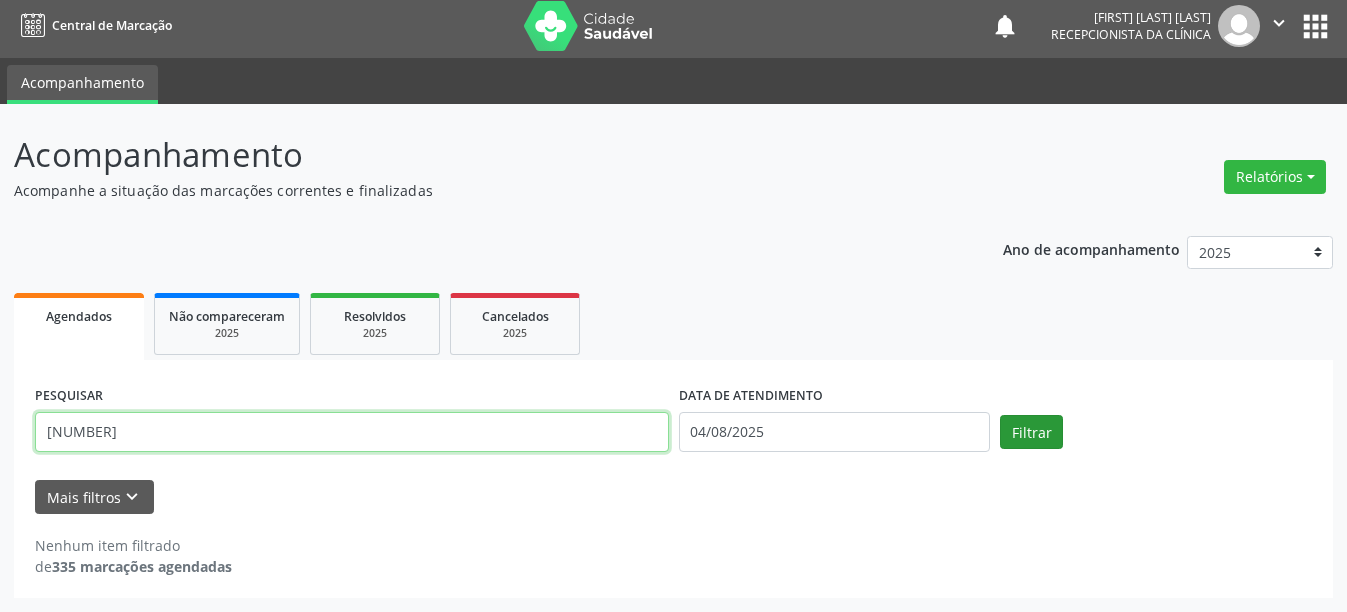 type on "[NUMBER]" 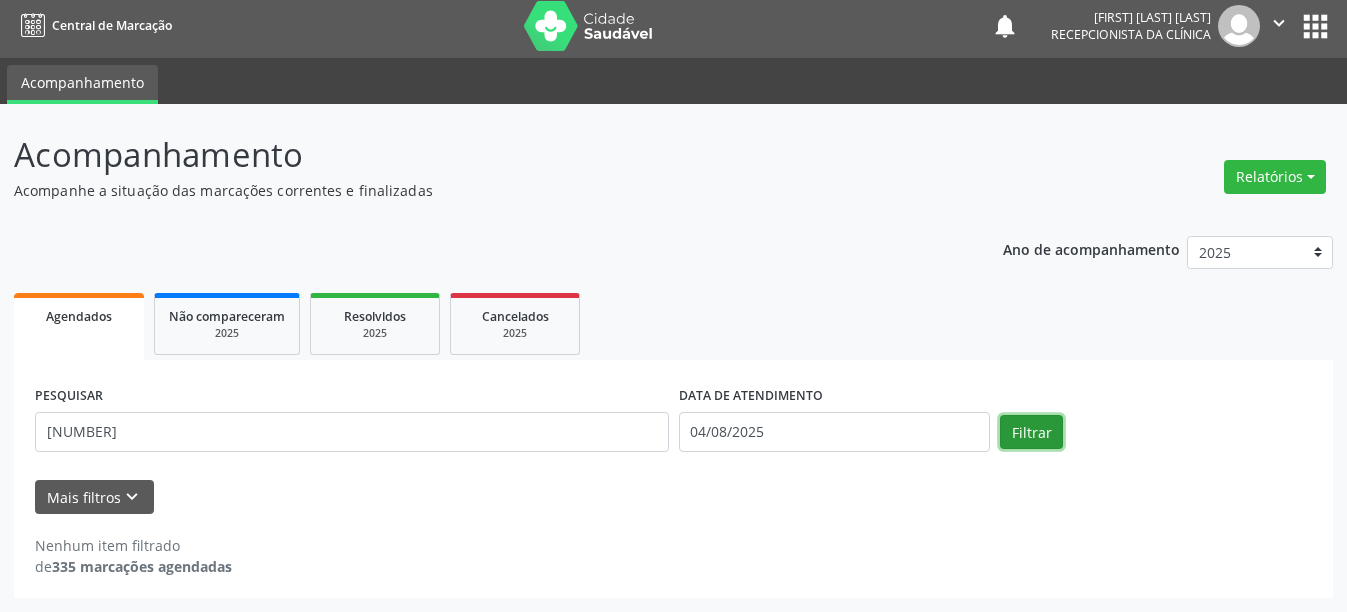 click on "Filtrar" at bounding box center (1031, 432) 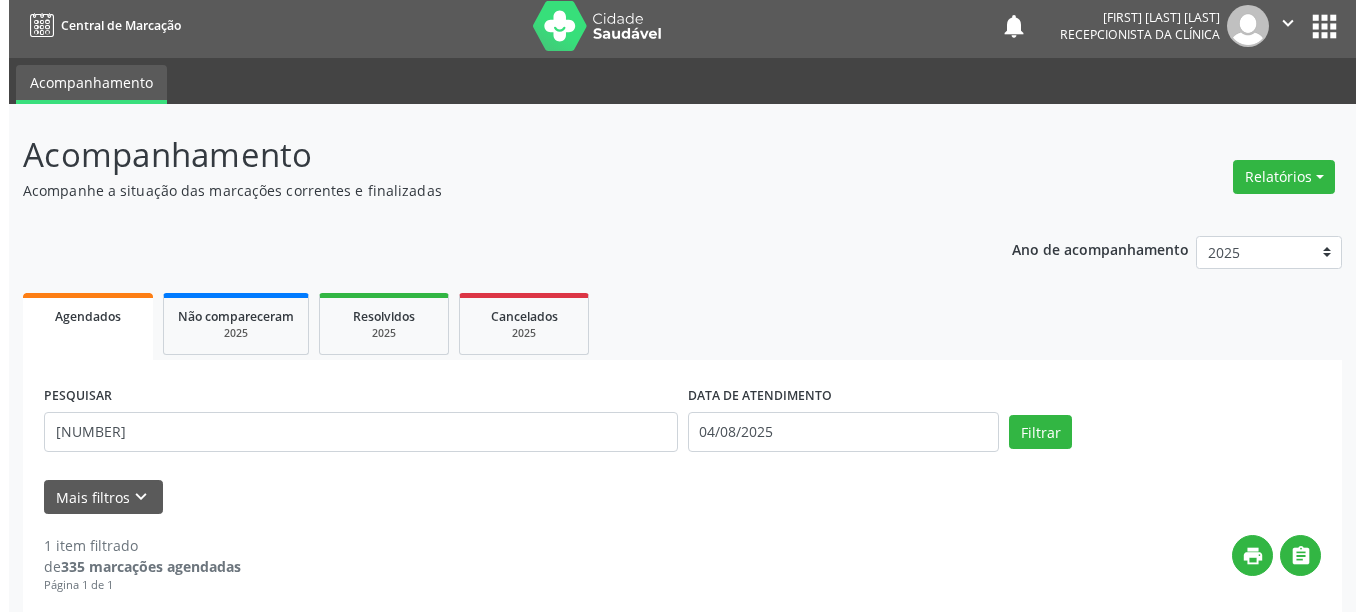 scroll, scrollTop: 293, scrollLeft: 0, axis: vertical 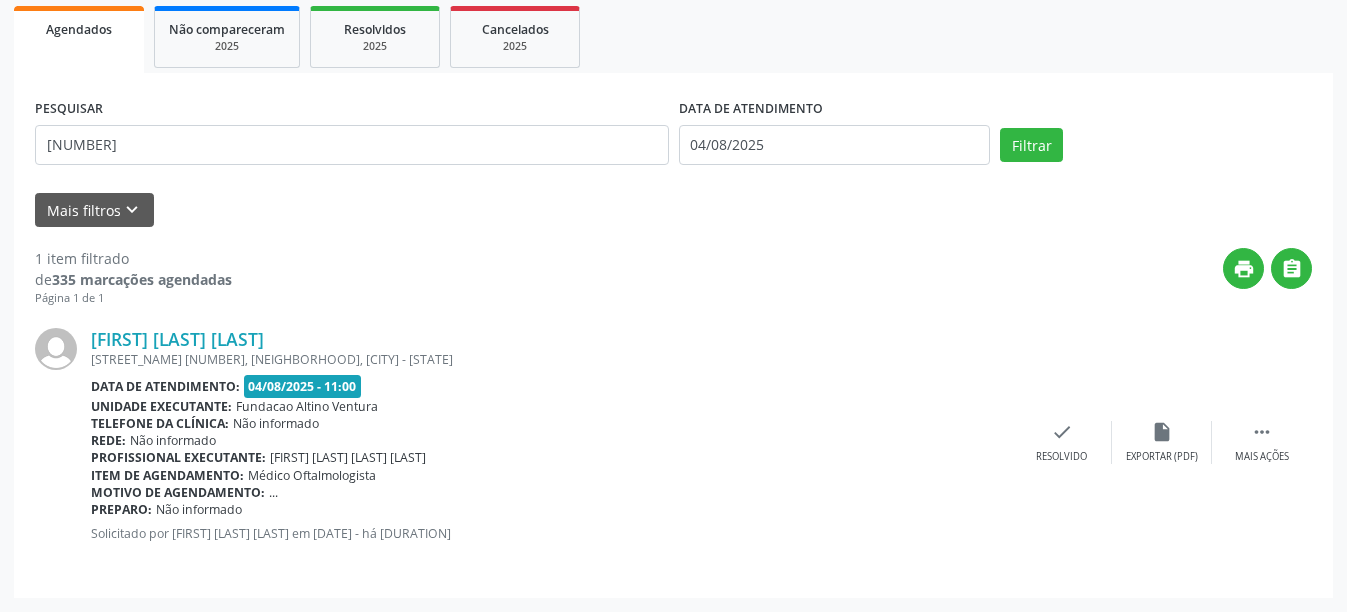 click on "[FIRST] [LAST]
Rua [STREET_NAME], [NUMBER], [NEIGHBORHOOD], [CITY] - [STATE]
Data de atendimento:
[DATE] - [TIME]
Unidade executante:
Fundacao Altino Ventura
Telefone da clínica:
Não informado
Rede:
Não informado
Profissional executante:
[FIRST] [LAST]
Item de agendamento:
Médico Oftalmologista
Motivo de agendamento:
...
Preparo:
Não informado
Solicitado por [FIRST] [LAST] em [DATE] - há 15 dias" at bounding box center (551, 442) 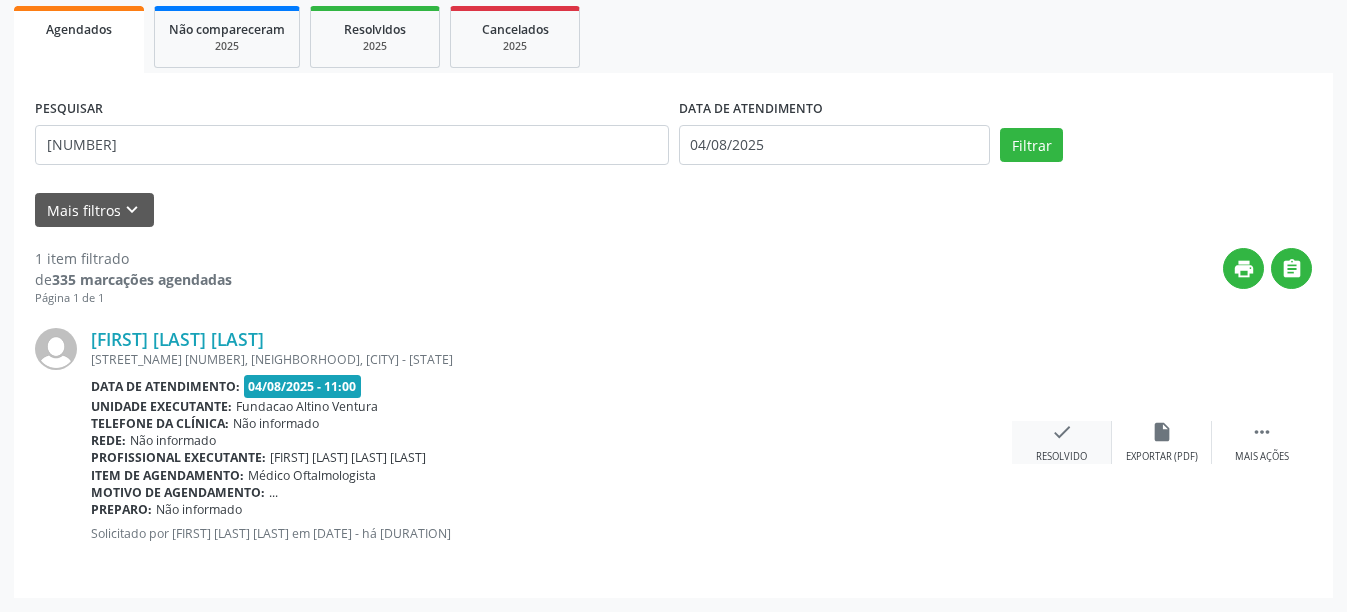 click on "check" at bounding box center (1062, 432) 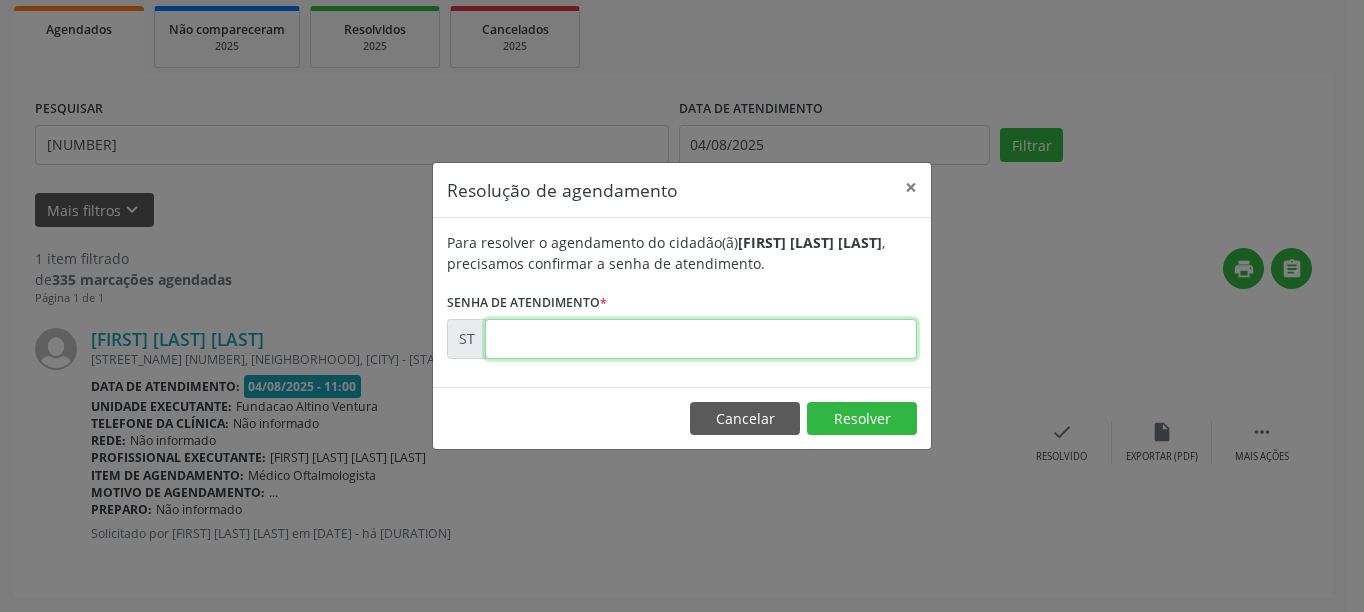 click at bounding box center (701, 339) 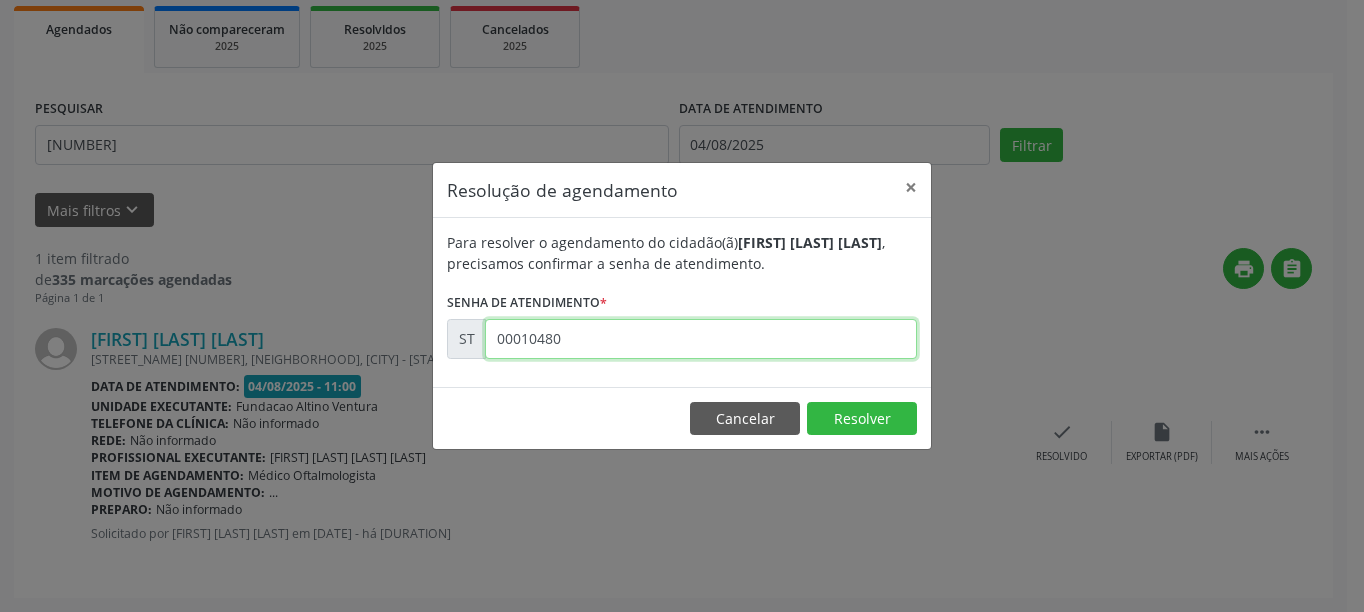 type on "00010480" 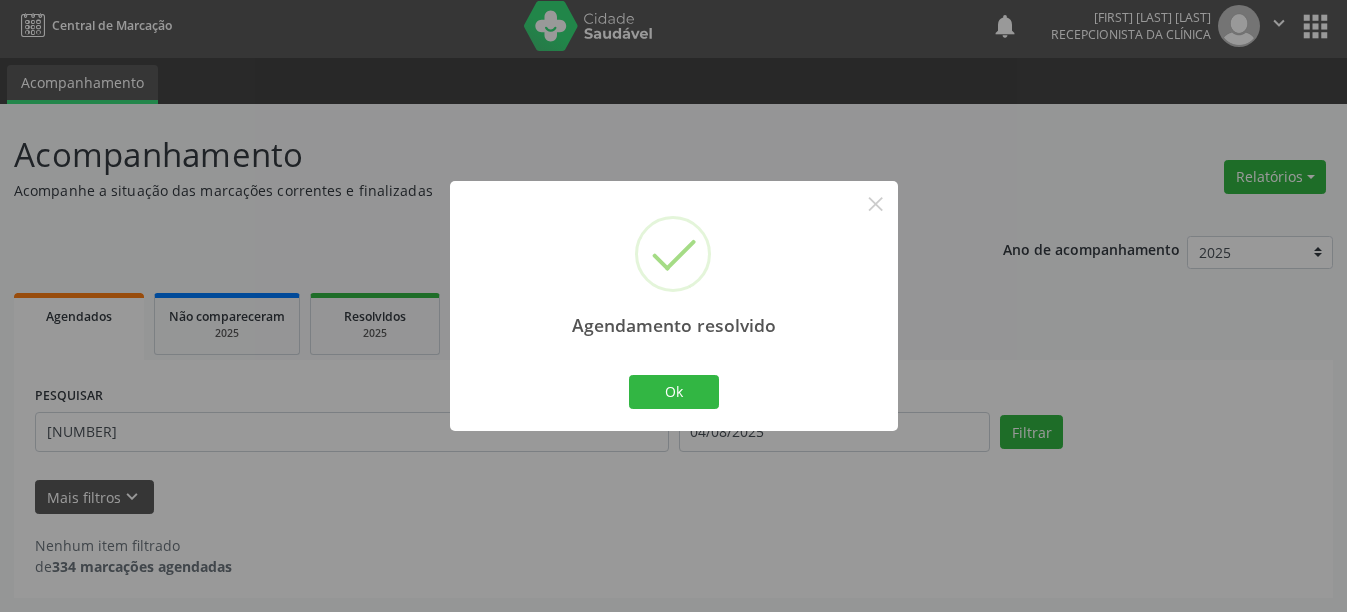 scroll, scrollTop: 6, scrollLeft: 0, axis: vertical 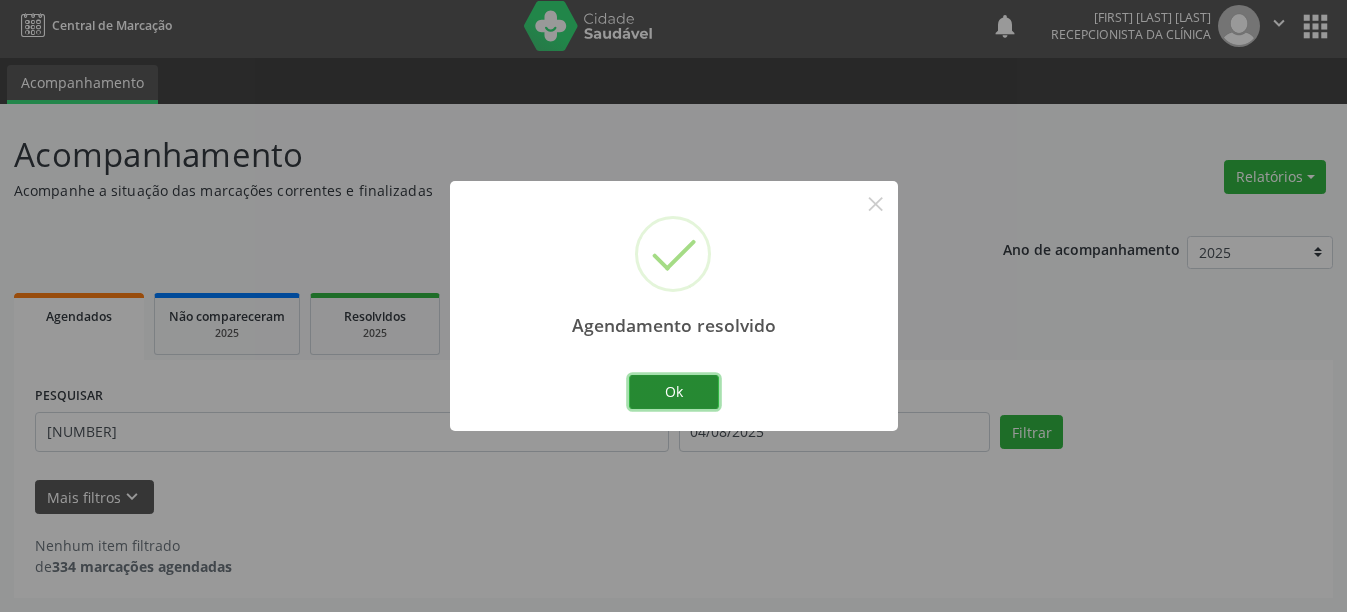 click on "Ok" at bounding box center (674, 392) 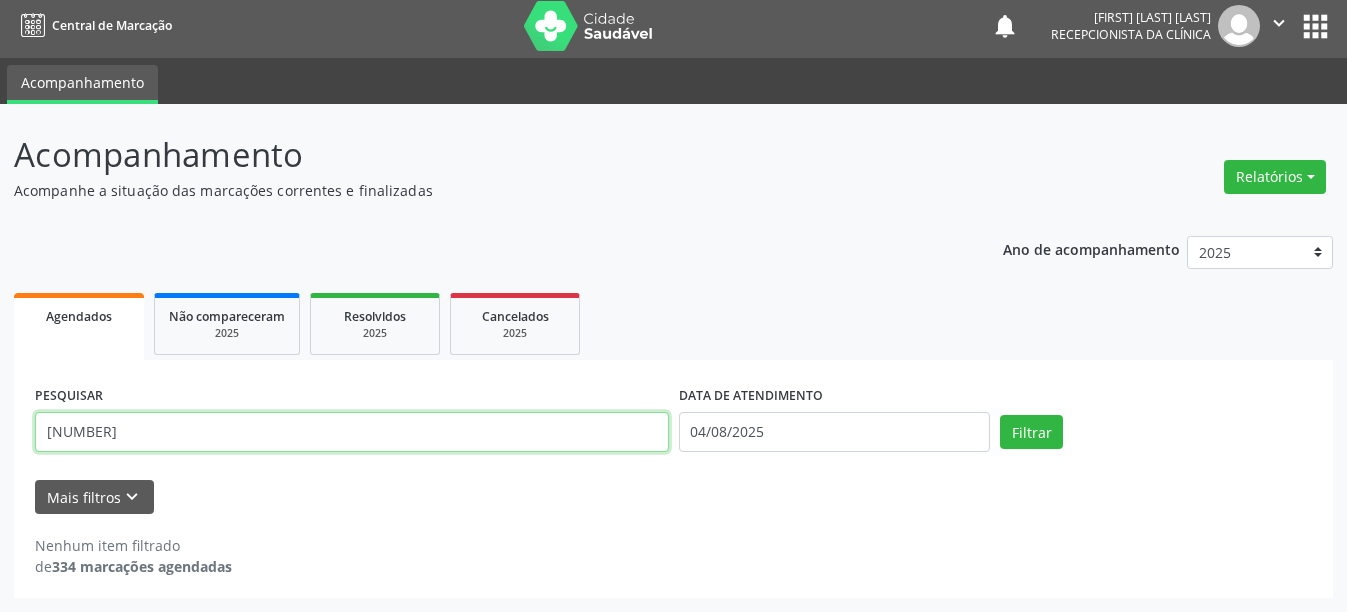 click on "[NUMBER]" at bounding box center [352, 432] 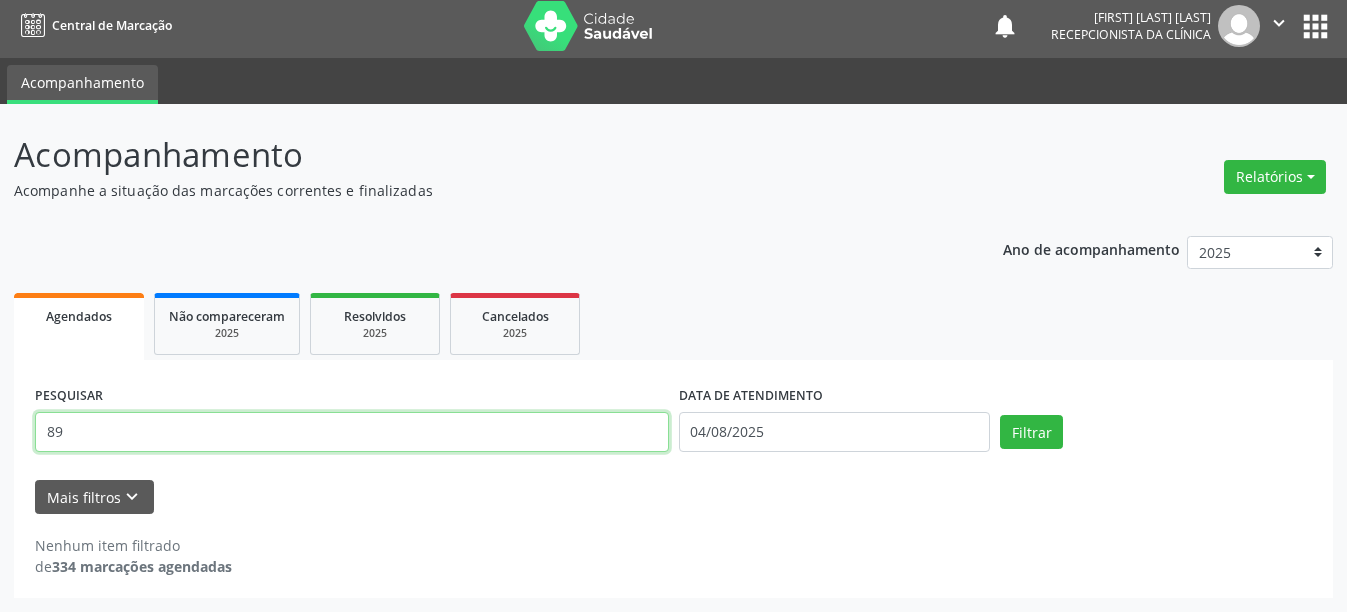 type on "8" 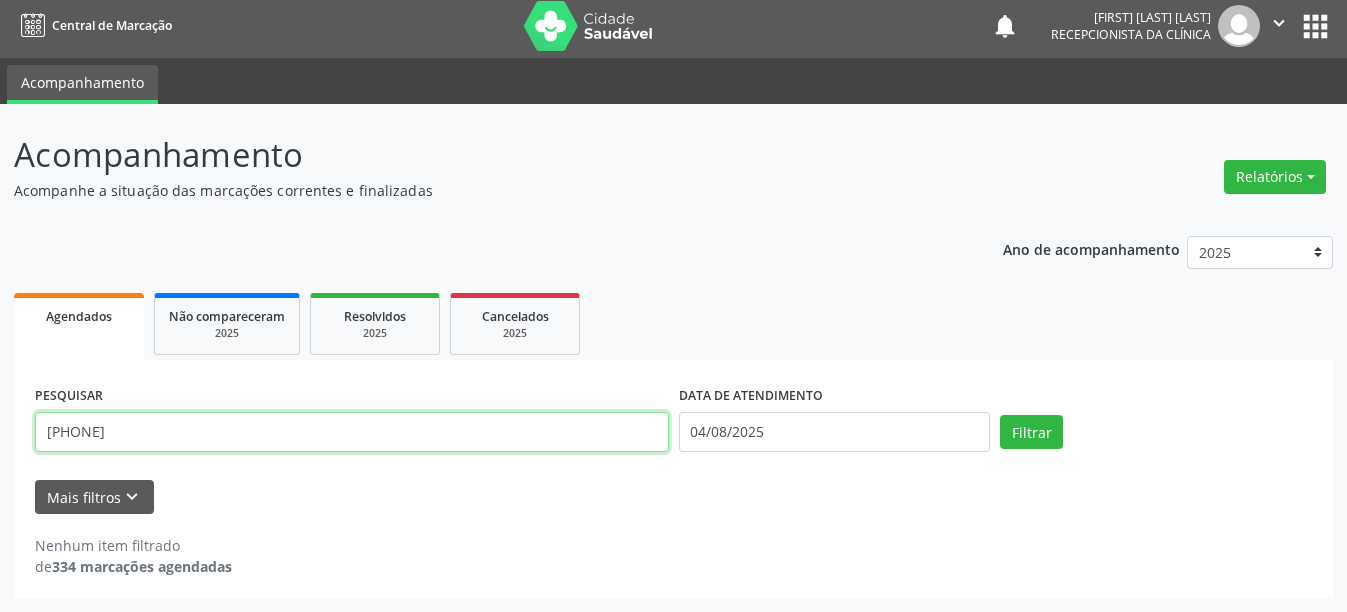 type on "[PHONE]" 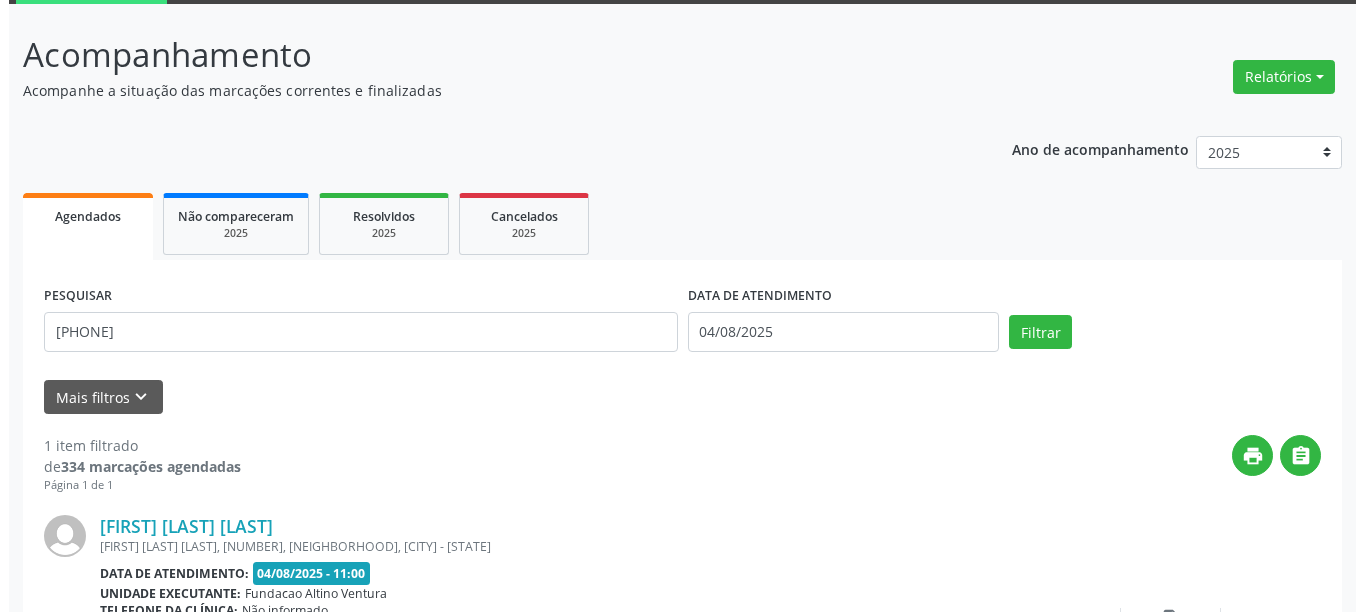 scroll, scrollTop: 293, scrollLeft: 0, axis: vertical 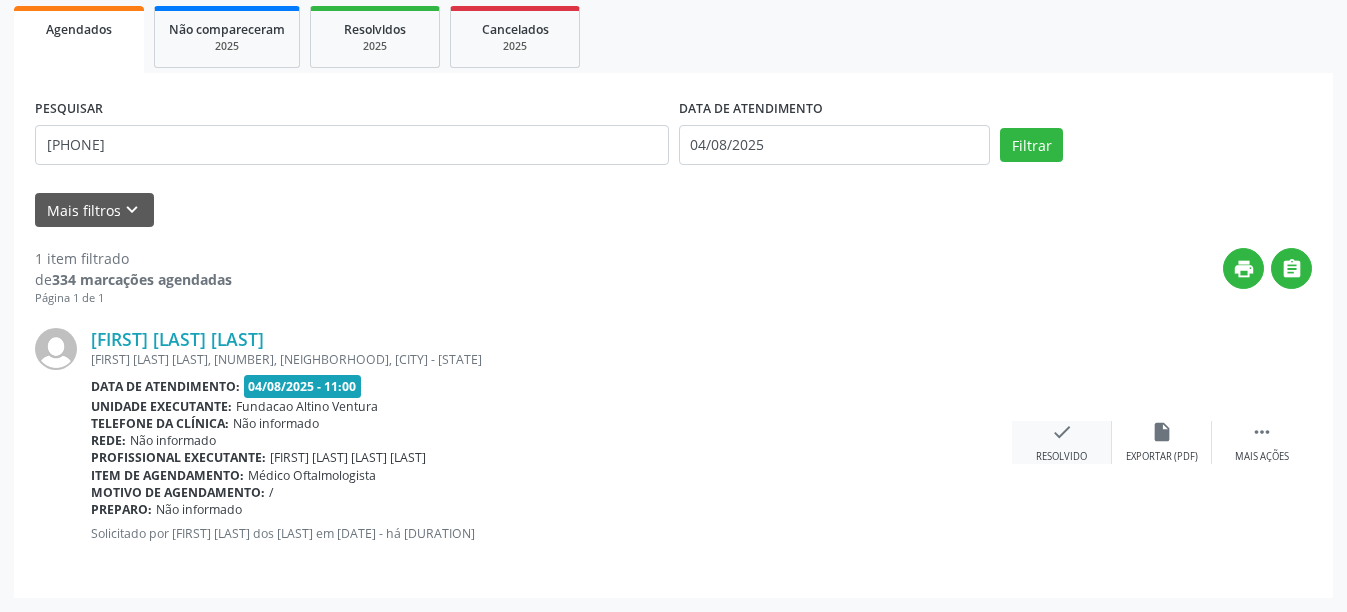 click on "check" at bounding box center [1062, 432] 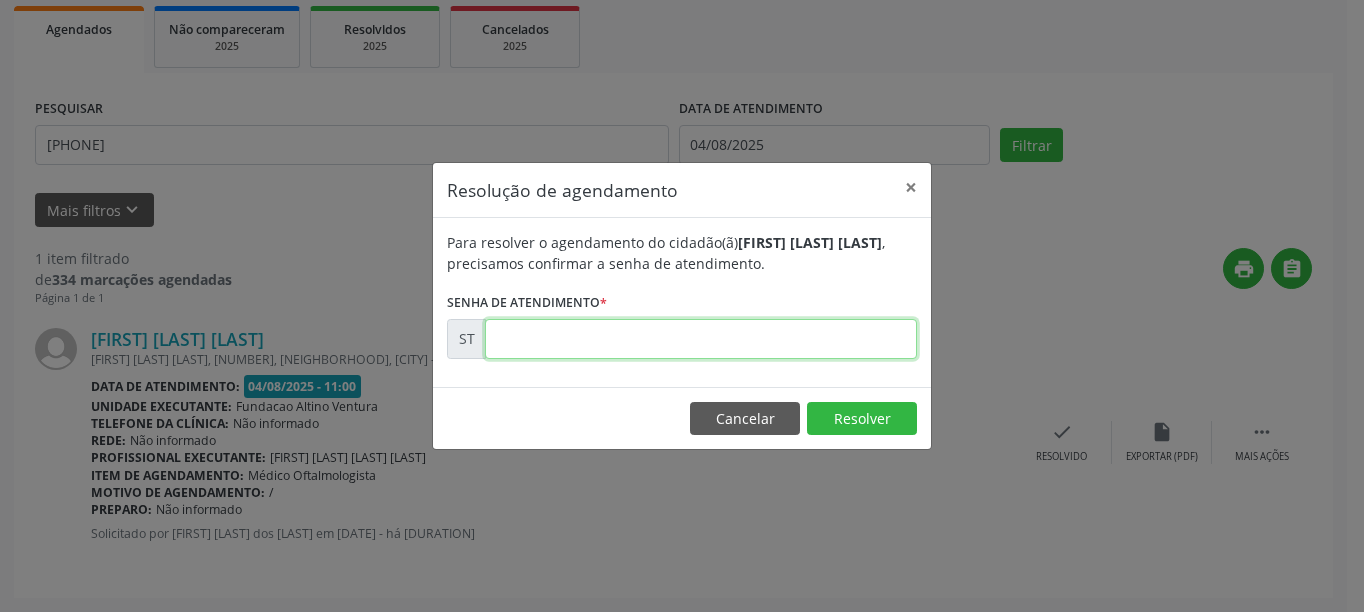 click at bounding box center (701, 339) 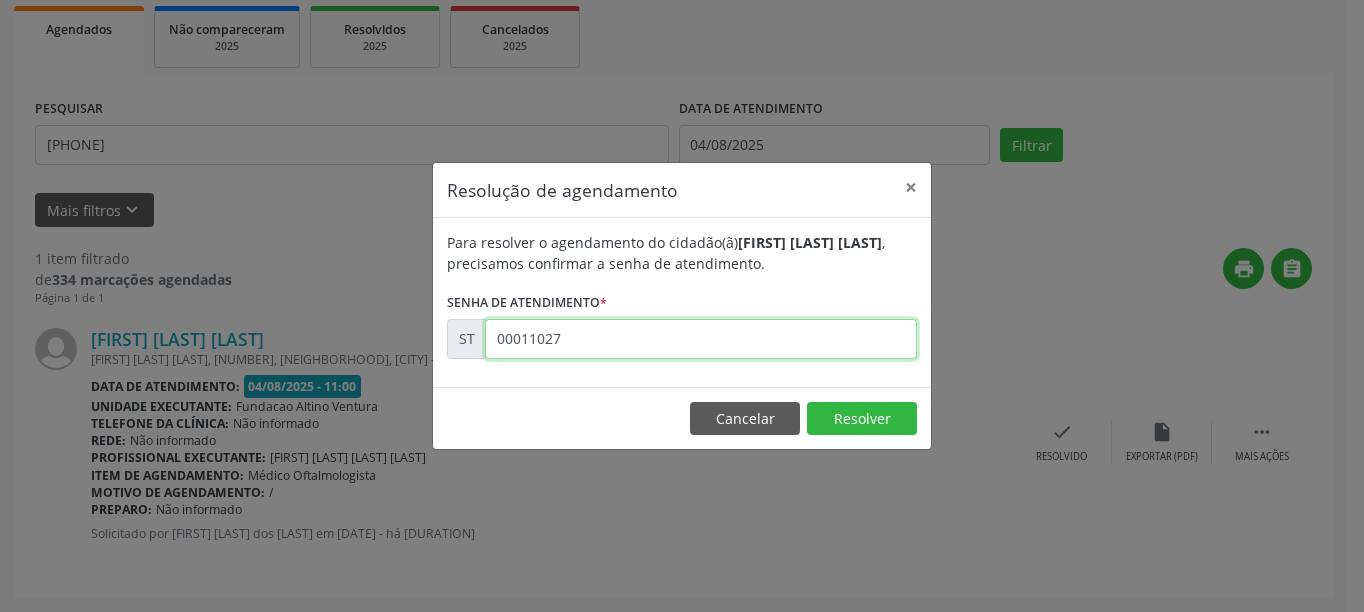 type on "00011027" 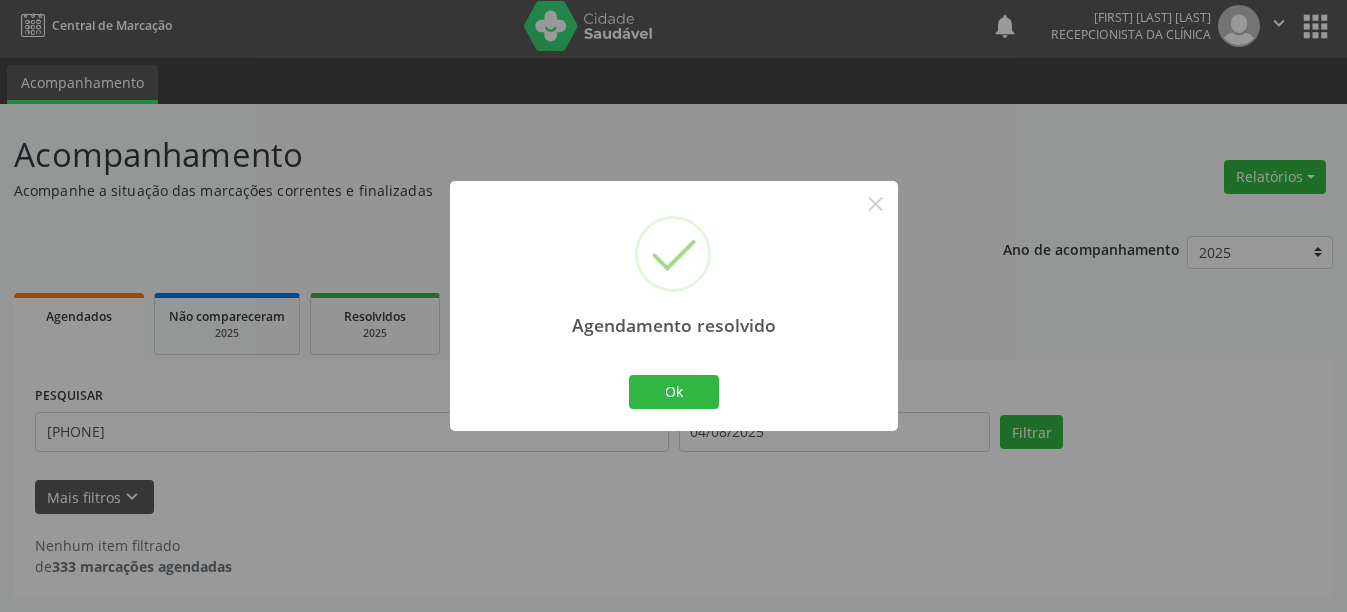 scroll, scrollTop: 6, scrollLeft: 0, axis: vertical 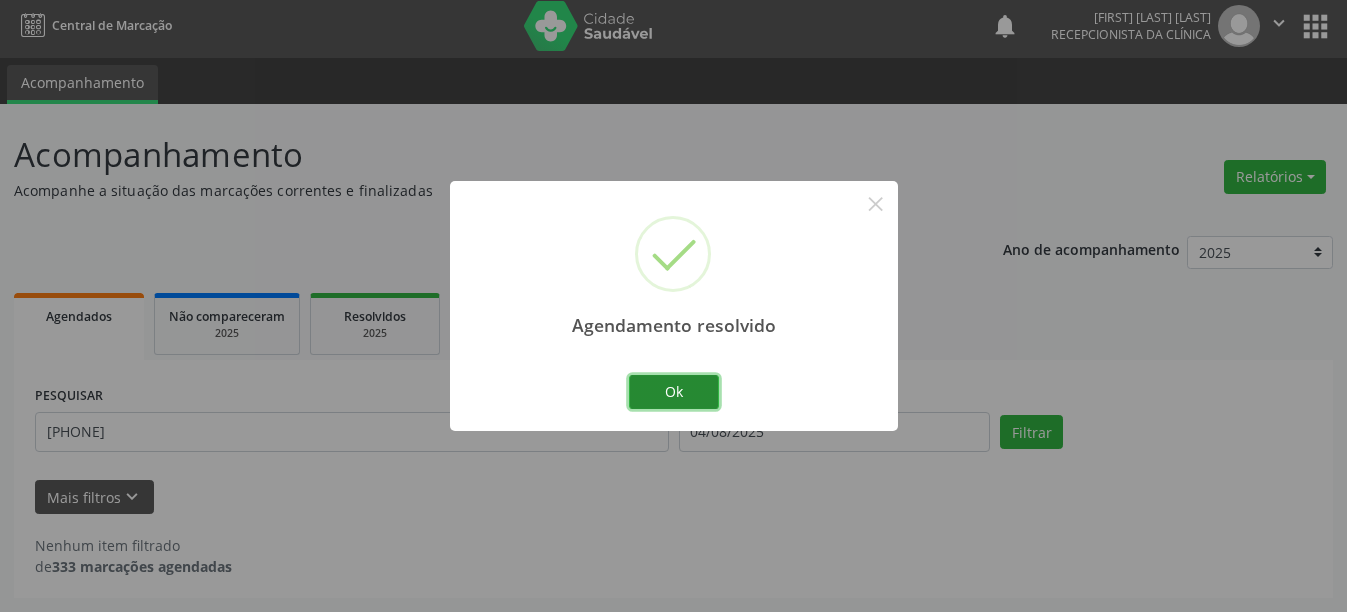 click on "Ok" at bounding box center (674, 392) 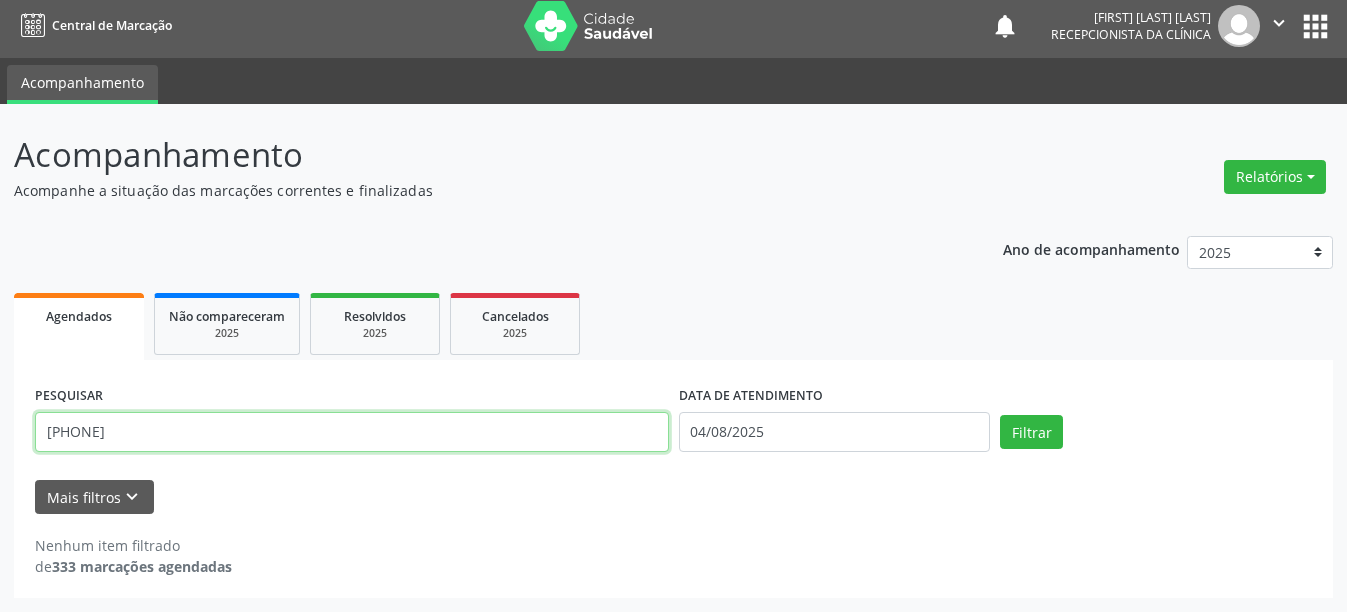 click on "[PHONE]" at bounding box center [352, 432] 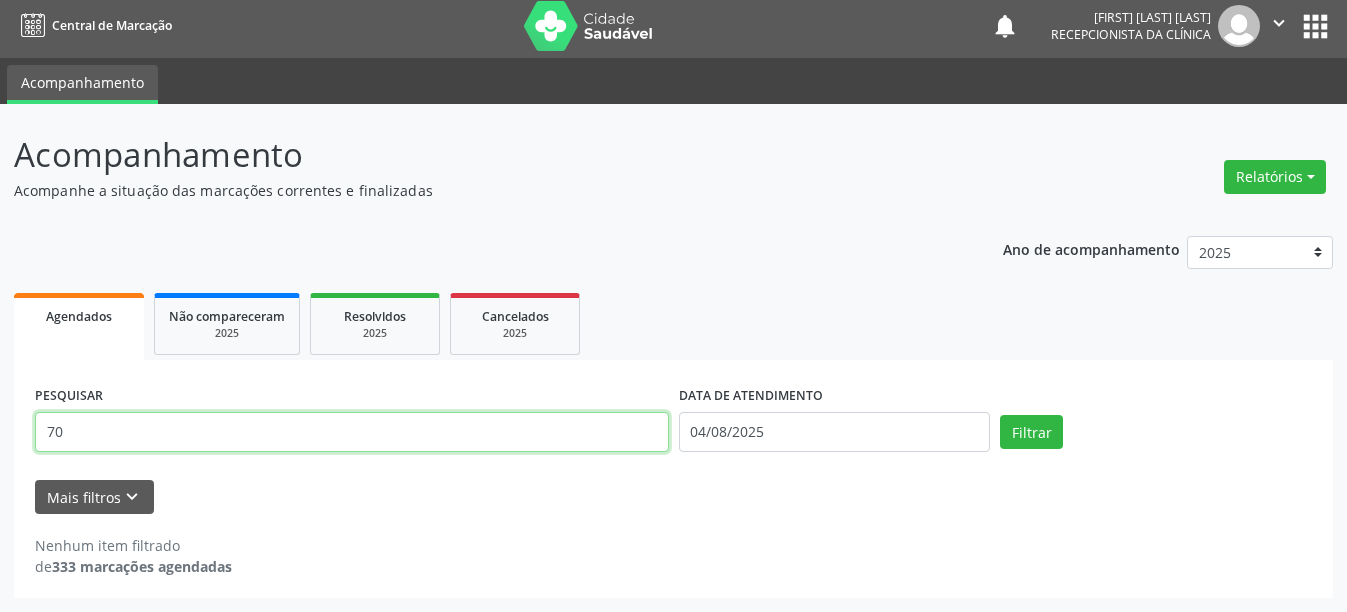 type on "7" 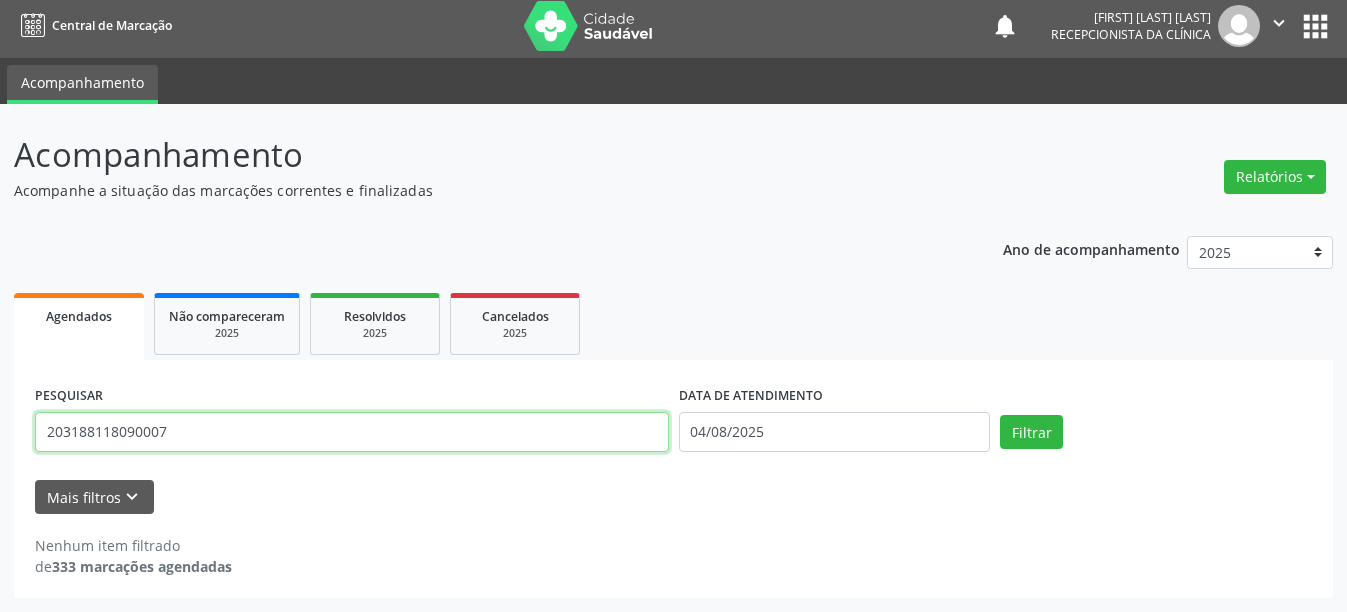 type on "203188118090007" 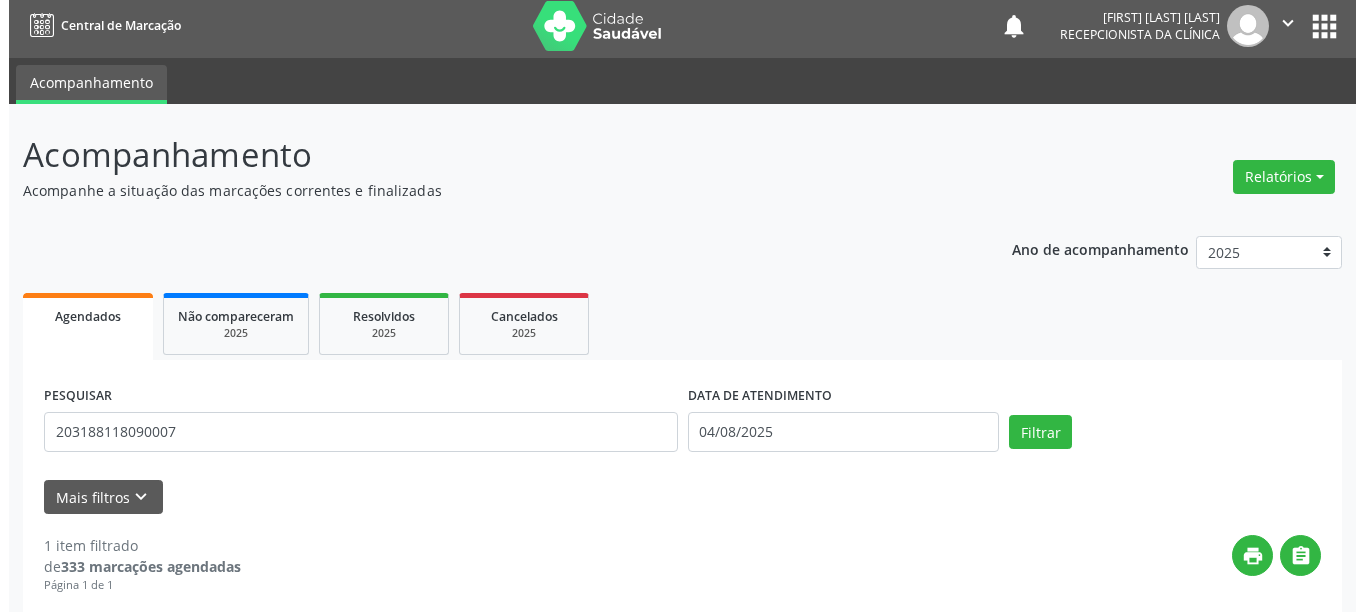 scroll, scrollTop: 293, scrollLeft: 0, axis: vertical 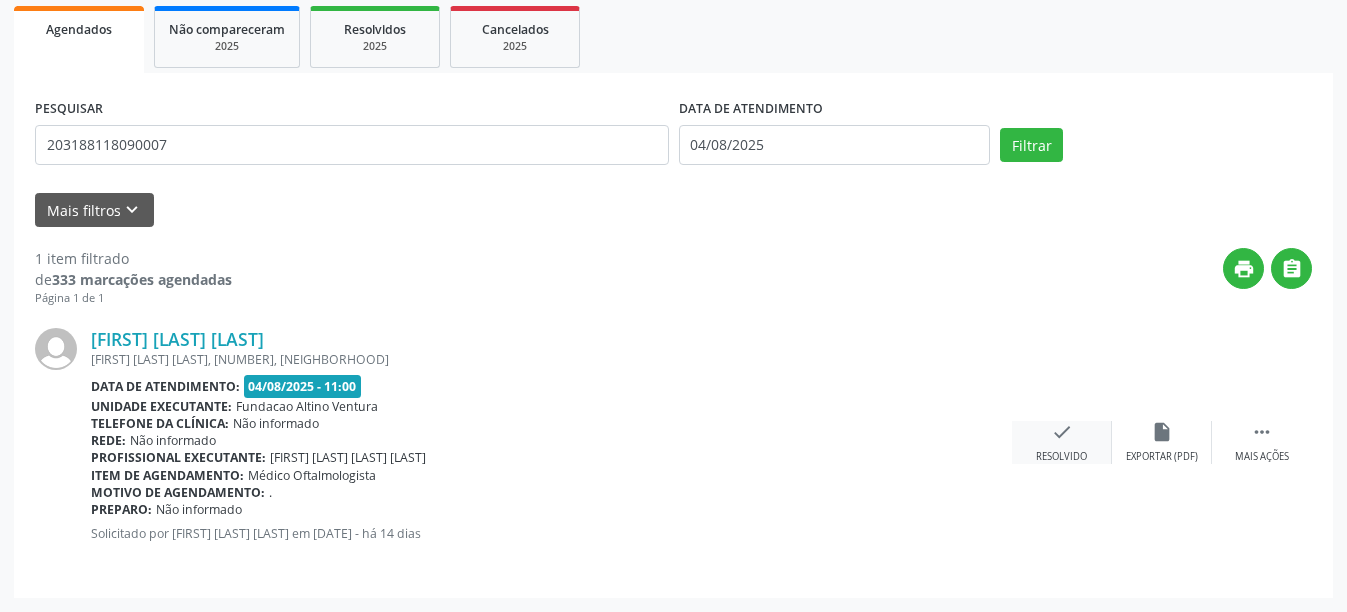click on "check
Resolvido" at bounding box center [1062, 442] 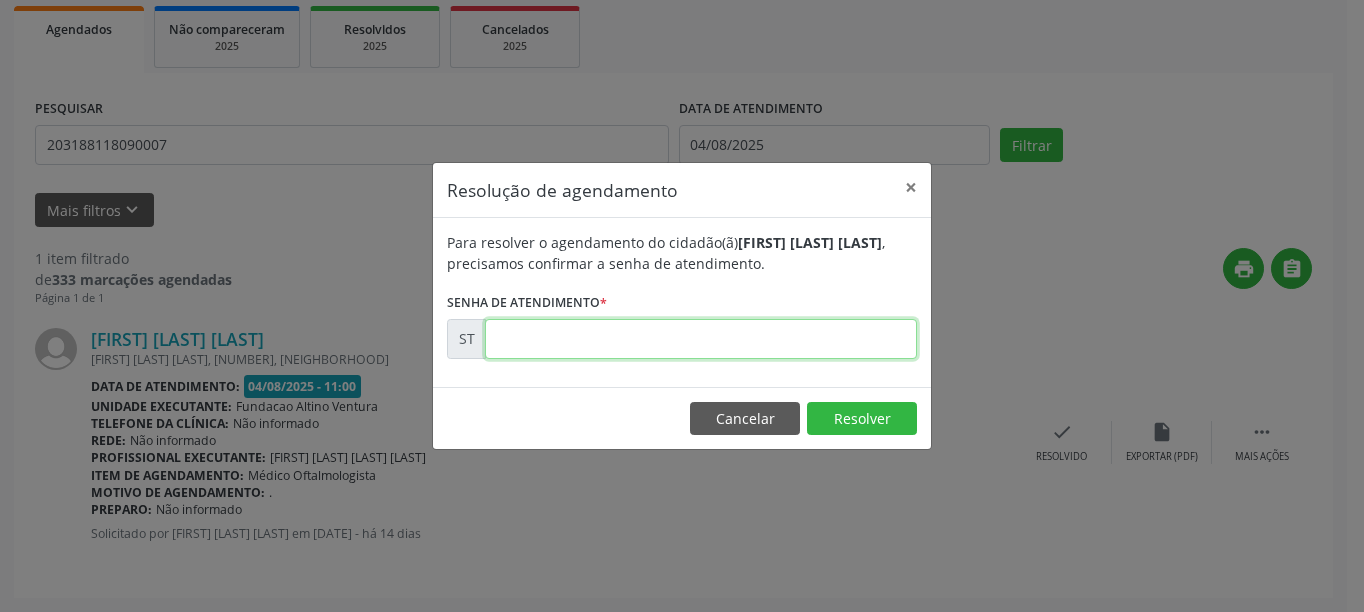 click at bounding box center (701, 339) 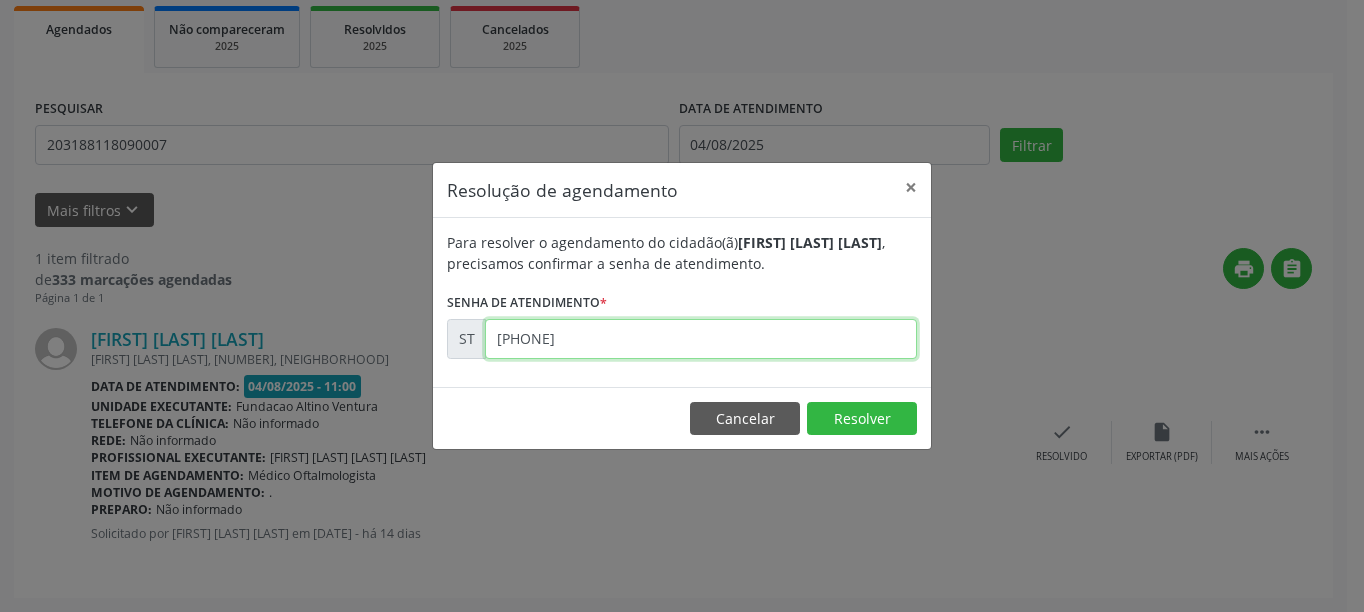 type on "[PHONE]" 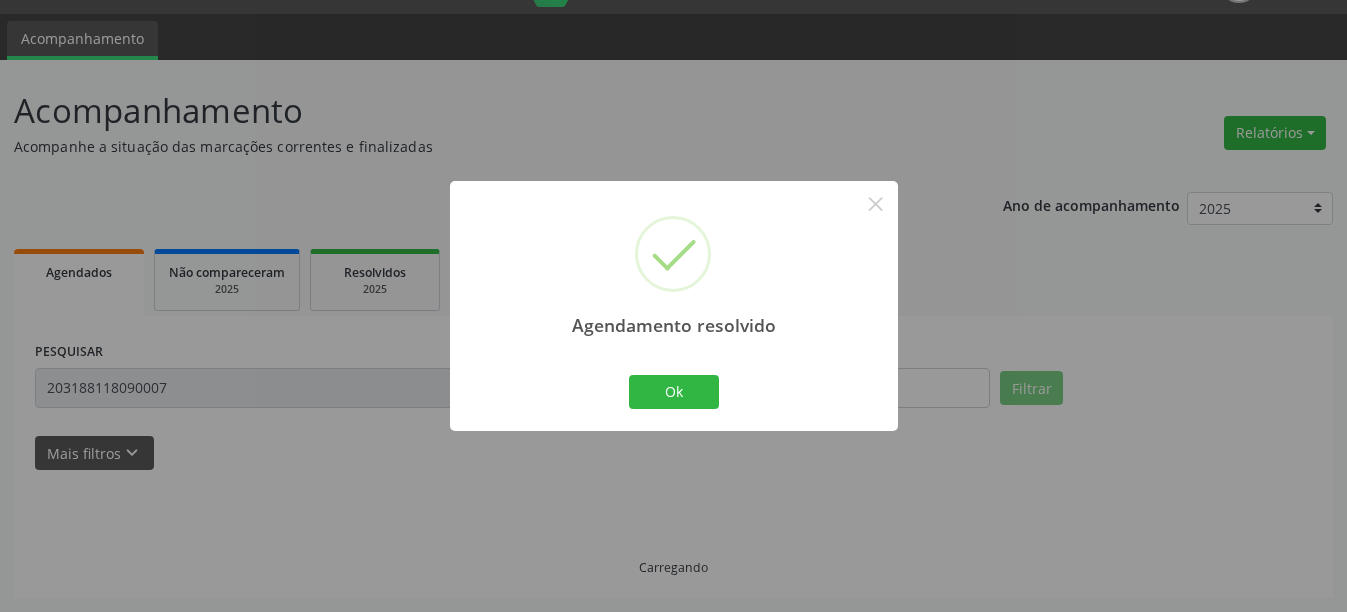scroll, scrollTop: 6, scrollLeft: 0, axis: vertical 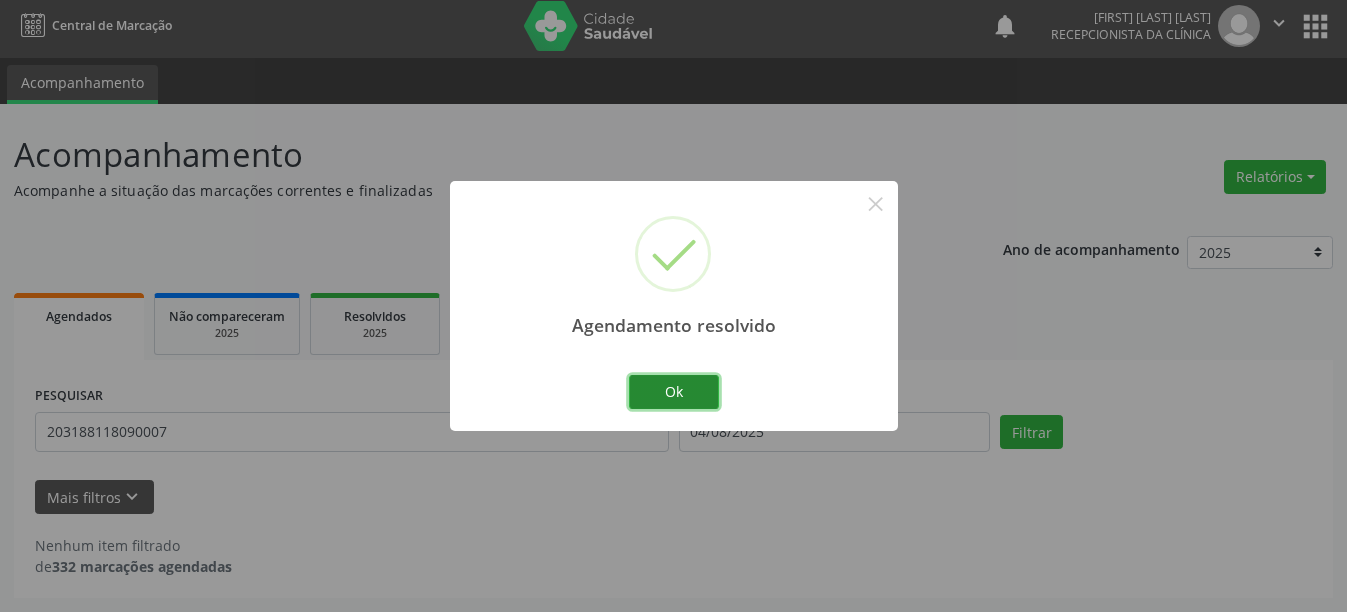 click on "Ok" at bounding box center [674, 392] 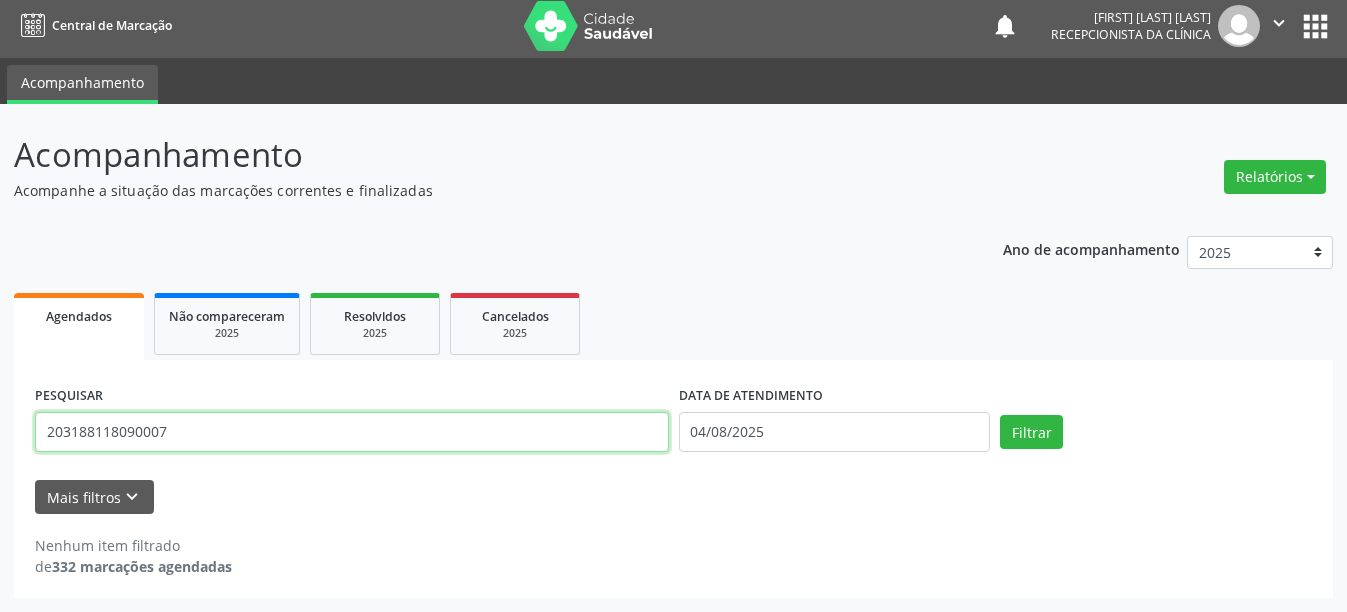 click on "203188118090007" at bounding box center [352, 432] 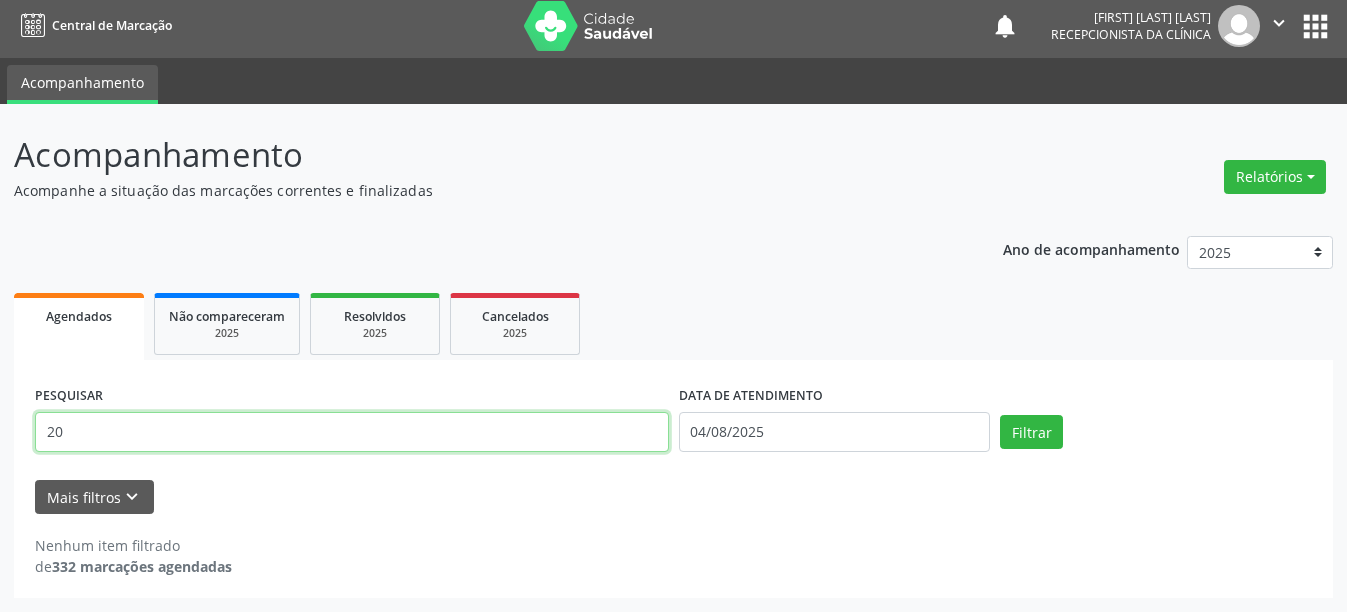 type on "2" 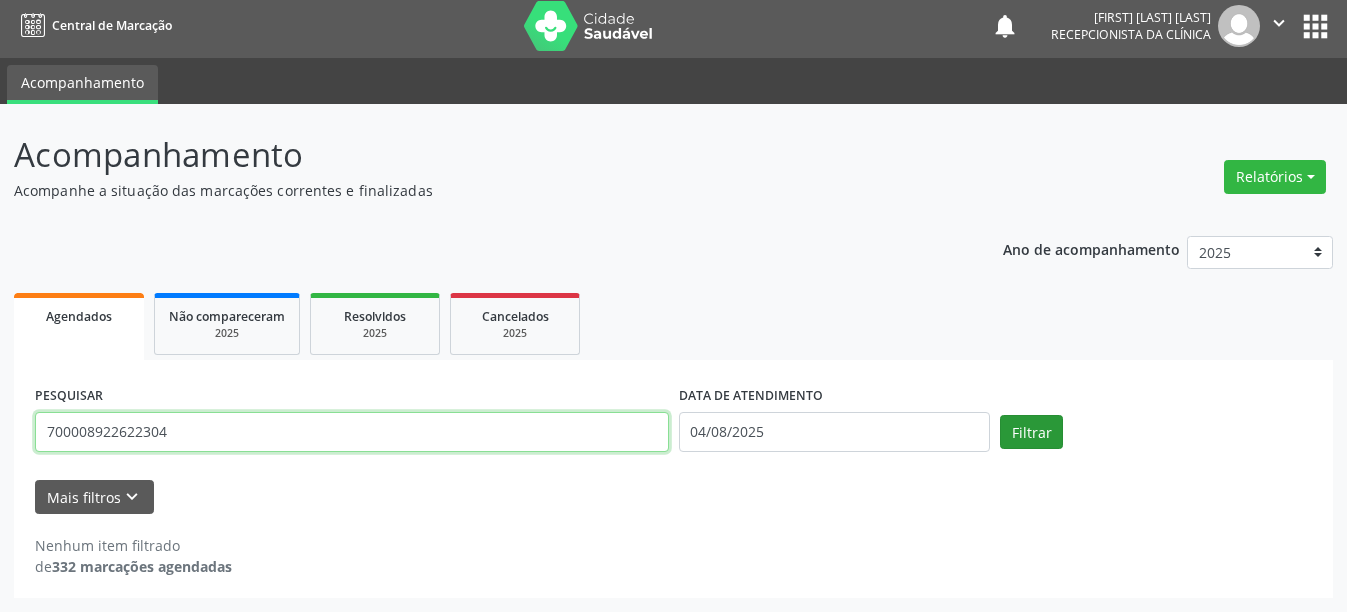 type on "700008922622304" 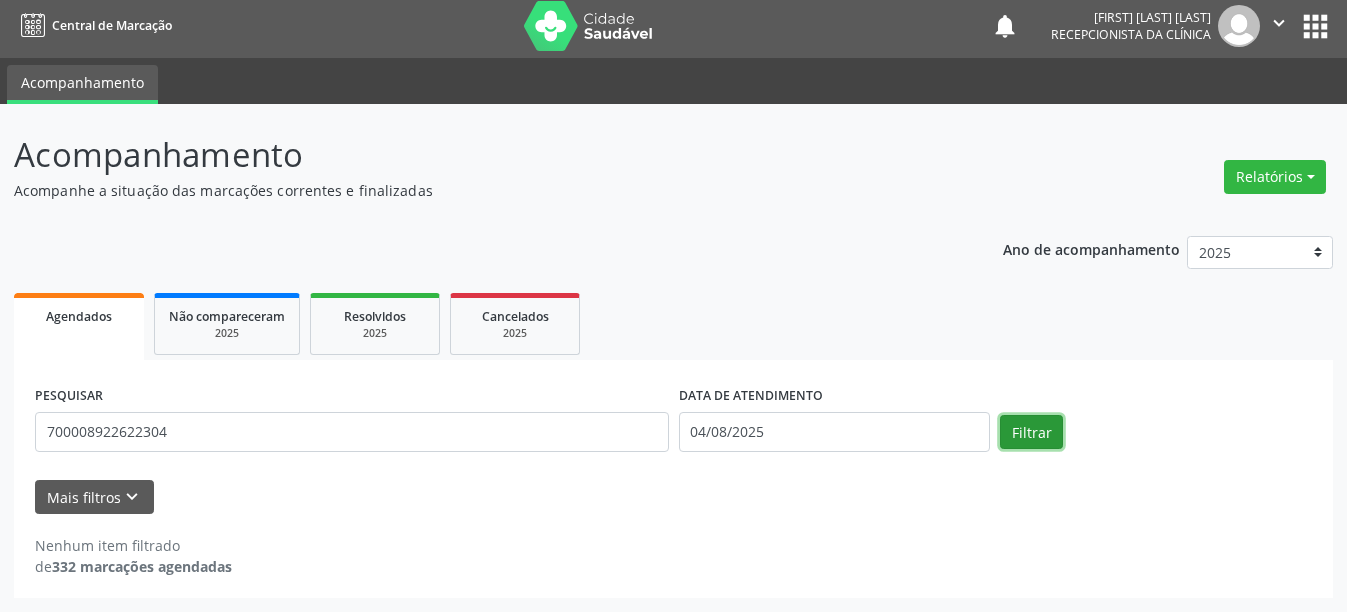 click on "Filtrar" at bounding box center (1031, 432) 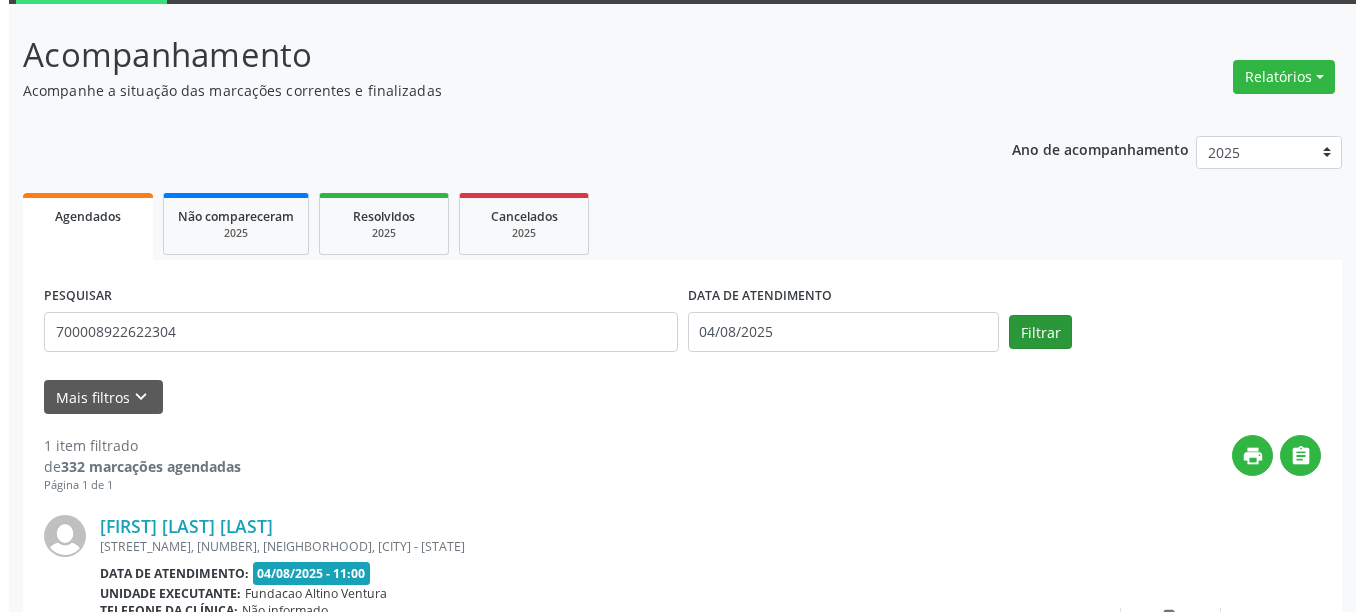 scroll, scrollTop: 293, scrollLeft: 0, axis: vertical 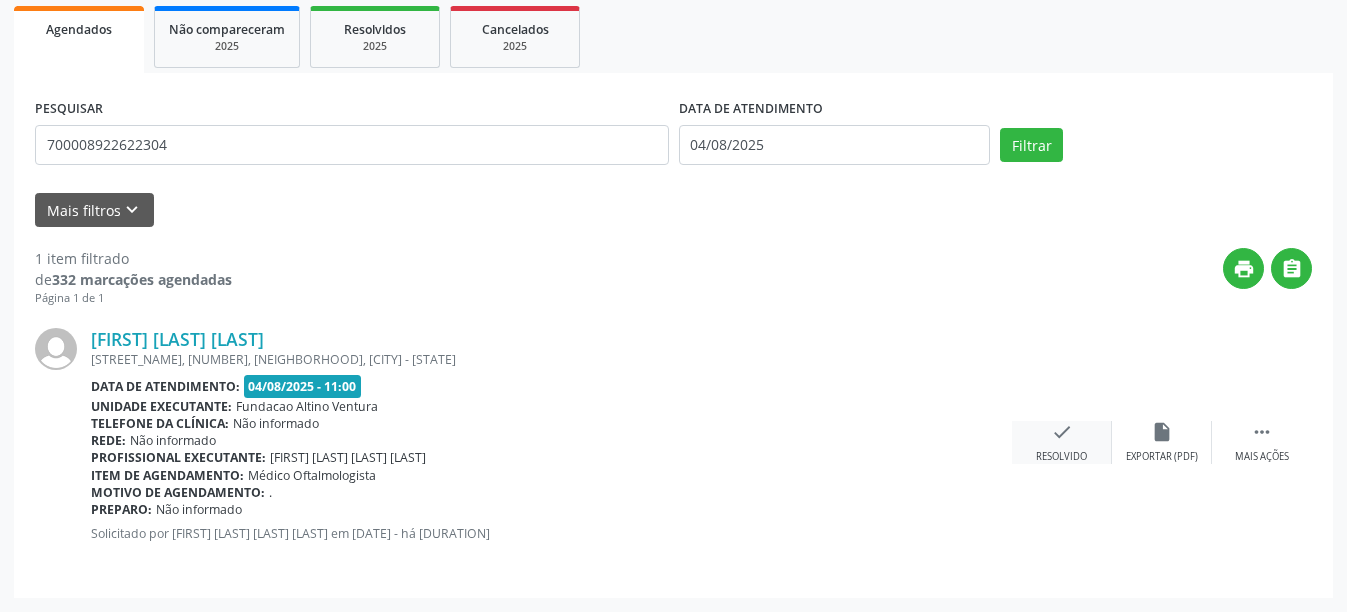 click on "check
Resolvido" at bounding box center (1062, 442) 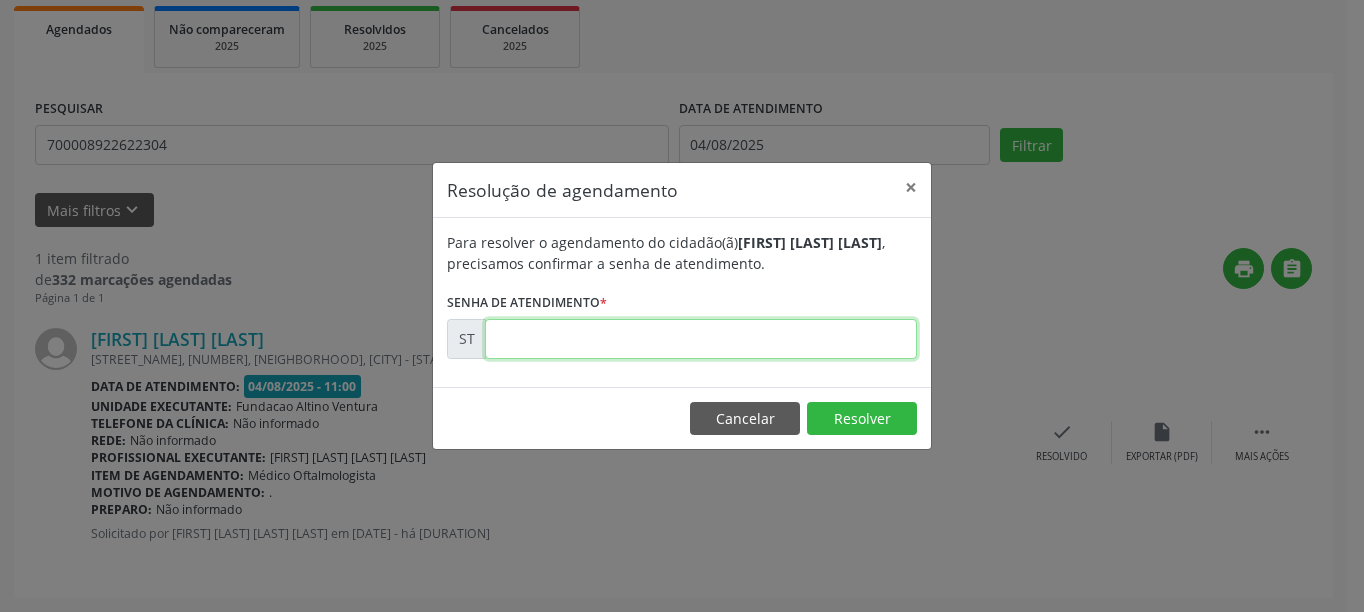 click at bounding box center [701, 339] 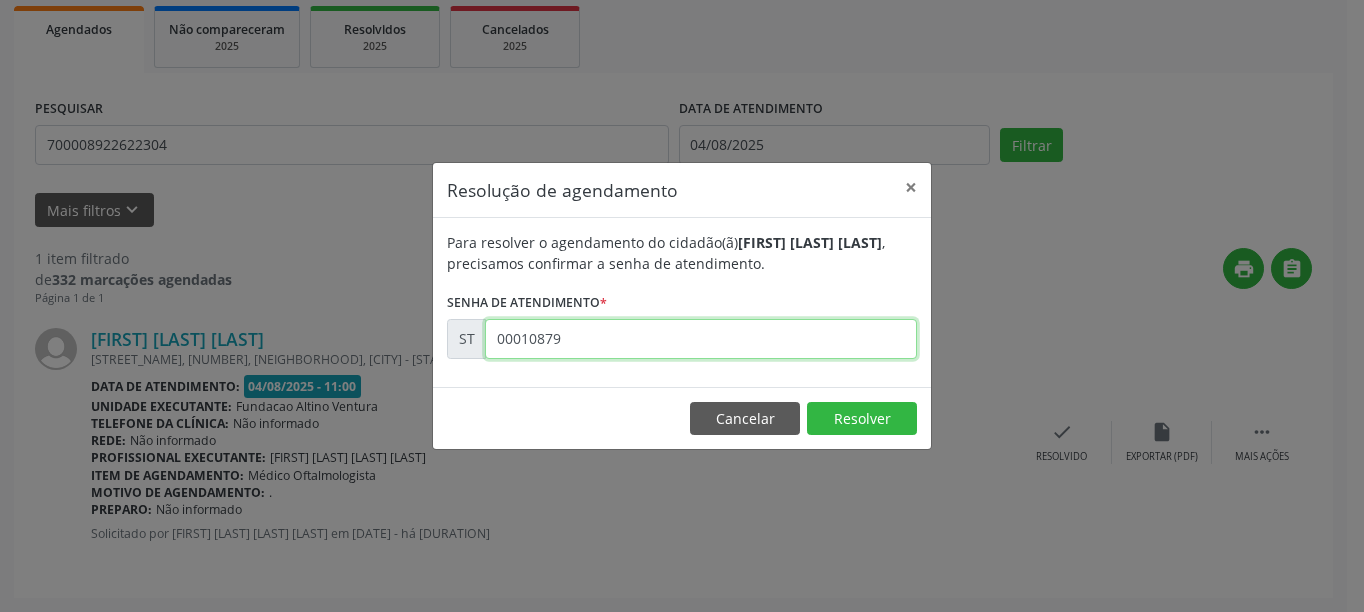 type on "00010879" 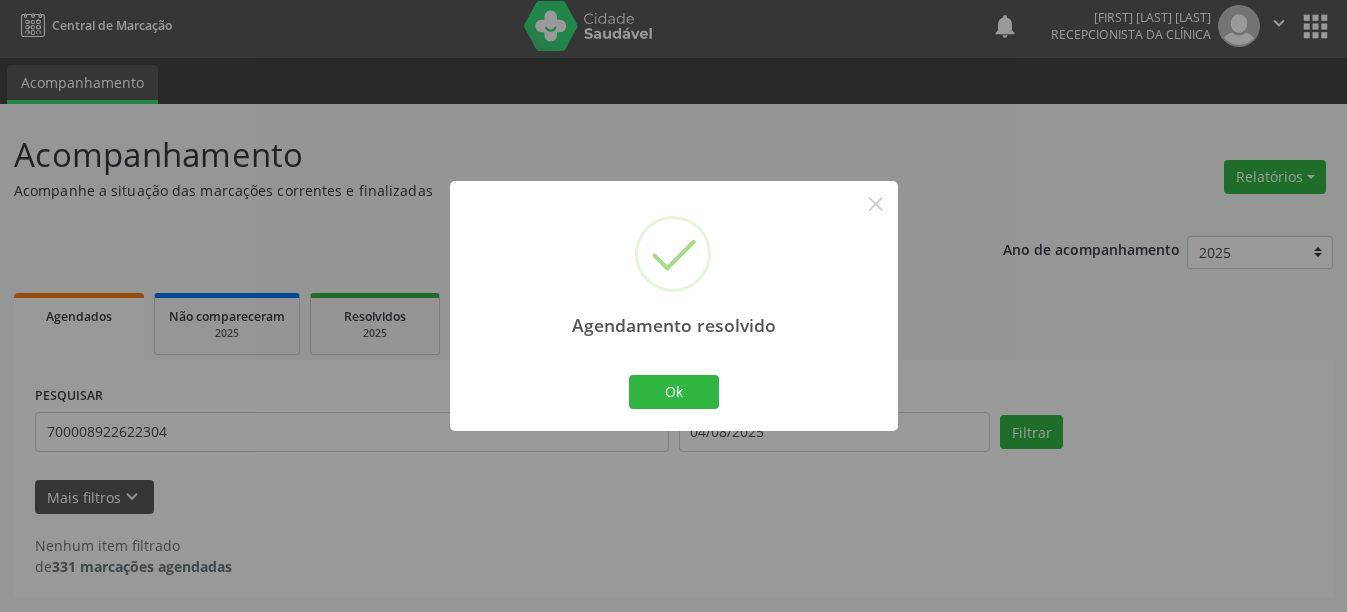 scroll, scrollTop: 6, scrollLeft: 0, axis: vertical 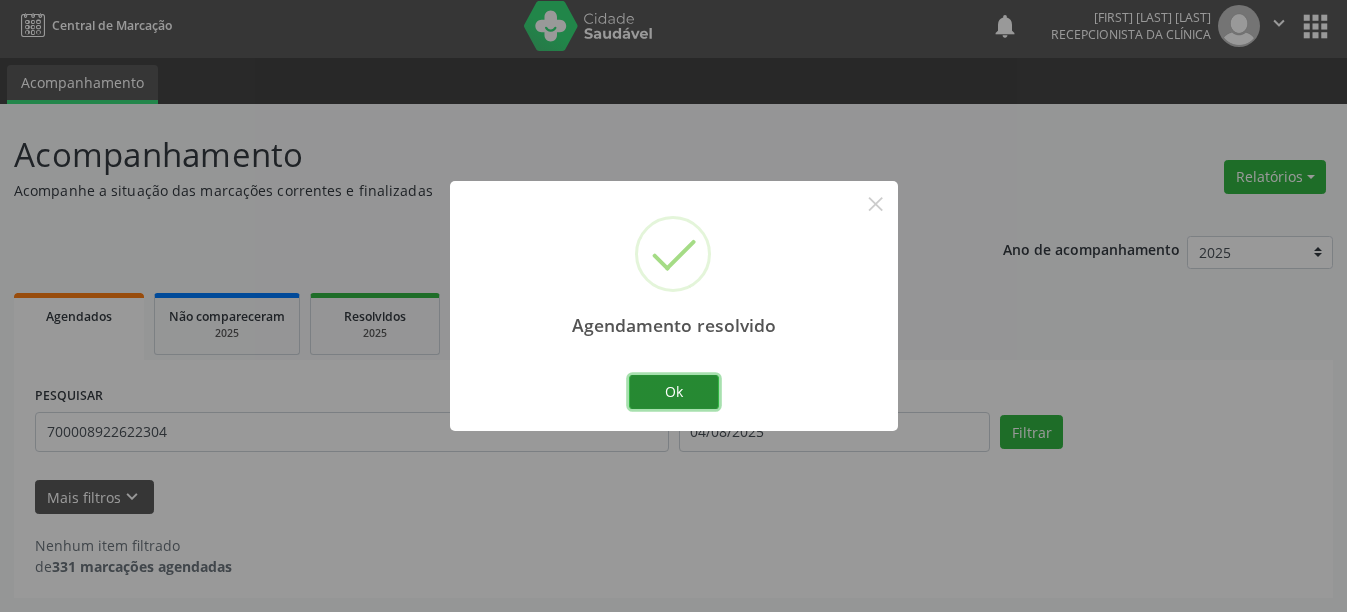 click on "Ok" at bounding box center (674, 392) 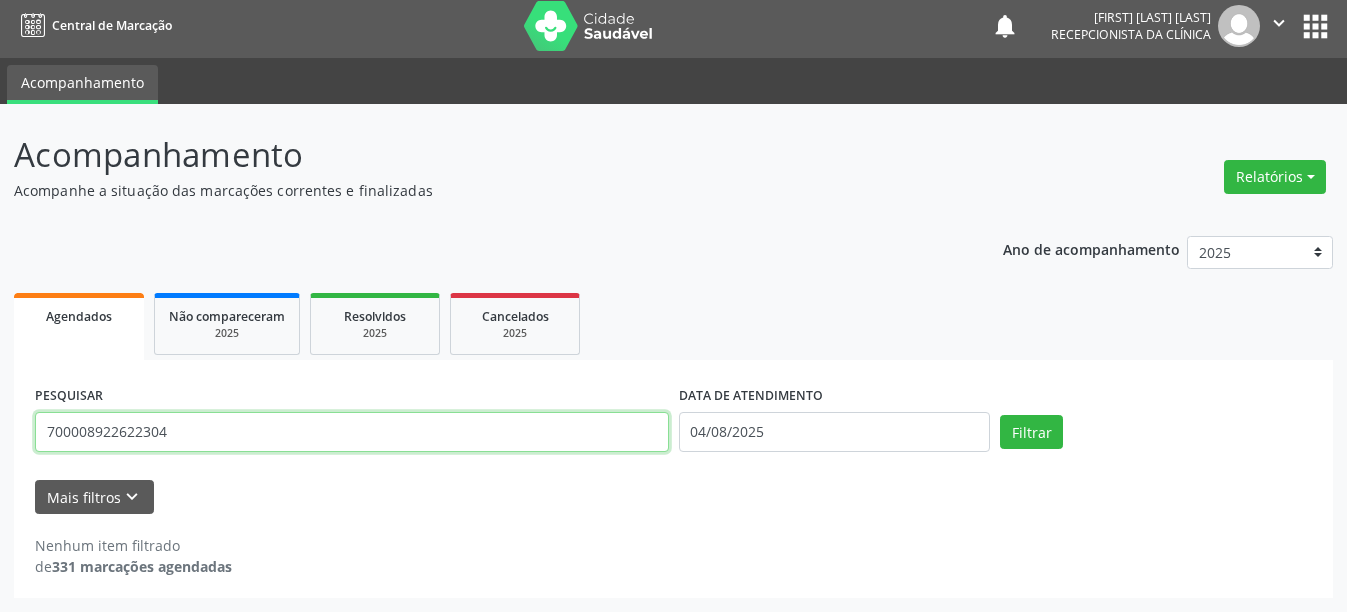 click on "700008922622304" at bounding box center [352, 432] 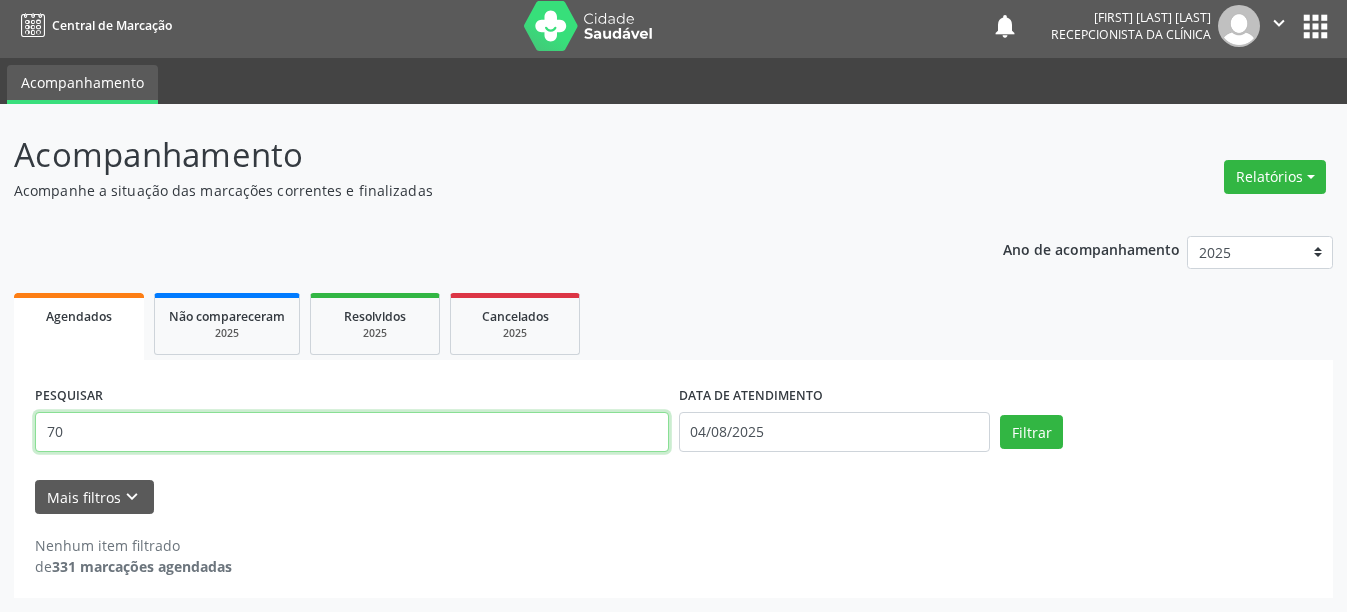 type on "7" 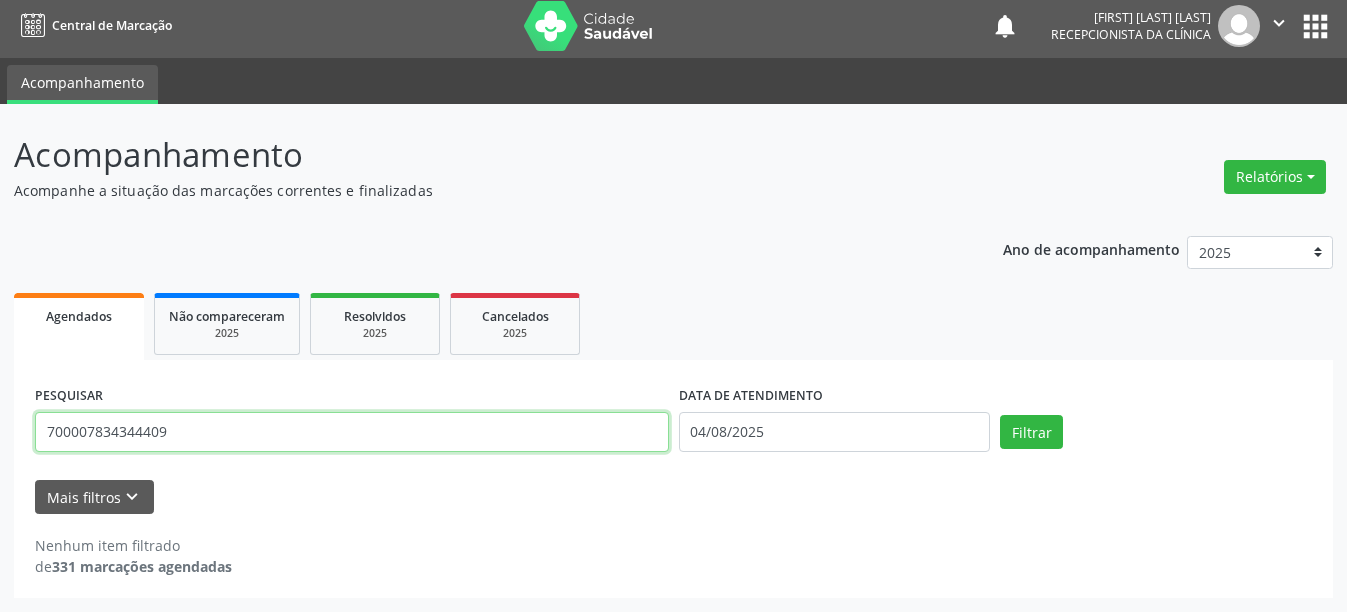 type on "700007834344409" 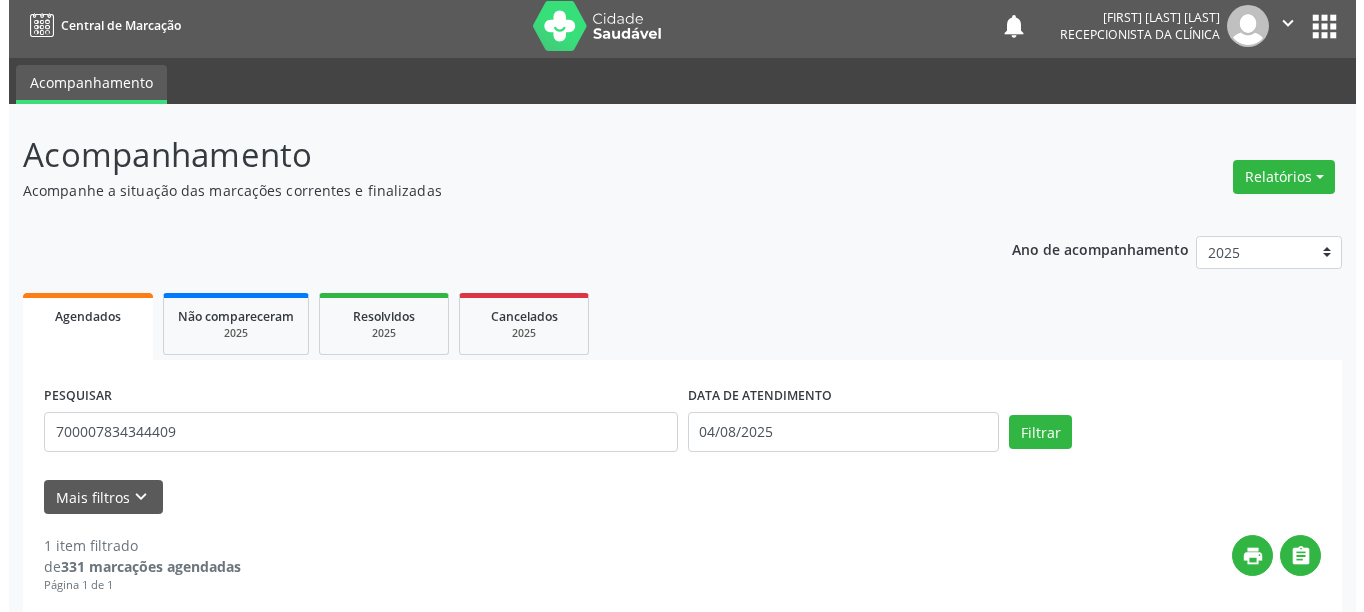 scroll, scrollTop: 293, scrollLeft: 0, axis: vertical 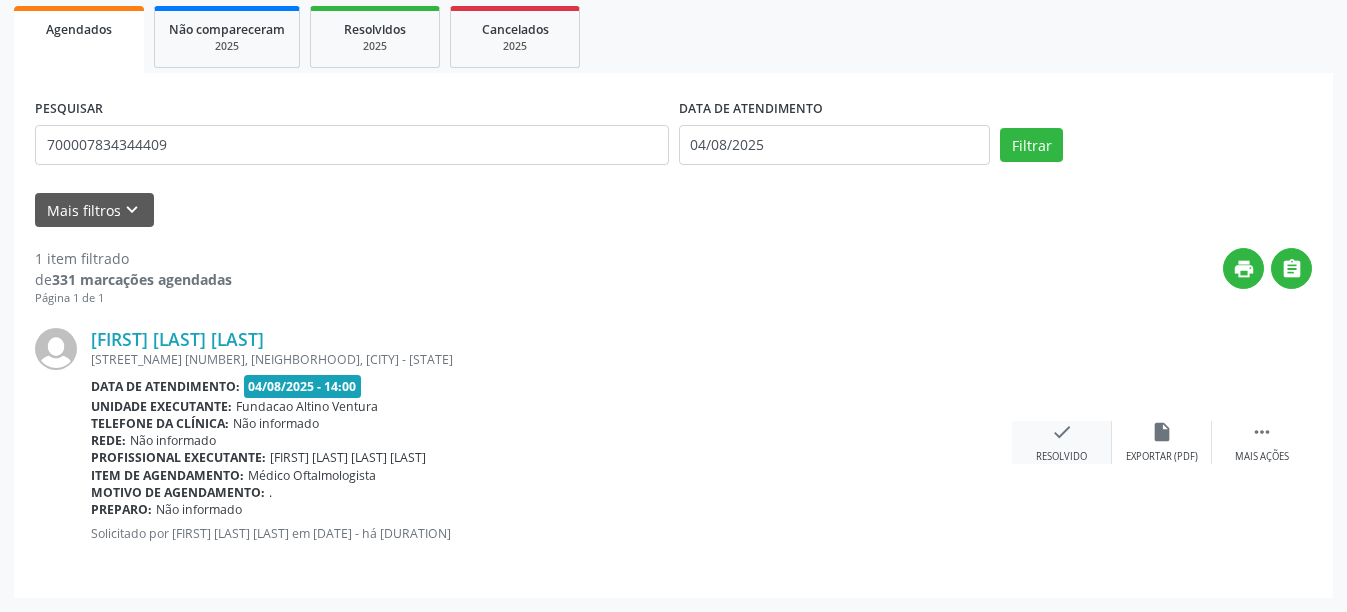 click on "Resolvido" at bounding box center (1061, 457) 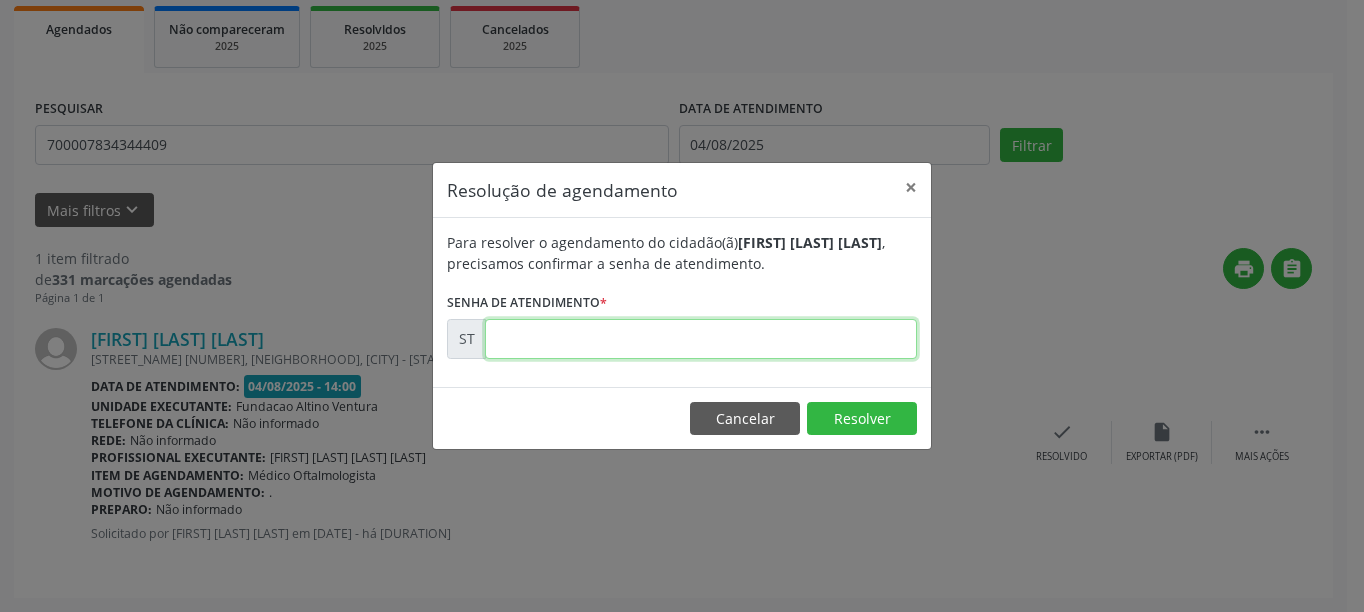 click at bounding box center [701, 339] 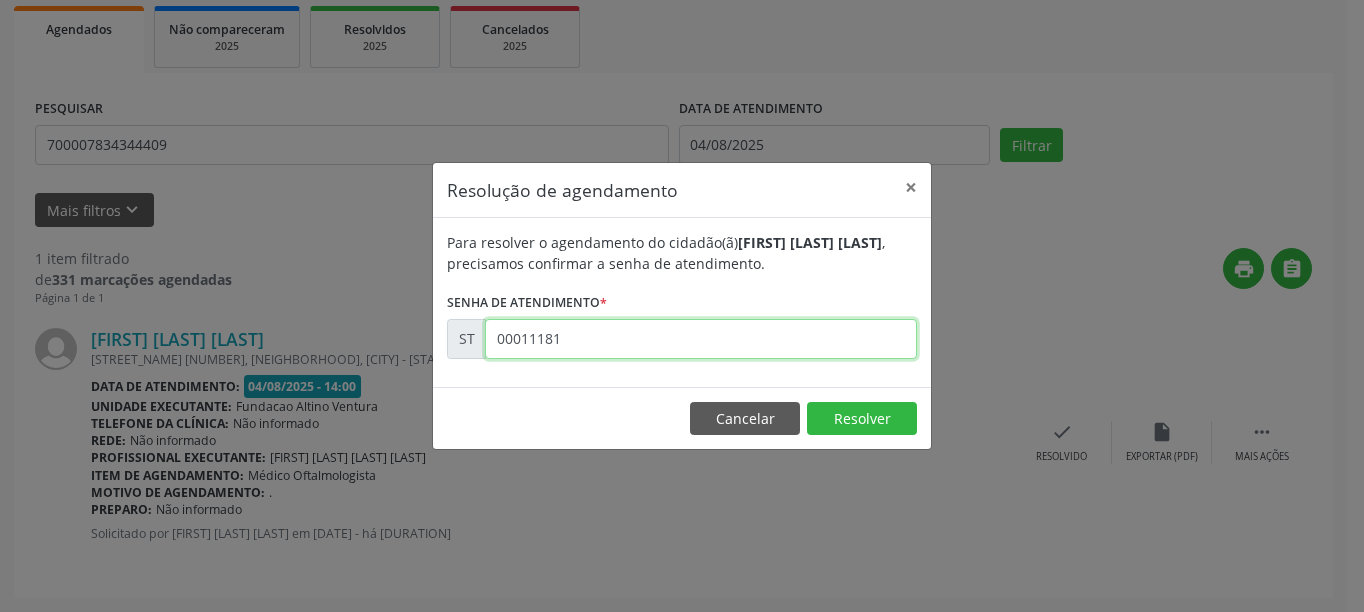 type on "00011181" 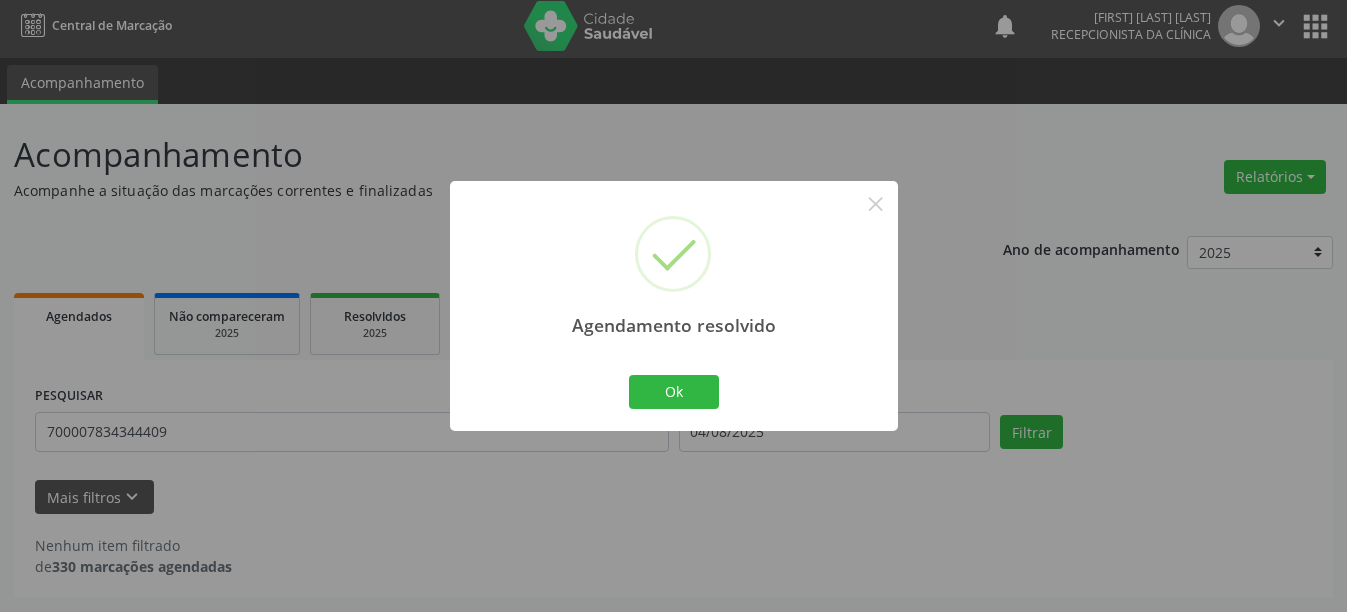 scroll, scrollTop: 6, scrollLeft: 0, axis: vertical 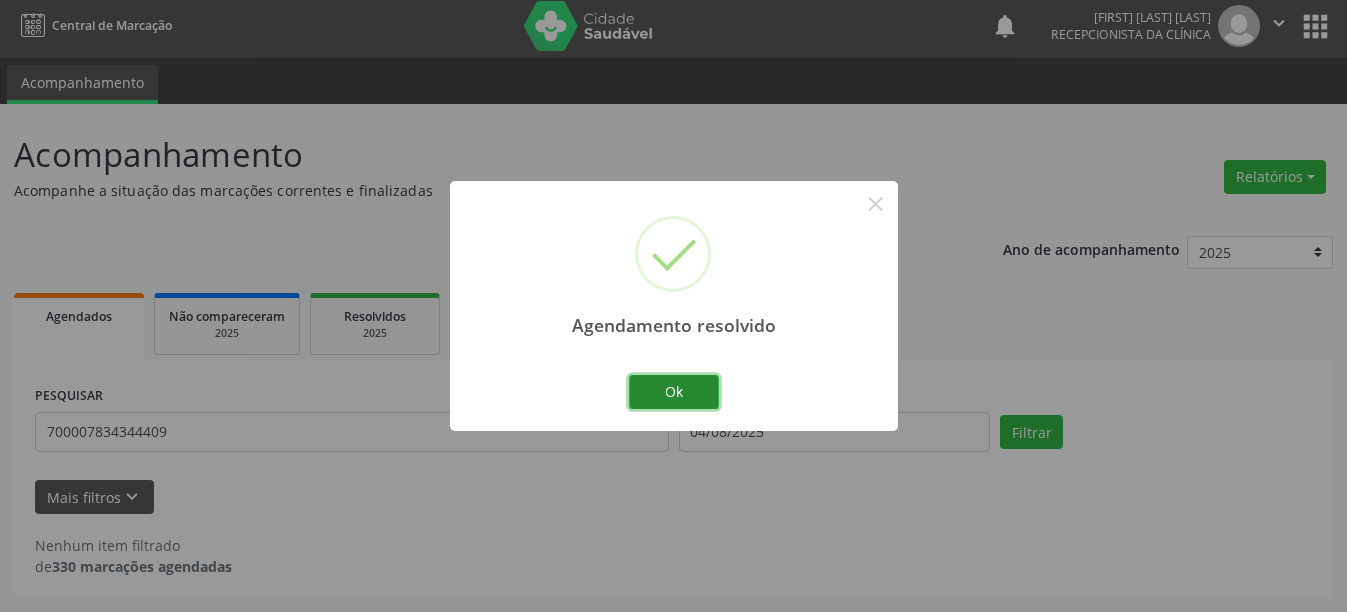 click on "Ok" at bounding box center (674, 392) 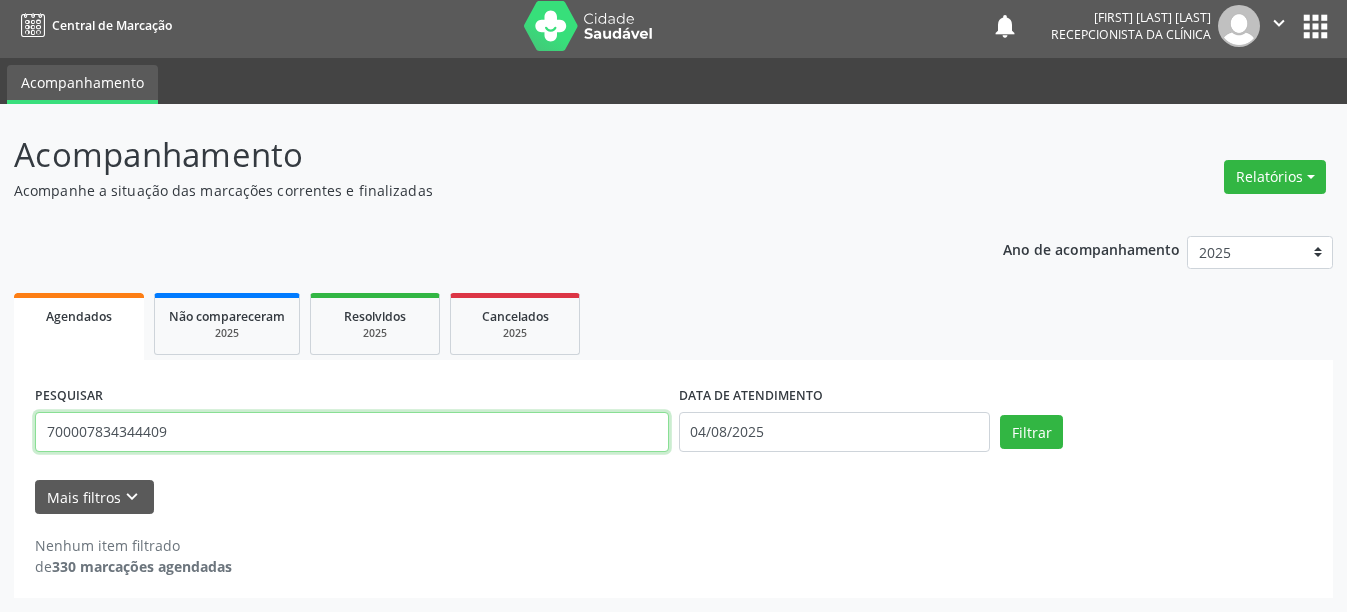 click on "700007834344409" at bounding box center [352, 432] 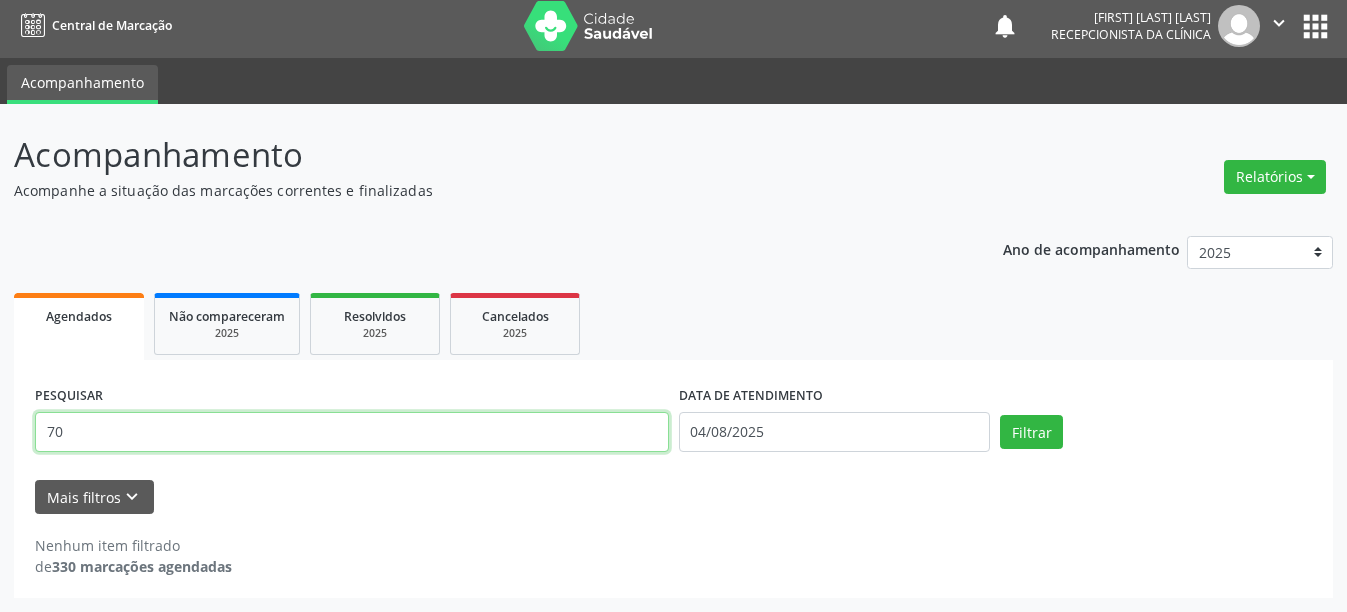 type on "7" 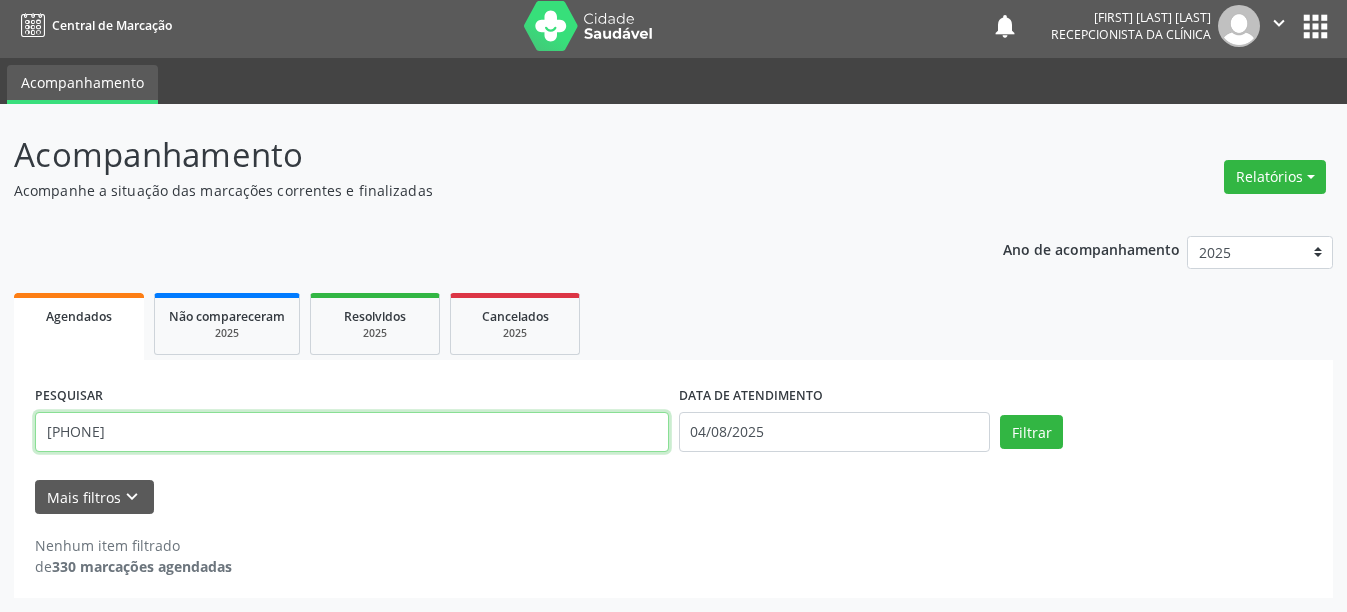 type on "[PHONE]" 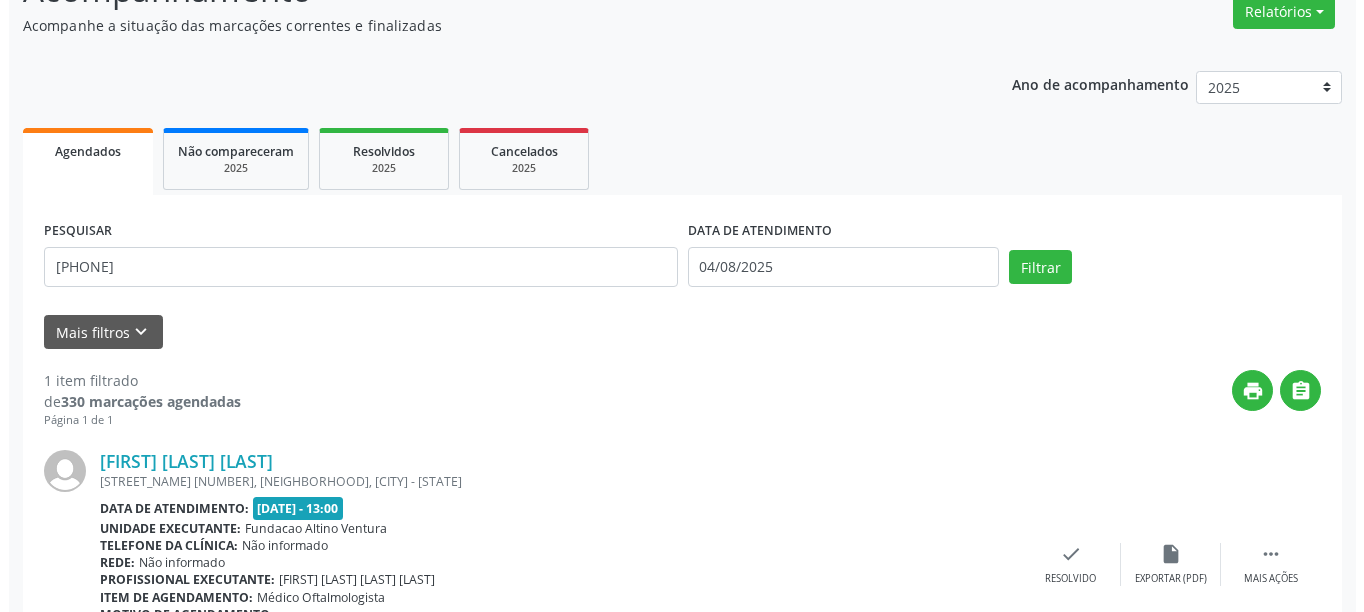 scroll, scrollTop: 271, scrollLeft: 0, axis: vertical 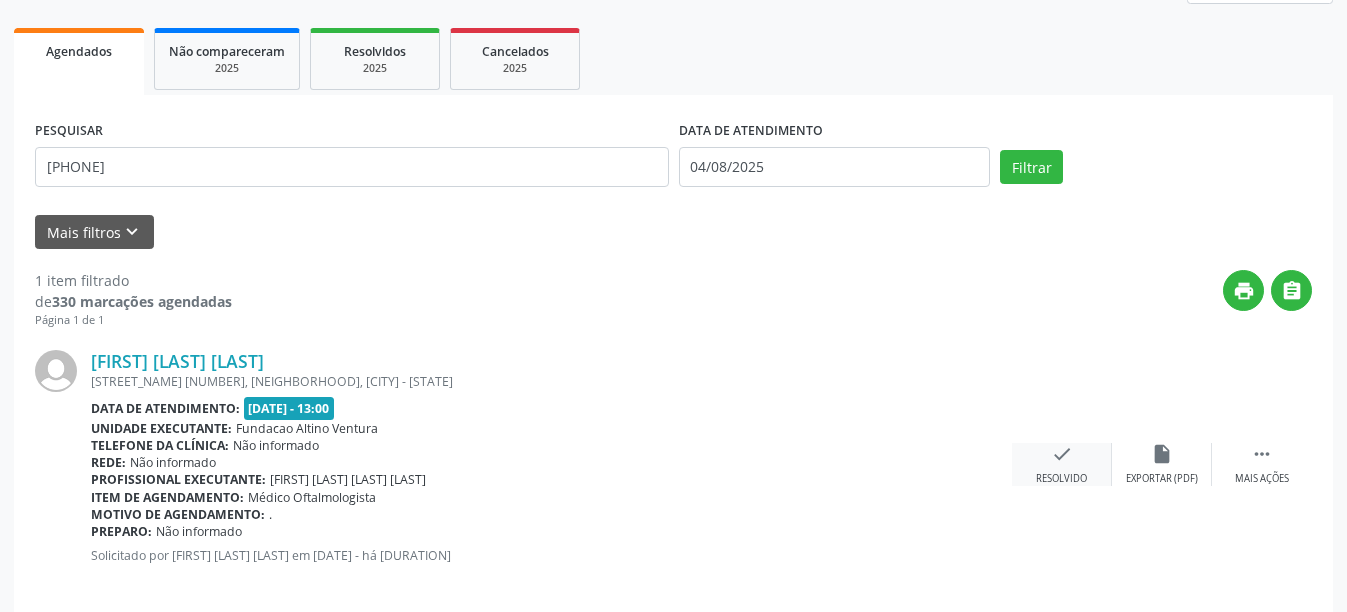 click on "check" at bounding box center [1062, 454] 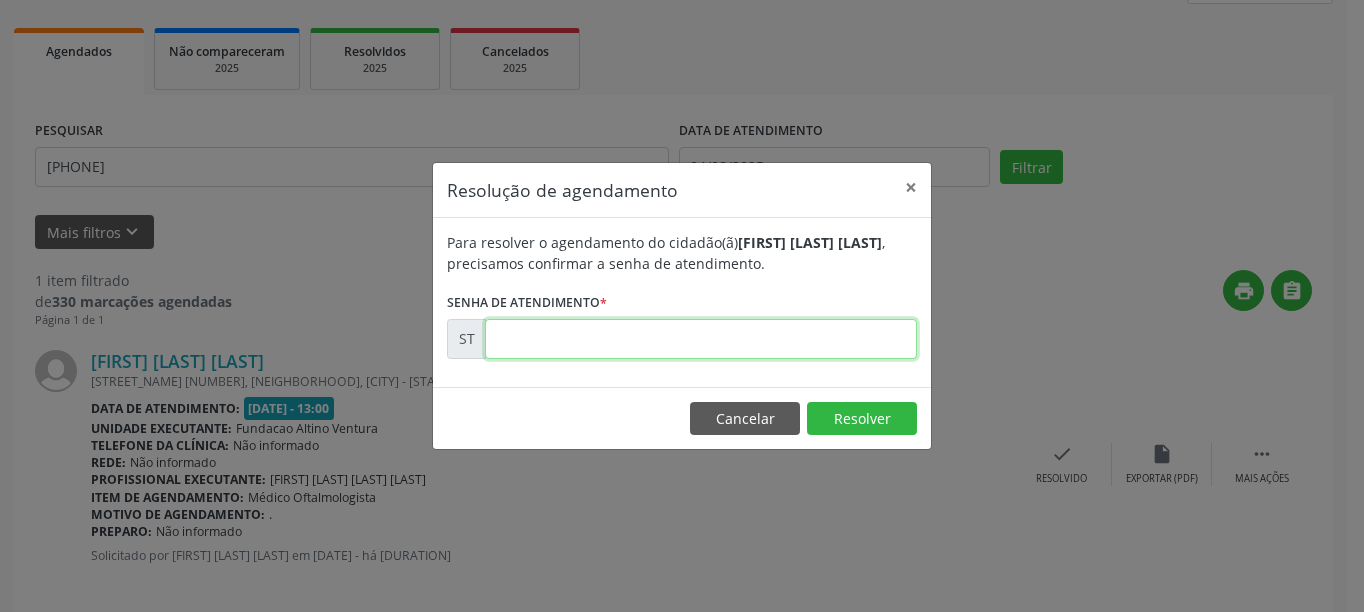 click at bounding box center [701, 339] 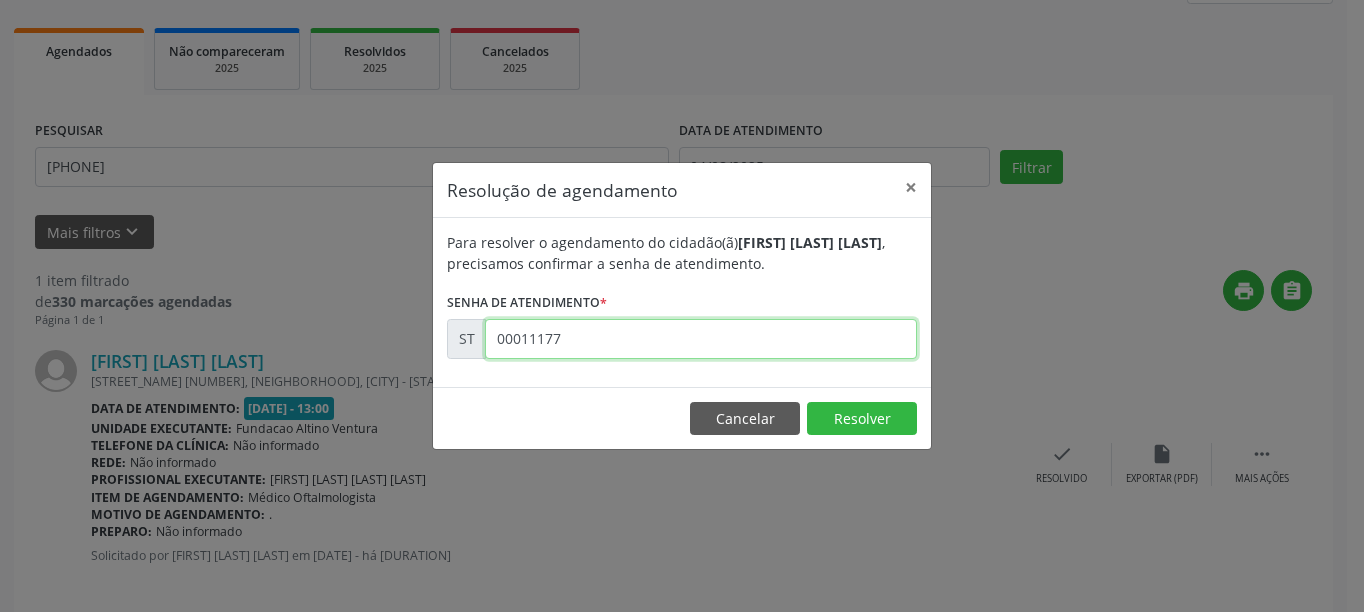 type on "00011177" 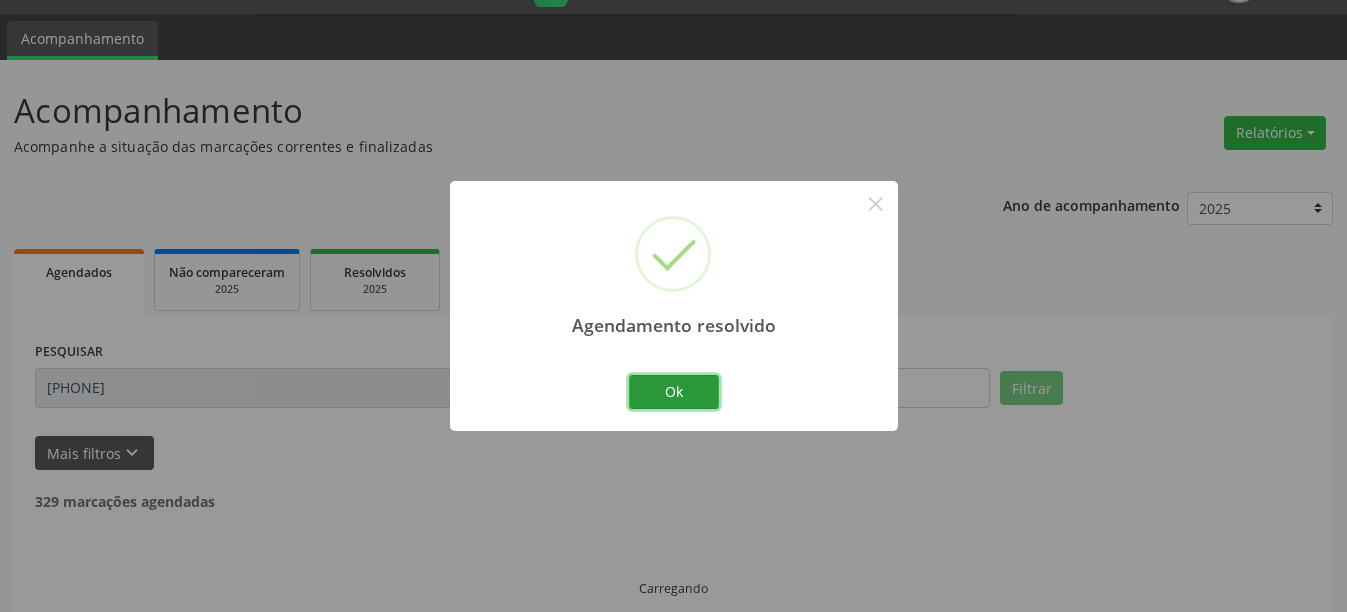 scroll, scrollTop: 71, scrollLeft: 0, axis: vertical 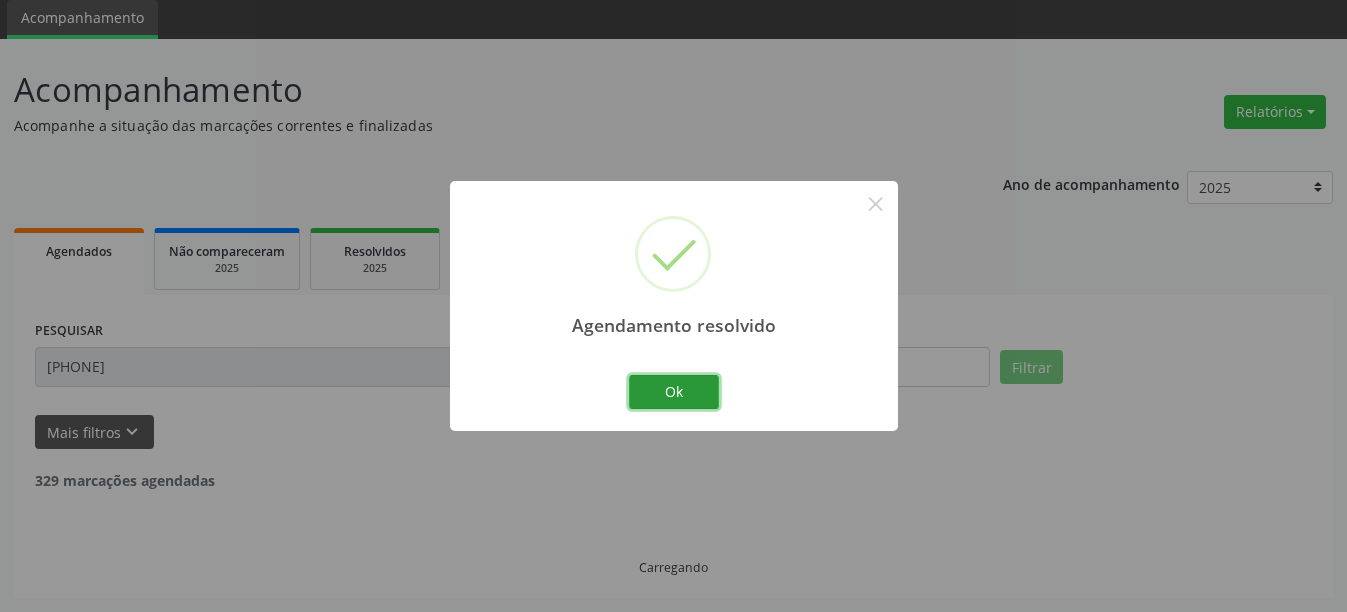 type 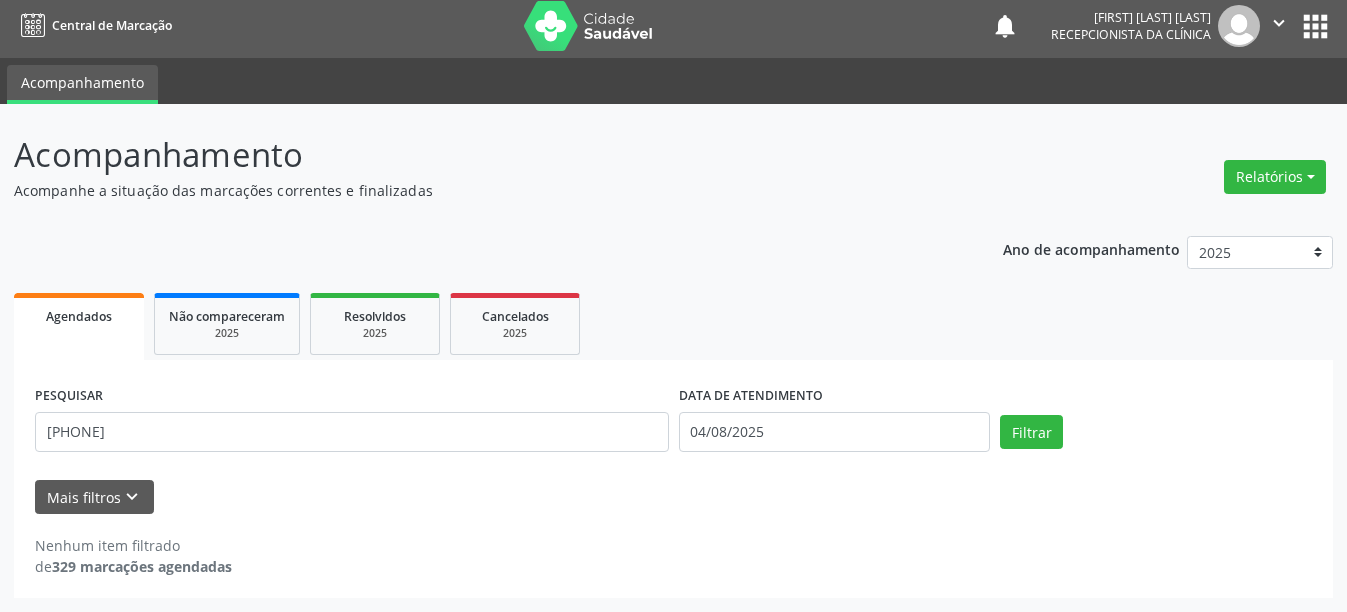 scroll, scrollTop: 6, scrollLeft: 0, axis: vertical 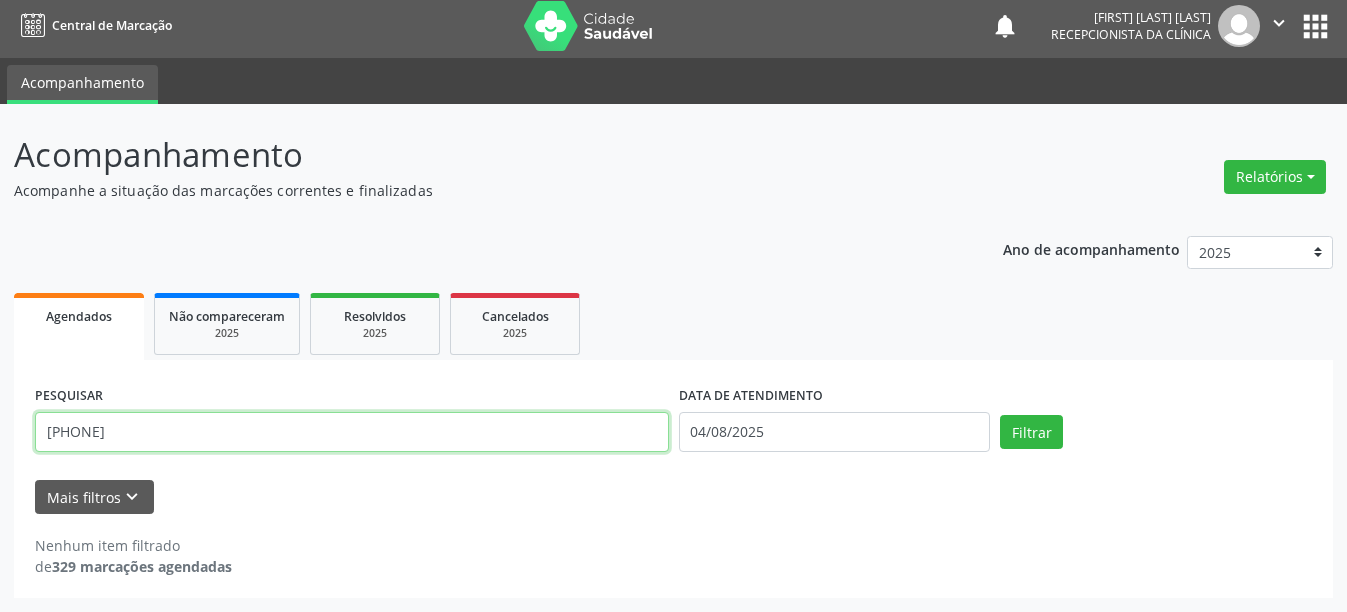 click on "[PHONE]" at bounding box center [352, 432] 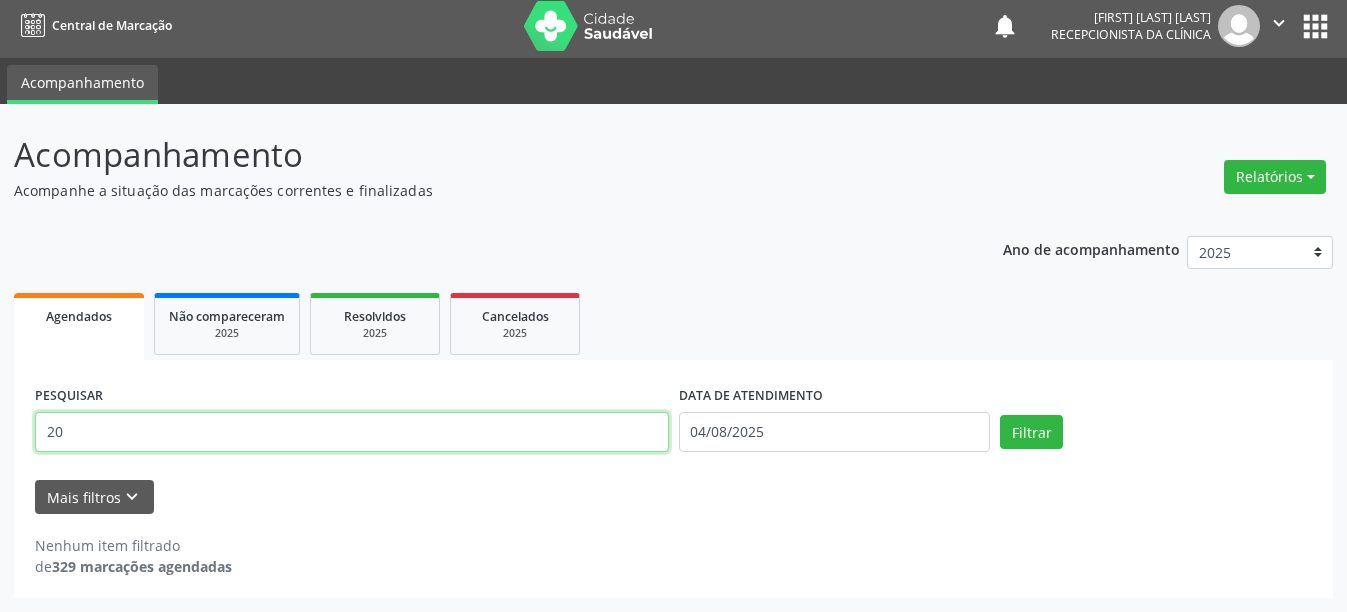 type on "2" 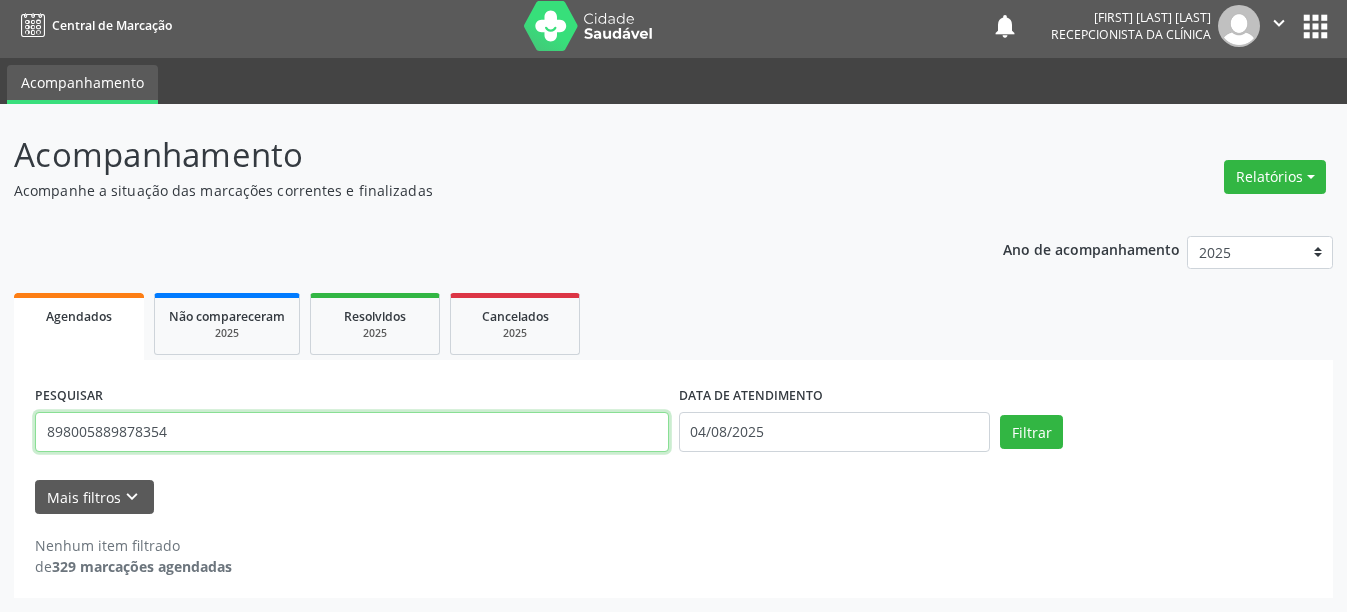 type on "898005889878354" 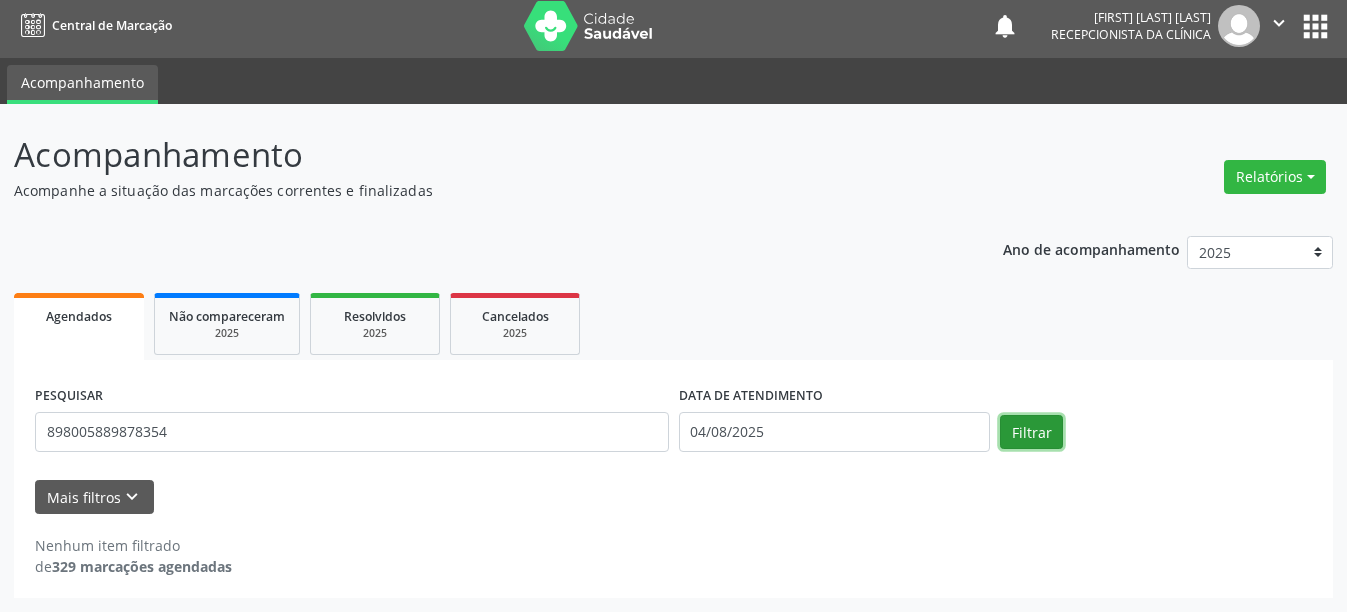 click on "Filtrar" at bounding box center [1031, 432] 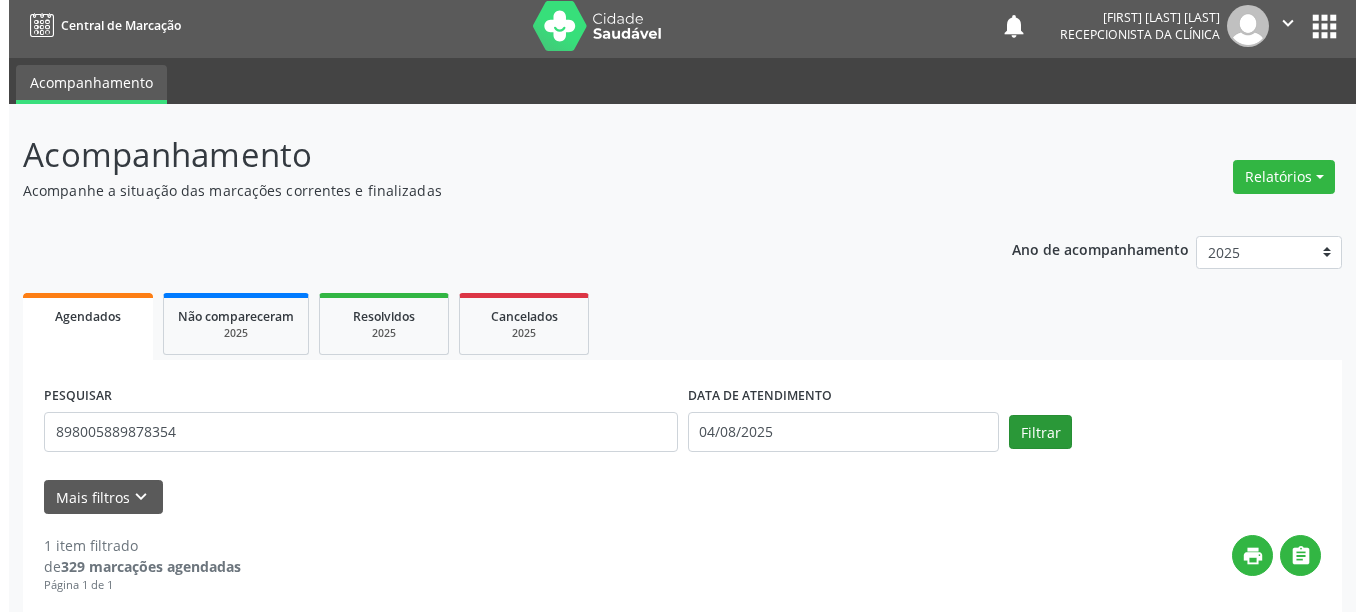 scroll, scrollTop: 293, scrollLeft: 0, axis: vertical 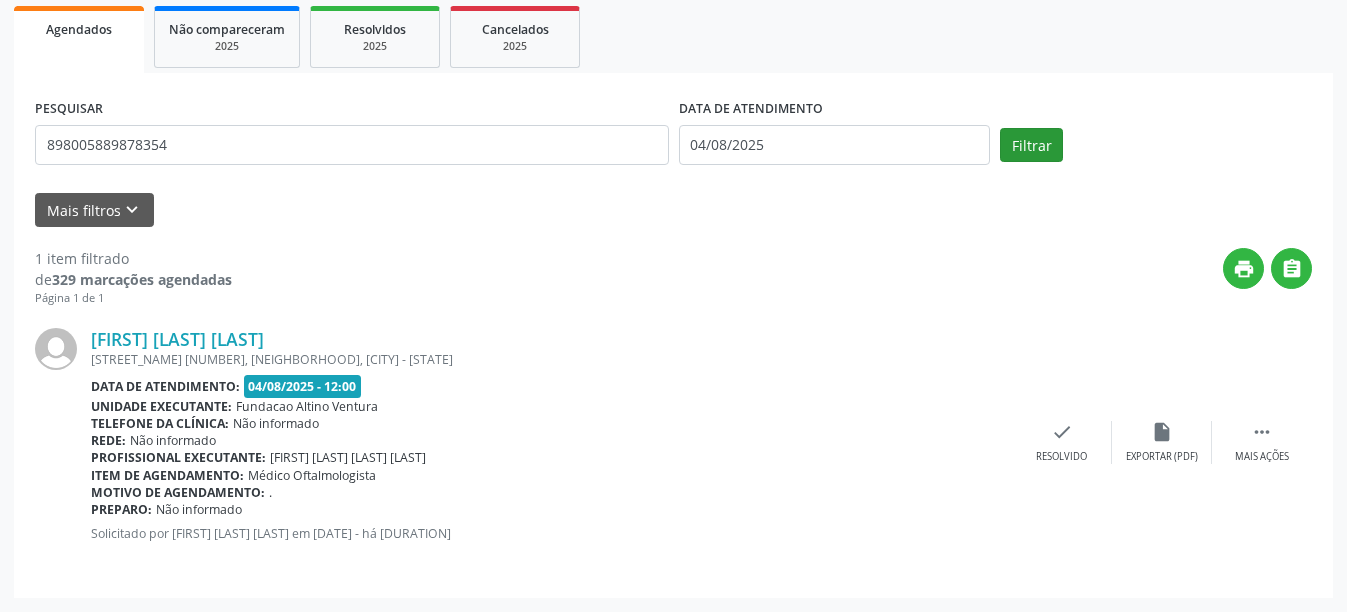 click on "check
Resolvido" at bounding box center (1062, 442) 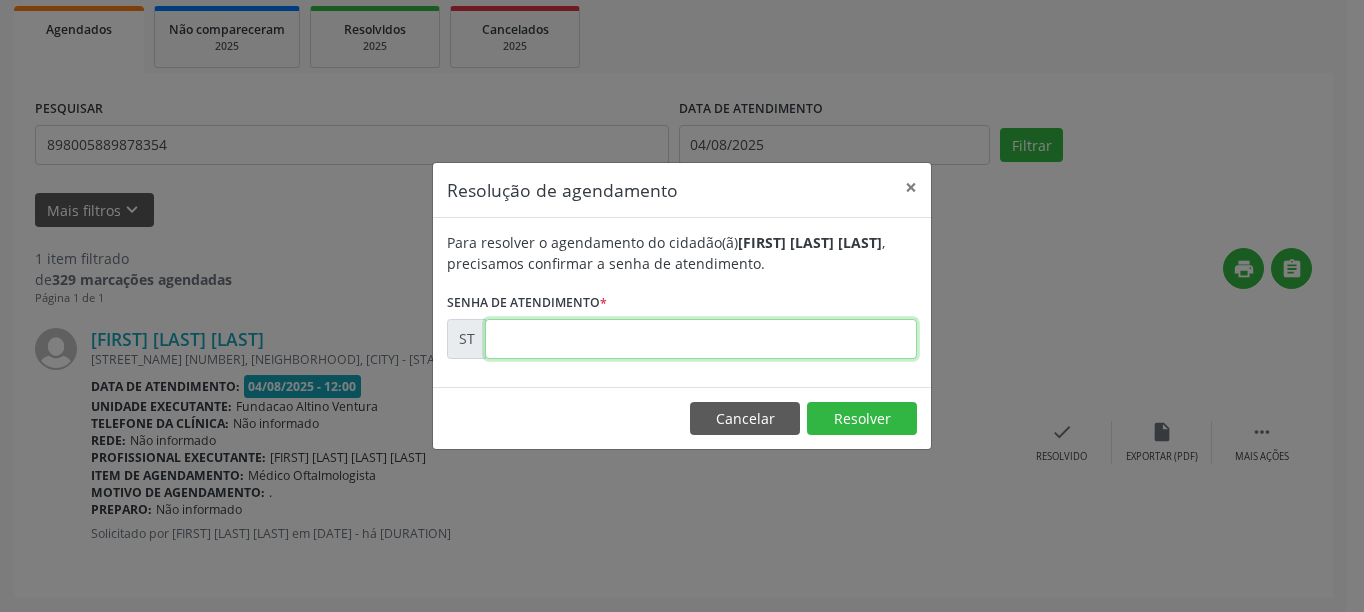 click at bounding box center (701, 339) 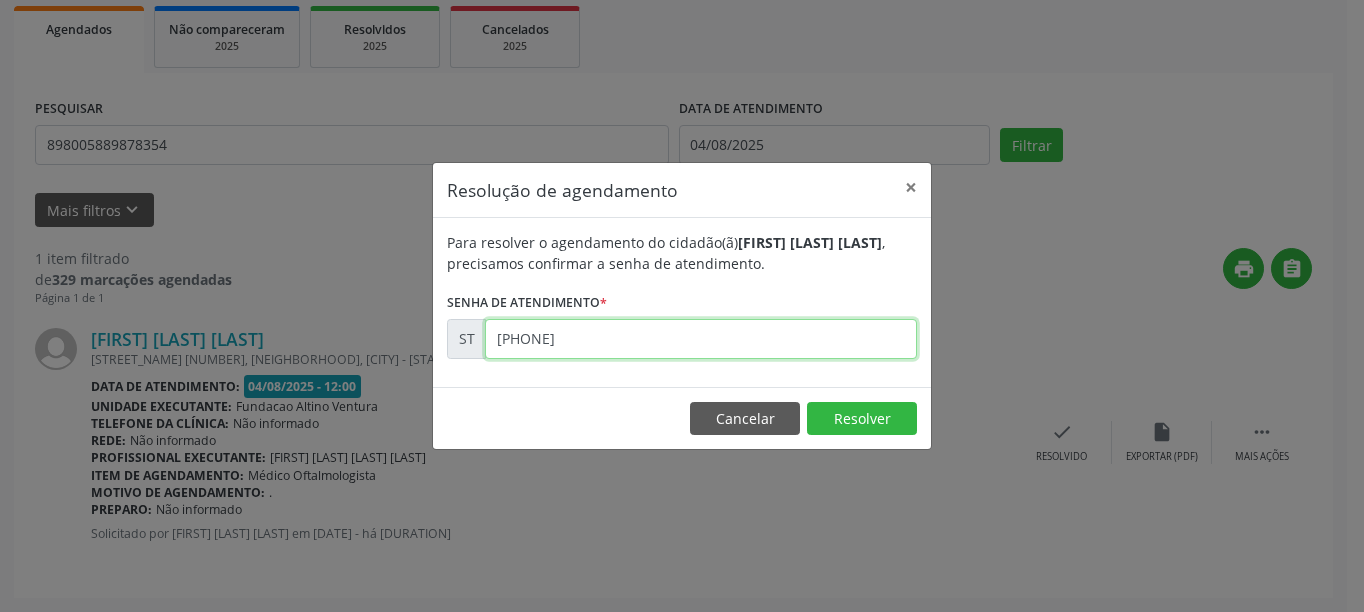 type on "[PHONE]" 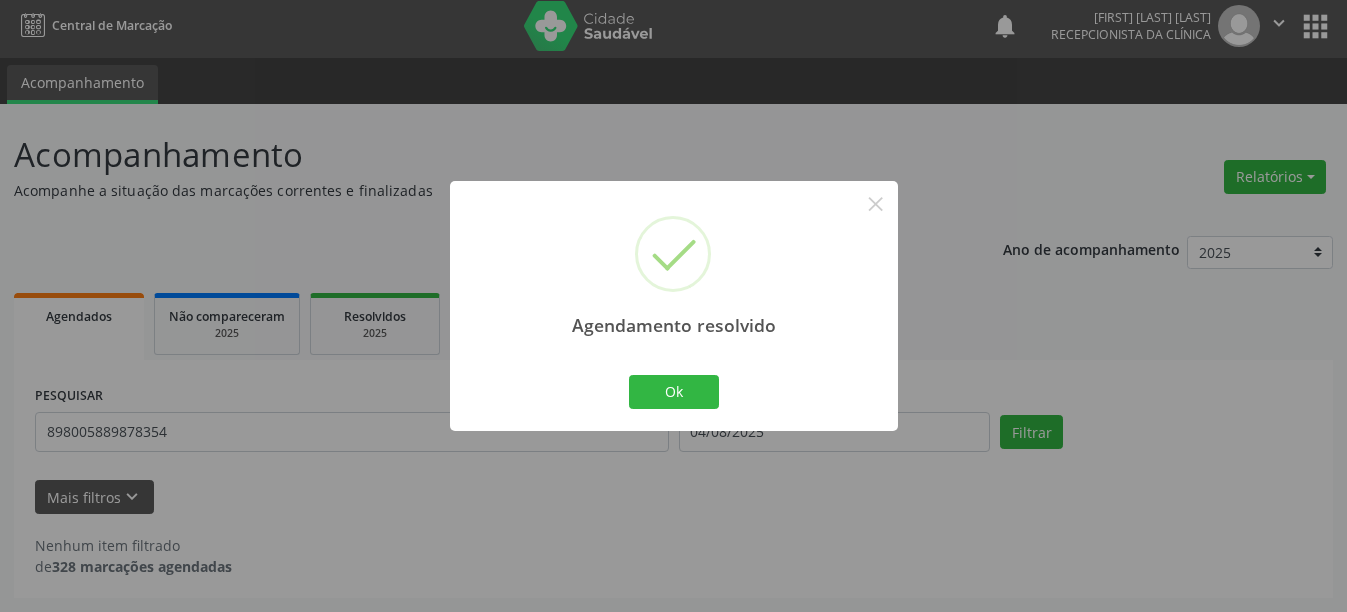 scroll, scrollTop: 6, scrollLeft: 0, axis: vertical 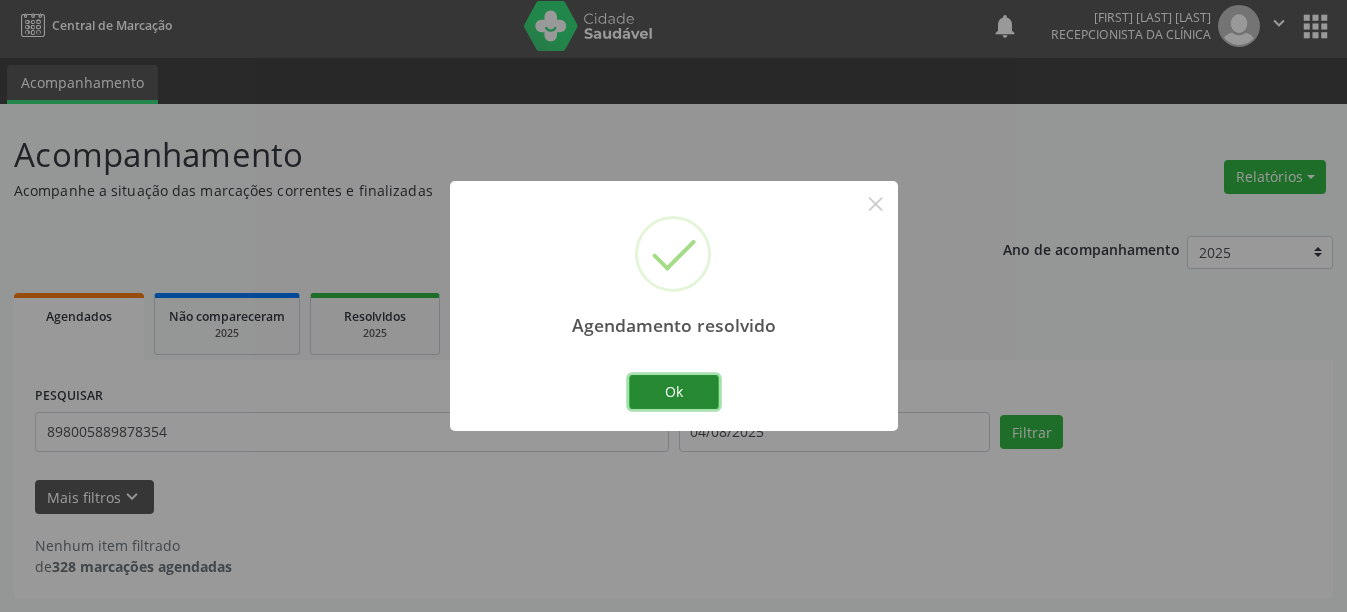 click on "Ok" at bounding box center [674, 392] 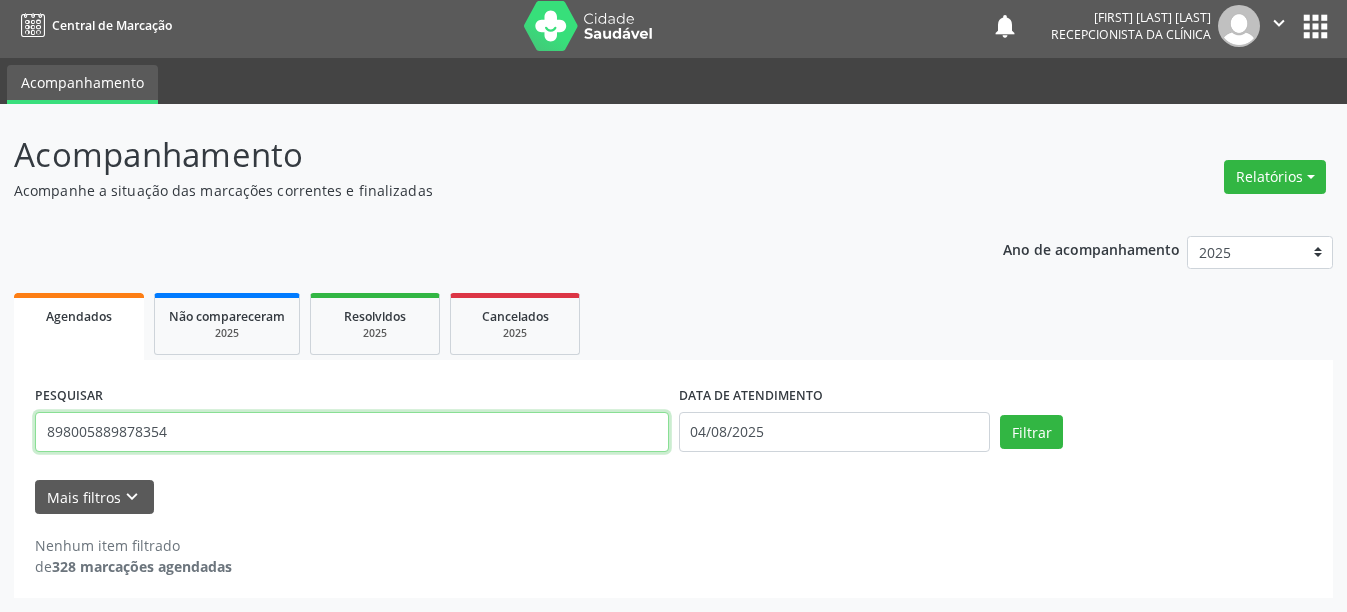 click on "898005889878354" at bounding box center [352, 432] 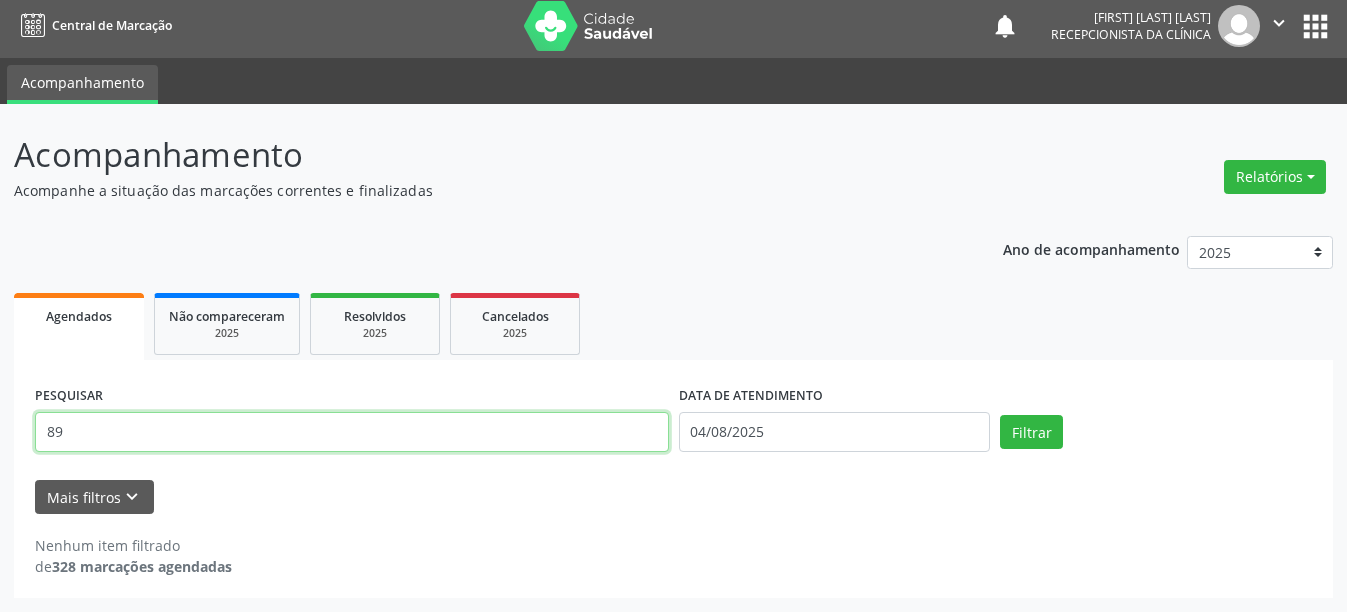 type on "8" 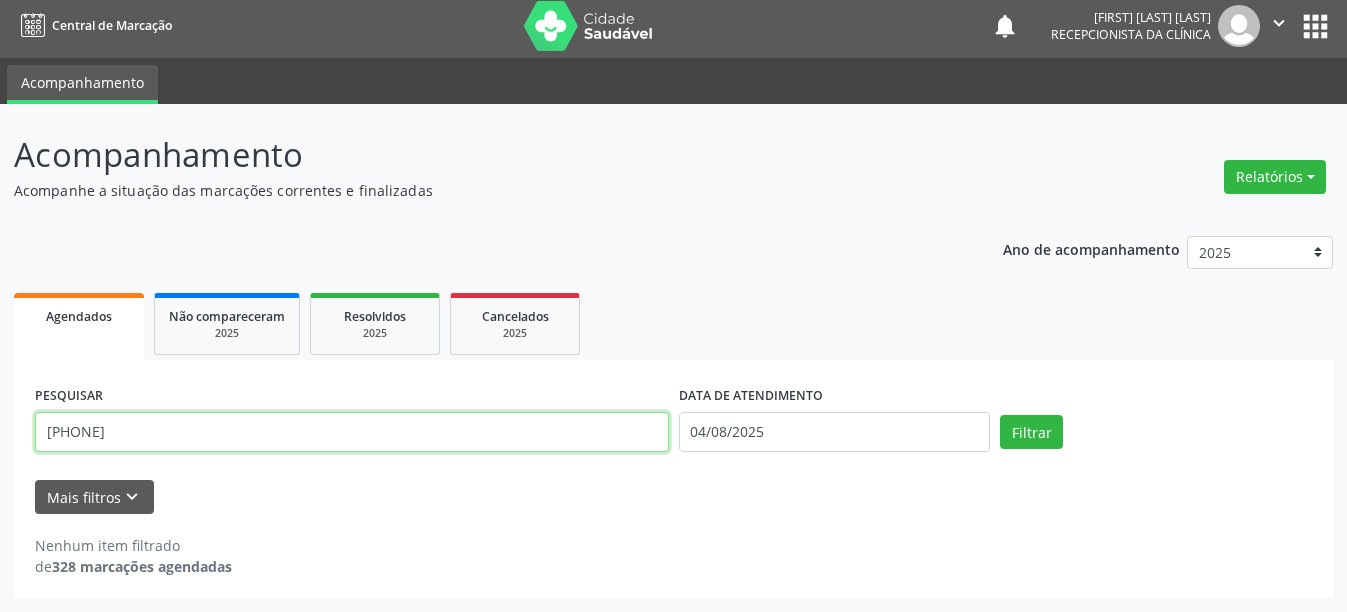 type on "[PHONE]" 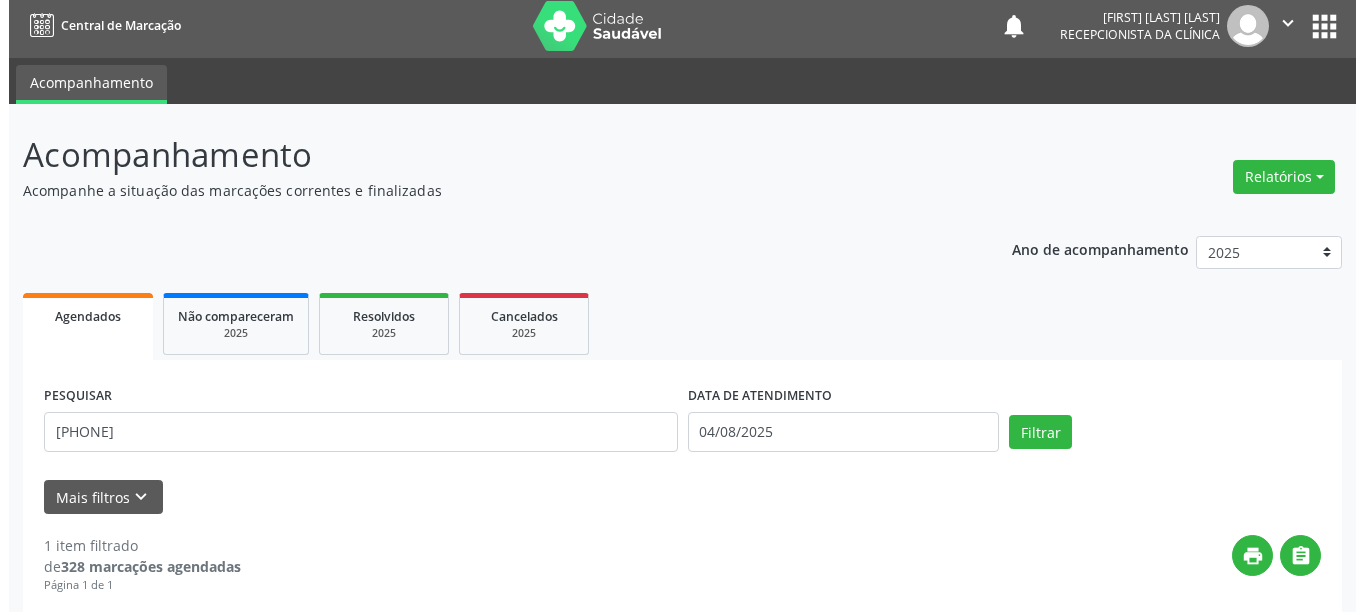 scroll, scrollTop: 293, scrollLeft: 0, axis: vertical 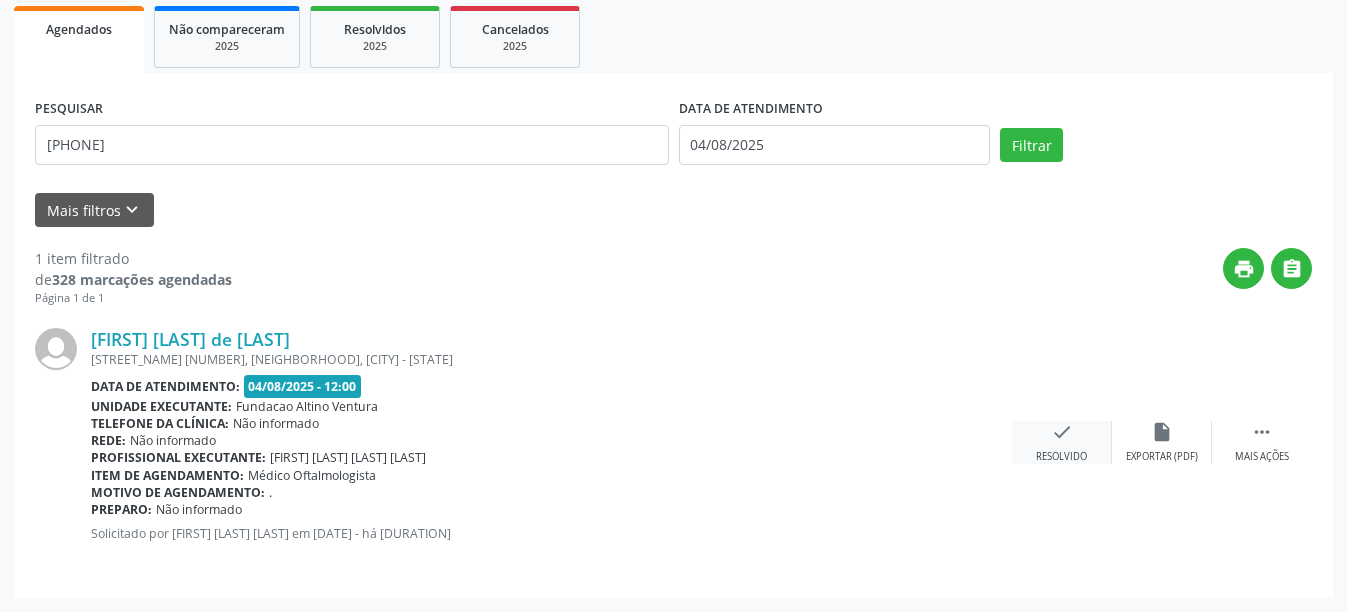 click on "check
Resolvido" at bounding box center [1062, 442] 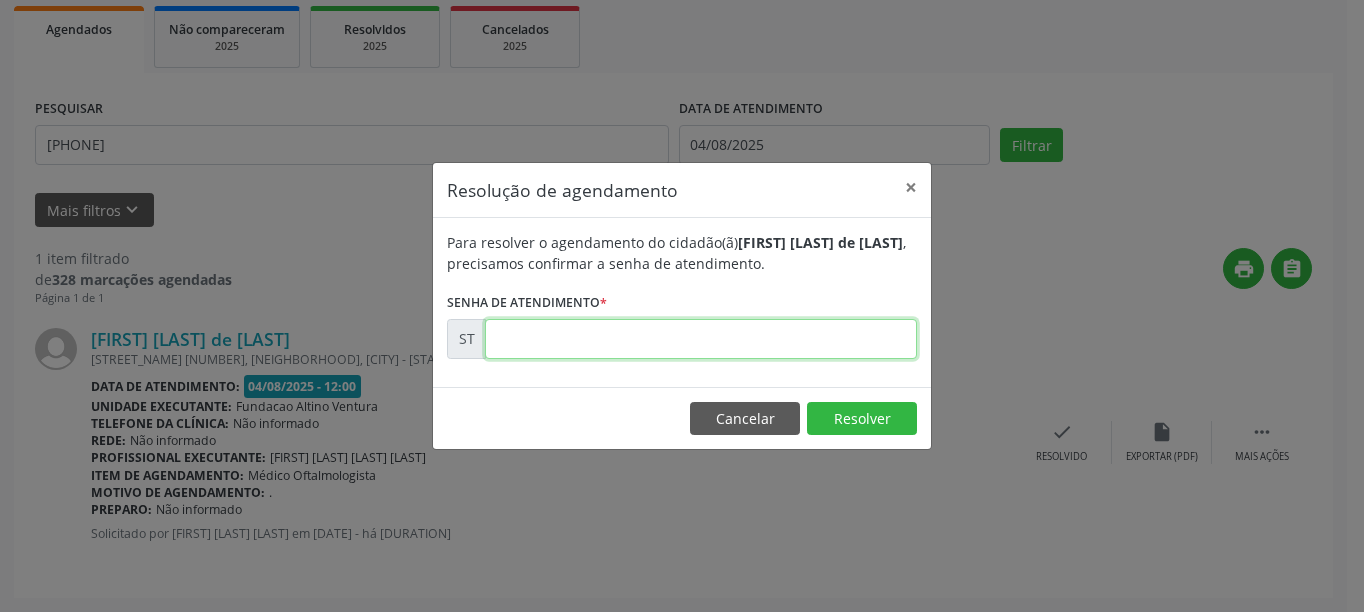 click at bounding box center (701, 339) 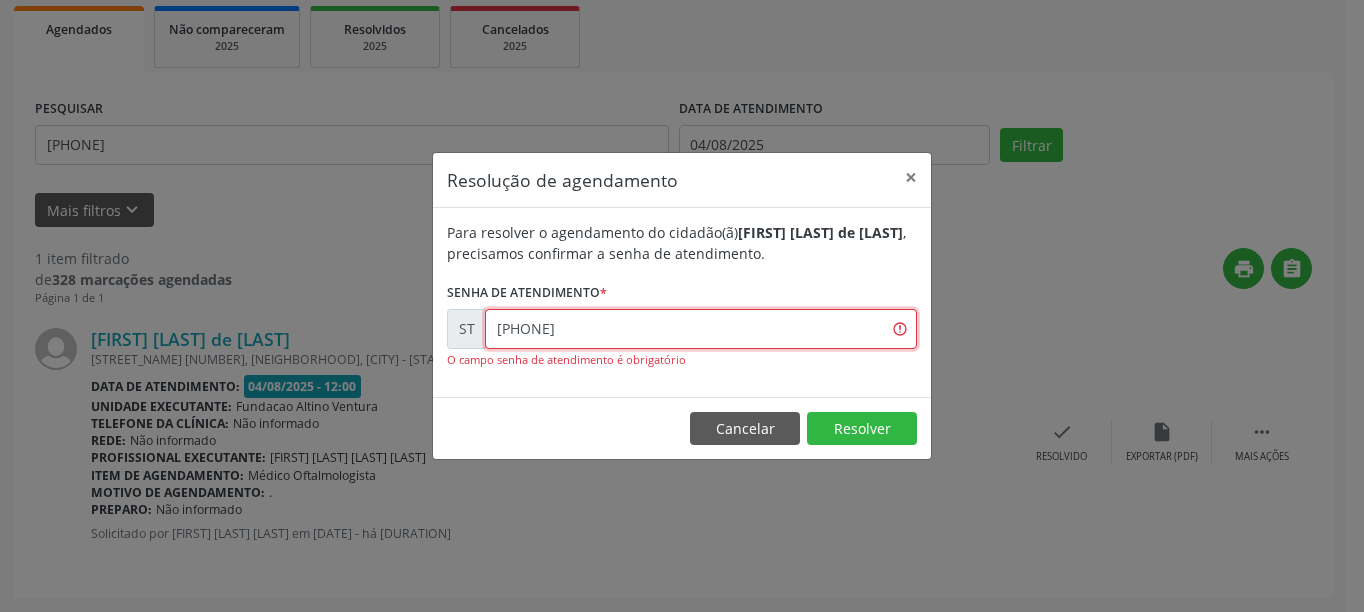 type on "[PHONE]" 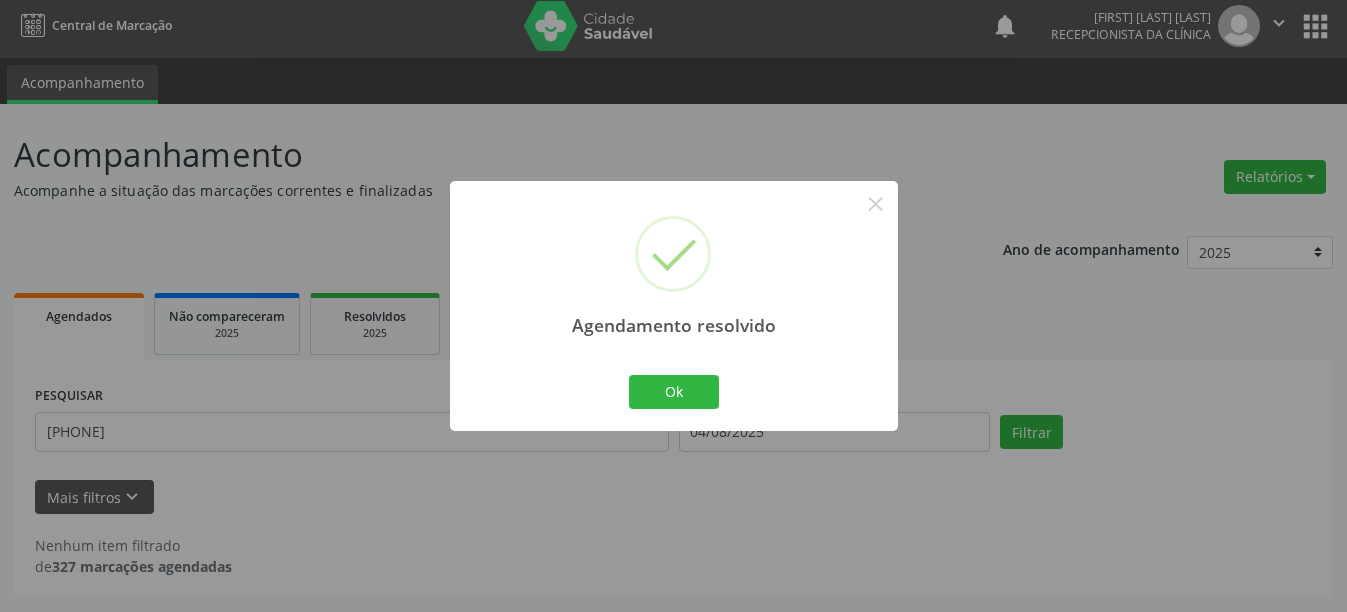 scroll, scrollTop: 6, scrollLeft: 0, axis: vertical 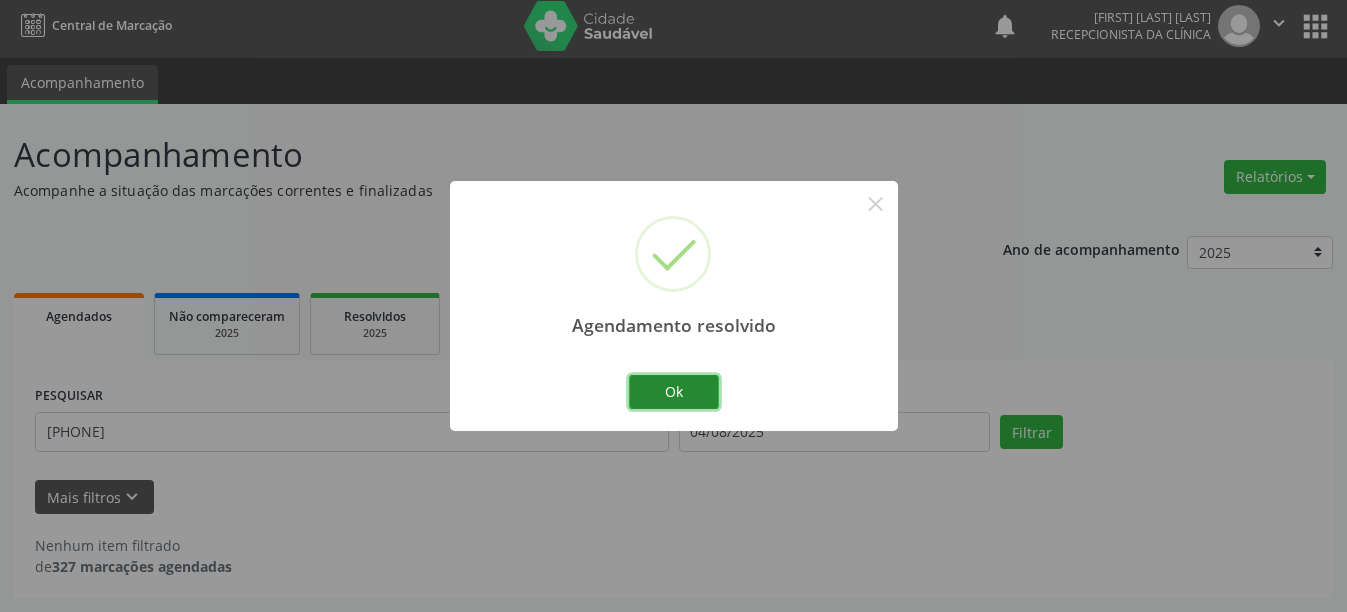 click on "Ok" at bounding box center [674, 392] 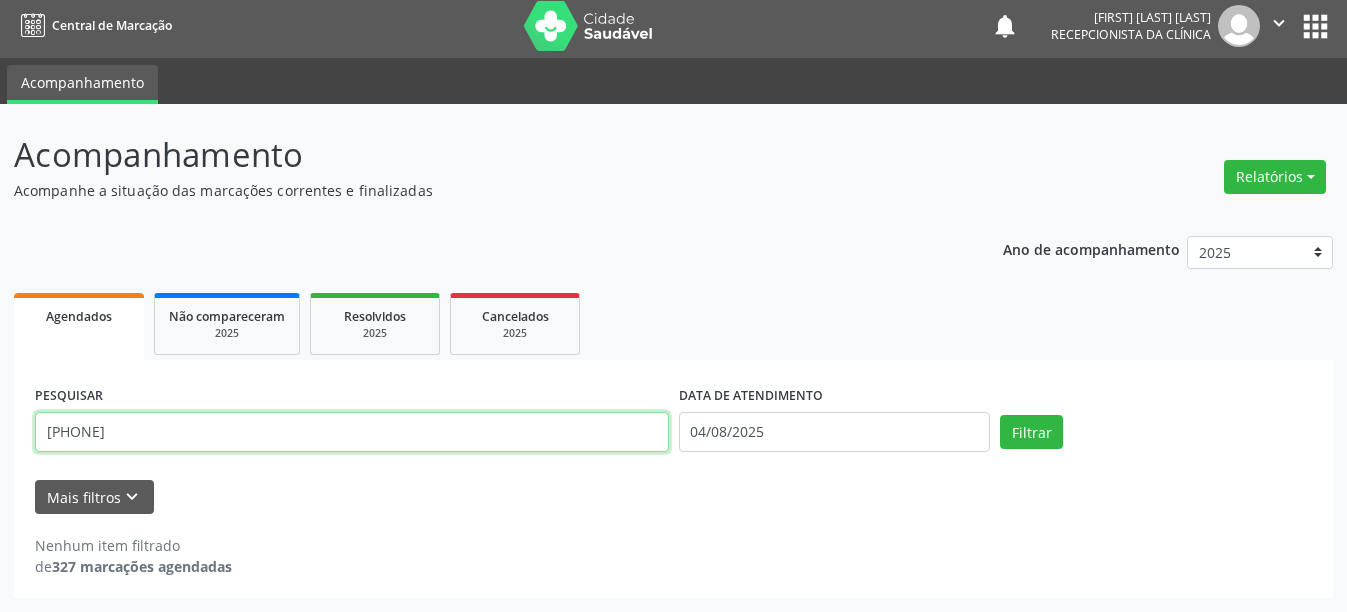 click on "[PHONE]" at bounding box center [352, 432] 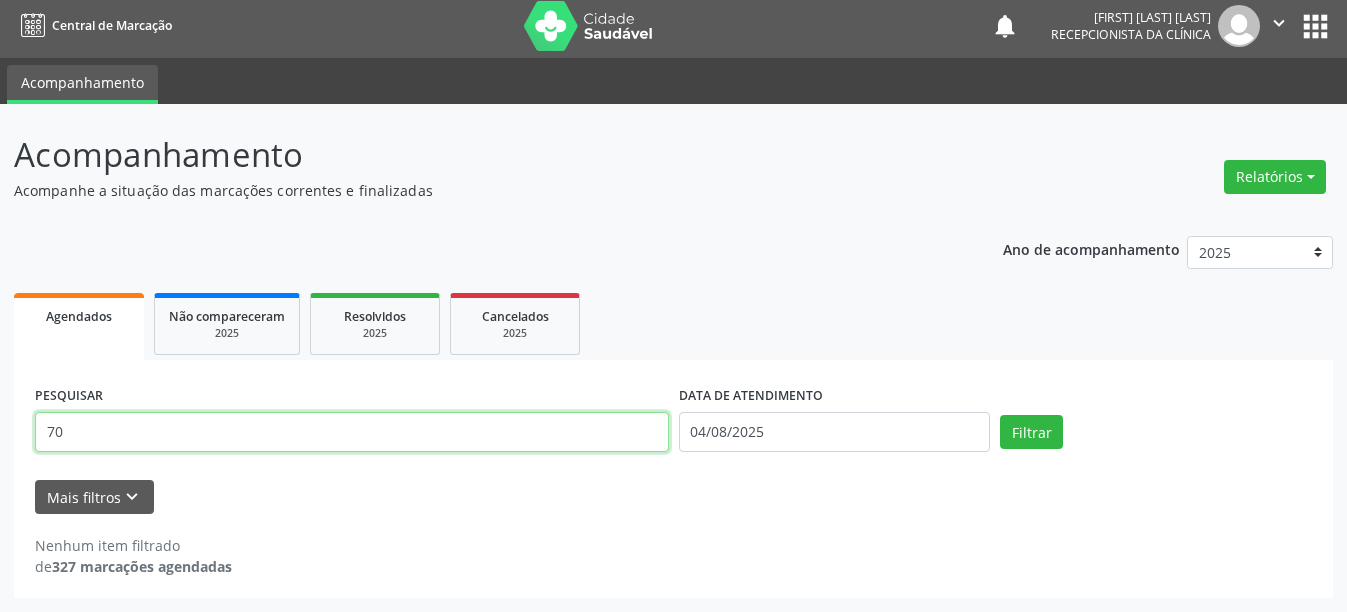 type on "7" 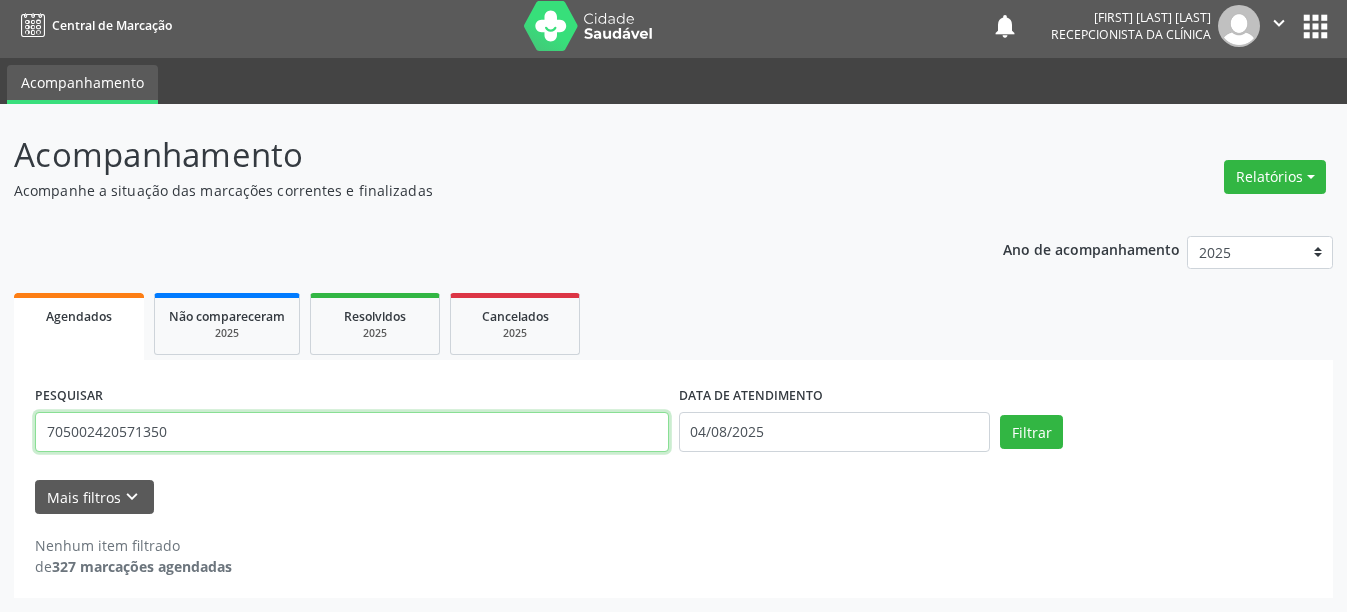 type on "705002420571350" 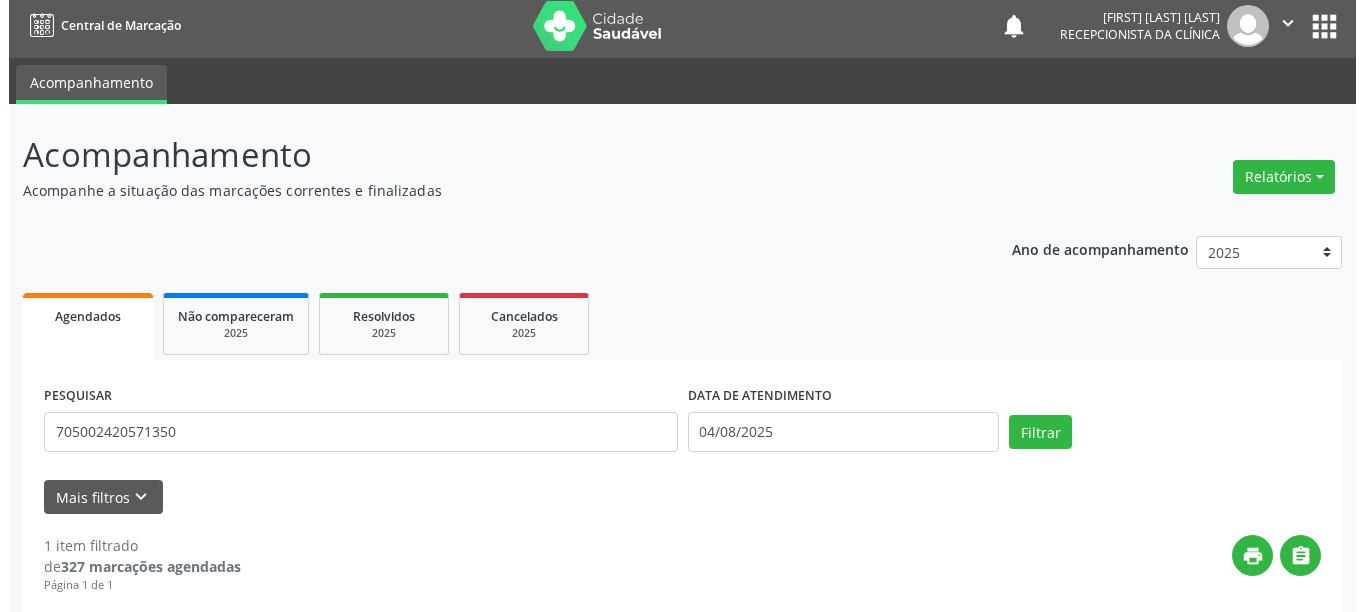 scroll, scrollTop: 293, scrollLeft: 0, axis: vertical 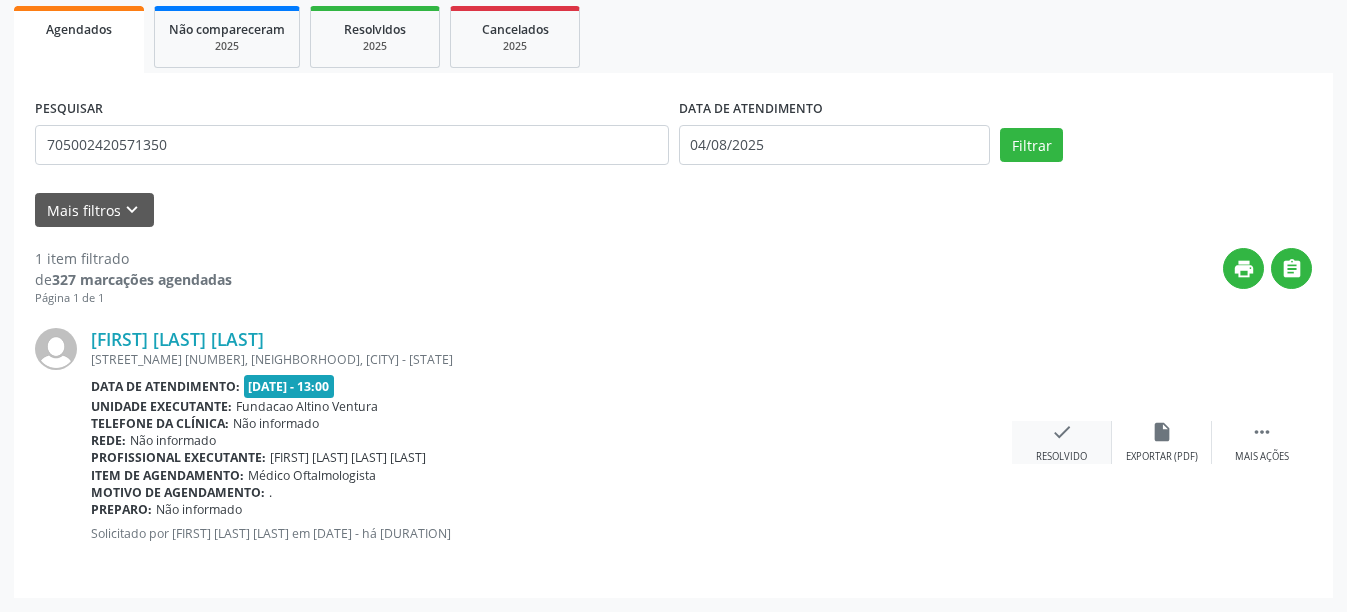 click on "check" at bounding box center (1062, 432) 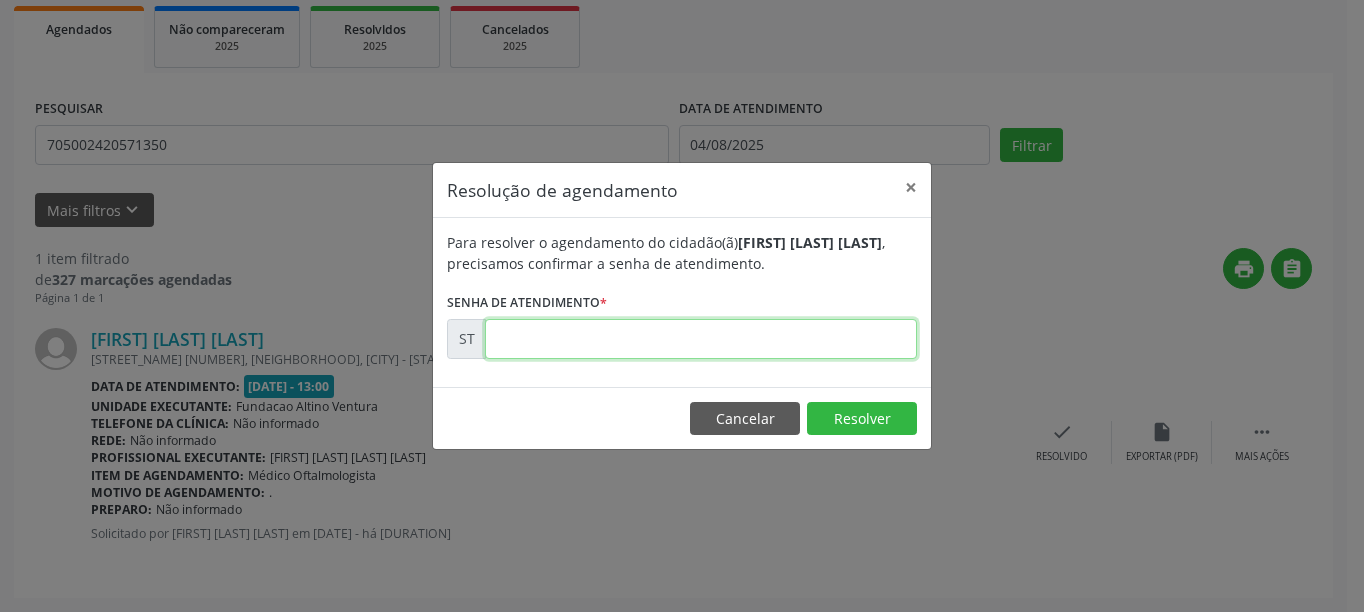 click at bounding box center (701, 339) 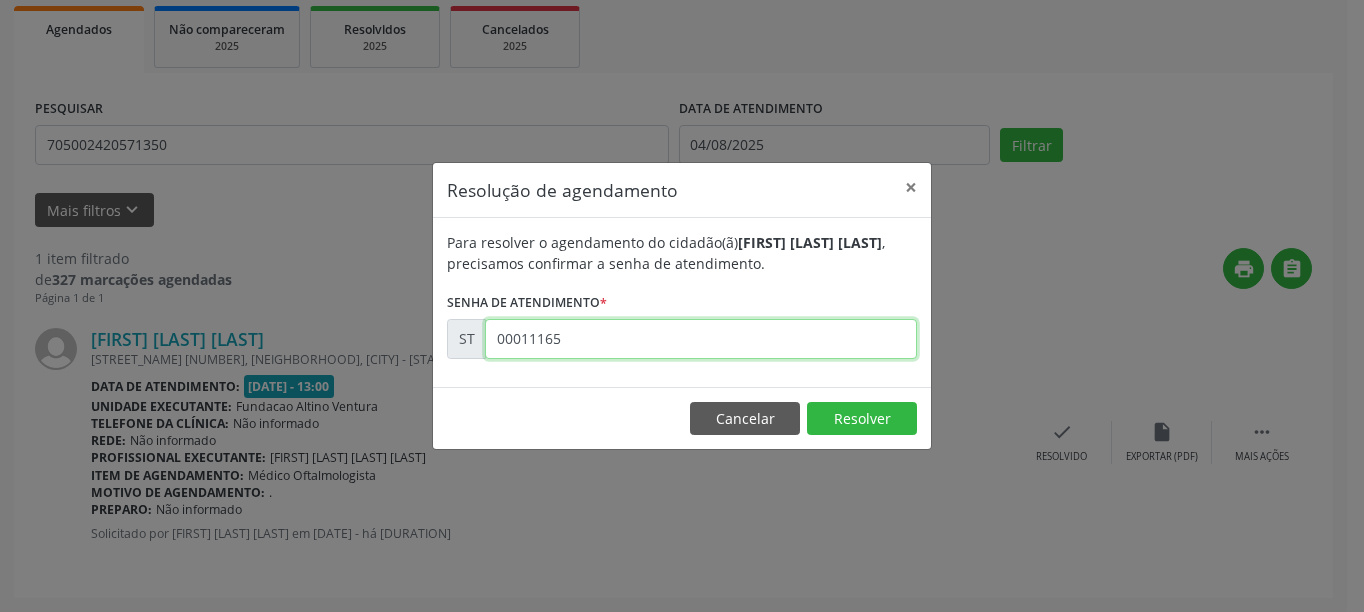 type on "00011165" 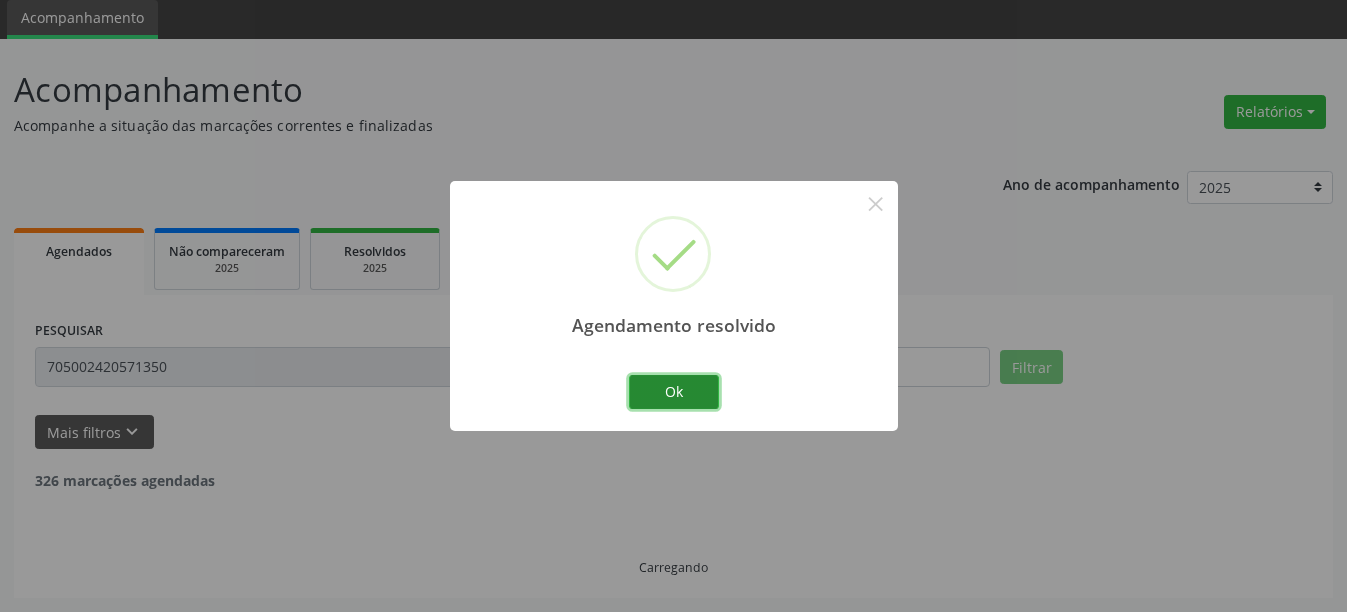 scroll, scrollTop: 6, scrollLeft: 0, axis: vertical 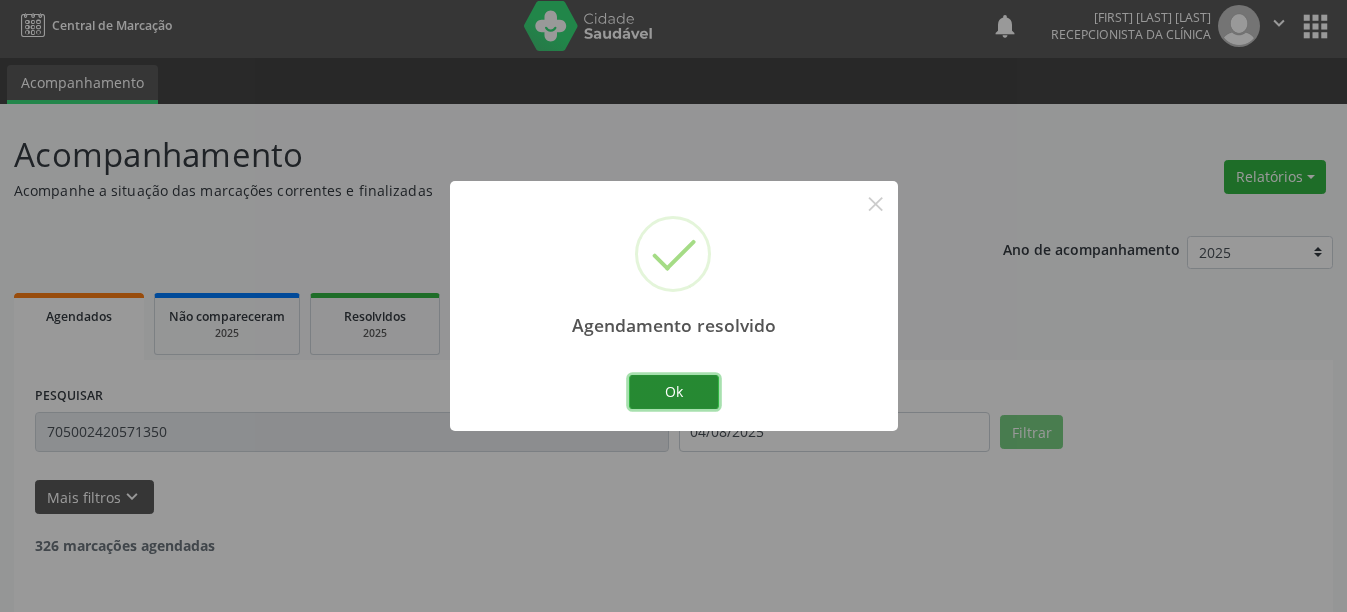 click on "Ok" at bounding box center (674, 392) 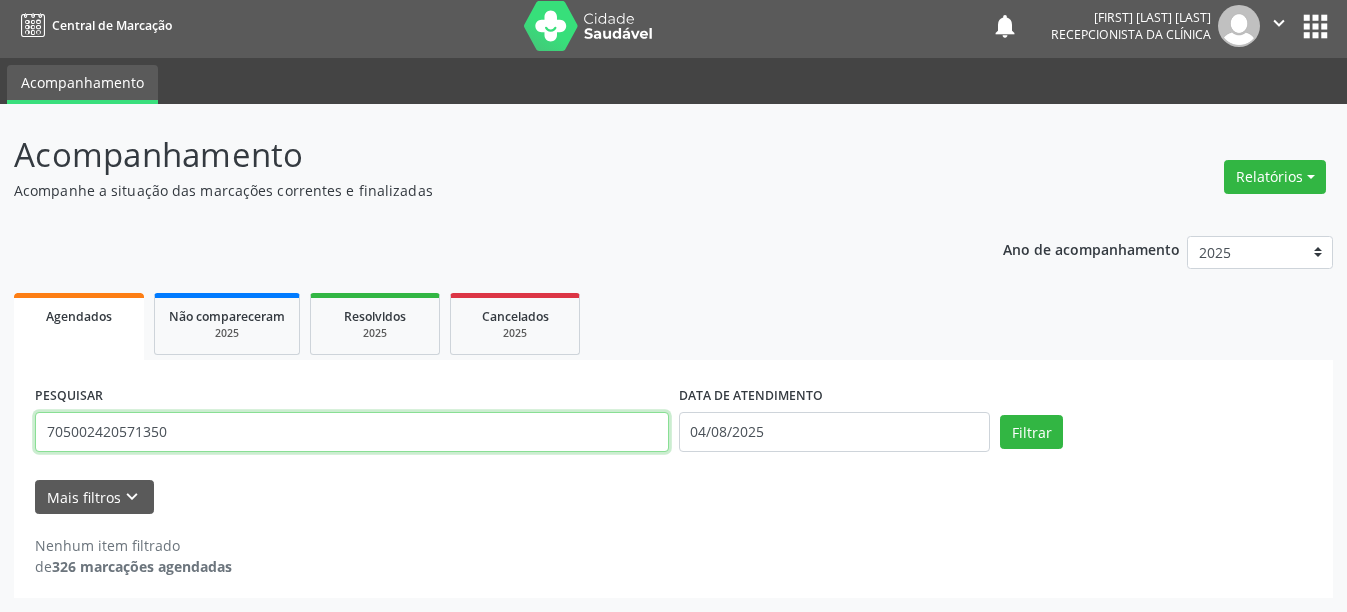 click on "705002420571350" at bounding box center (352, 432) 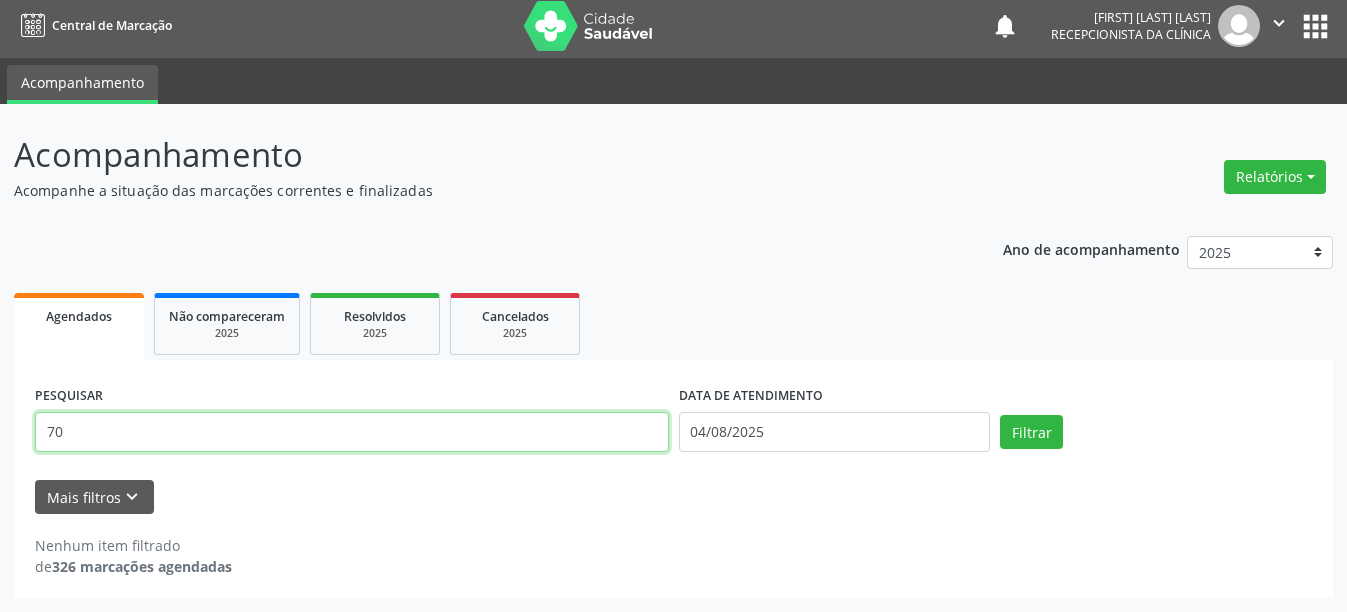 type on "7" 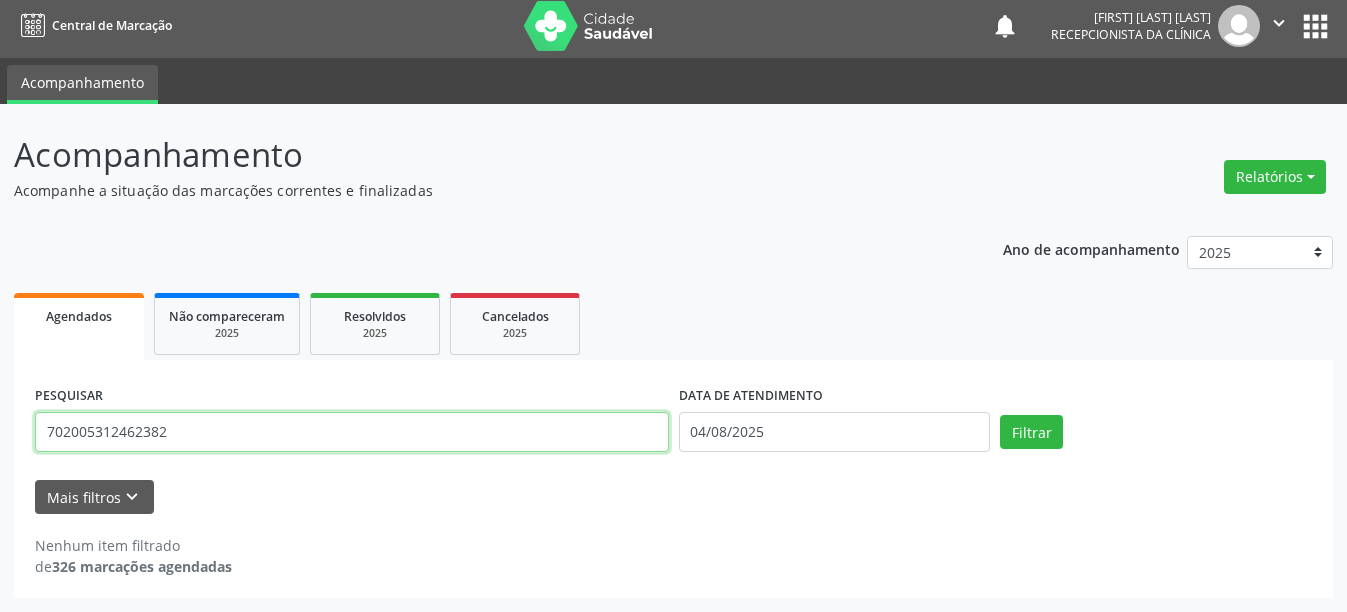 type on "702005312462382" 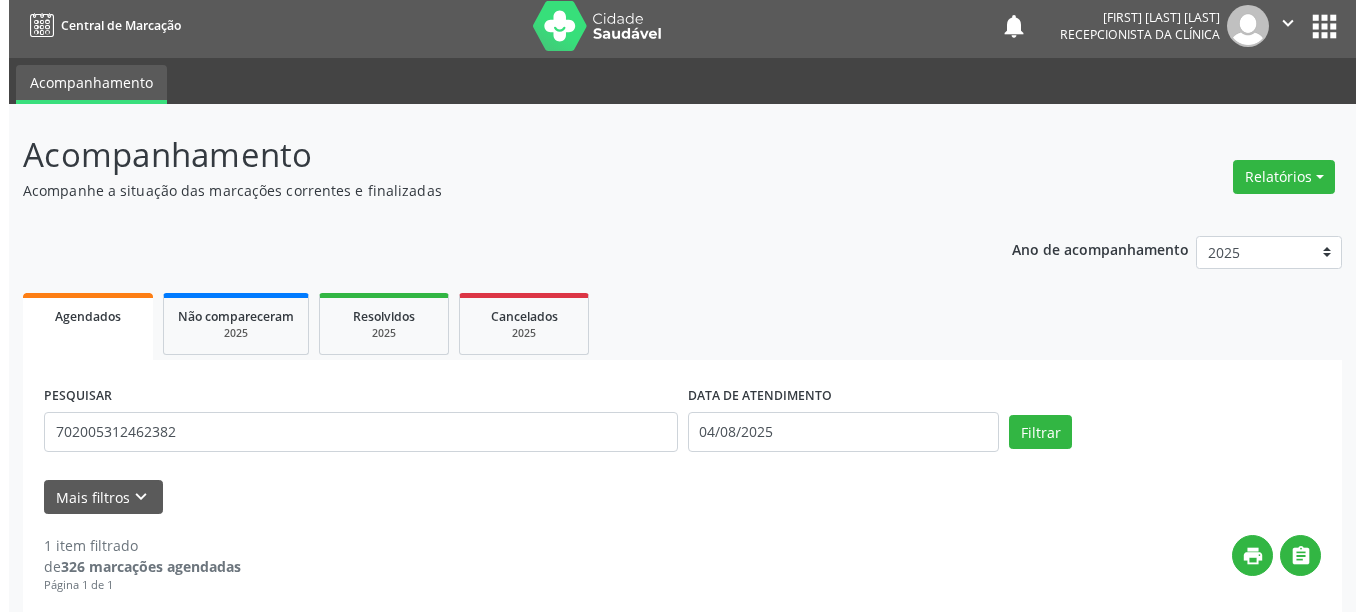 scroll, scrollTop: 293, scrollLeft: 0, axis: vertical 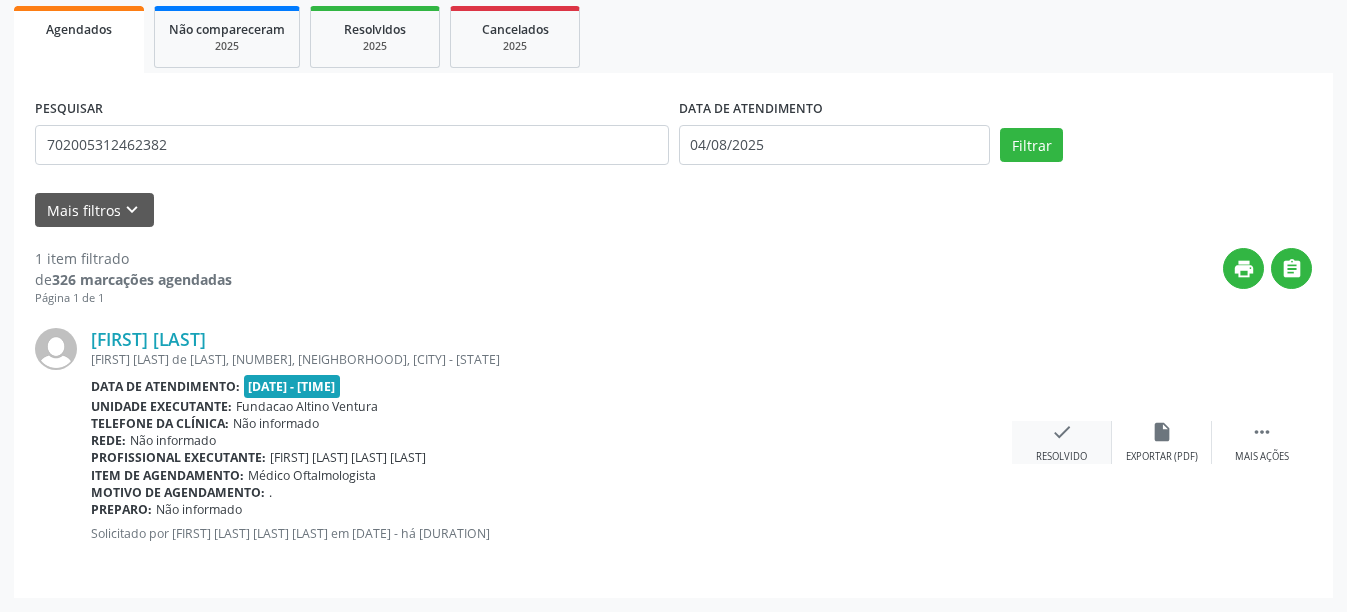 click on "check
Resolvido" at bounding box center [1062, 442] 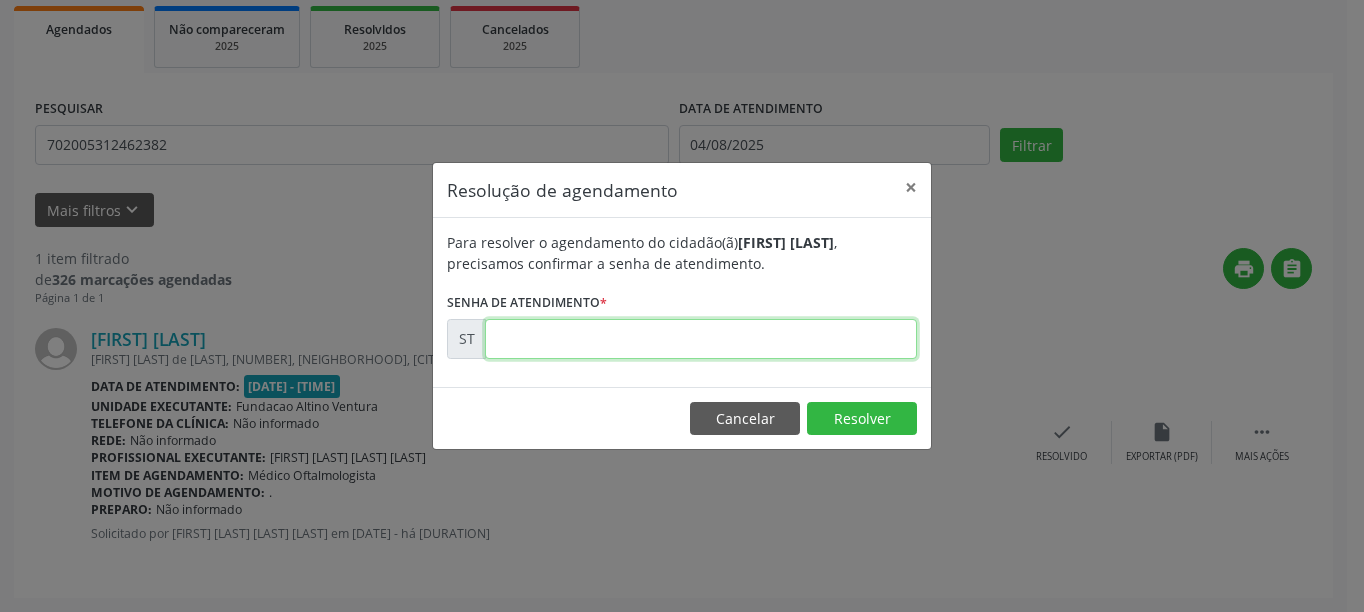 click at bounding box center (701, 339) 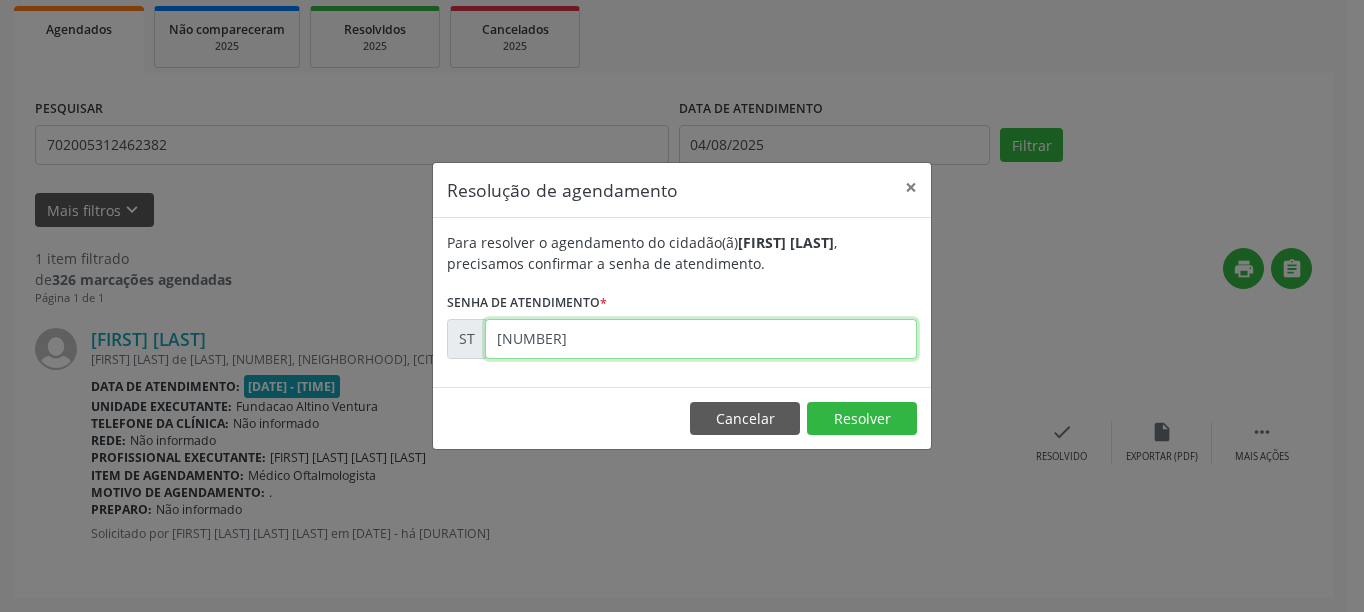 type on "[NUMBER]" 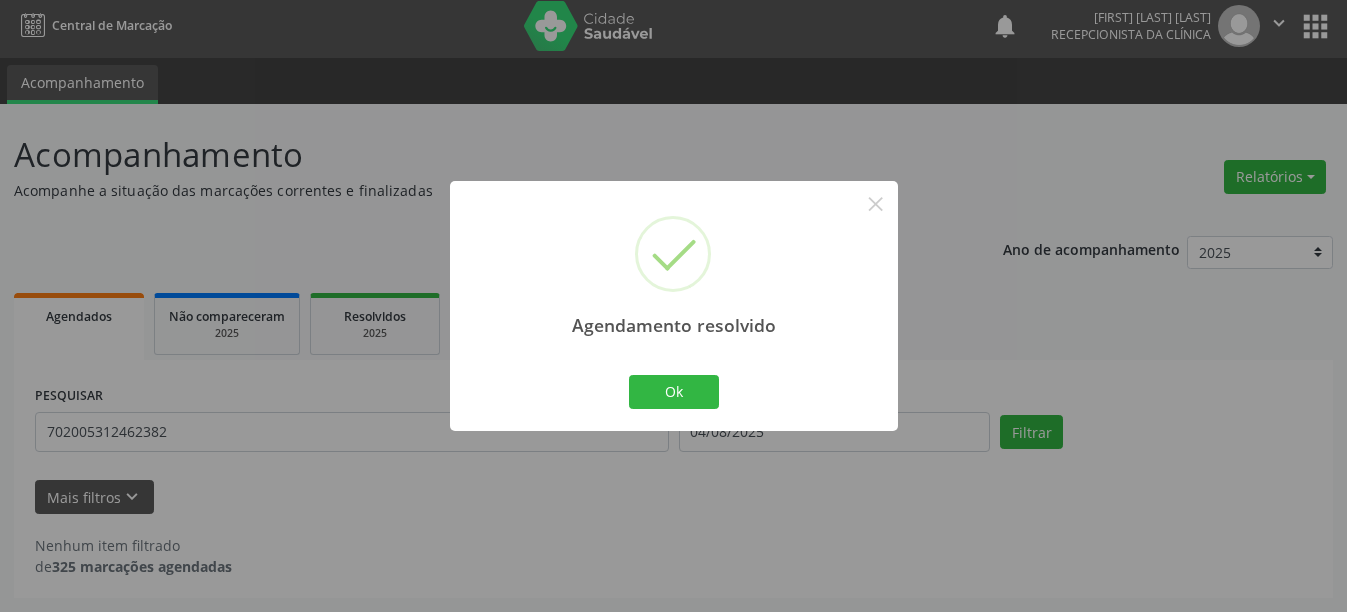 scroll, scrollTop: 6, scrollLeft: 0, axis: vertical 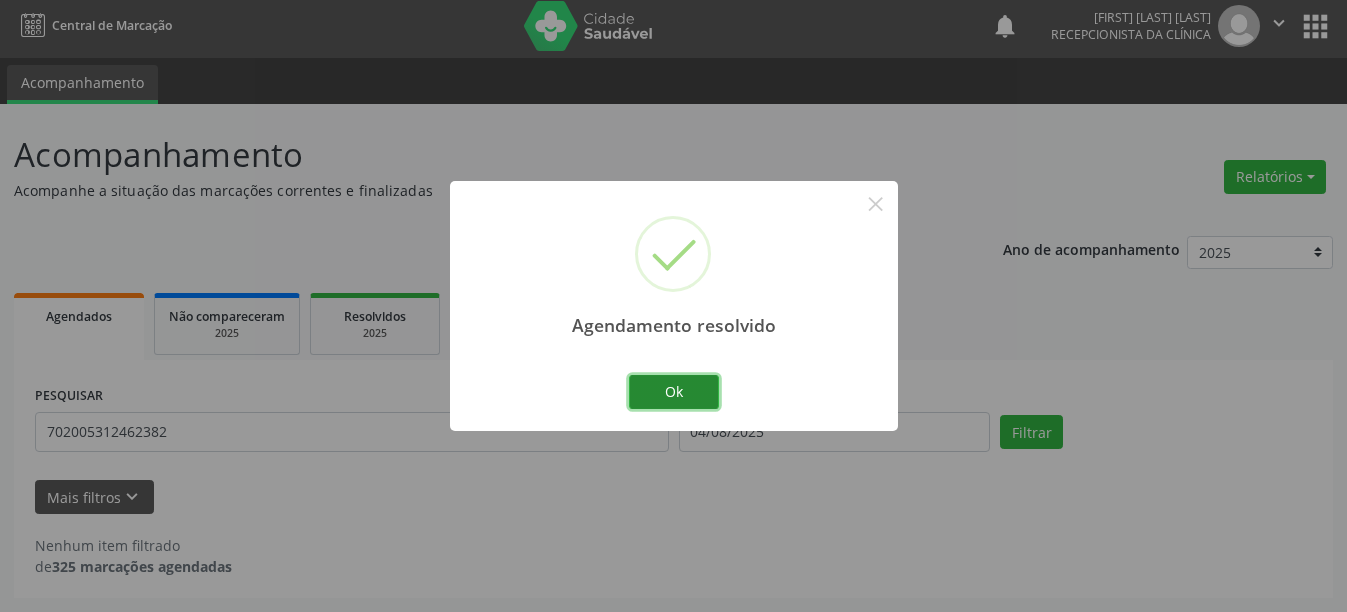 click on "Ok" at bounding box center (674, 392) 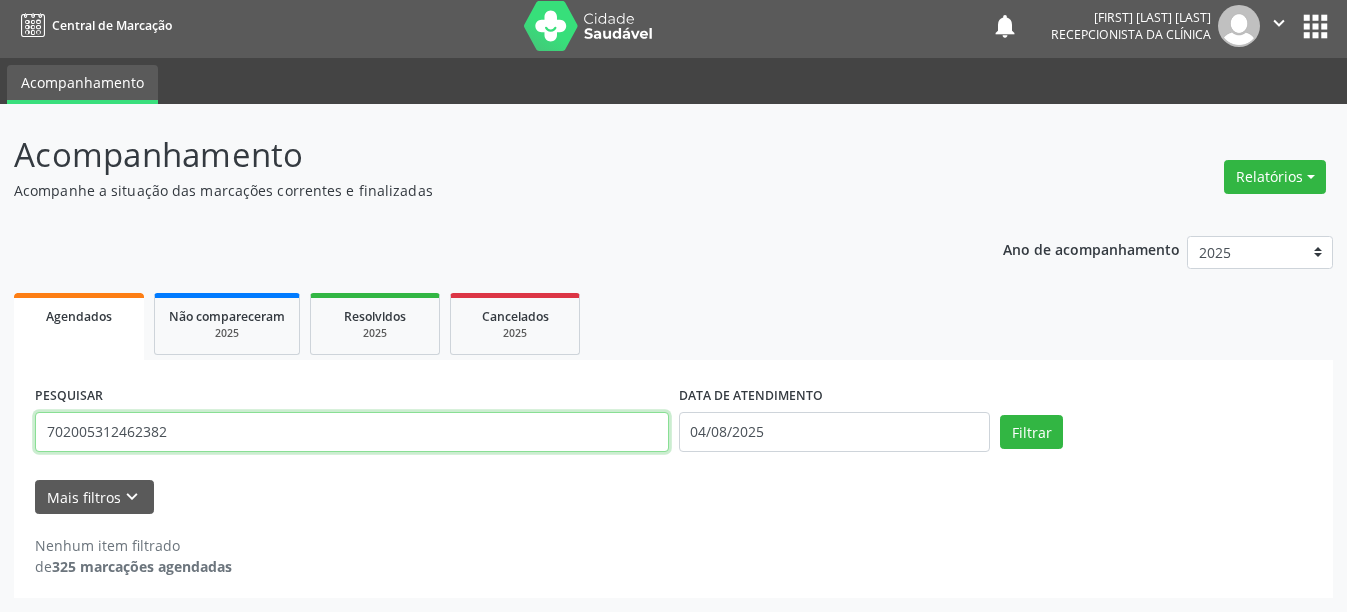 click on "702005312462382" at bounding box center (352, 432) 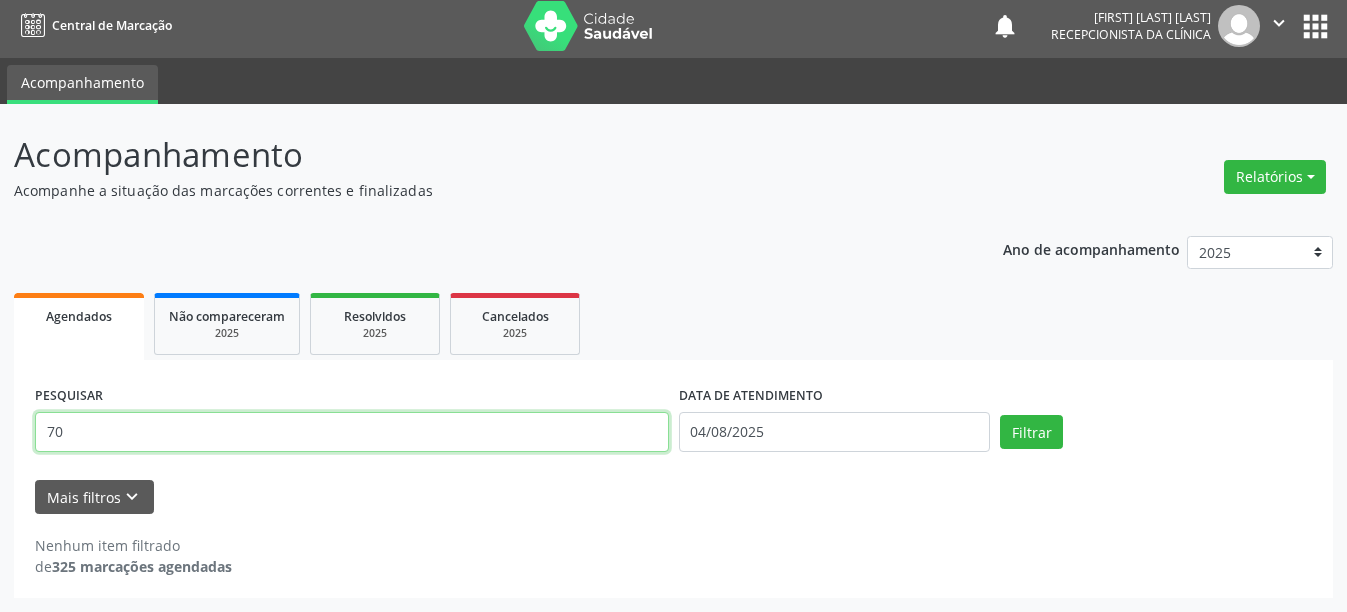 type on "7" 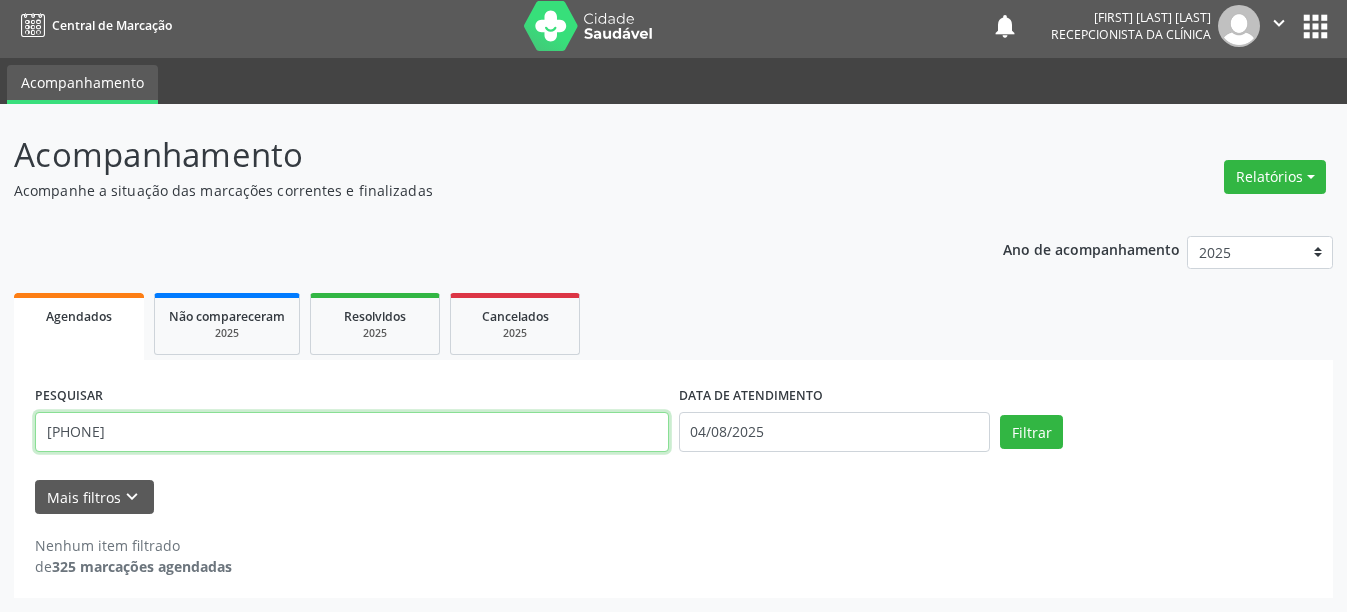 type on "[PHONE]" 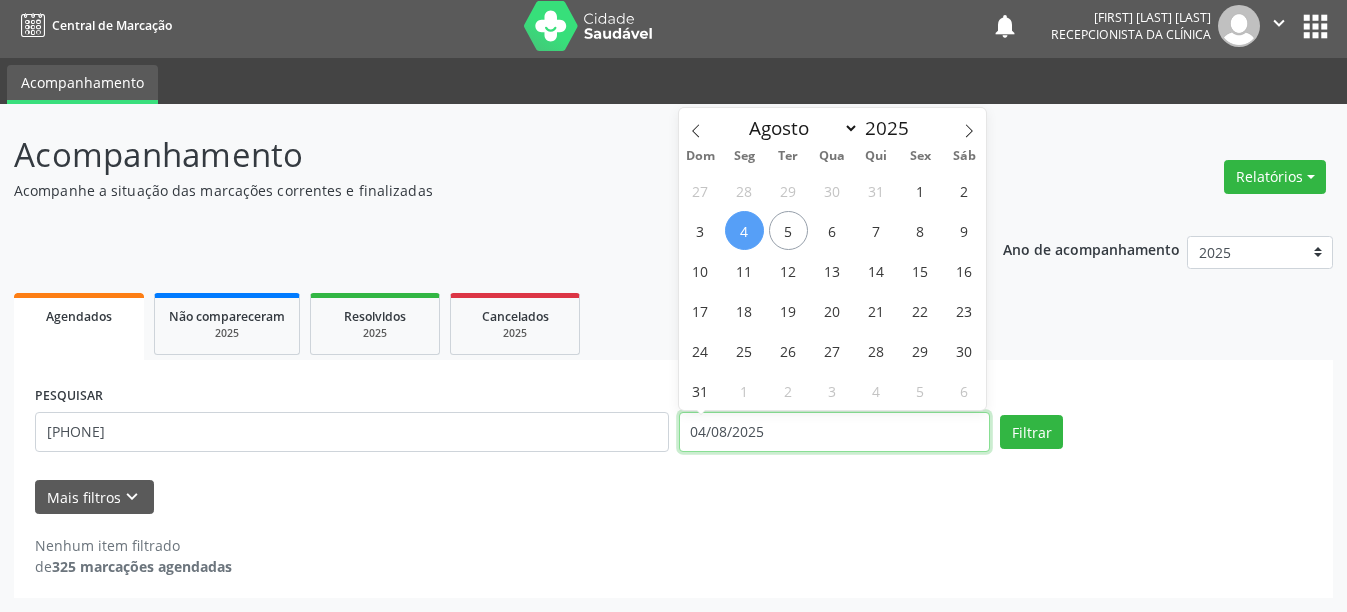 click on "Filtrar" at bounding box center [1031, 432] 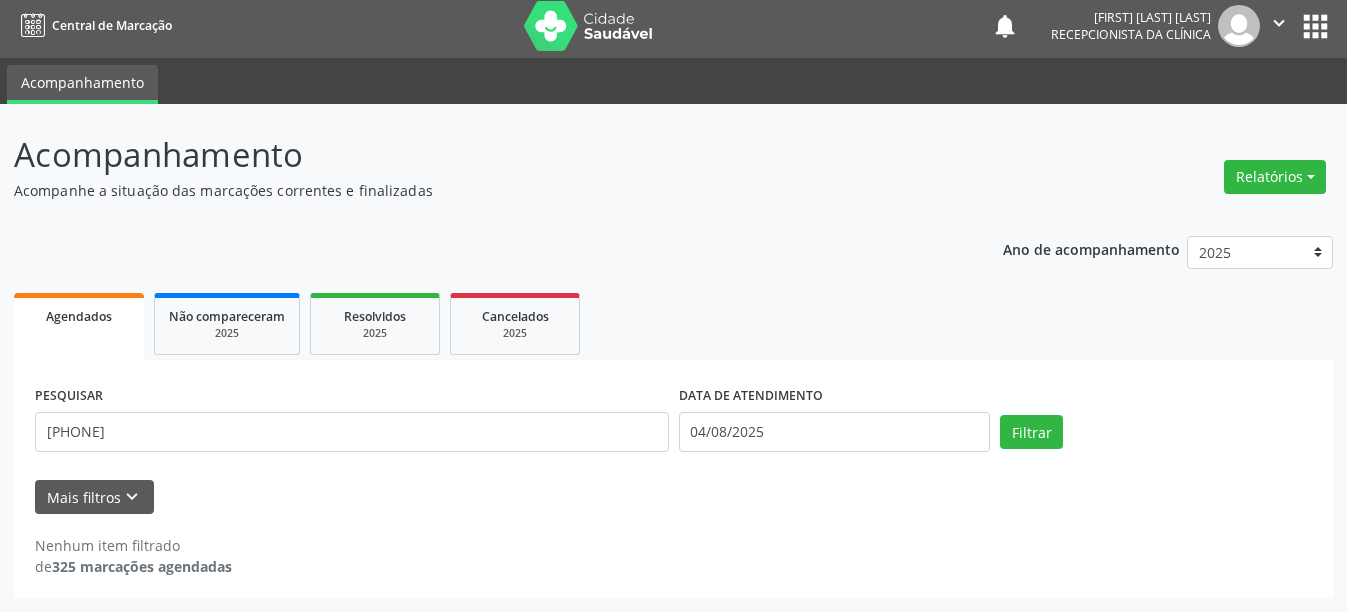 click on "Nenhum item filtrado
de
325 marcações agendadas" at bounding box center [673, 545] 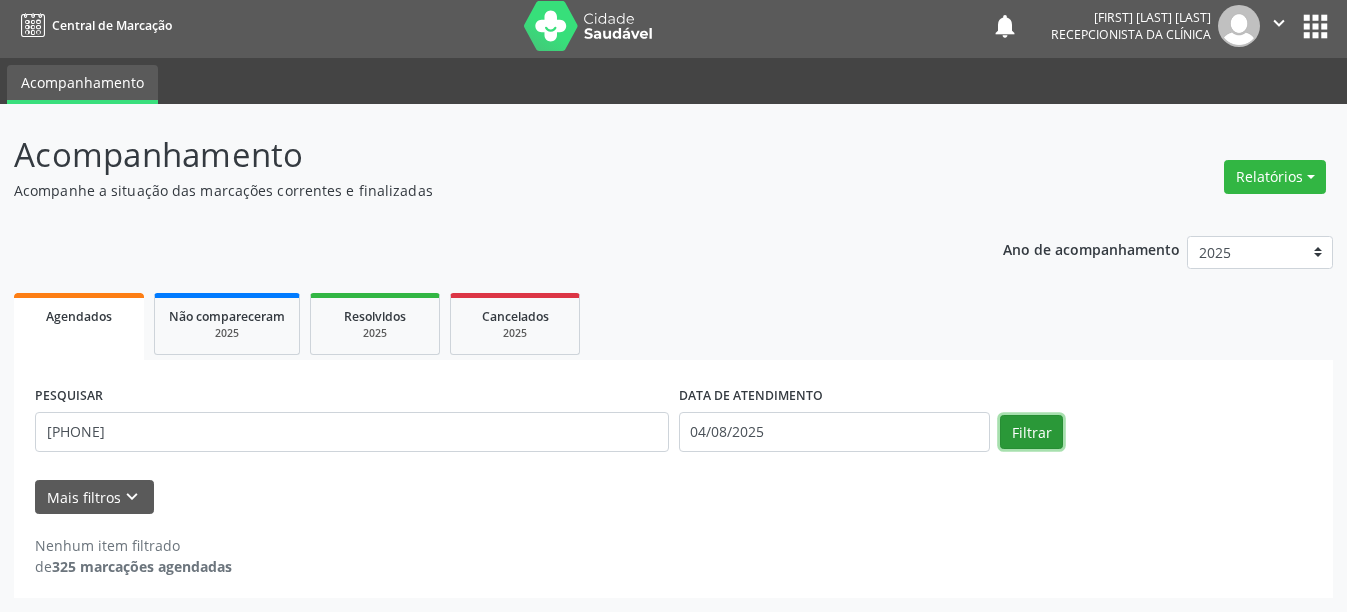 click on "Filtrar" at bounding box center (1031, 432) 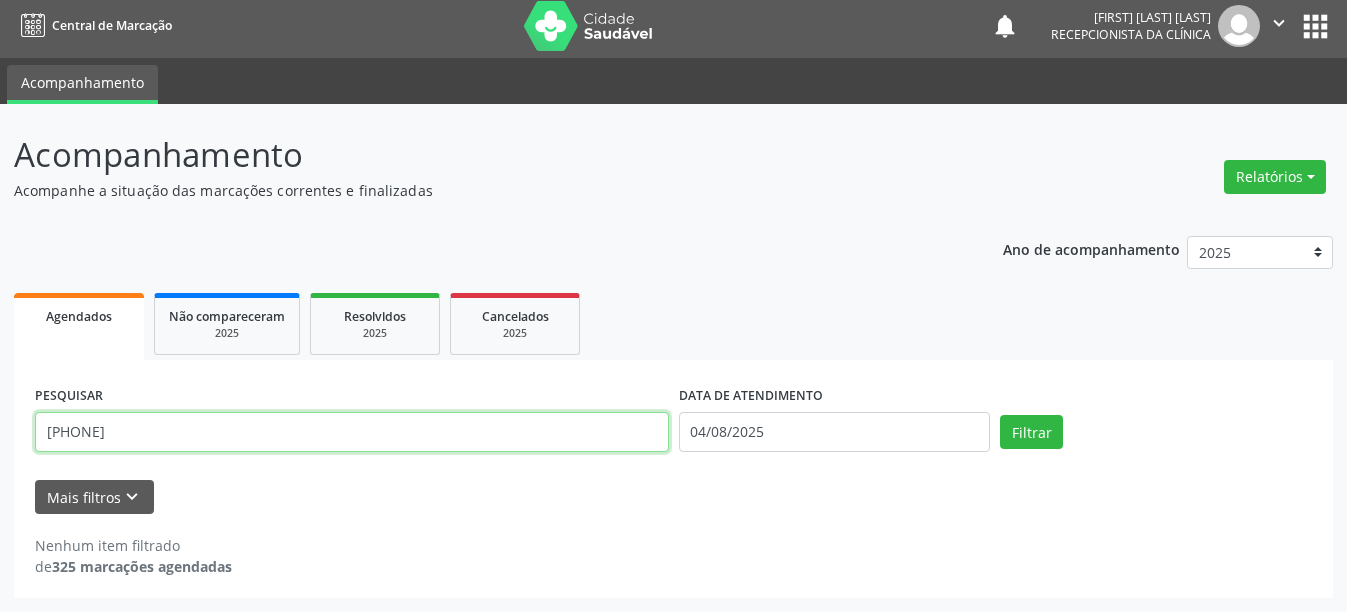 click on "[PHONE]" at bounding box center (352, 432) 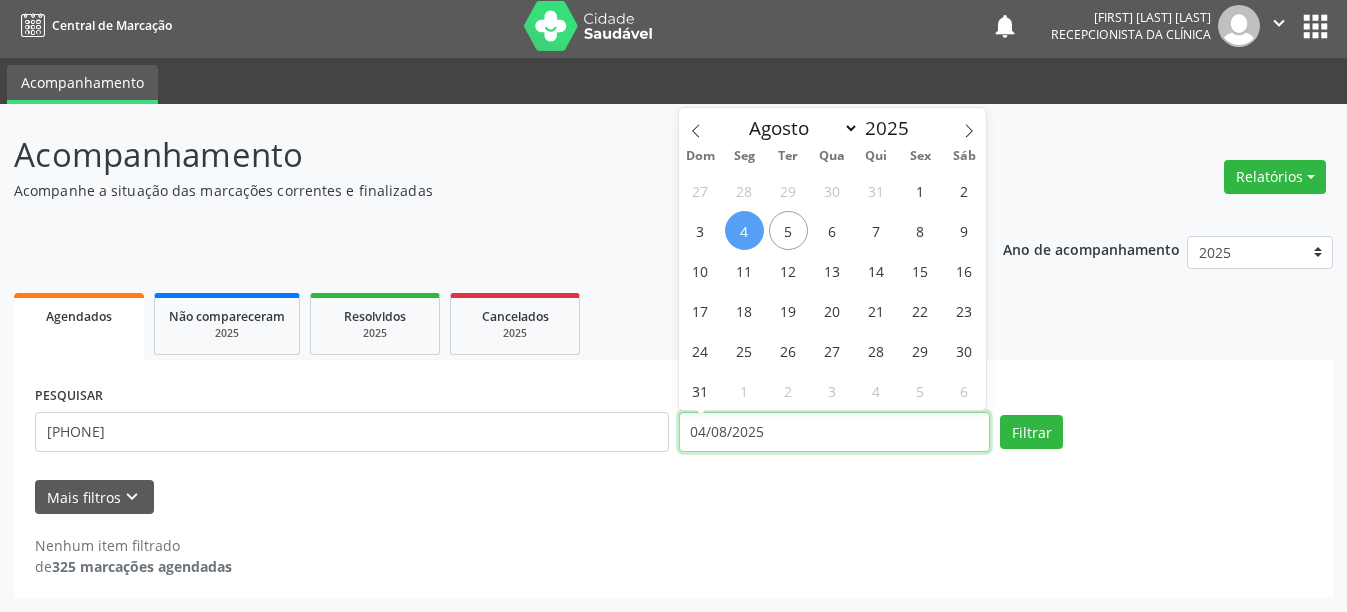 click on "04/08/2025" at bounding box center [835, 432] 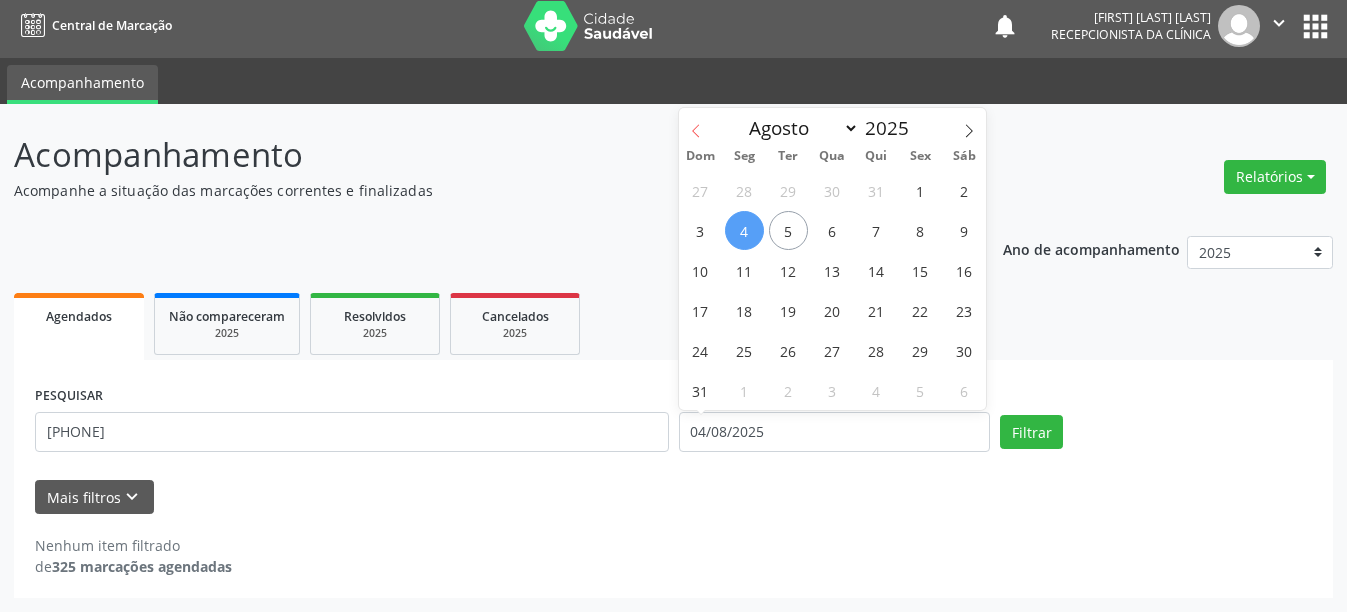 click 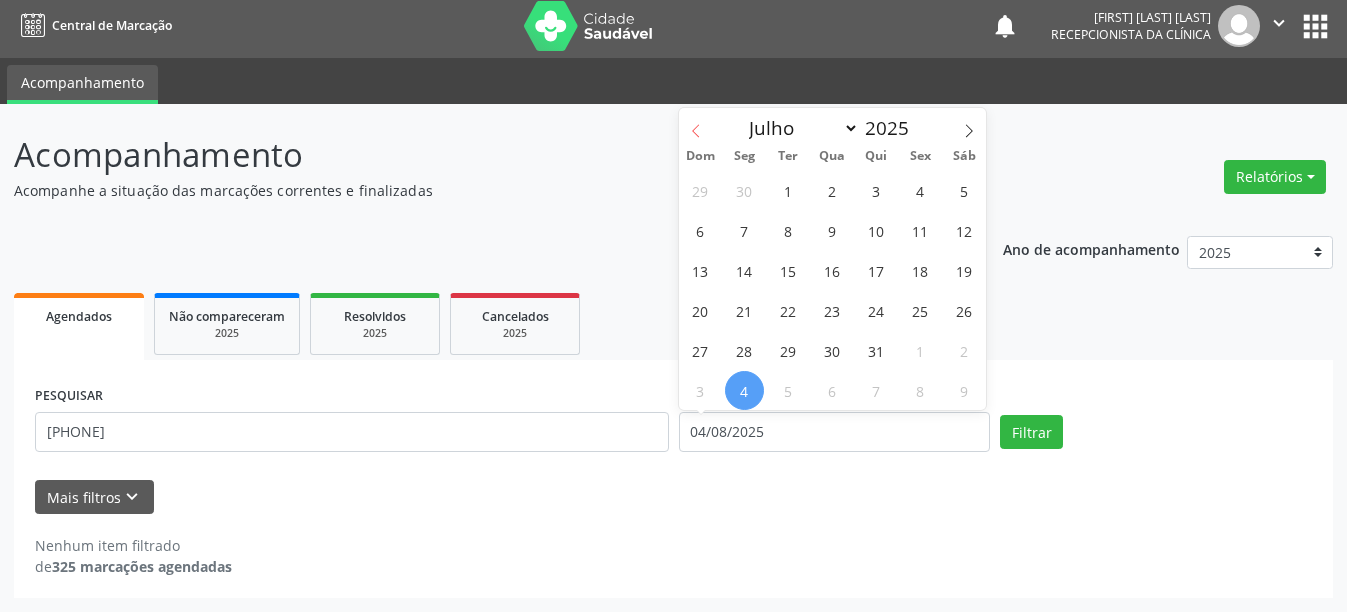 click 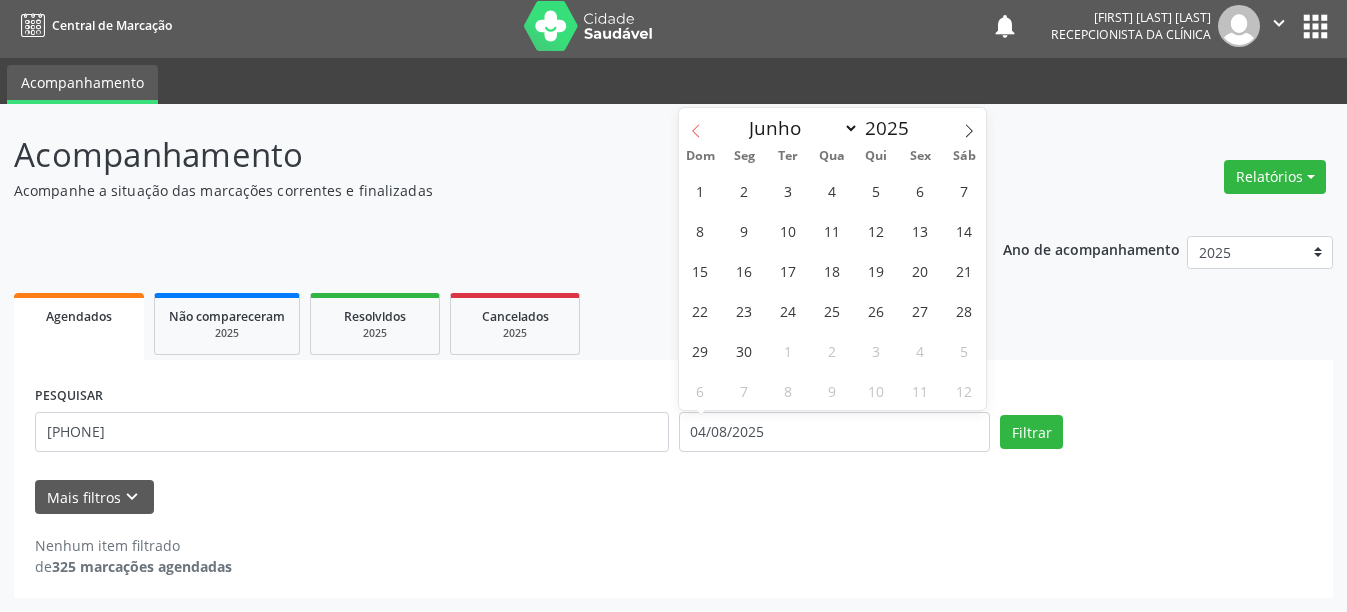 click 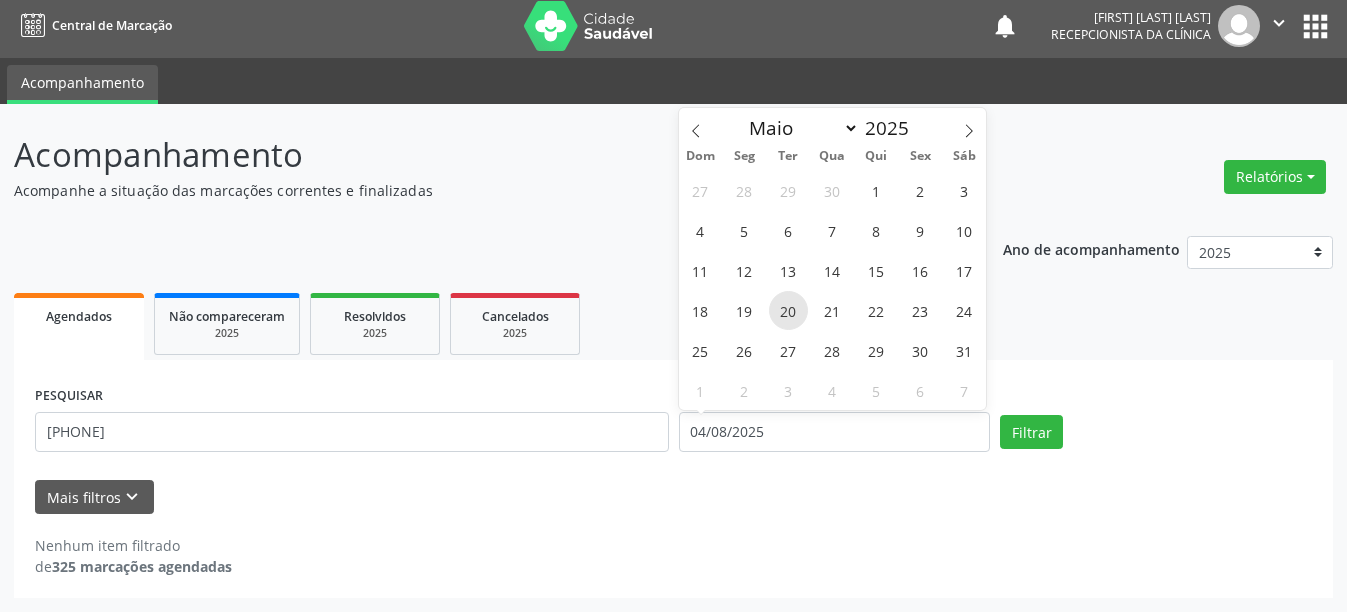click on "20" at bounding box center (788, 310) 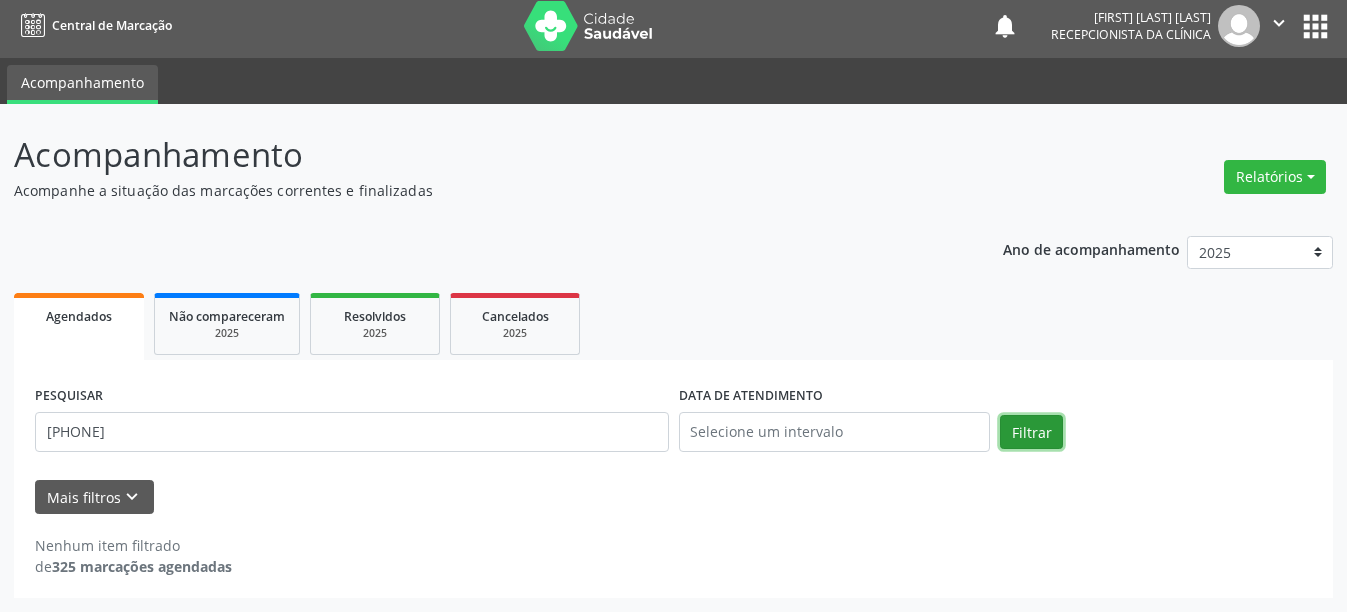 click on "Filtrar" at bounding box center [1031, 432] 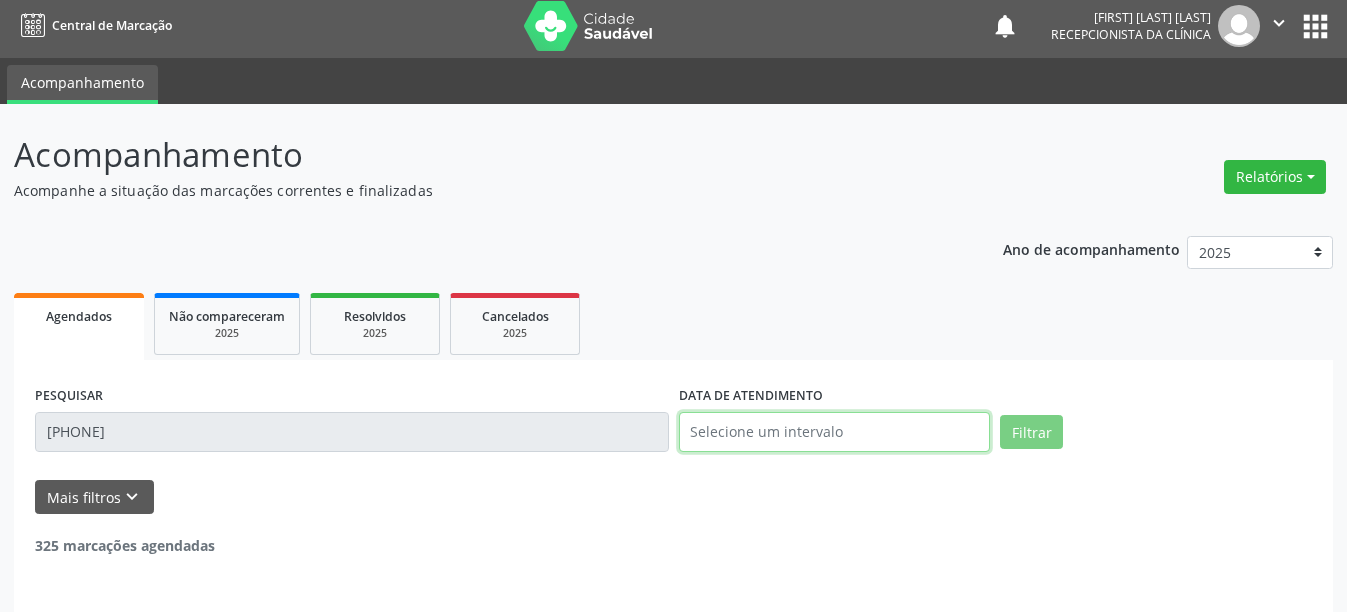 click at bounding box center [835, 432] 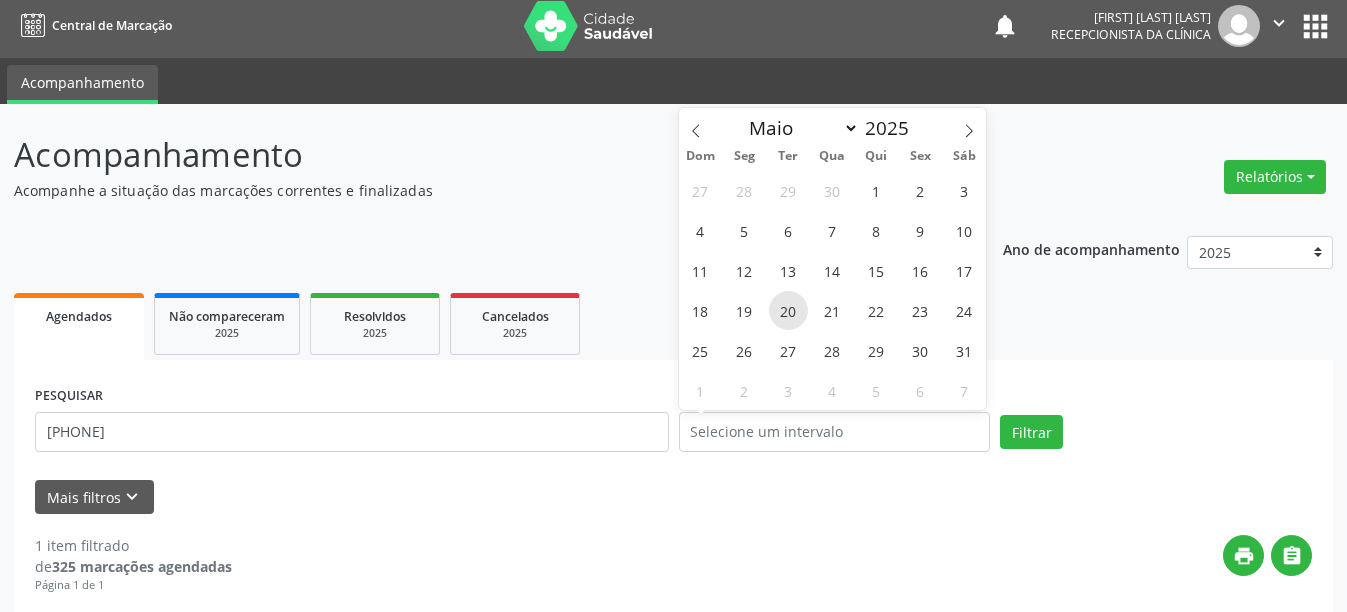 click on "20" at bounding box center (788, 310) 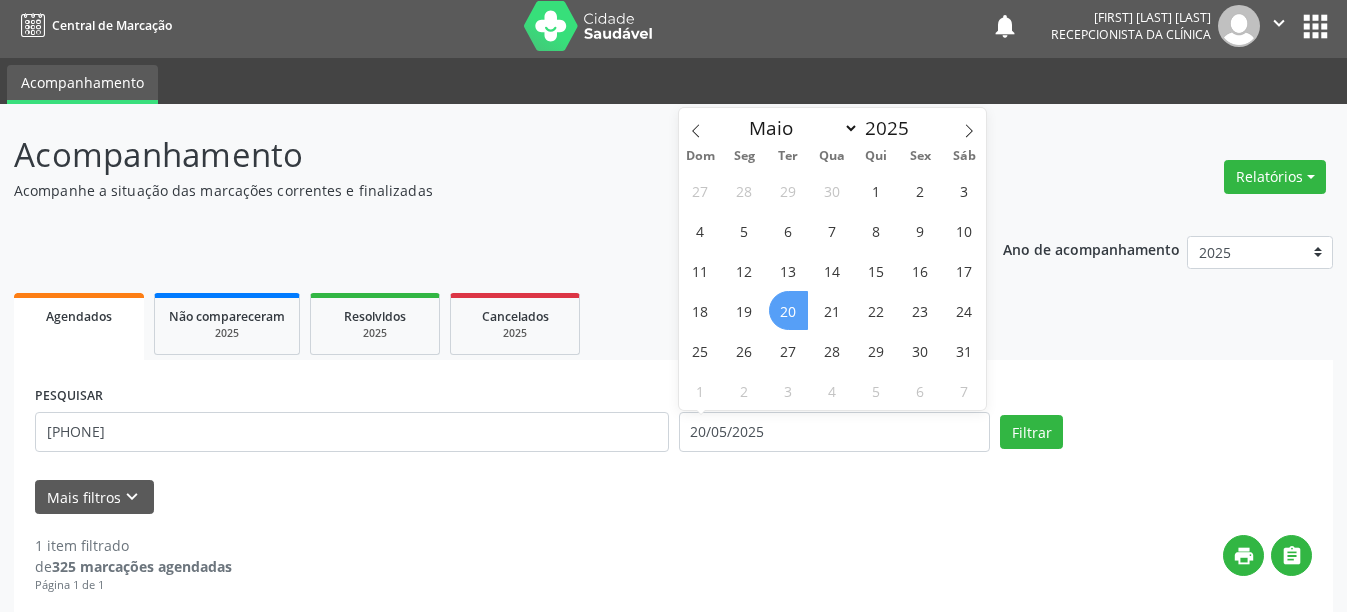 click on "20" at bounding box center [788, 310] 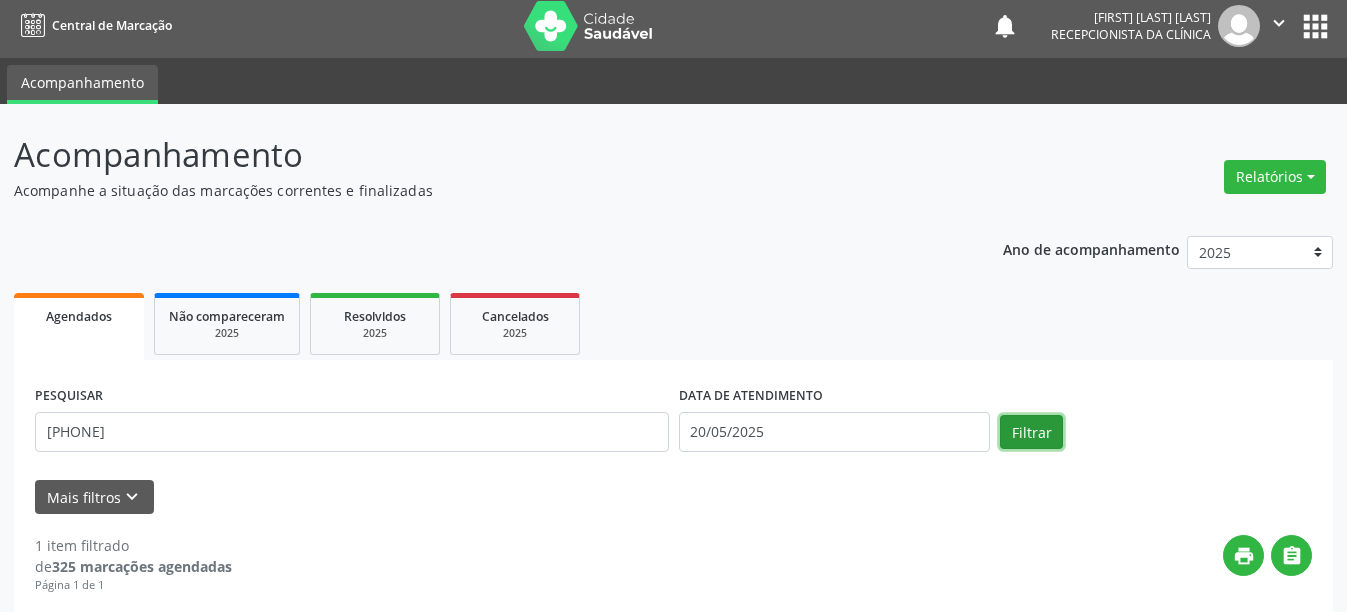 click on "Filtrar" at bounding box center (1031, 432) 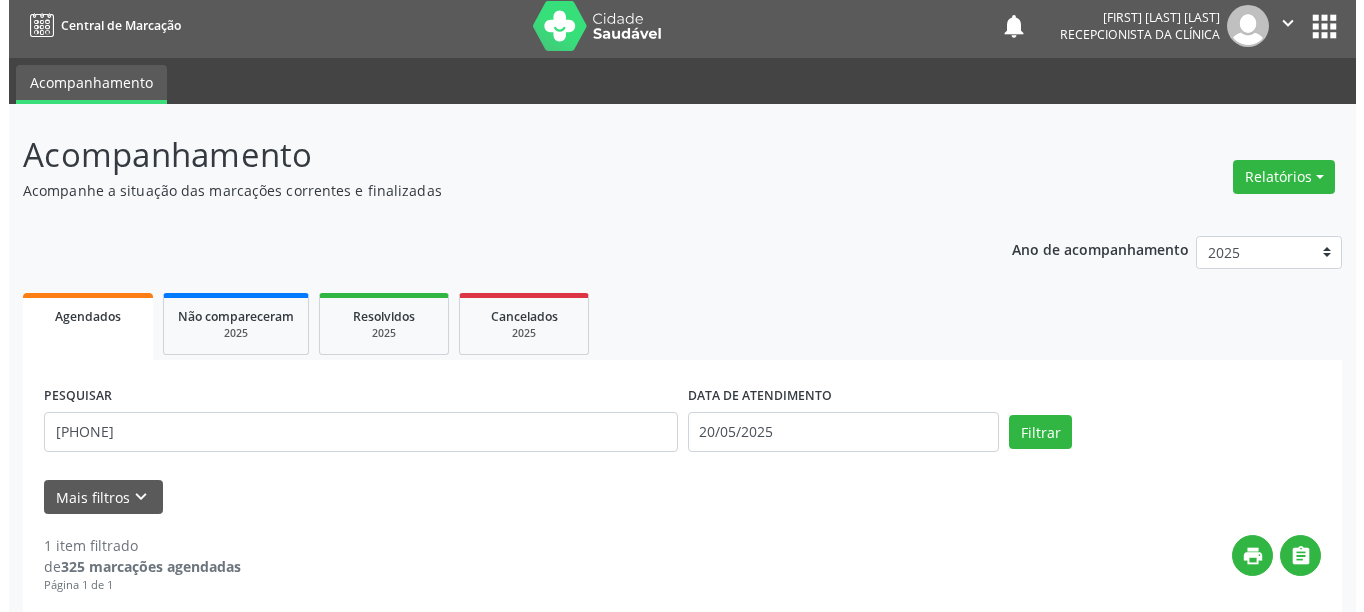 scroll, scrollTop: 293, scrollLeft: 0, axis: vertical 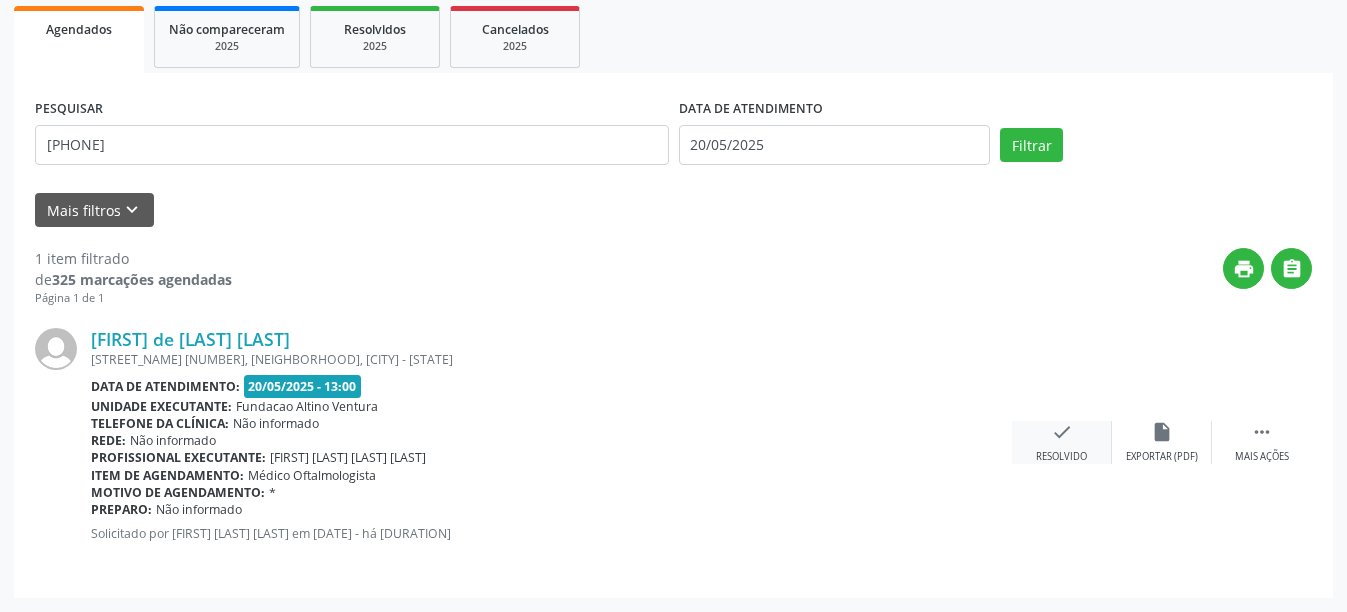 click on "Resolvido" at bounding box center (1061, 457) 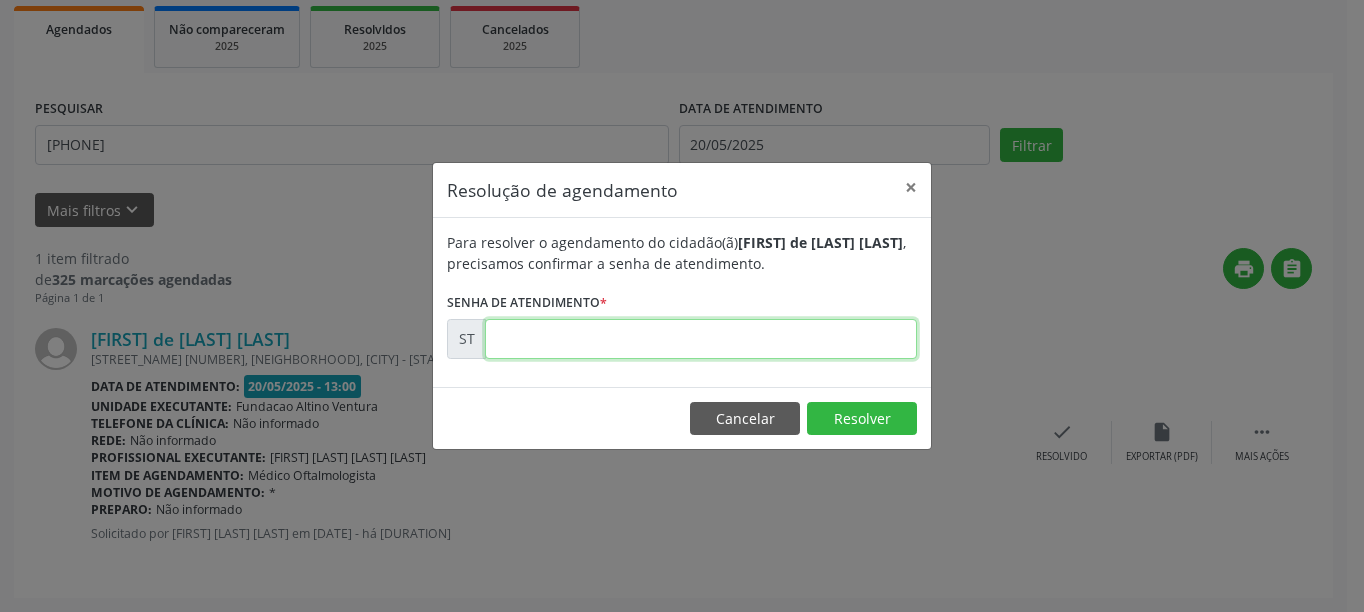 click at bounding box center [701, 339] 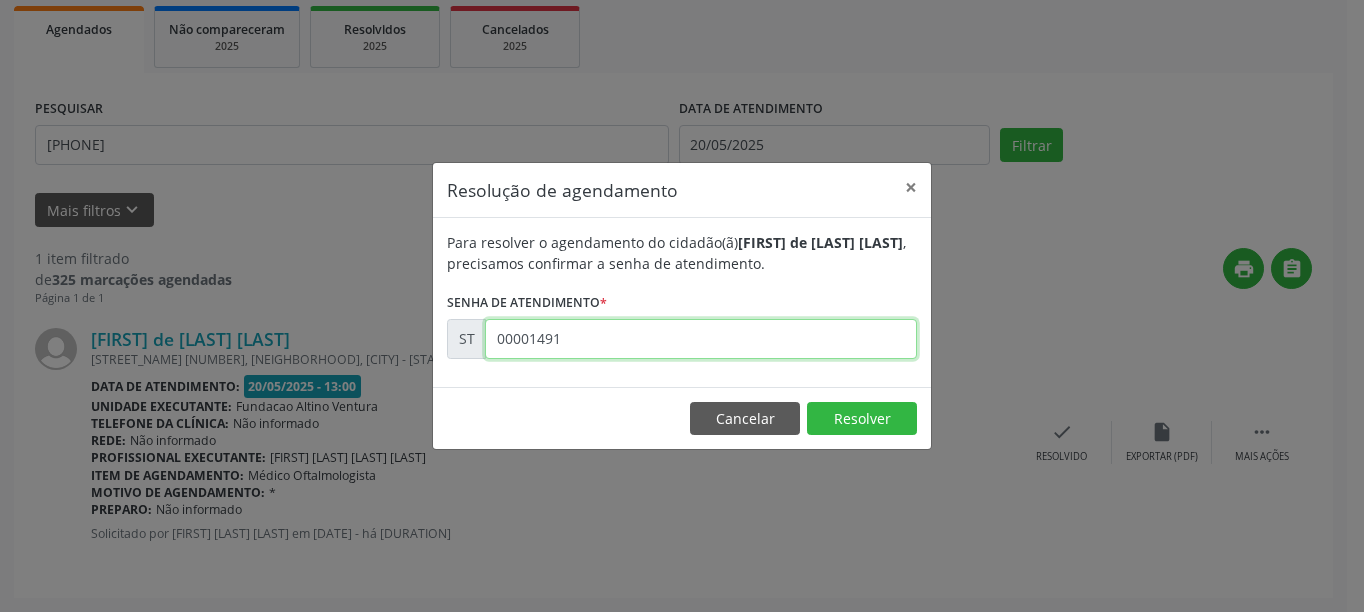 type on "00001491" 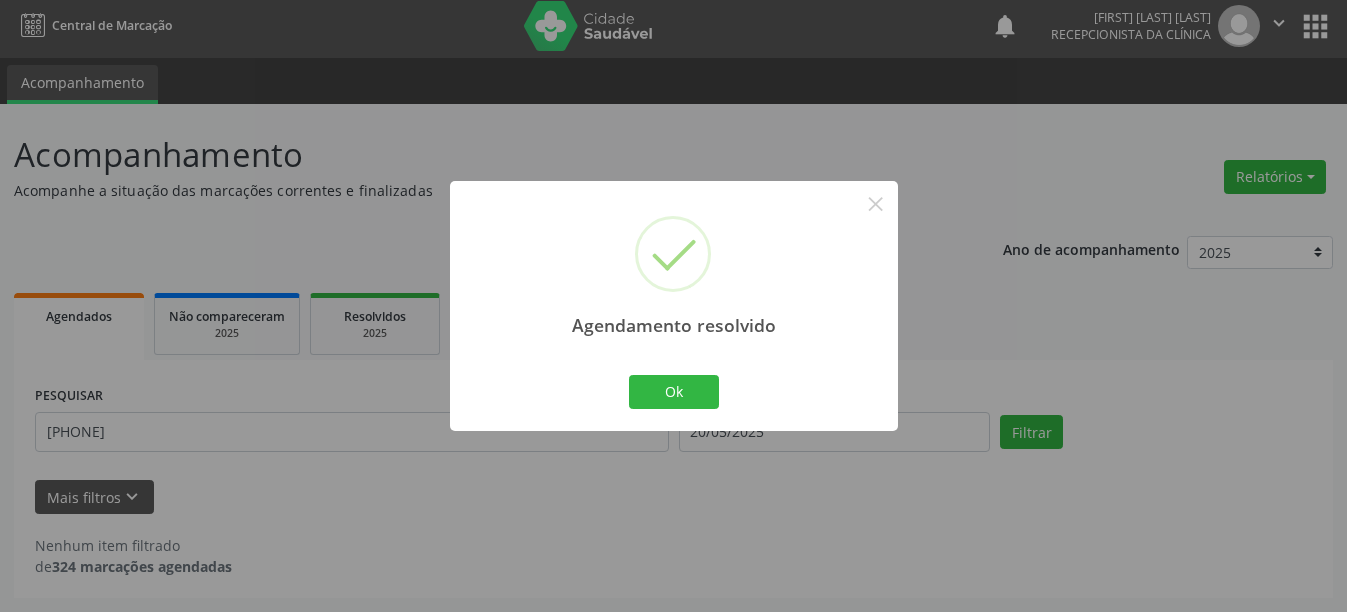 scroll, scrollTop: 6, scrollLeft: 0, axis: vertical 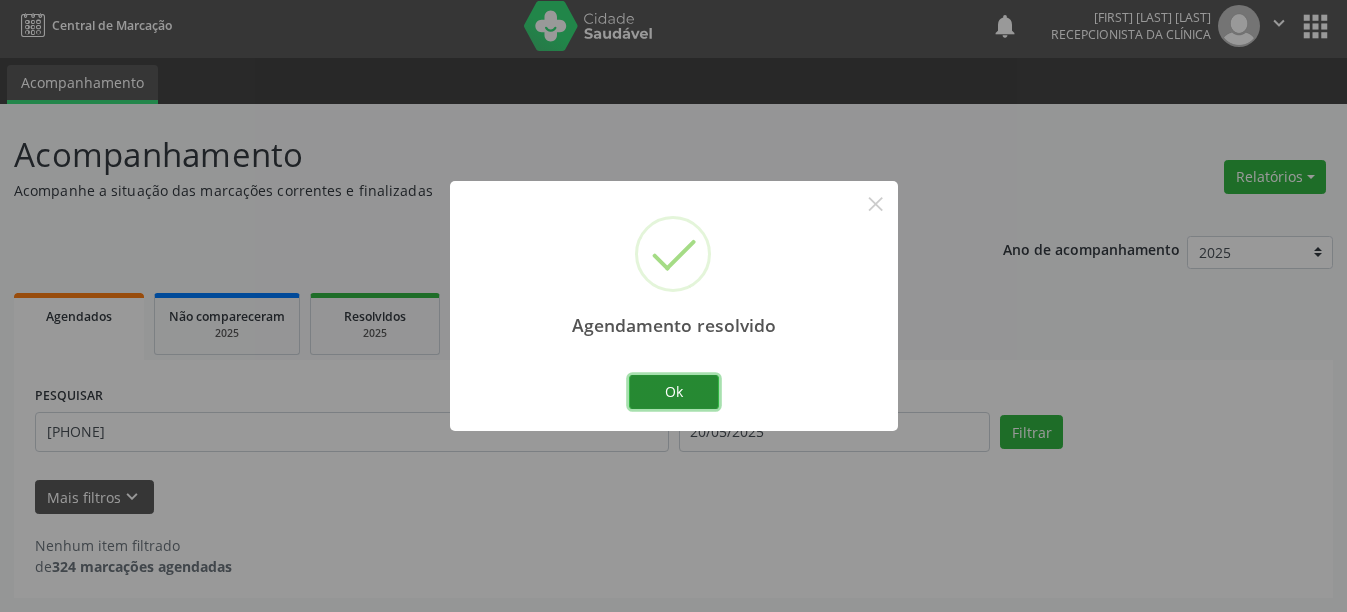 click on "Ok" at bounding box center [674, 392] 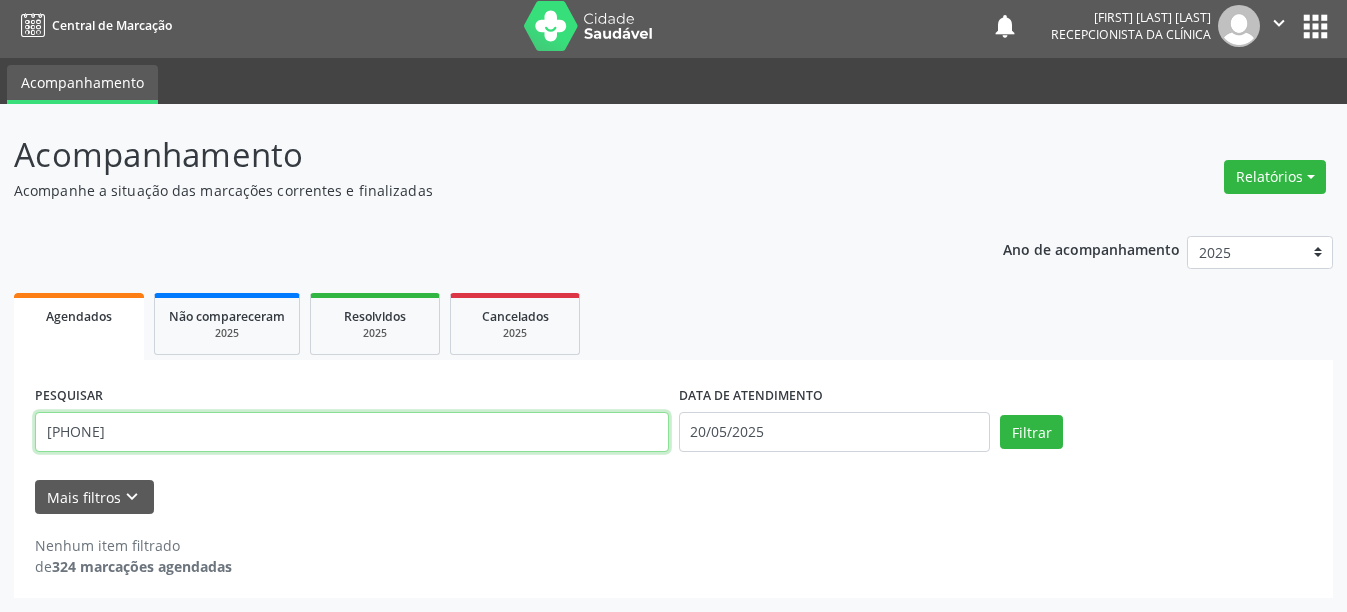 click on "[PHONE]" at bounding box center [352, 432] 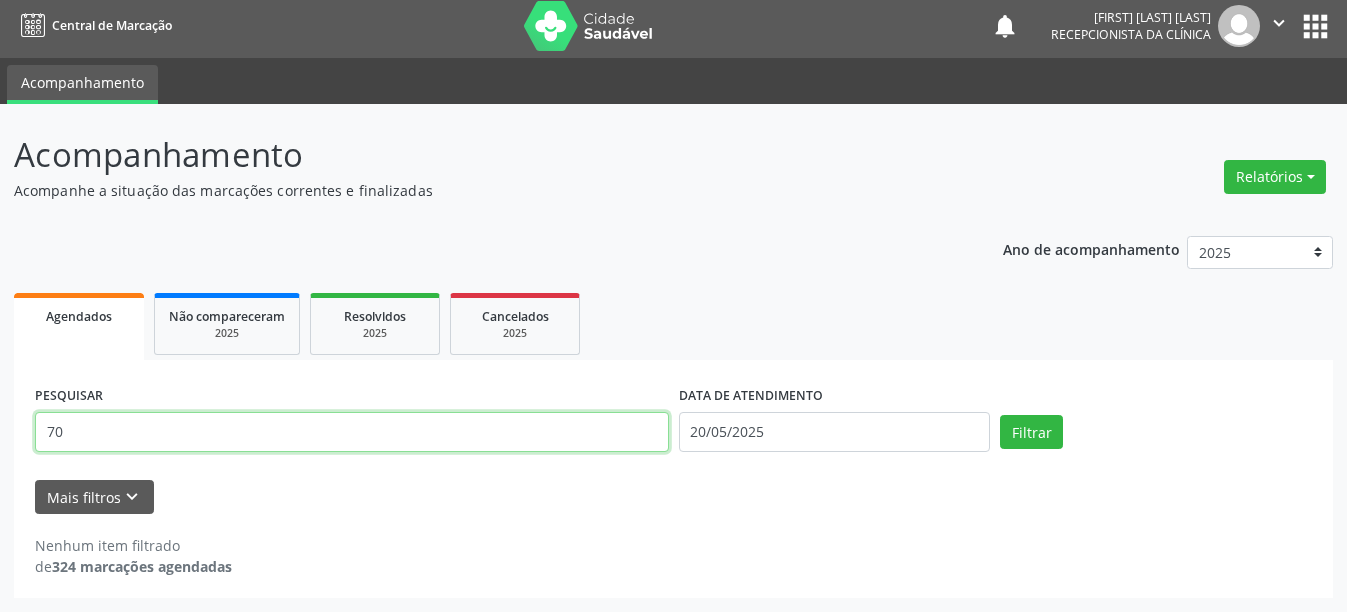 type on "7" 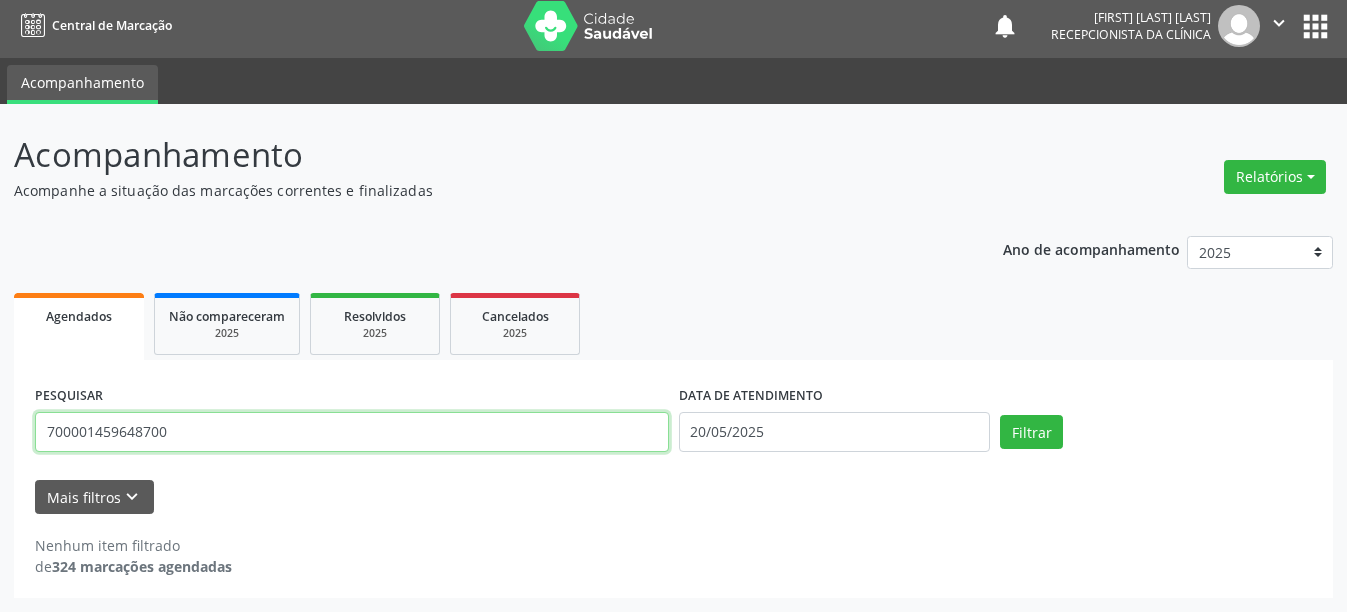 type on "700001459648700" 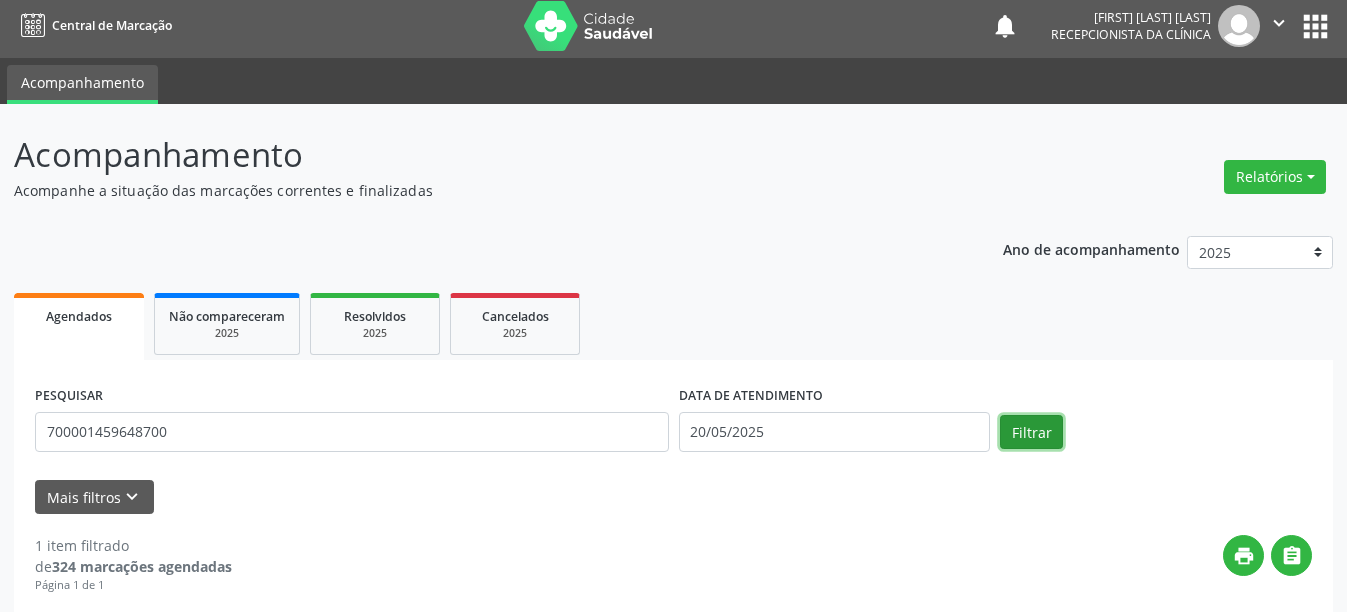 click on "Filtrar" at bounding box center [1031, 432] 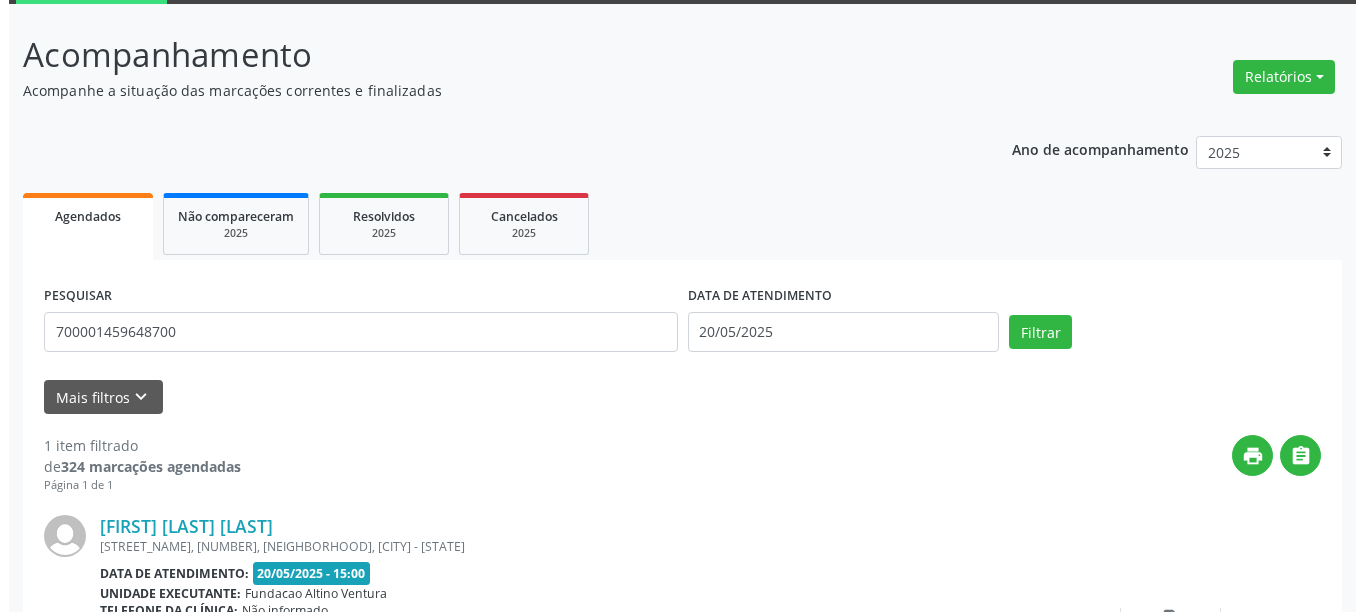 scroll, scrollTop: 293, scrollLeft: 0, axis: vertical 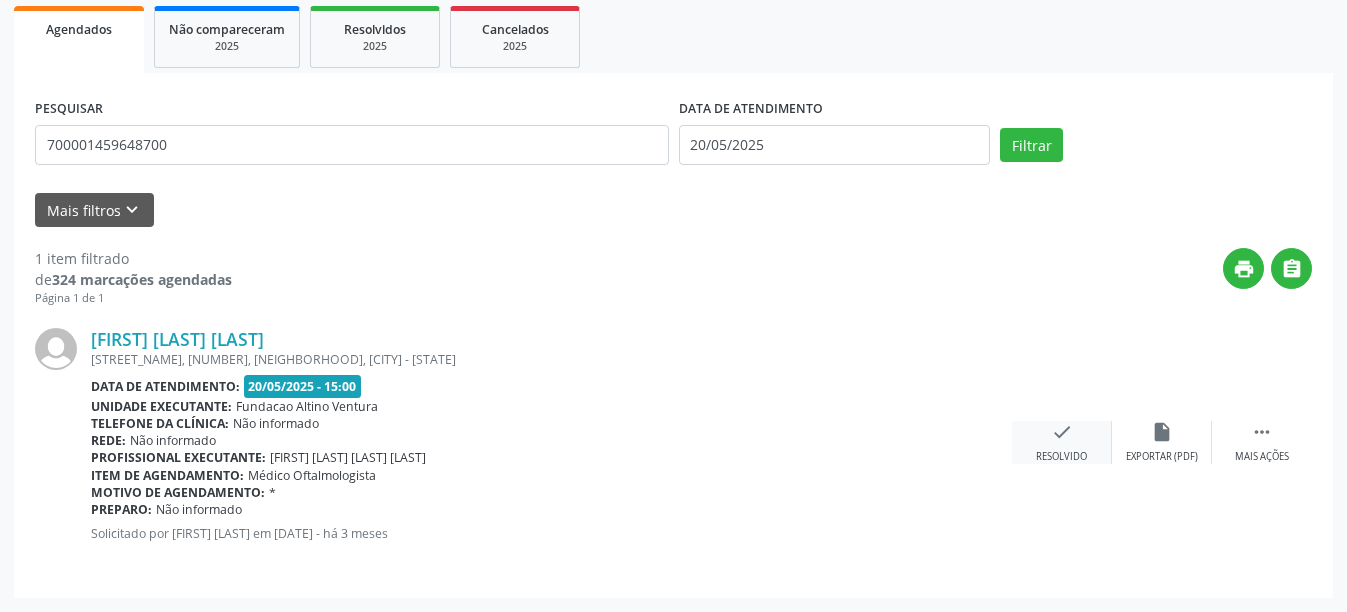 click on "check
Resolvido" at bounding box center (1062, 442) 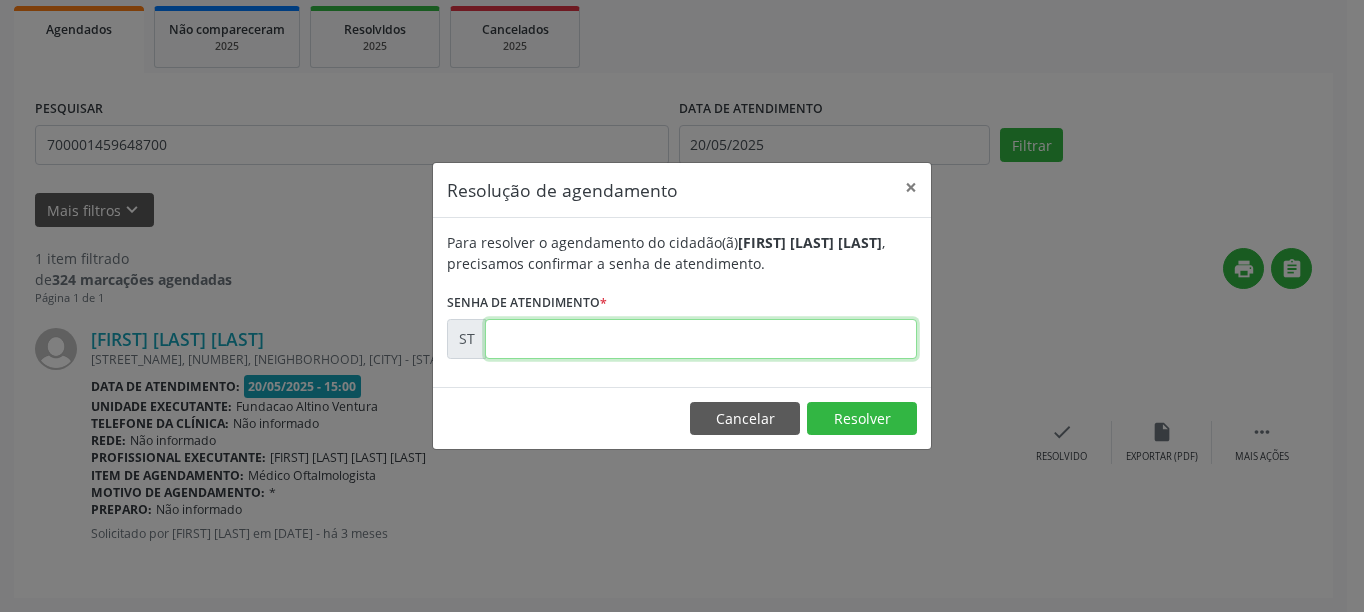 click at bounding box center [701, 339] 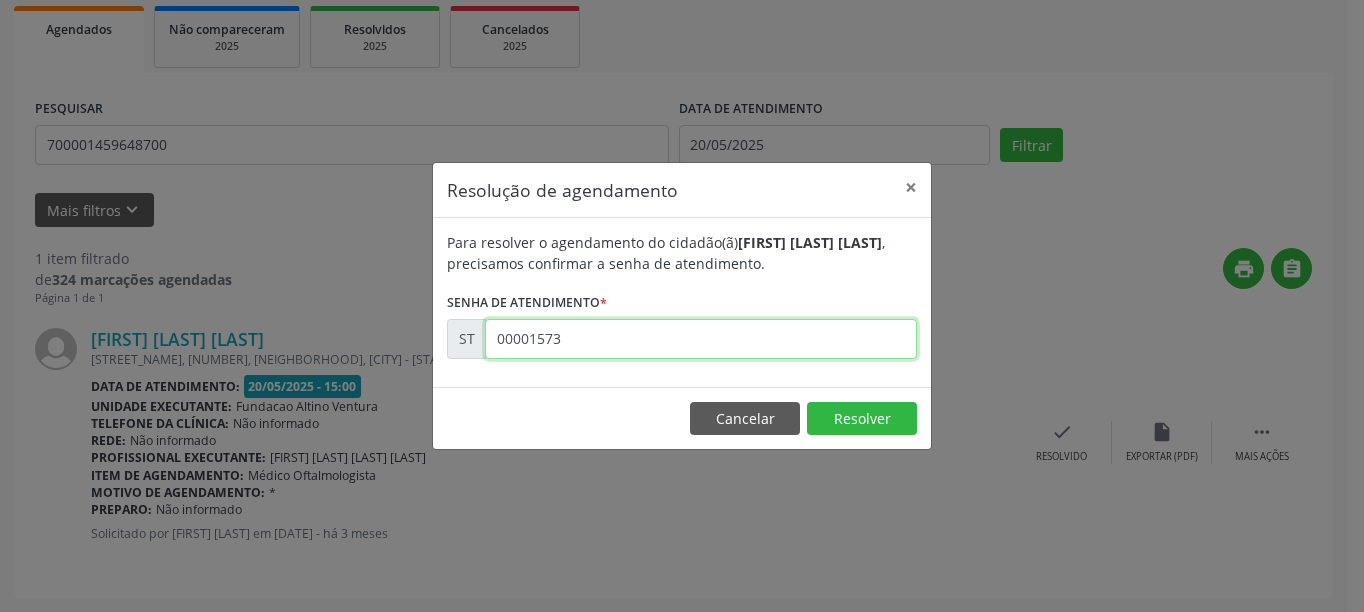 type on "00001573" 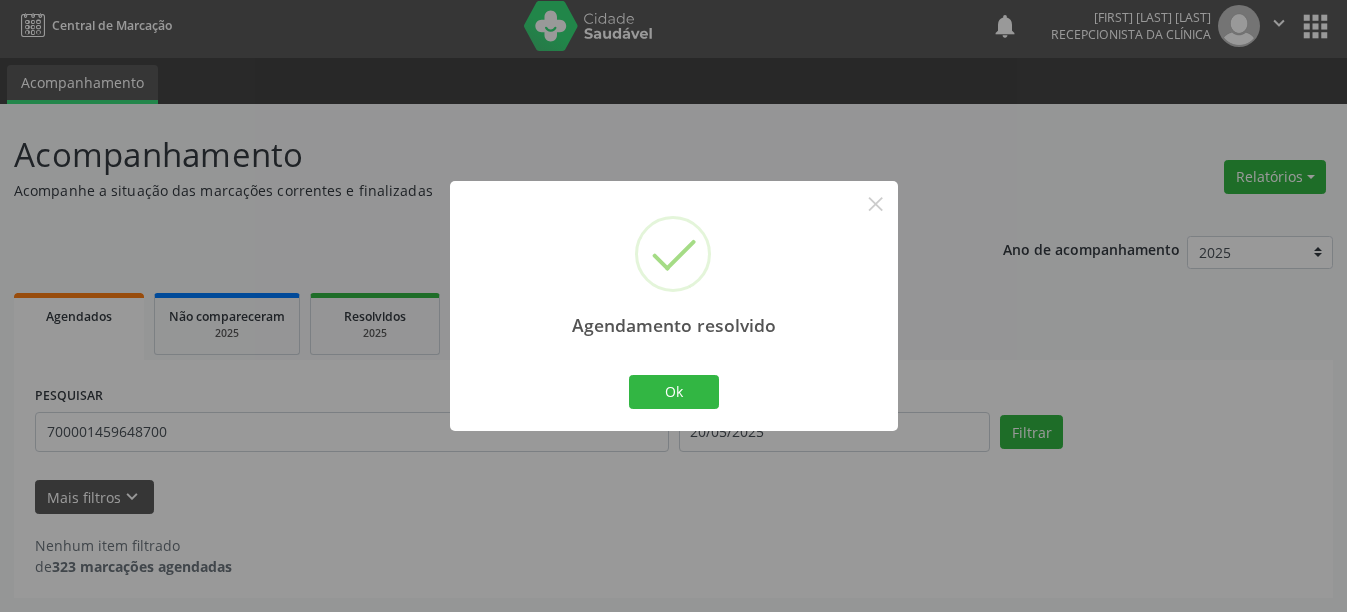 scroll, scrollTop: 6, scrollLeft: 0, axis: vertical 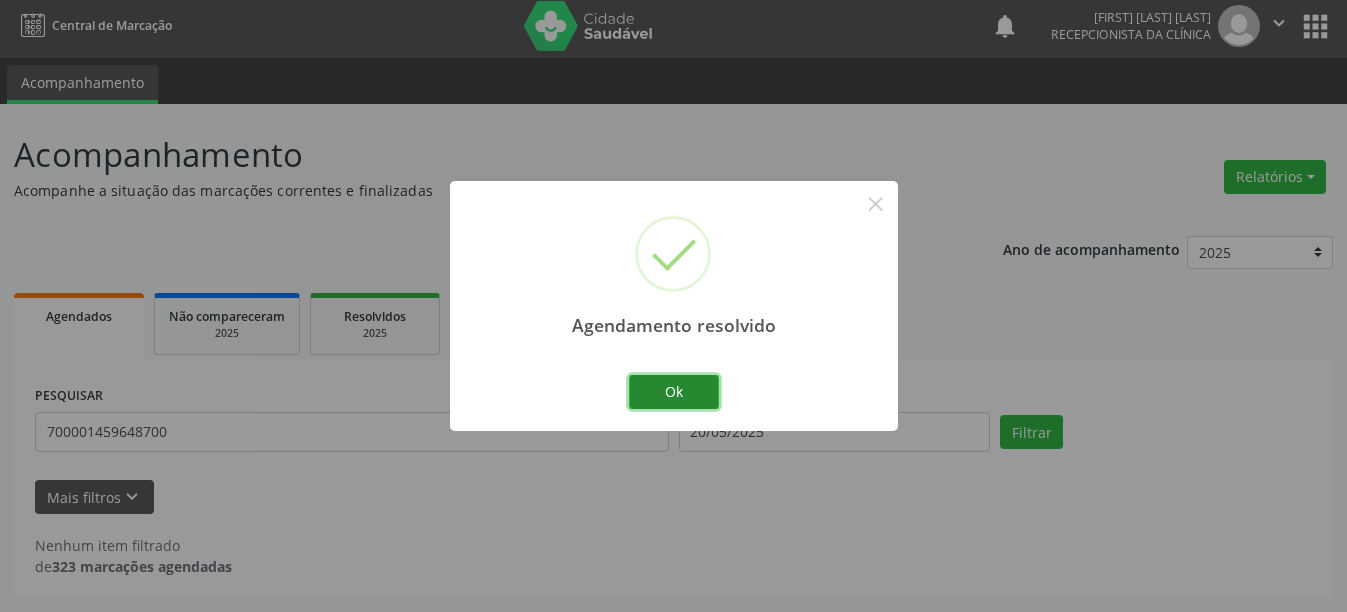 click on "Ok" at bounding box center [674, 392] 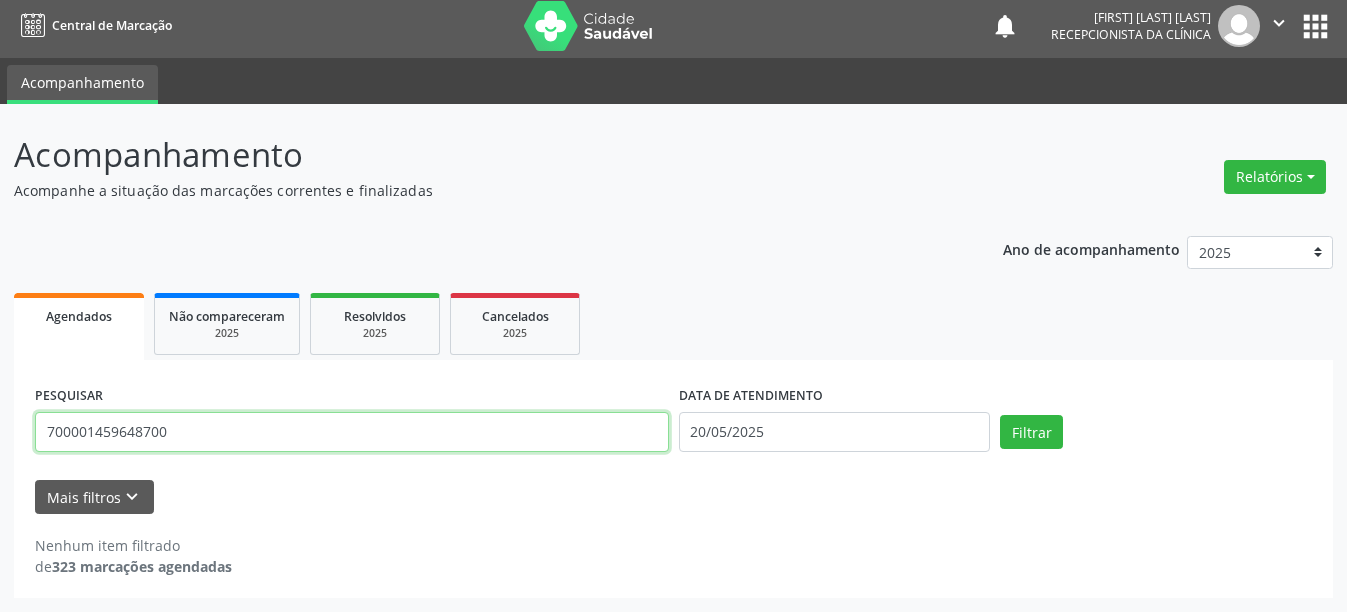 click on "700001459648700" at bounding box center [352, 432] 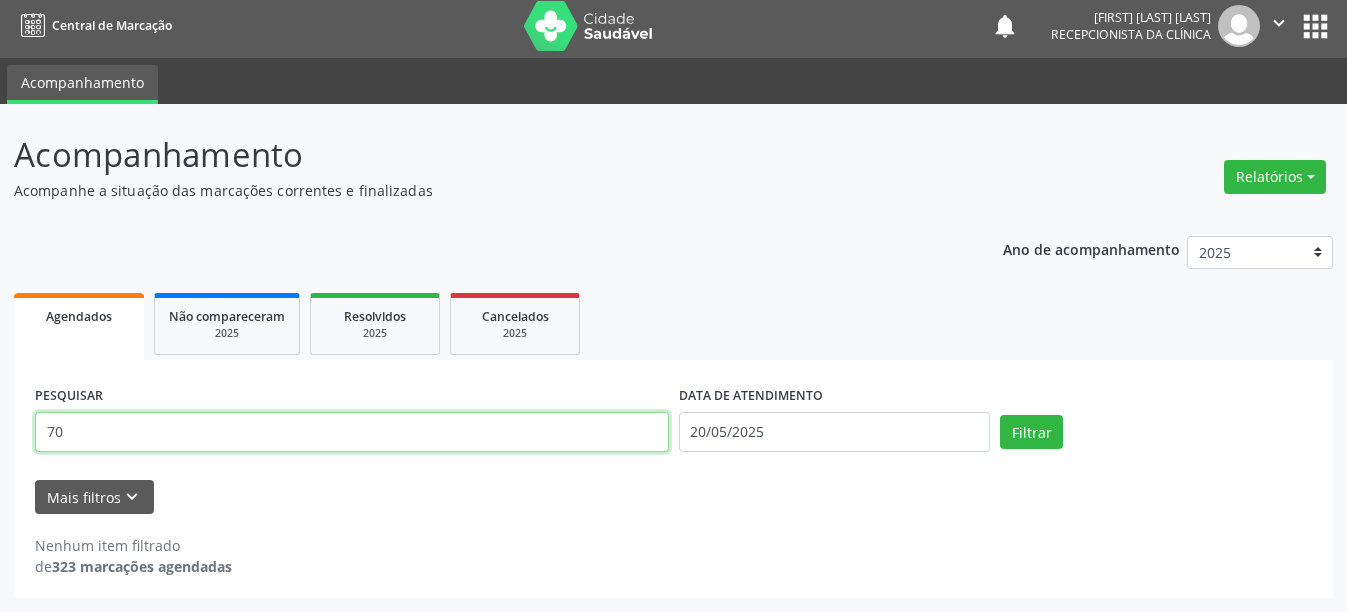type on "7" 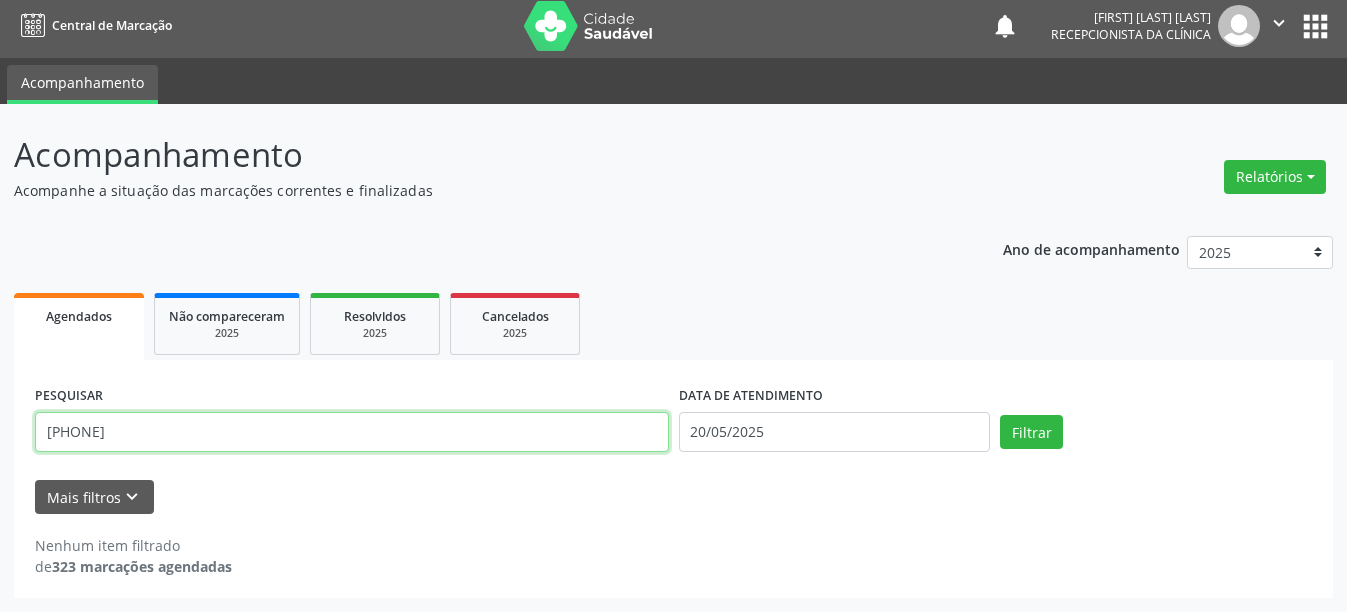type on "[PHONE]" 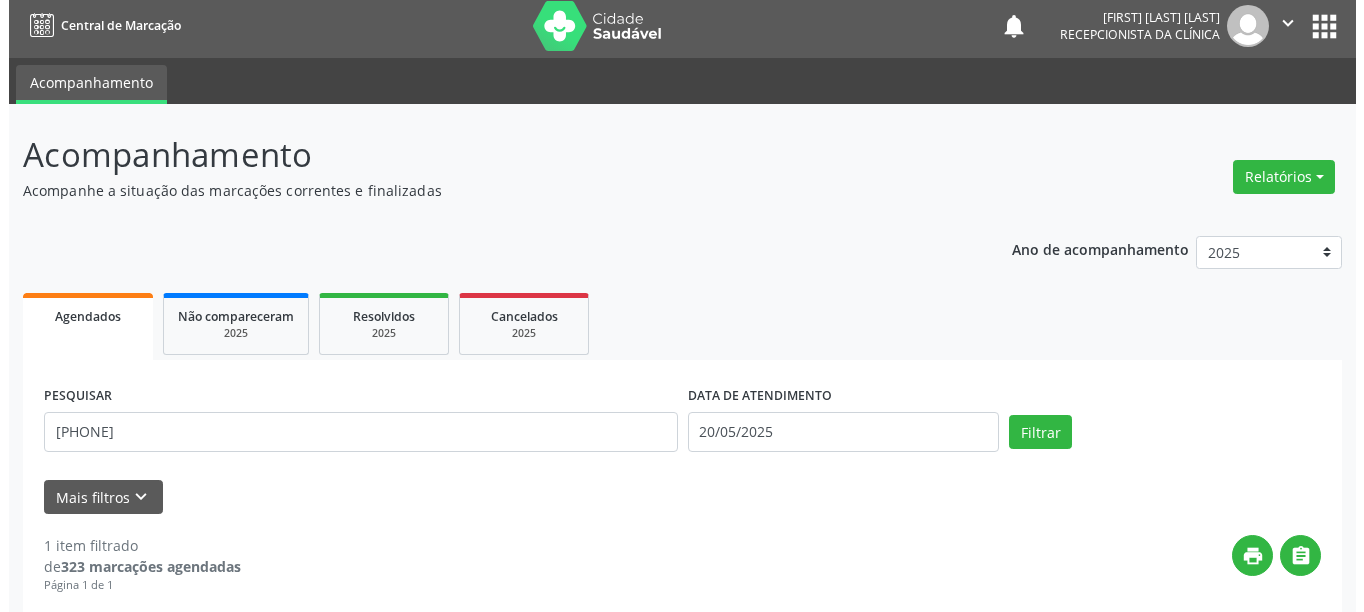 scroll, scrollTop: 293, scrollLeft: 0, axis: vertical 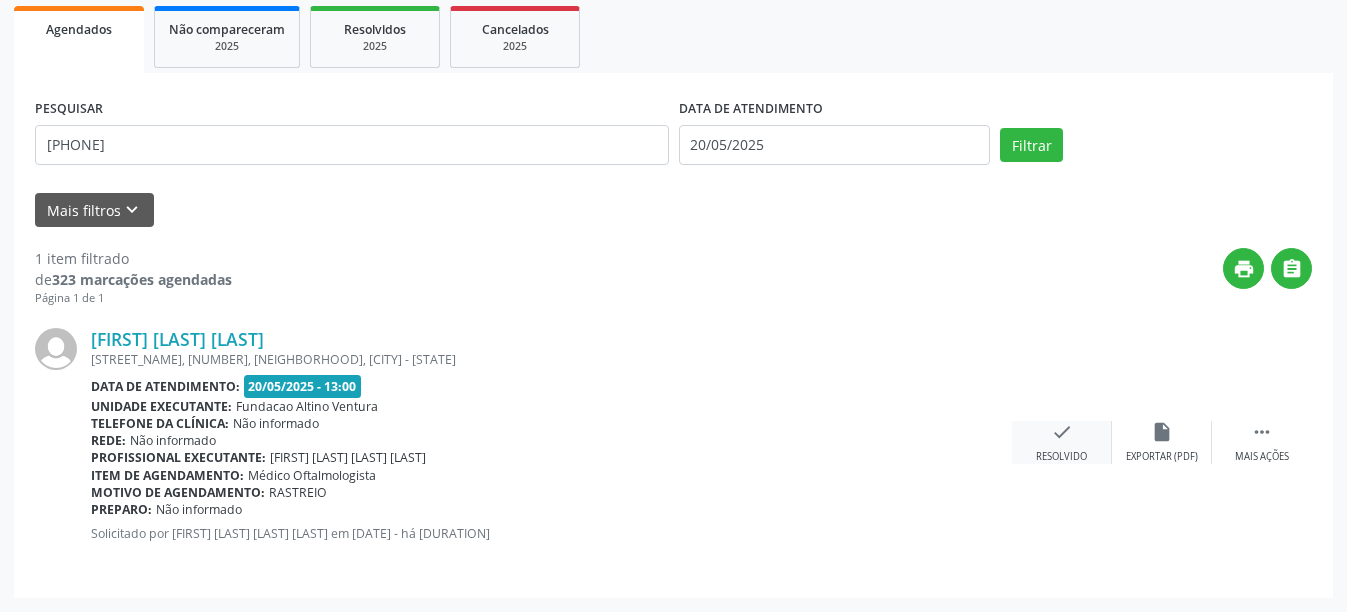 click on "check" at bounding box center (1062, 432) 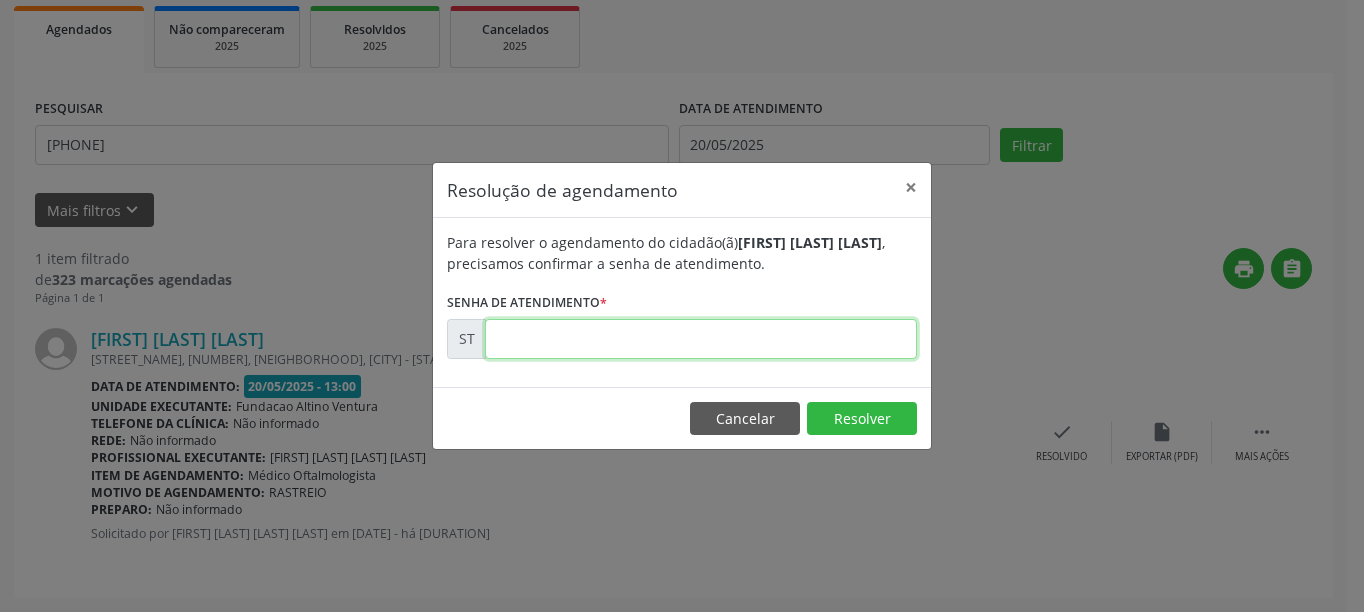 click at bounding box center (701, 339) 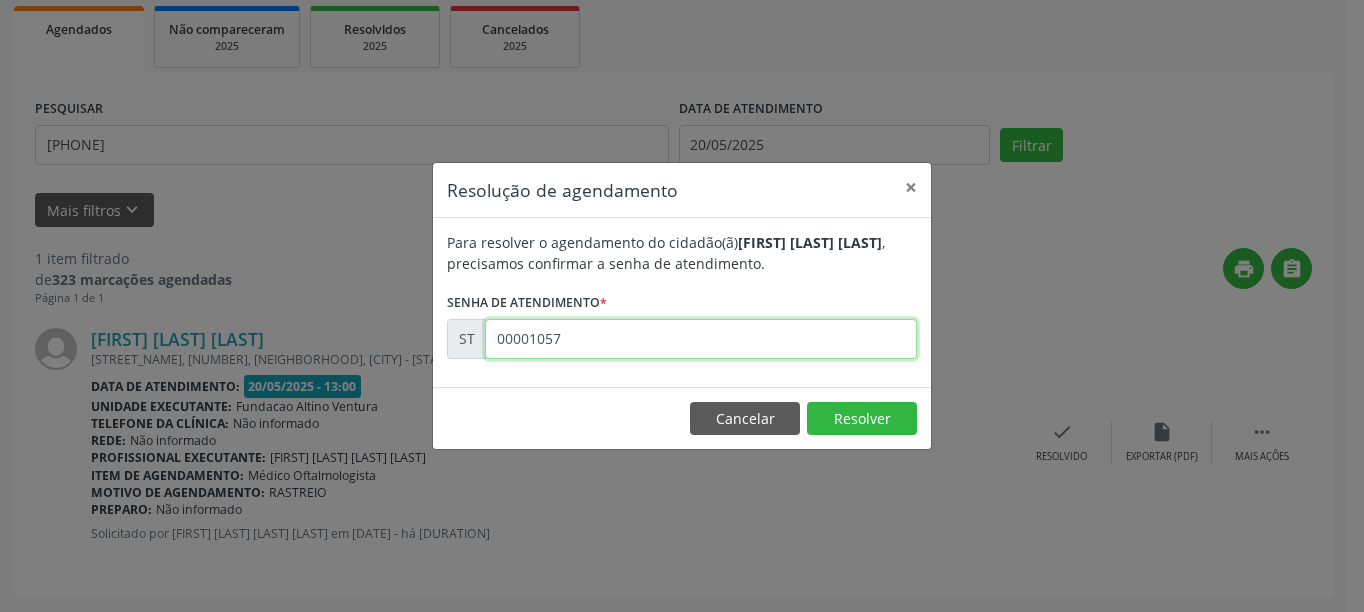 type on "00001057" 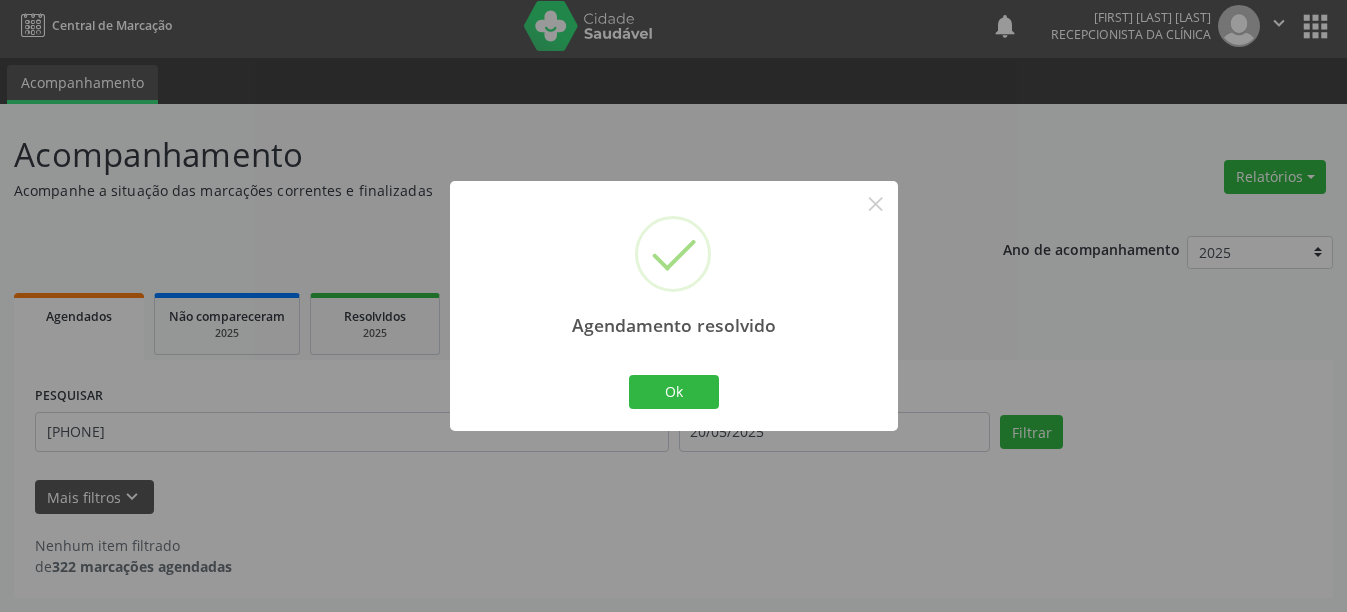 scroll, scrollTop: 6, scrollLeft: 0, axis: vertical 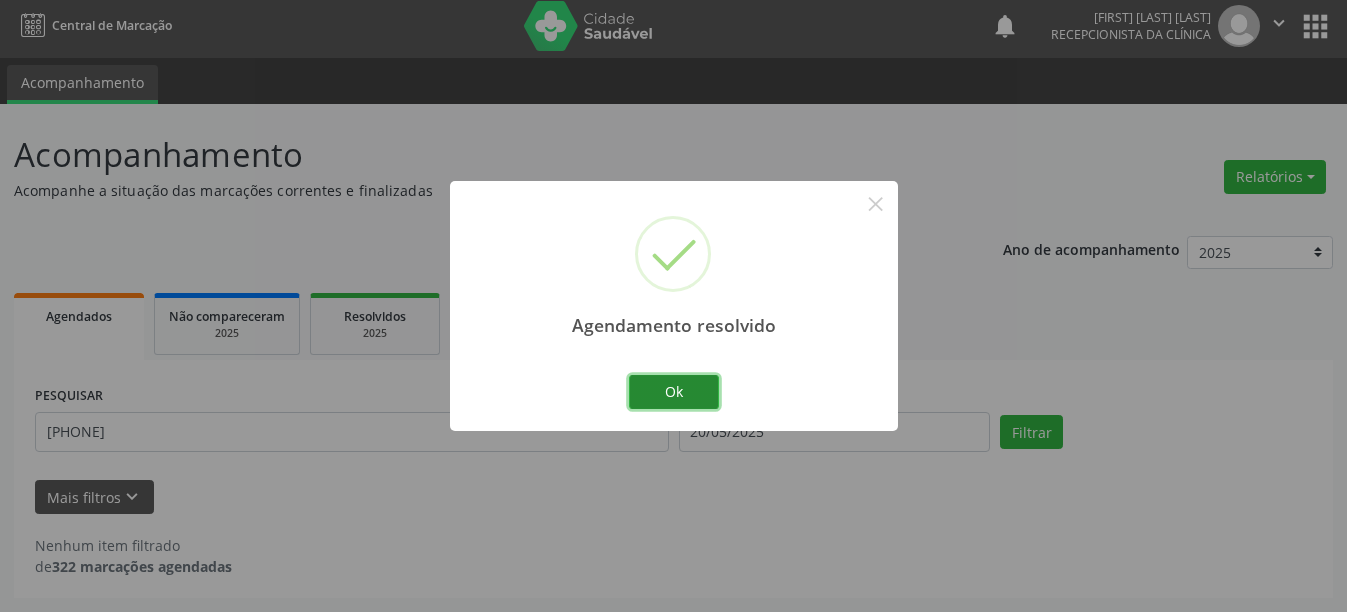 click on "Ok" at bounding box center [674, 392] 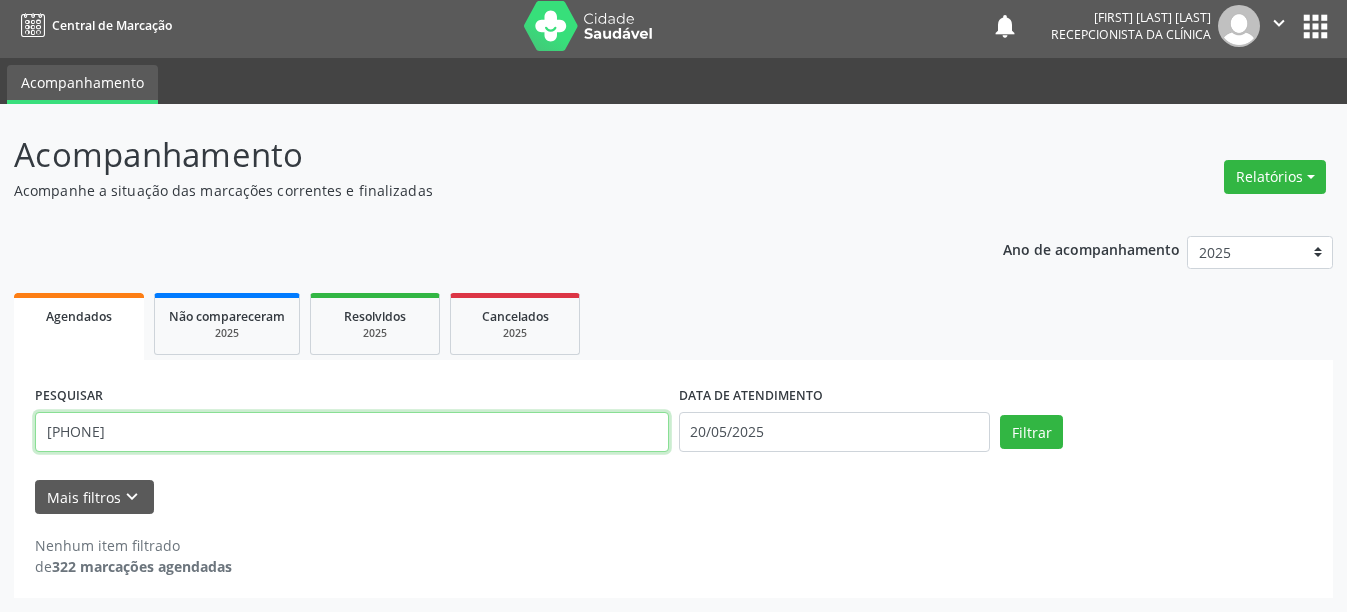 click on "[PHONE]" at bounding box center (352, 432) 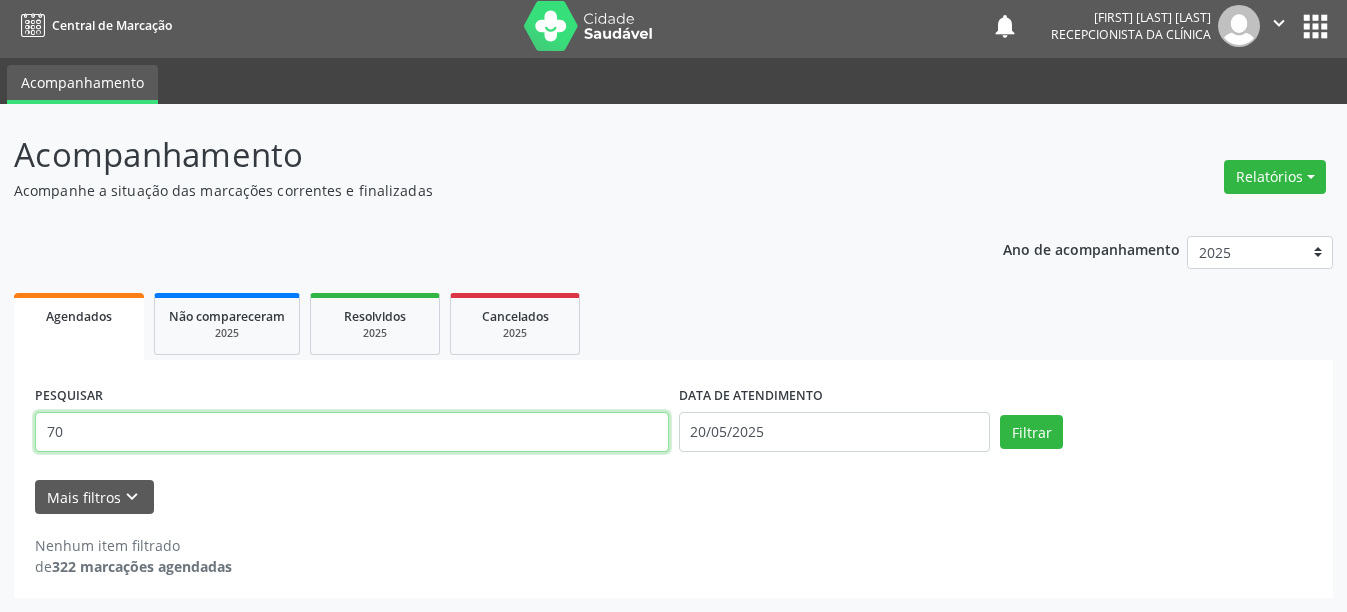type on "7" 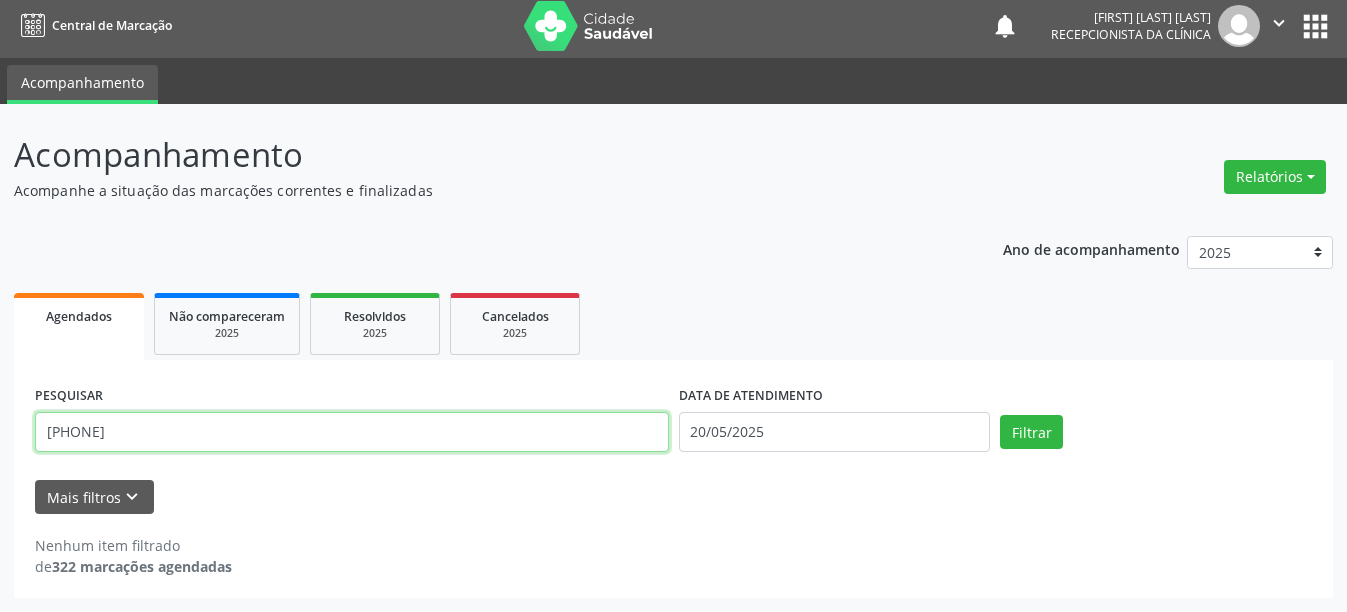 type on "[PHONE]" 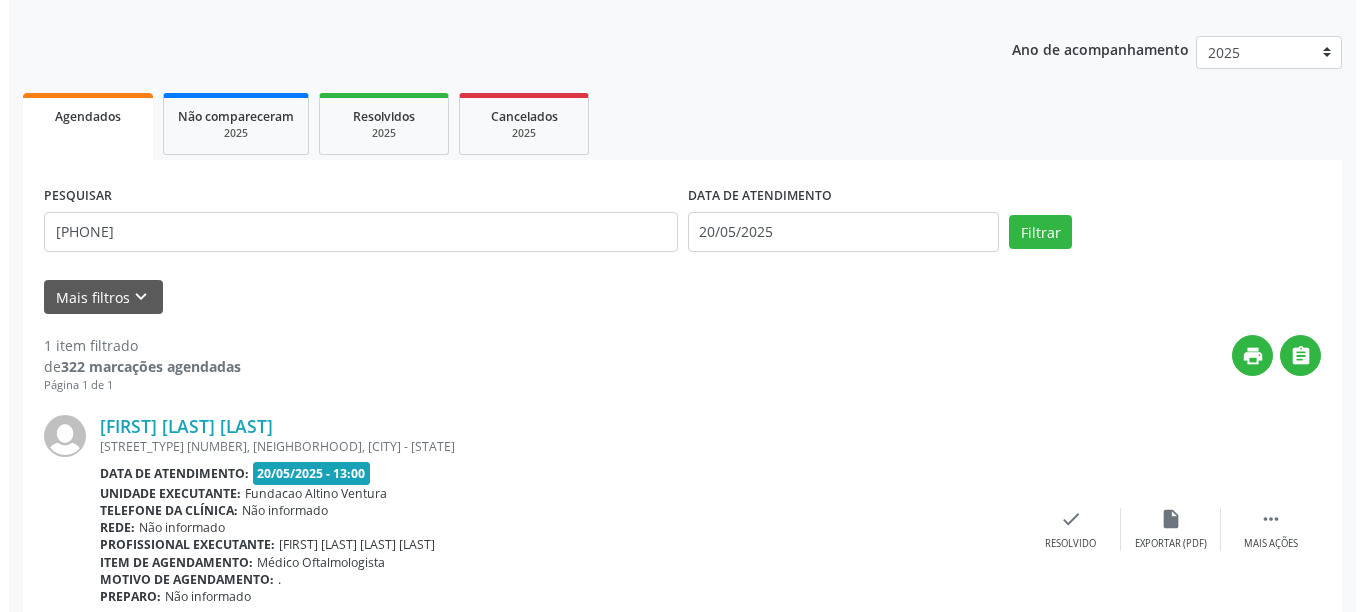 scroll, scrollTop: 293, scrollLeft: 0, axis: vertical 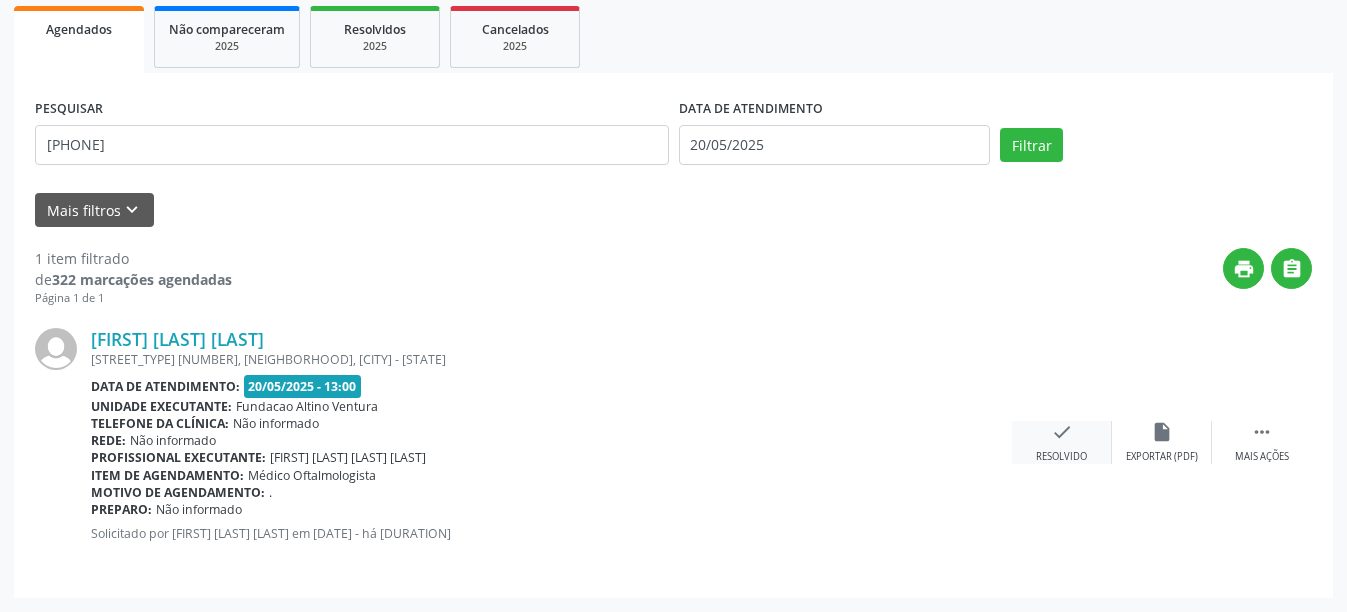click on "Resolvido" at bounding box center [1061, 457] 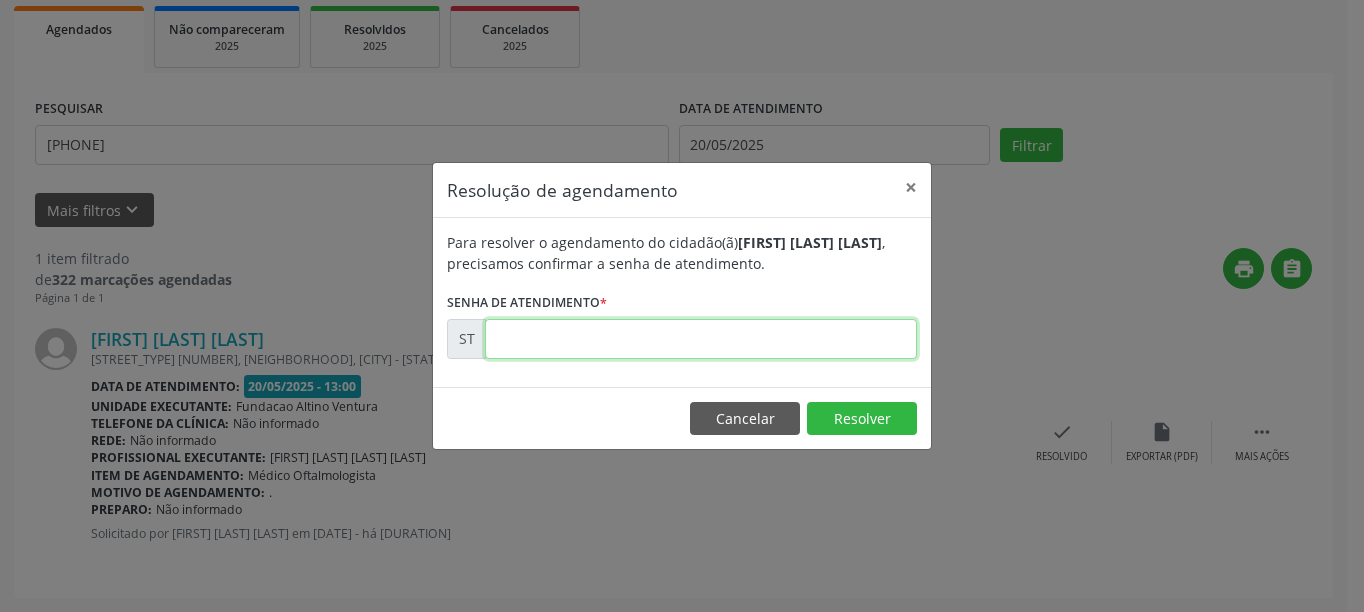 click at bounding box center [701, 339] 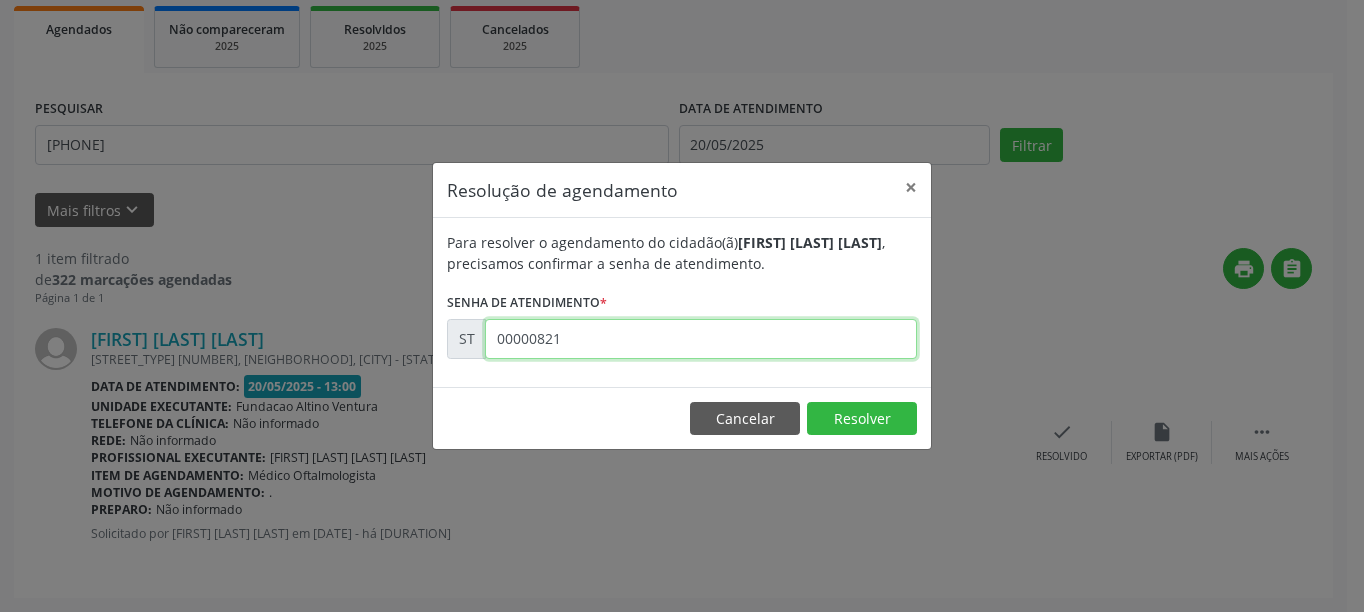 type on "00000821" 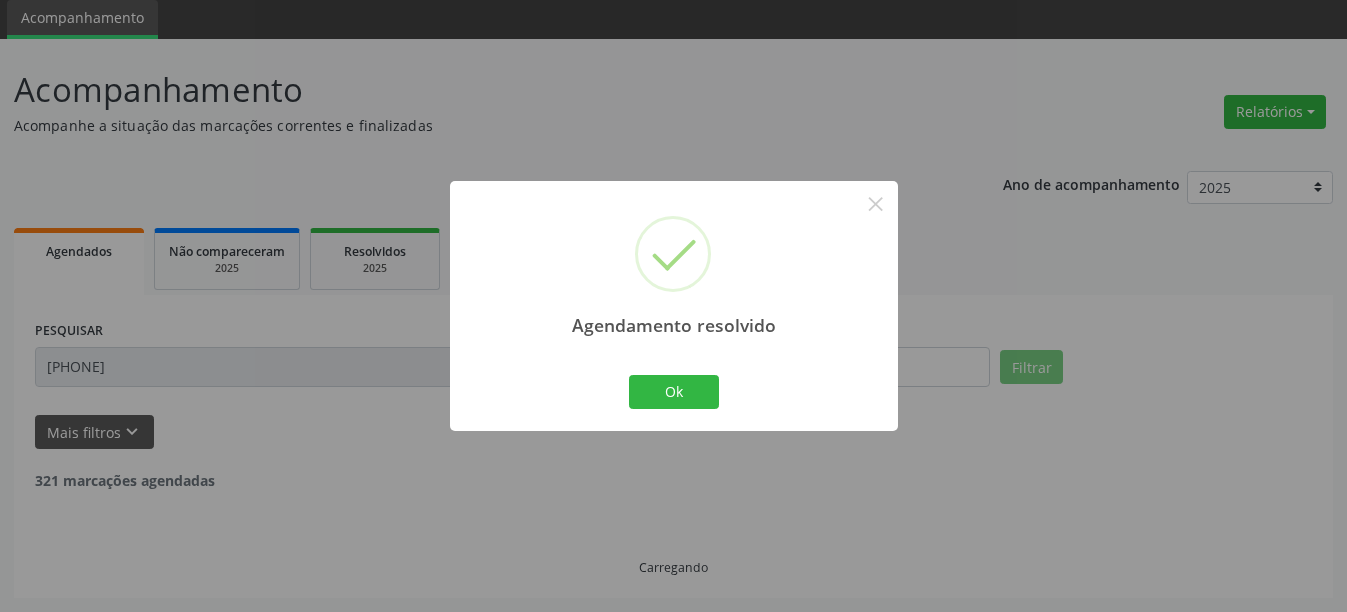 scroll, scrollTop: 6, scrollLeft: 0, axis: vertical 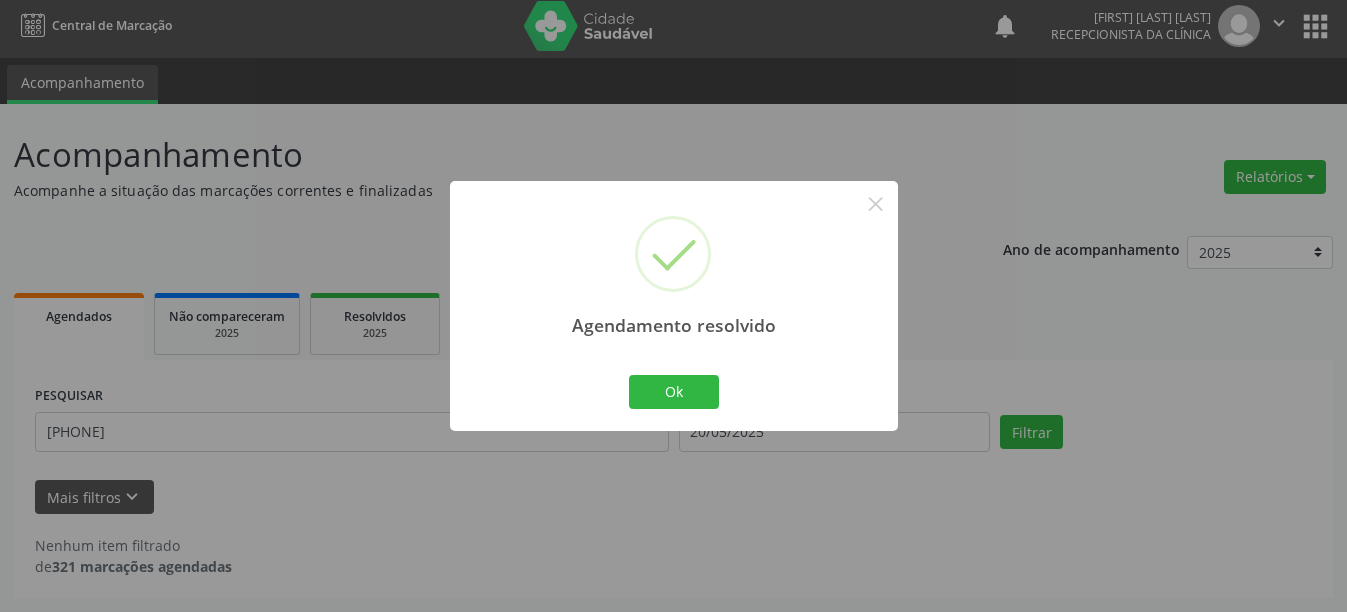 click on "Ok Cancel" at bounding box center [673, 392] 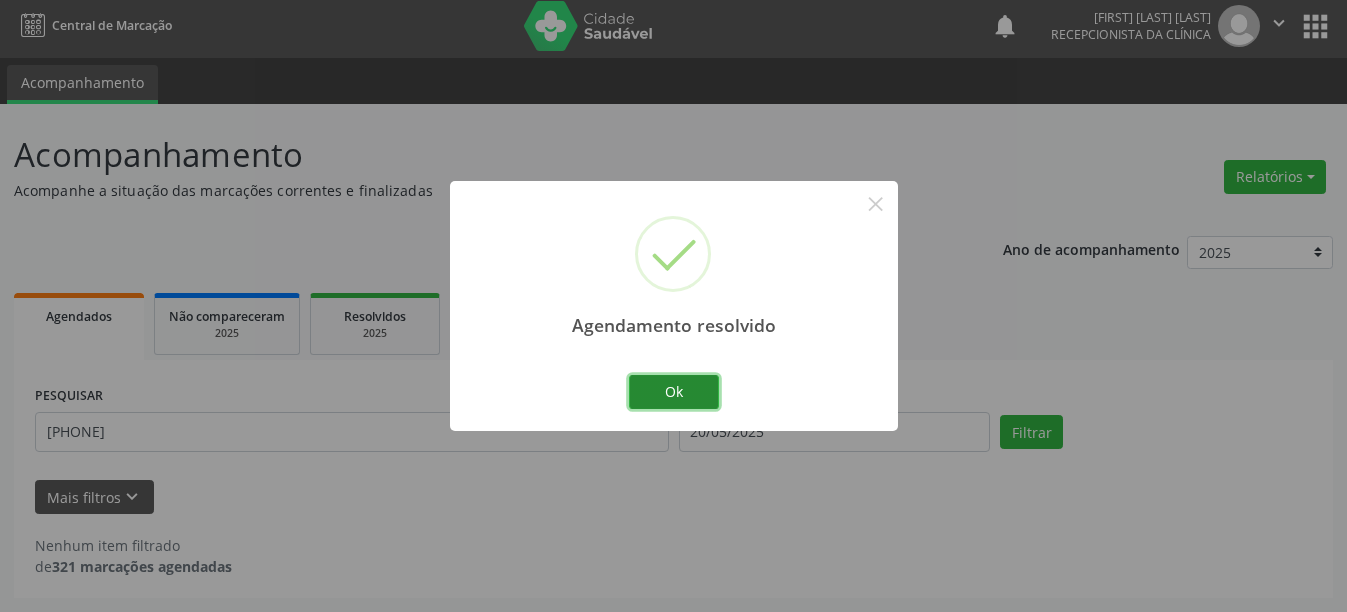 click on "Ok" at bounding box center (674, 392) 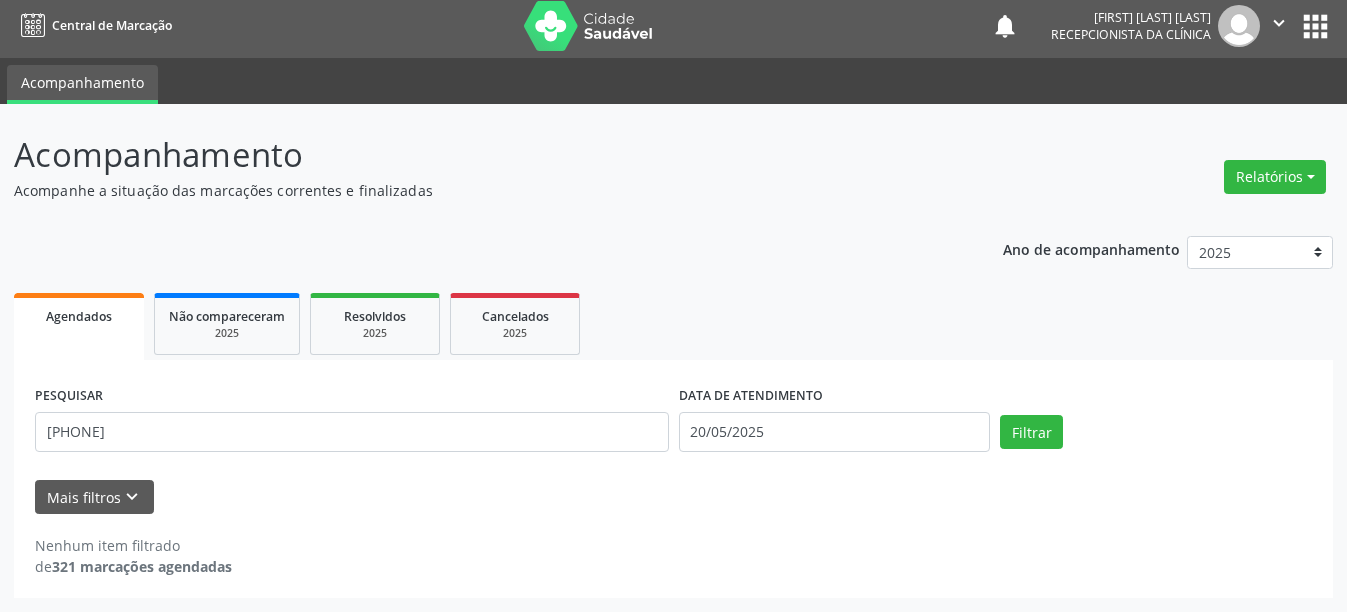 click on "Mais filtros
keyboard_arrow_down" at bounding box center (673, 497) 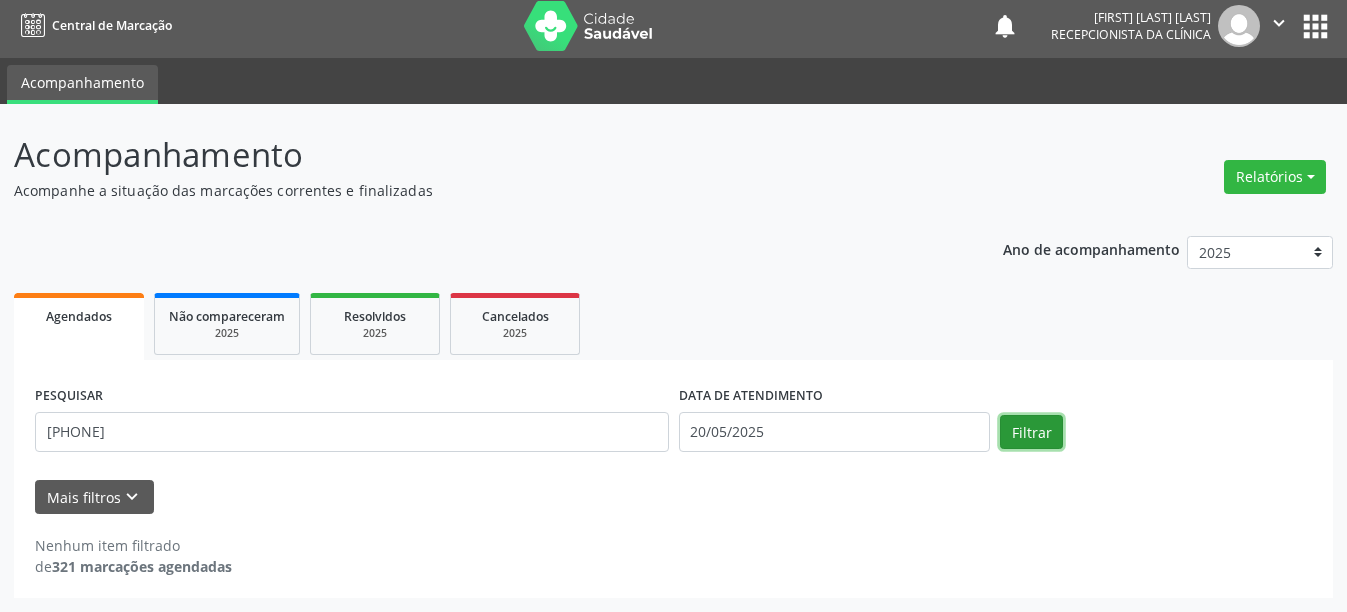 click on "Filtrar" at bounding box center (1031, 432) 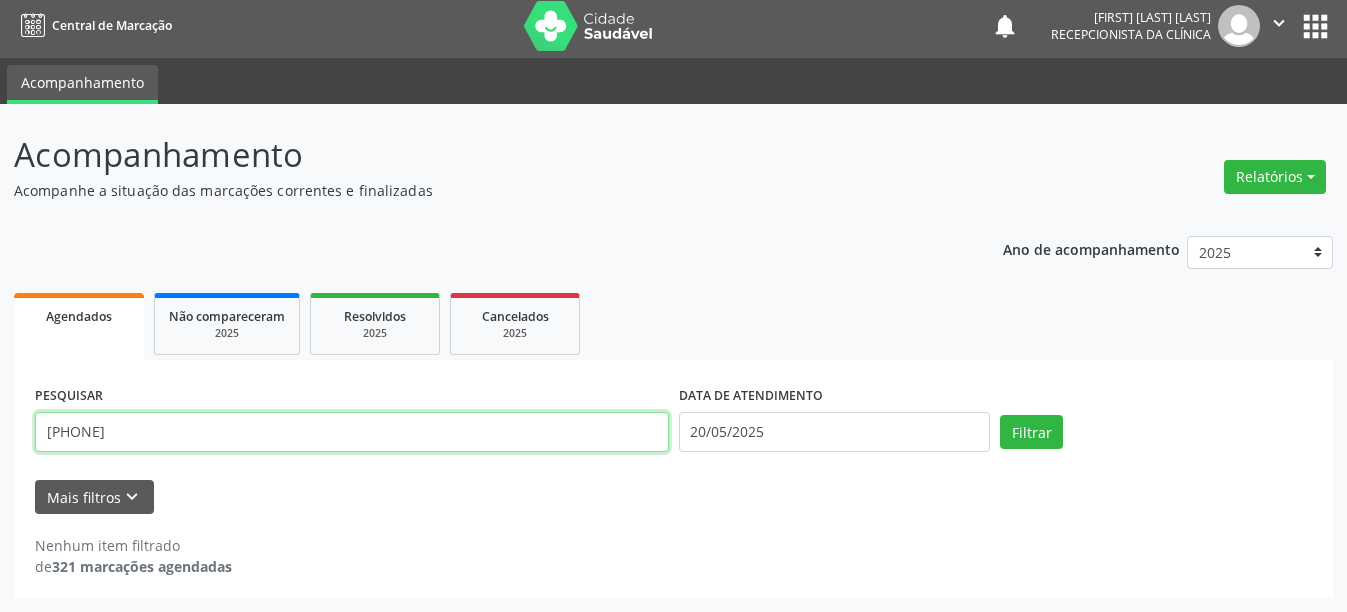click on "[PHONE]" at bounding box center (352, 432) 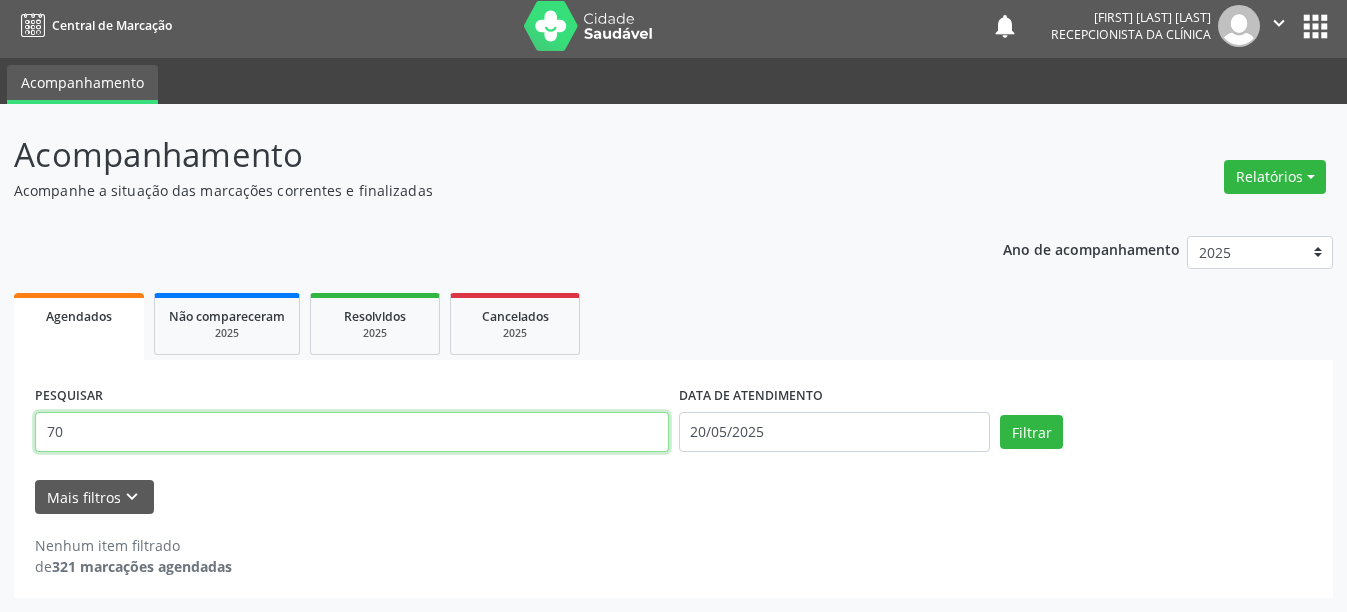 type on "7" 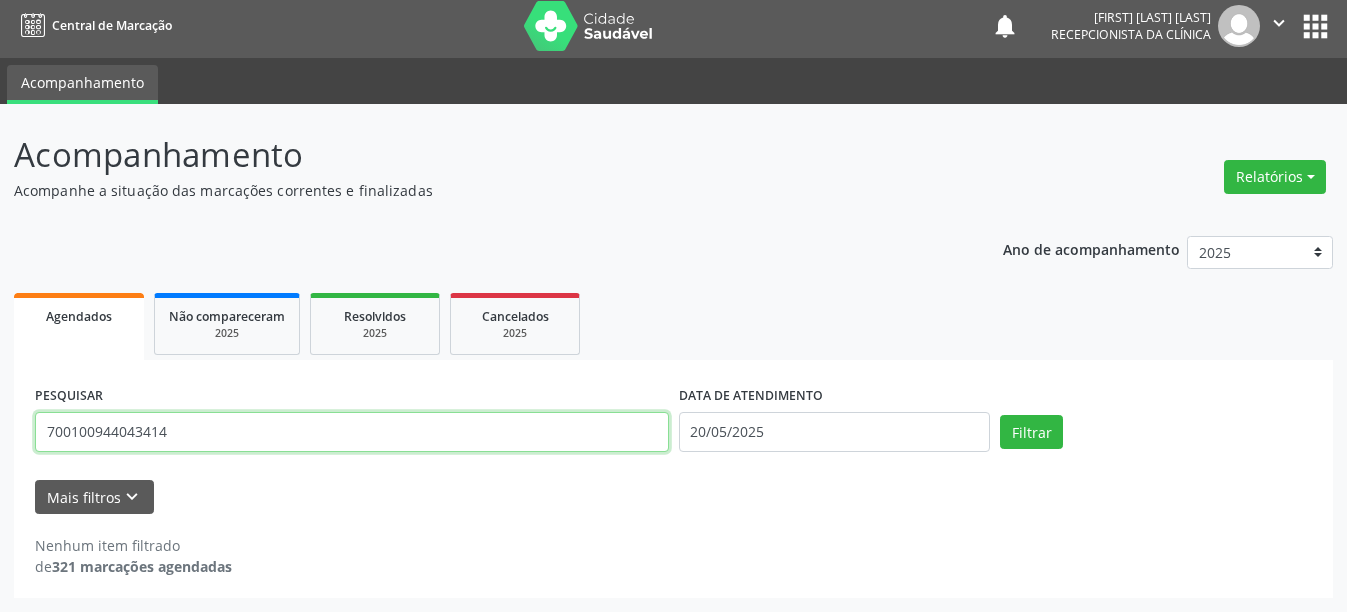 type on "700100944043414" 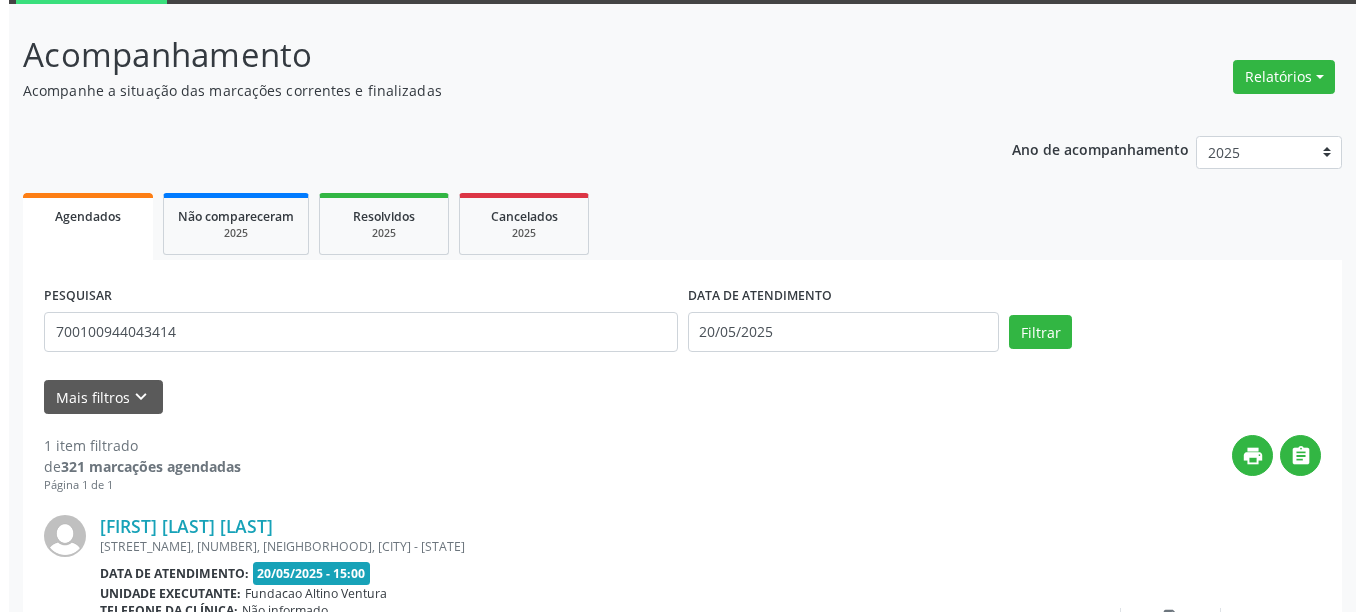 scroll, scrollTop: 293, scrollLeft: 0, axis: vertical 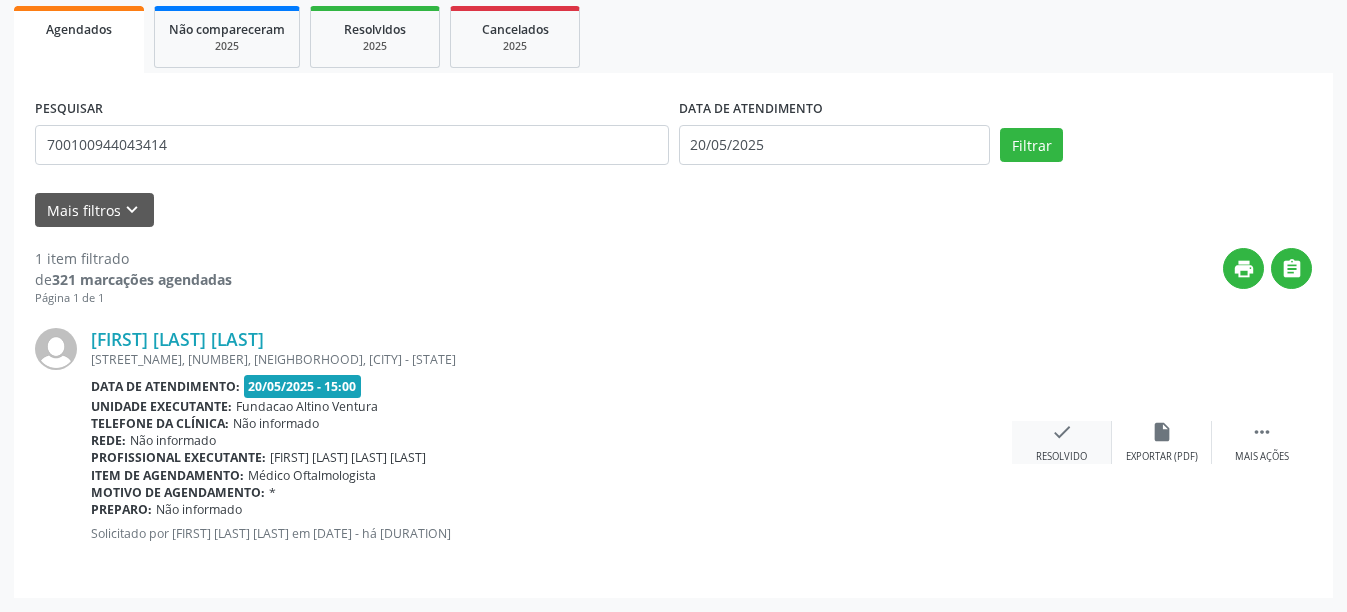 click on "check
Resolvido" at bounding box center [1062, 442] 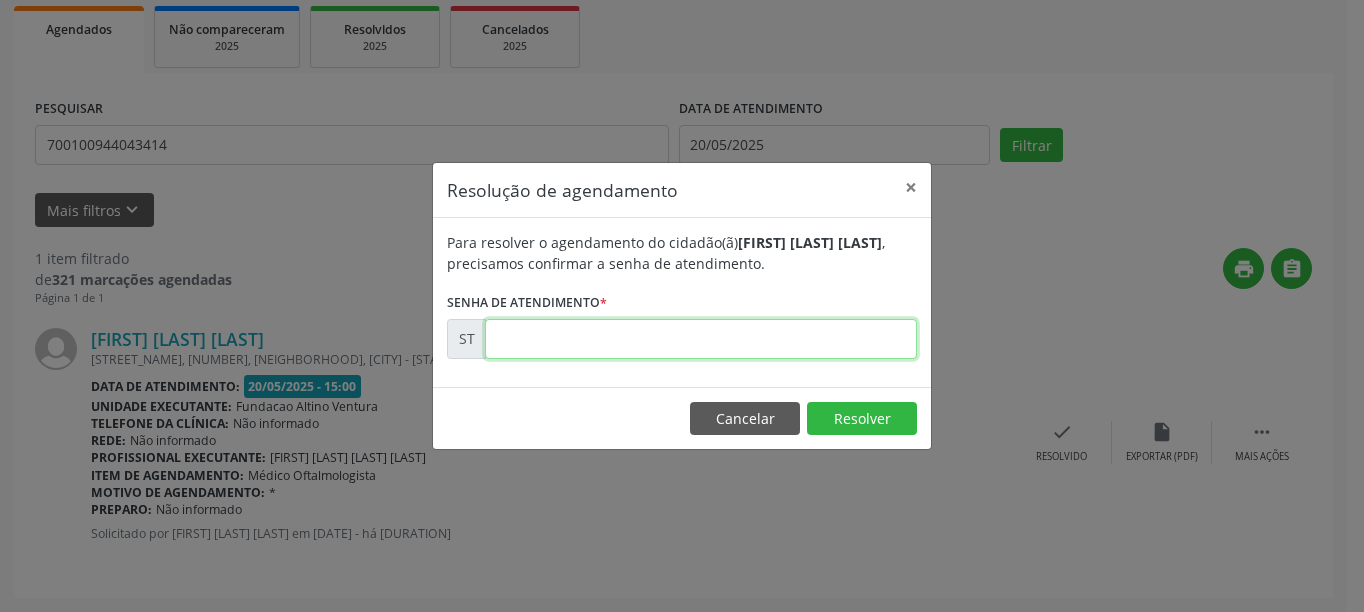 click at bounding box center [701, 339] 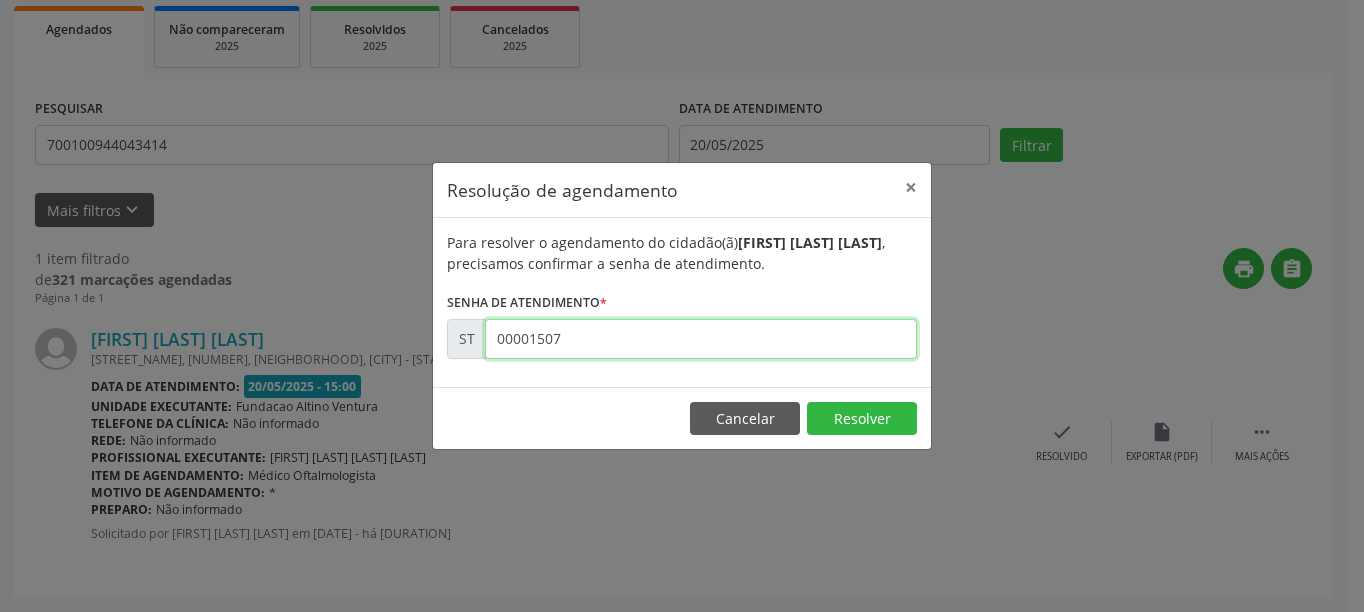 type on "00001507" 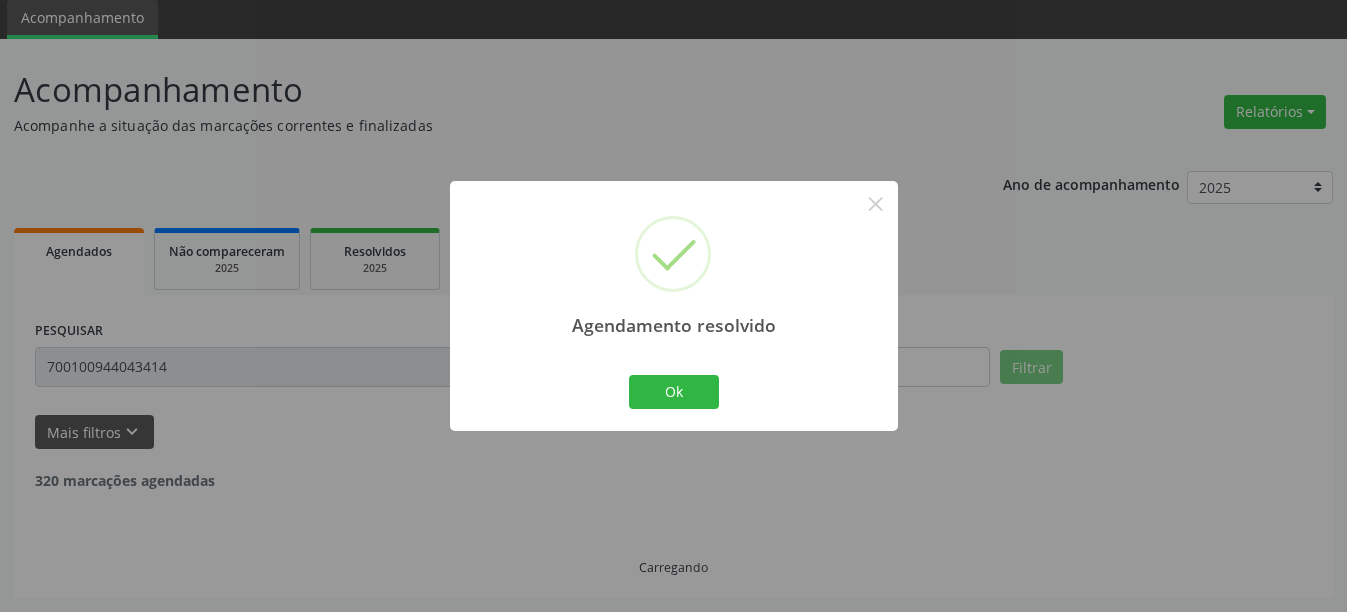 scroll, scrollTop: 6, scrollLeft: 0, axis: vertical 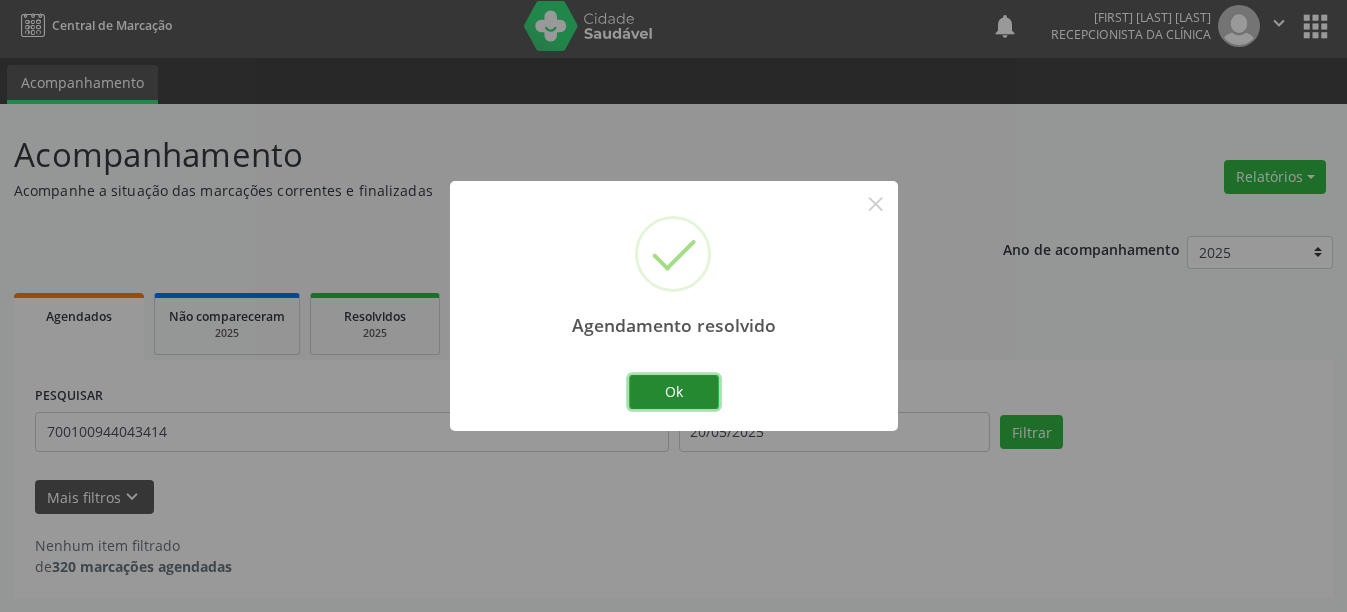 click on "Ok" at bounding box center [674, 392] 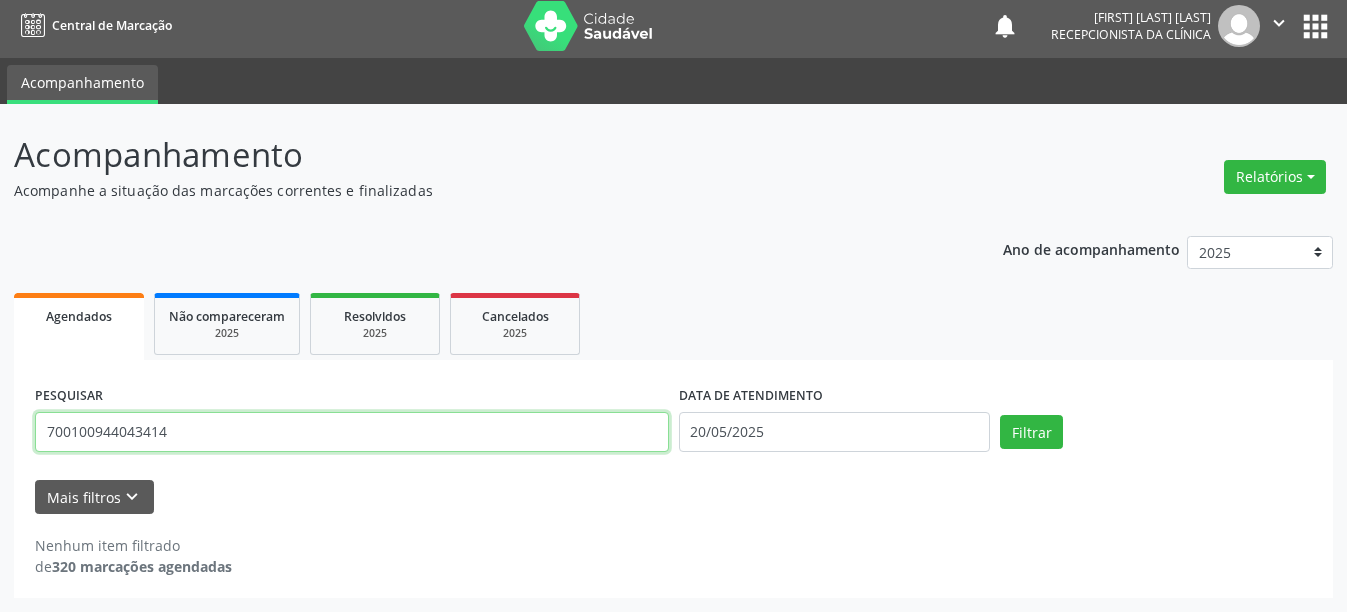 click on "700100944043414" at bounding box center [352, 432] 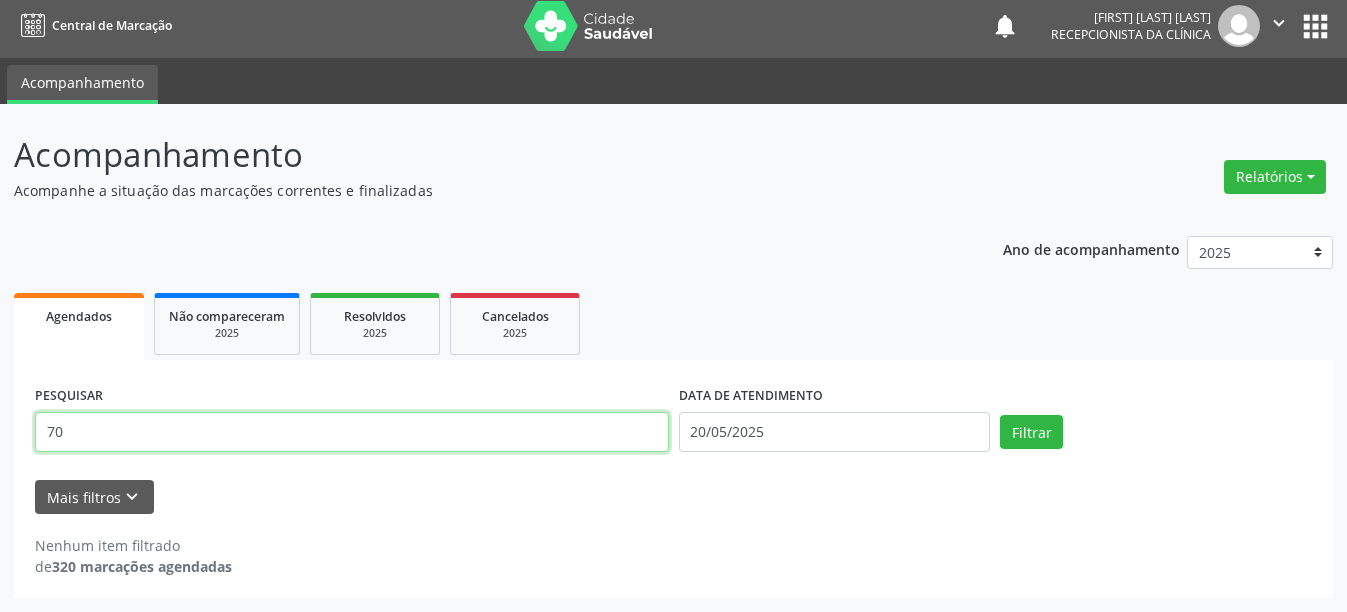 type on "7" 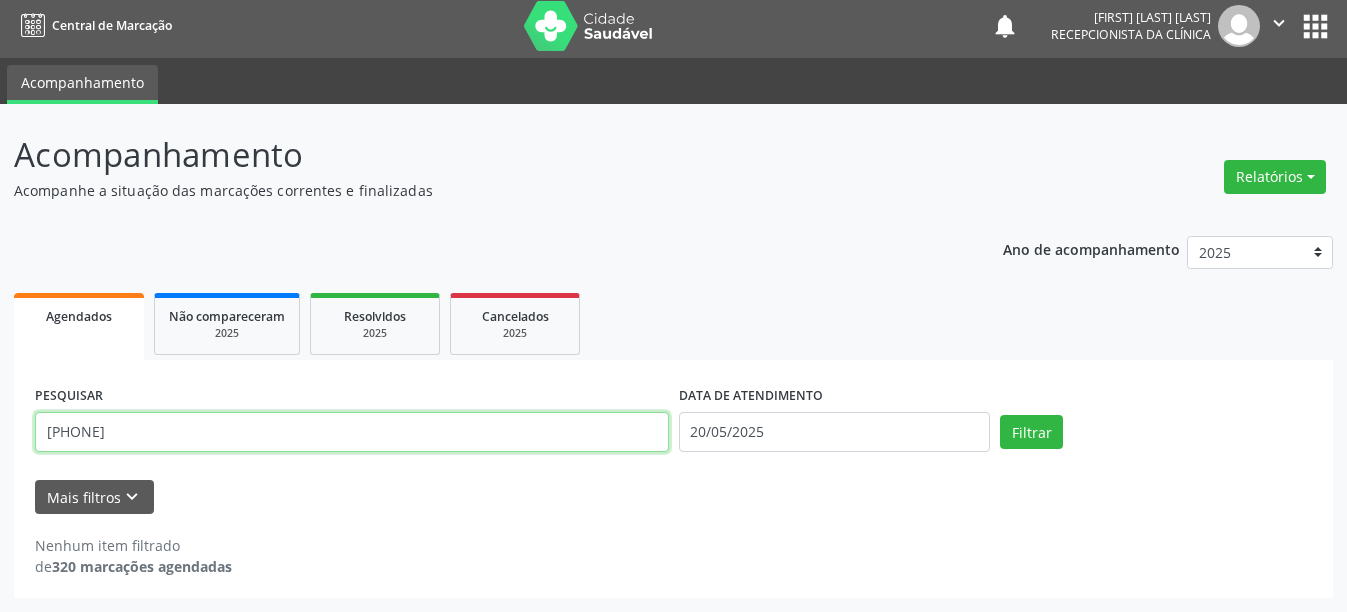 type on "[PHONE]" 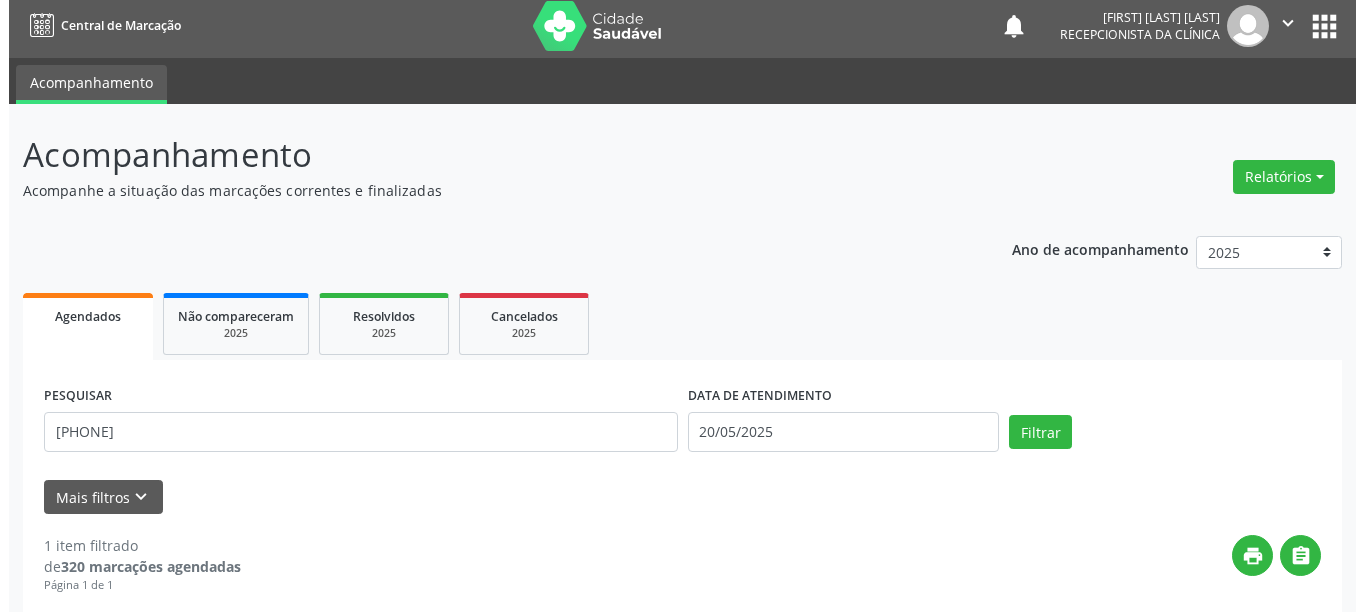 scroll, scrollTop: 293, scrollLeft: 0, axis: vertical 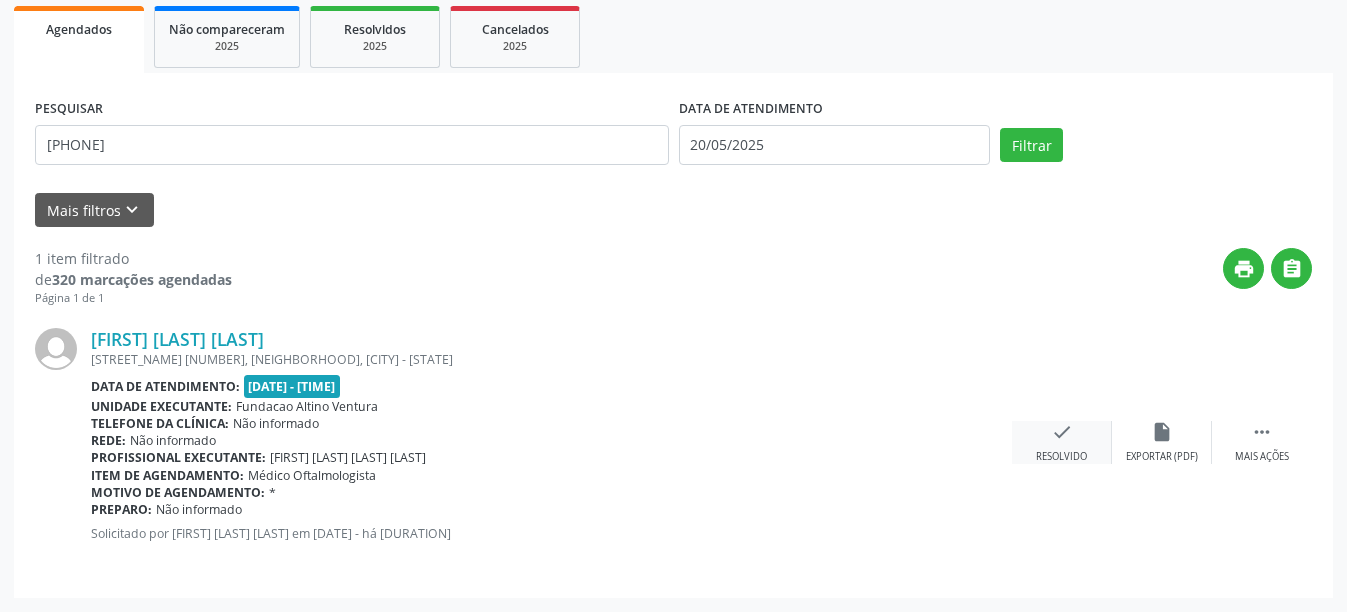 click on "check
Resolvido" at bounding box center [1062, 442] 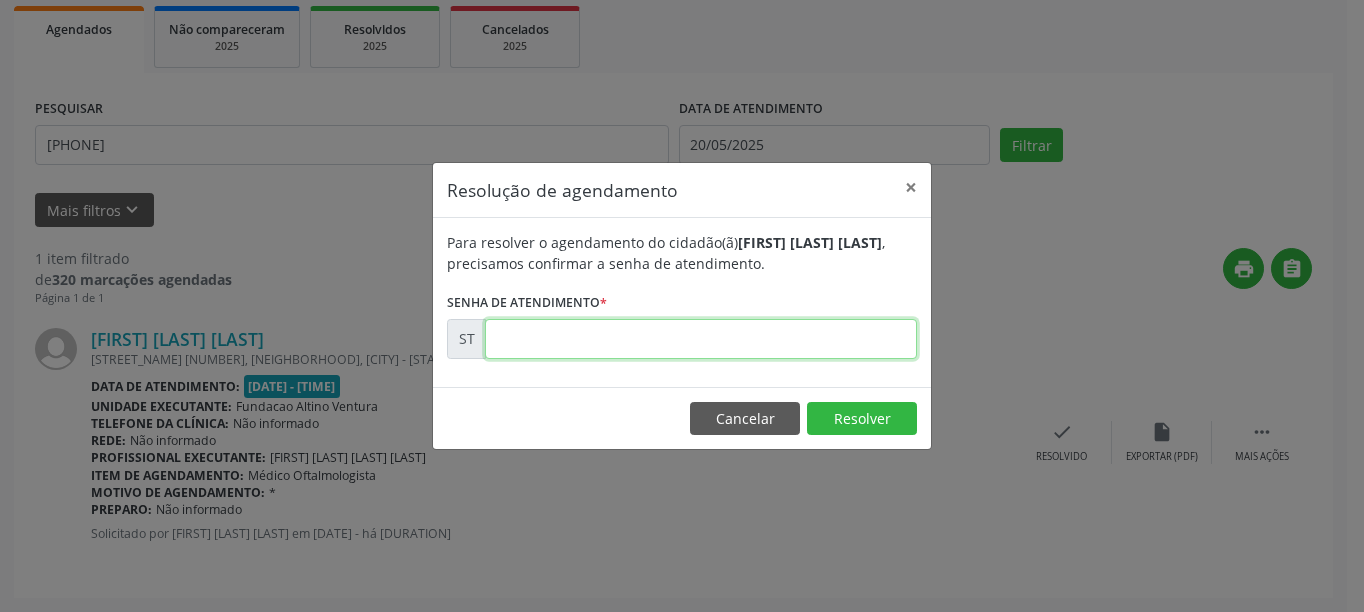 click at bounding box center (701, 339) 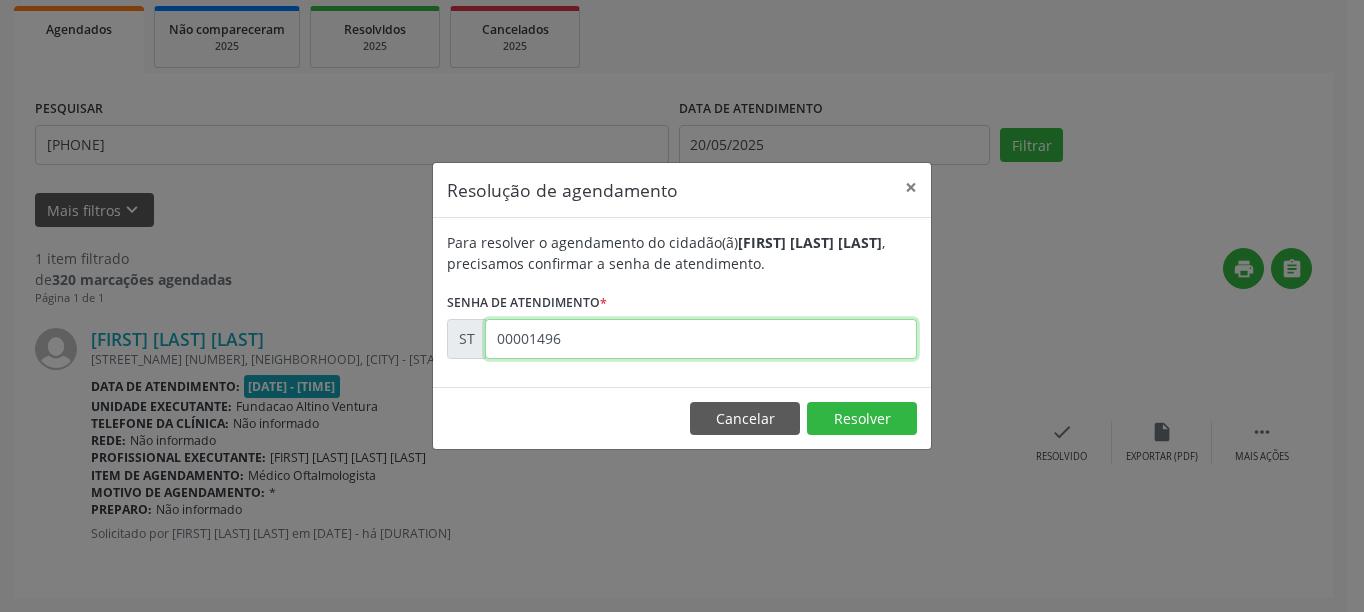 type on "00001496" 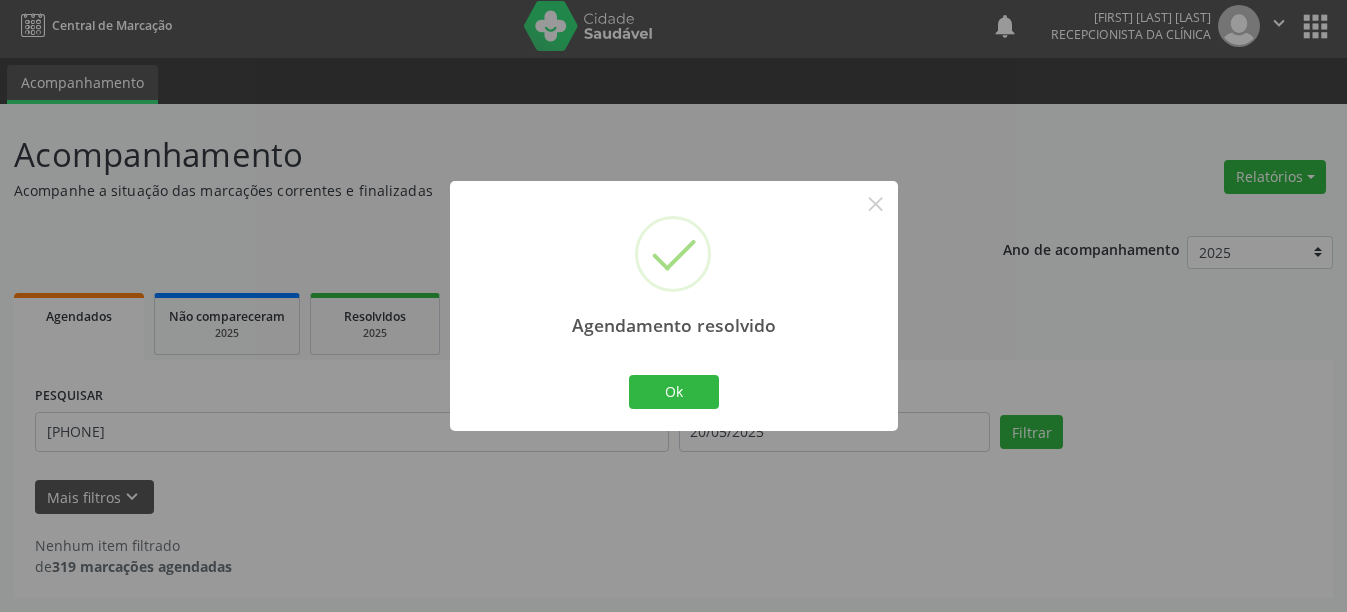 scroll, scrollTop: 6, scrollLeft: 0, axis: vertical 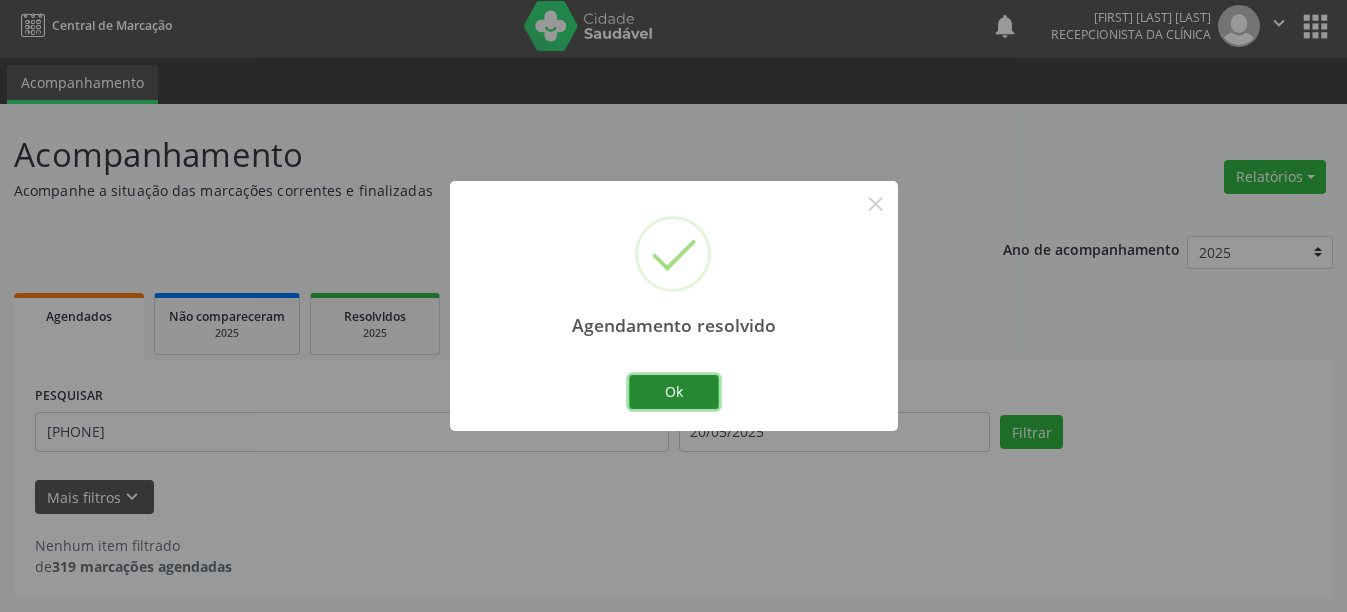 click on "Ok" at bounding box center (674, 392) 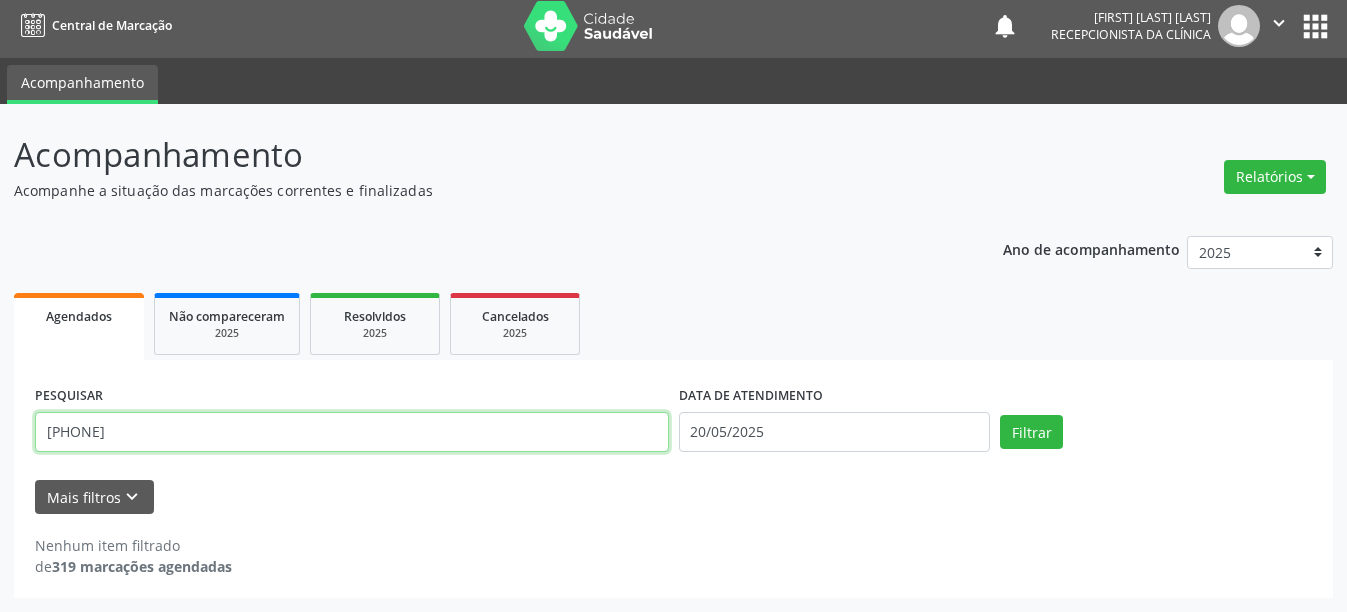 click on "[PHONE]" at bounding box center (352, 432) 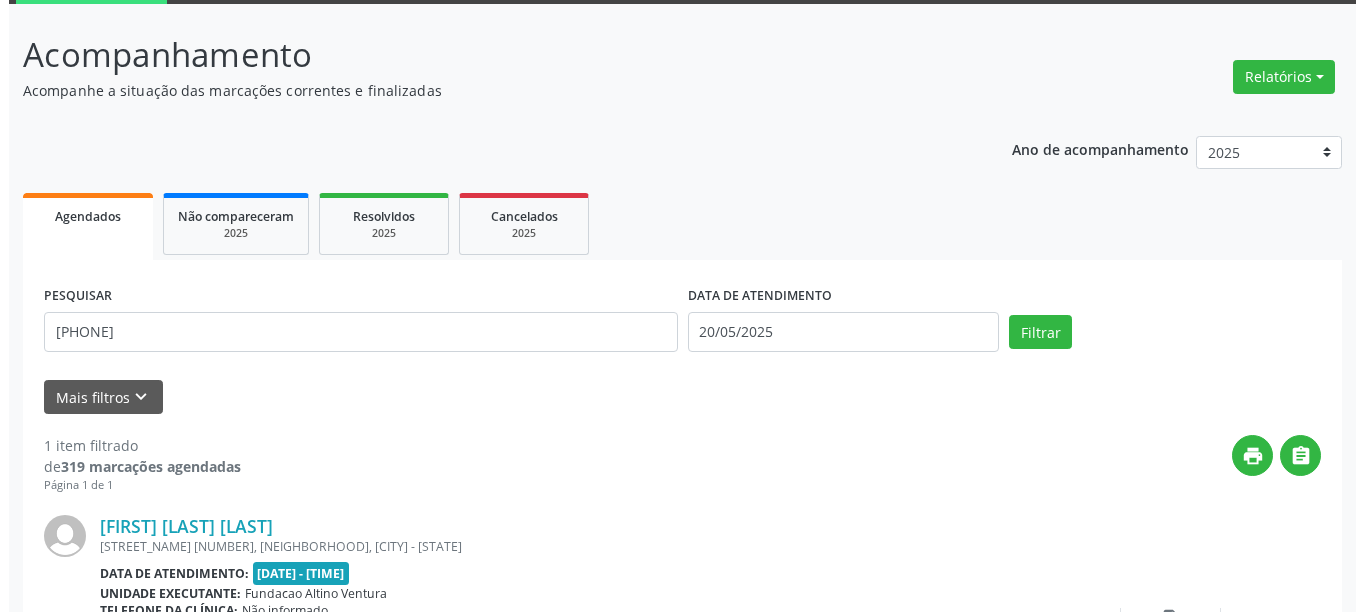 scroll, scrollTop: 293, scrollLeft: 0, axis: vertical 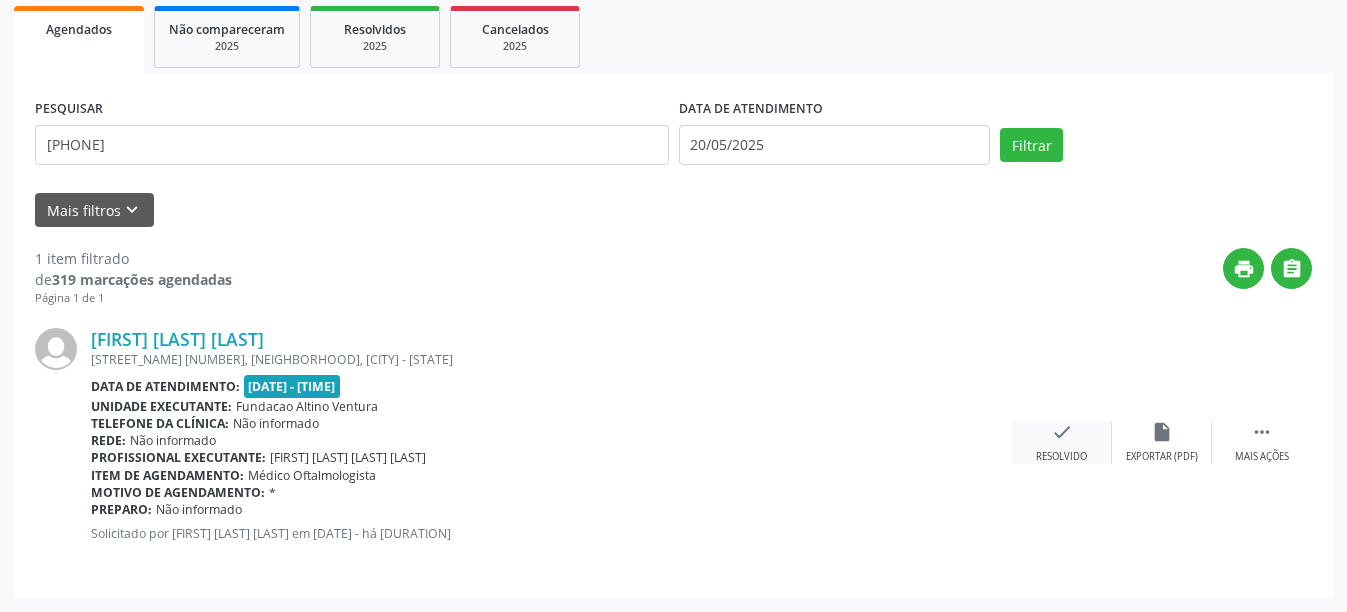 click on "Resolvido" at bounding box center (1061, 457) 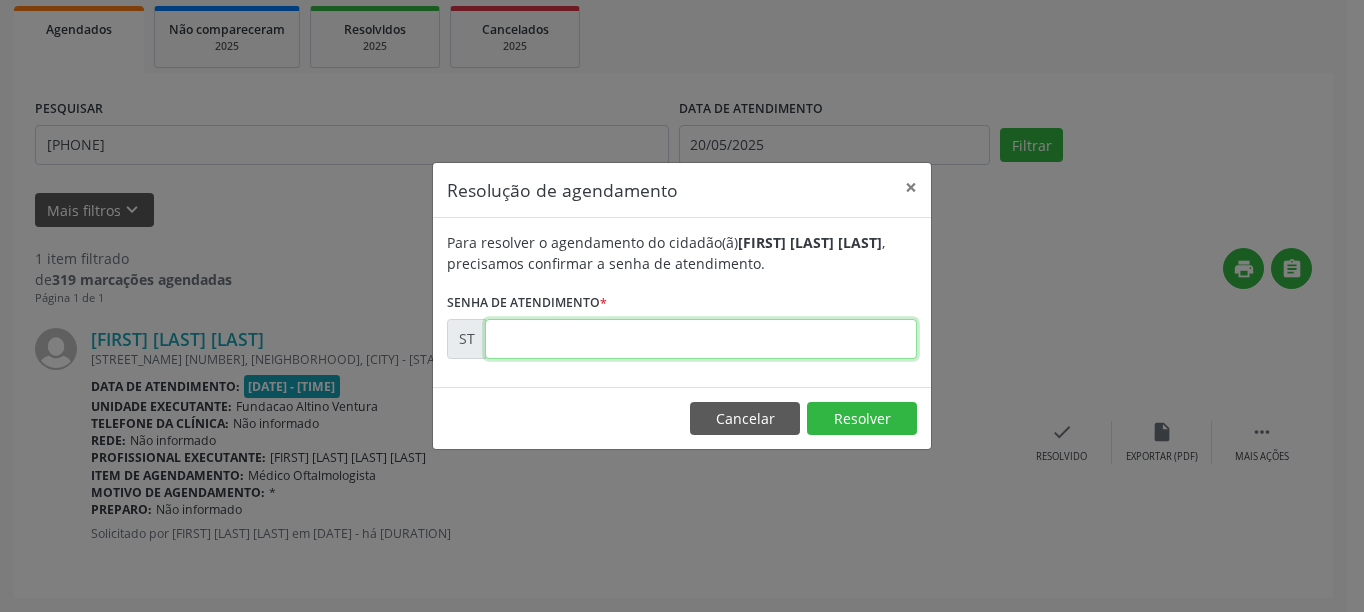 click at bounding box center [701, 339] 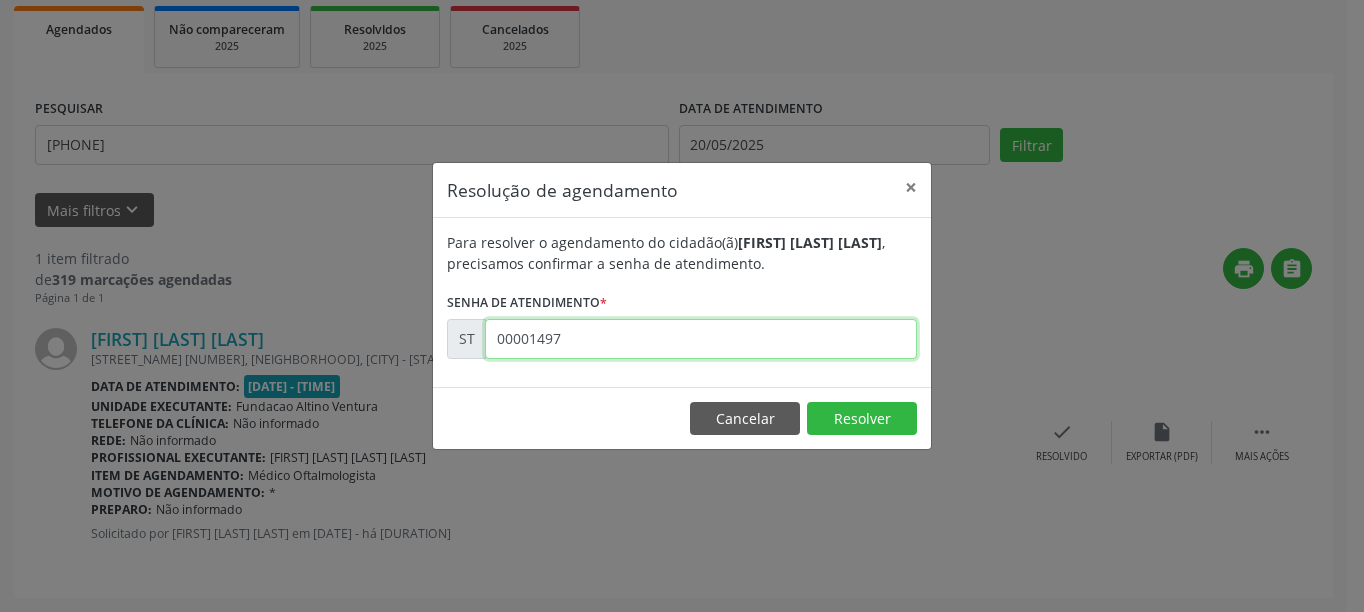 type on "00001497" 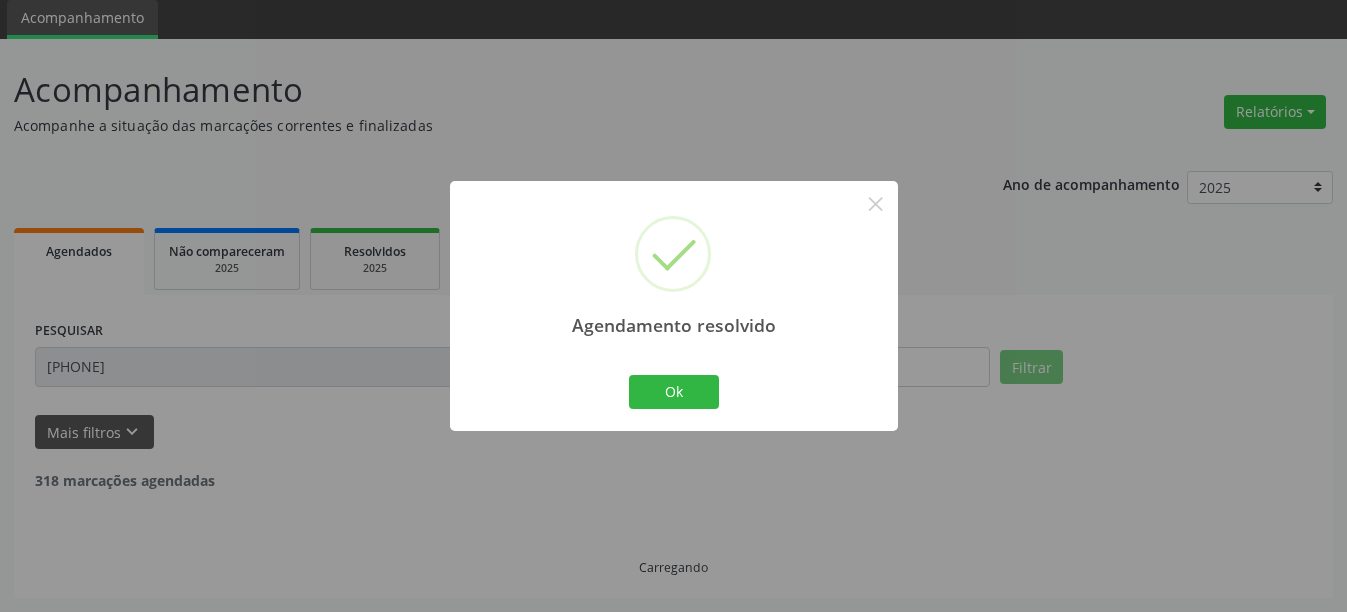 scroll, scrollTop: 6, scrollLeft: 0, axis: vertical 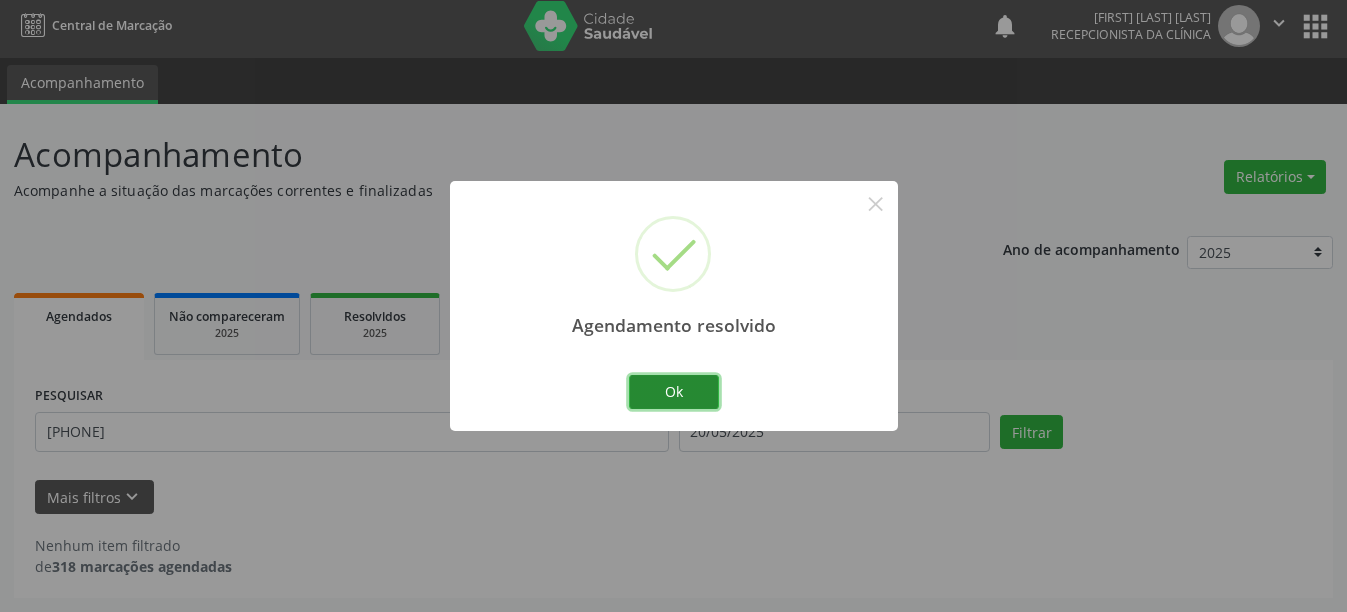 click on "Ok" at bounding box center (674, 392) 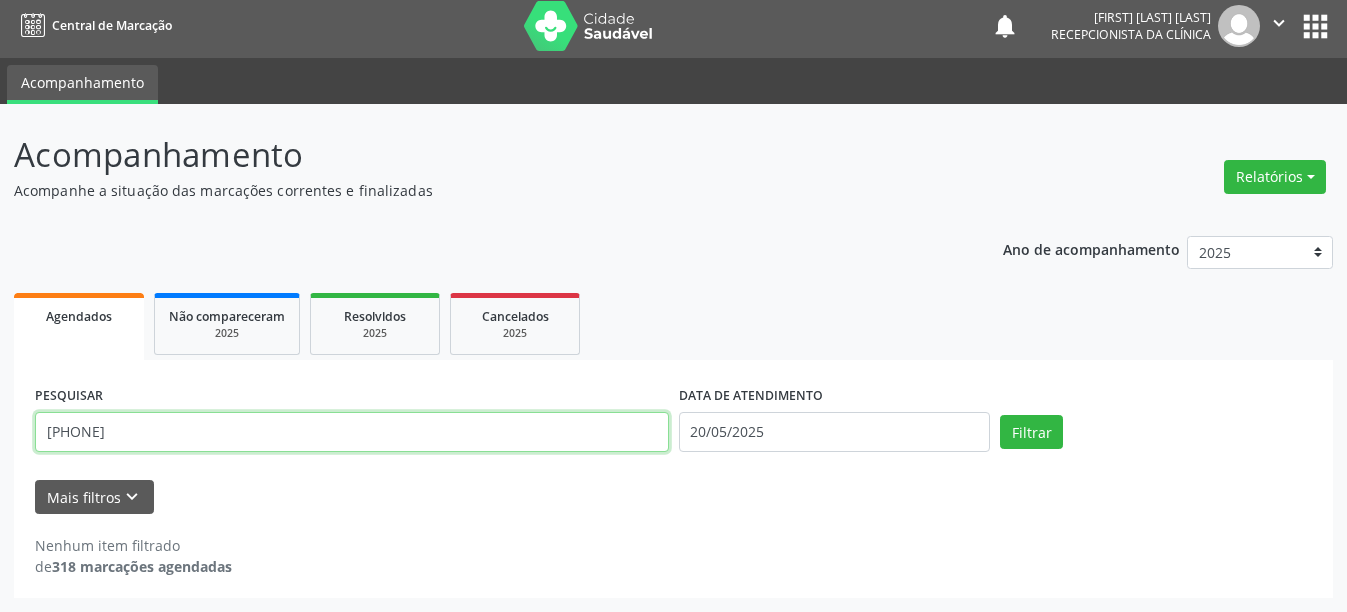 click on "[PHONE]" at bounding box center [352, 432] 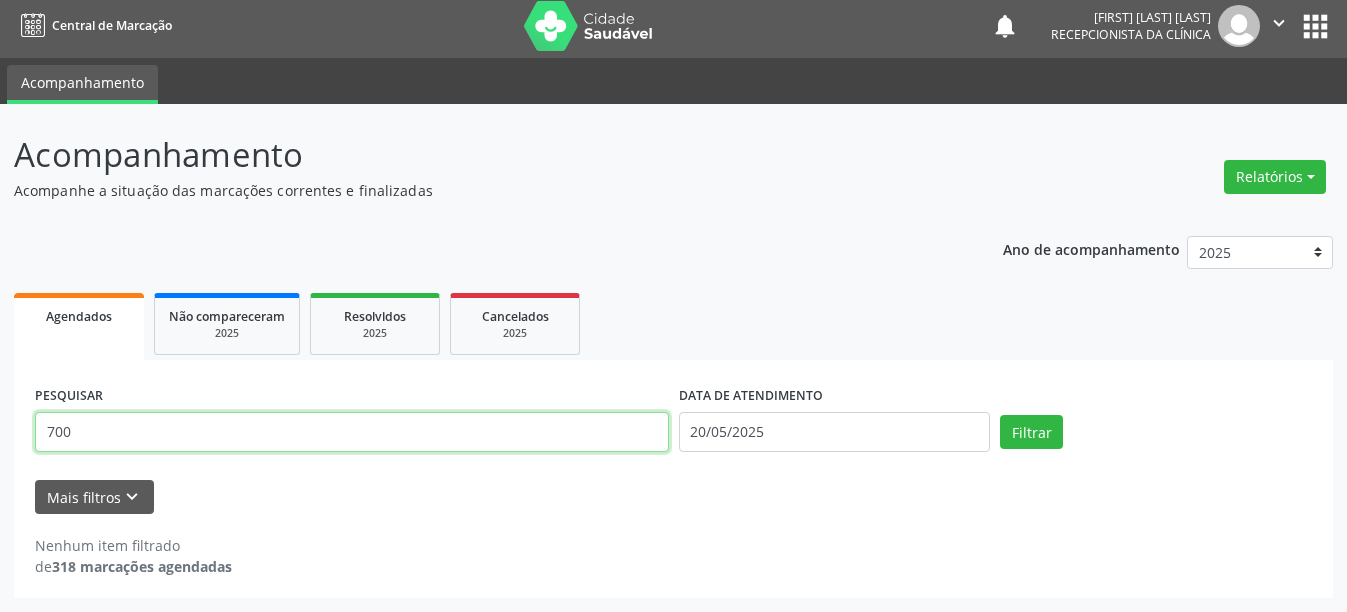 click on "Filtrar" at bounding box center [1031, 432] 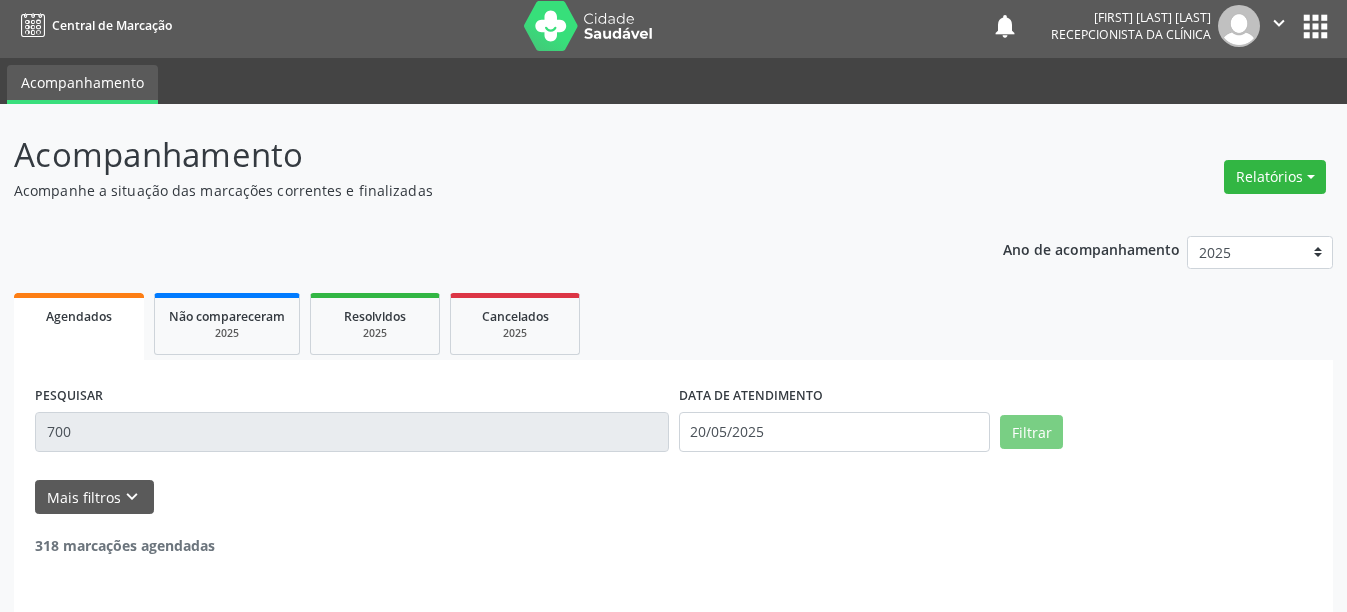 click on "700" at bounding box center [352, 432] 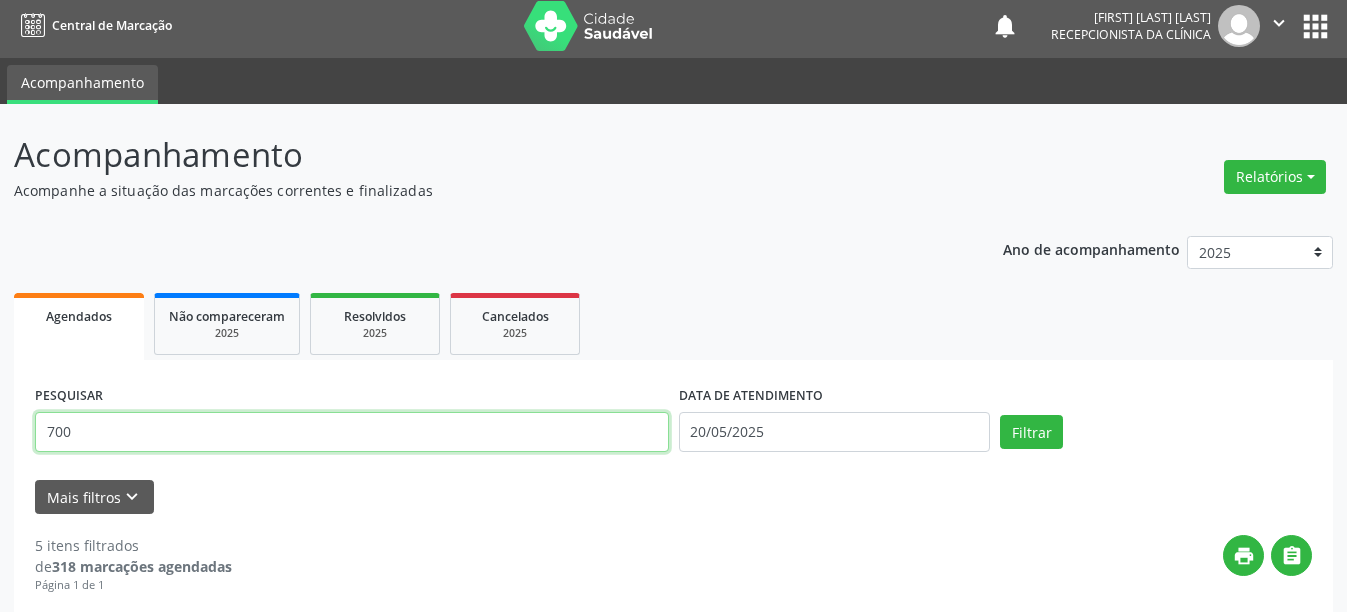 click on "700" at bounding box center (352, 432) 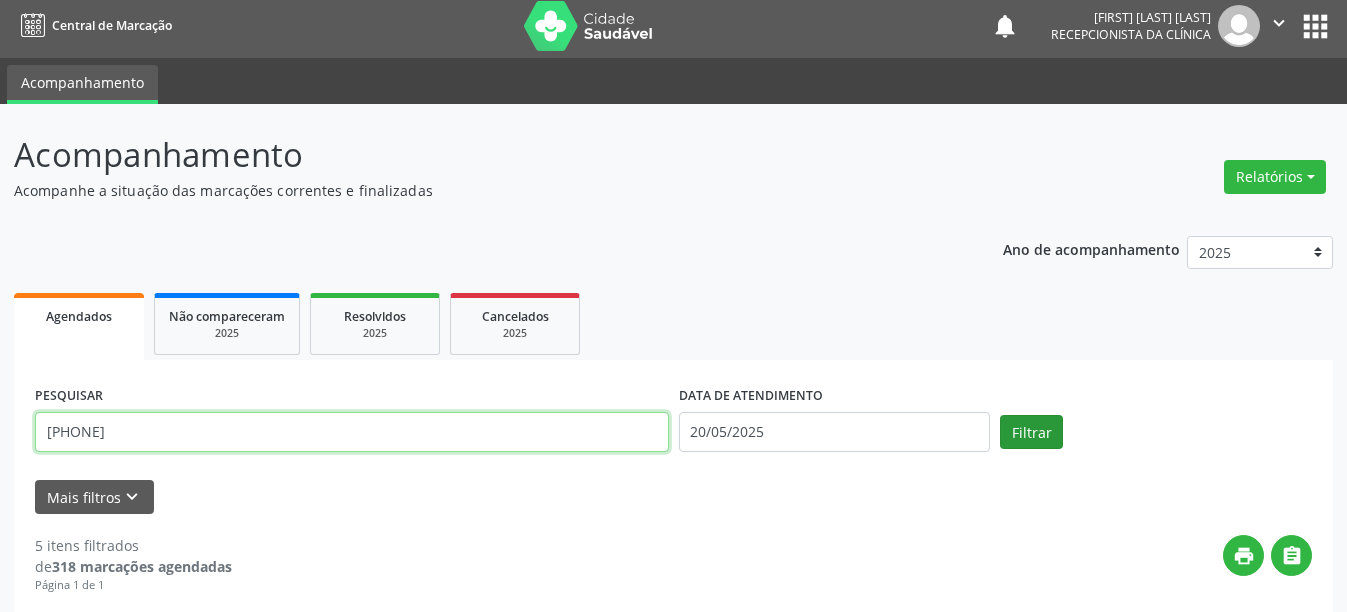 type on "[PHONE]" 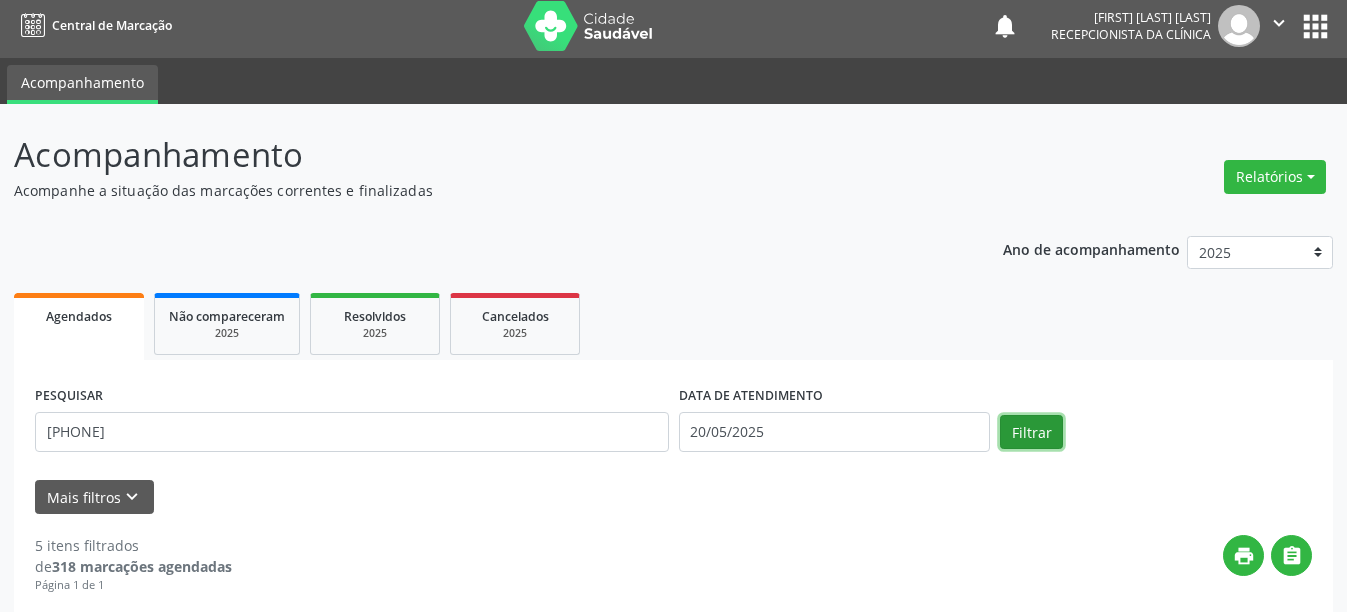 click on "Filtrar" at bounding box center [1031, 432] 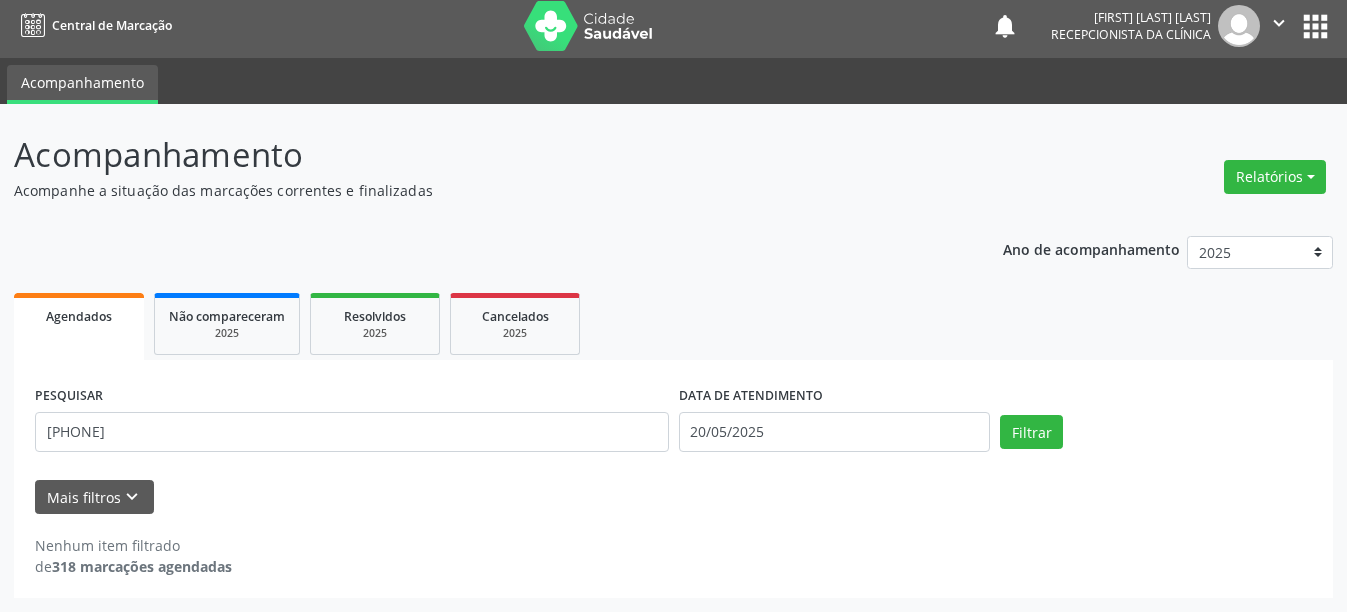 click on "Mais filtros
keyboard_arrow_down" at bounding box center (673, 497) 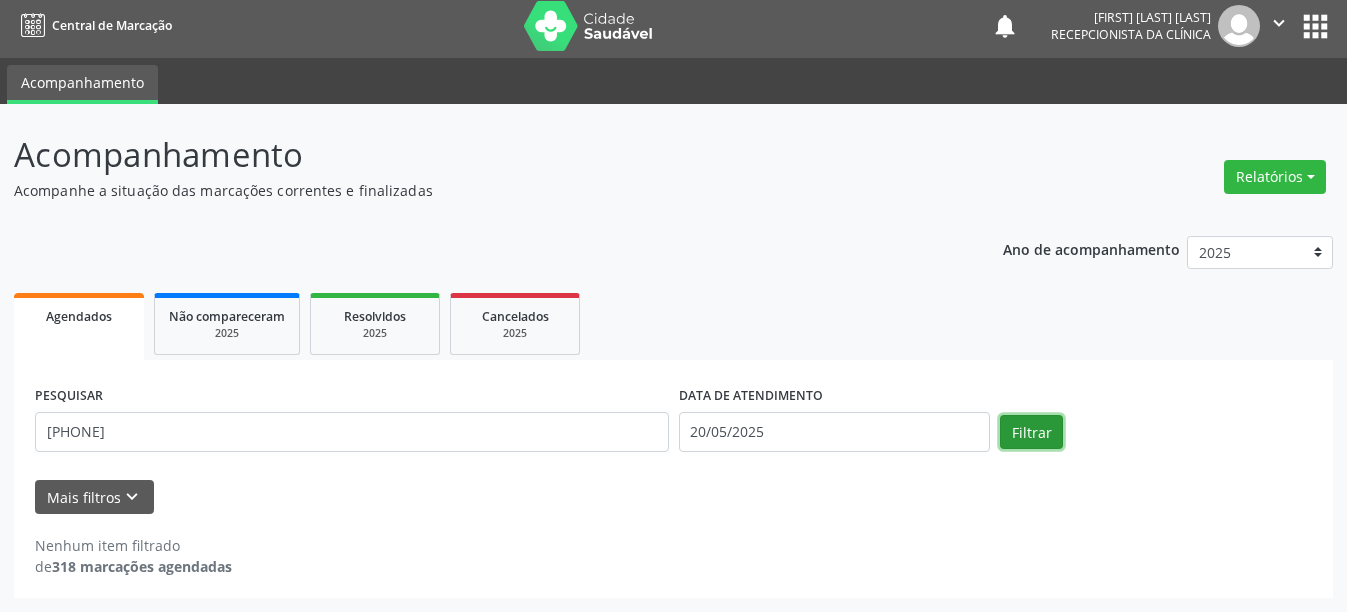 click on "Filtrar" at bounding box center (1031, 432) 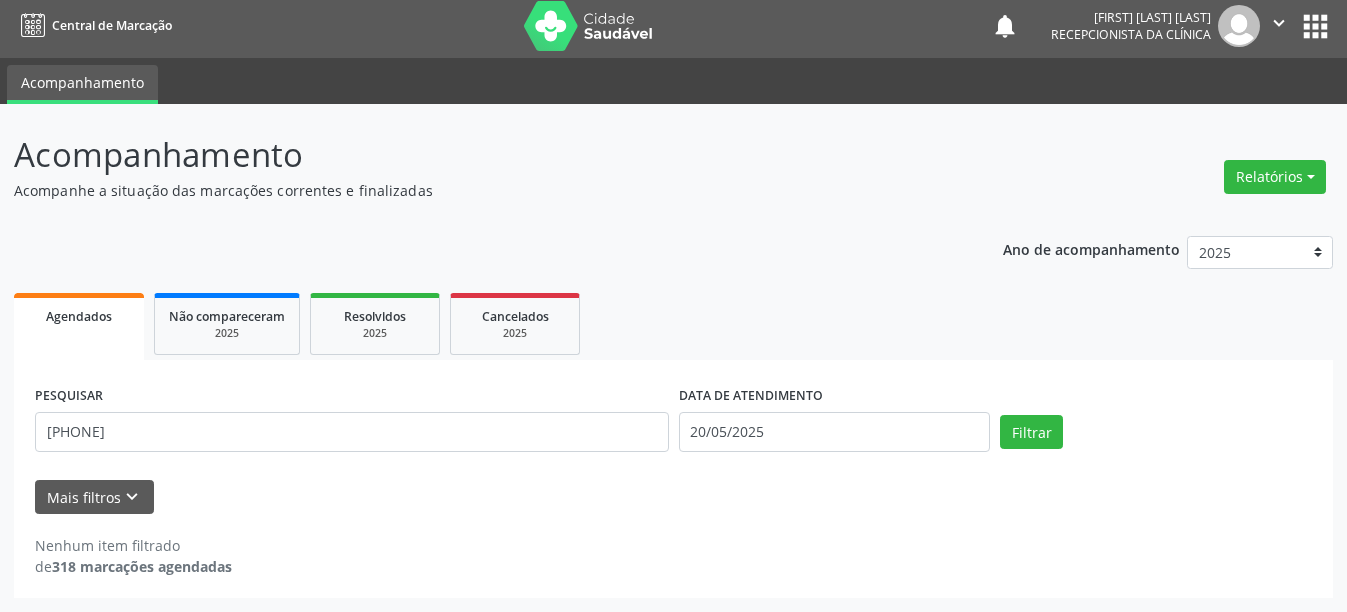 click on "Mais filtros
keyboard_arrow_down" at bounding box center (673, 497) 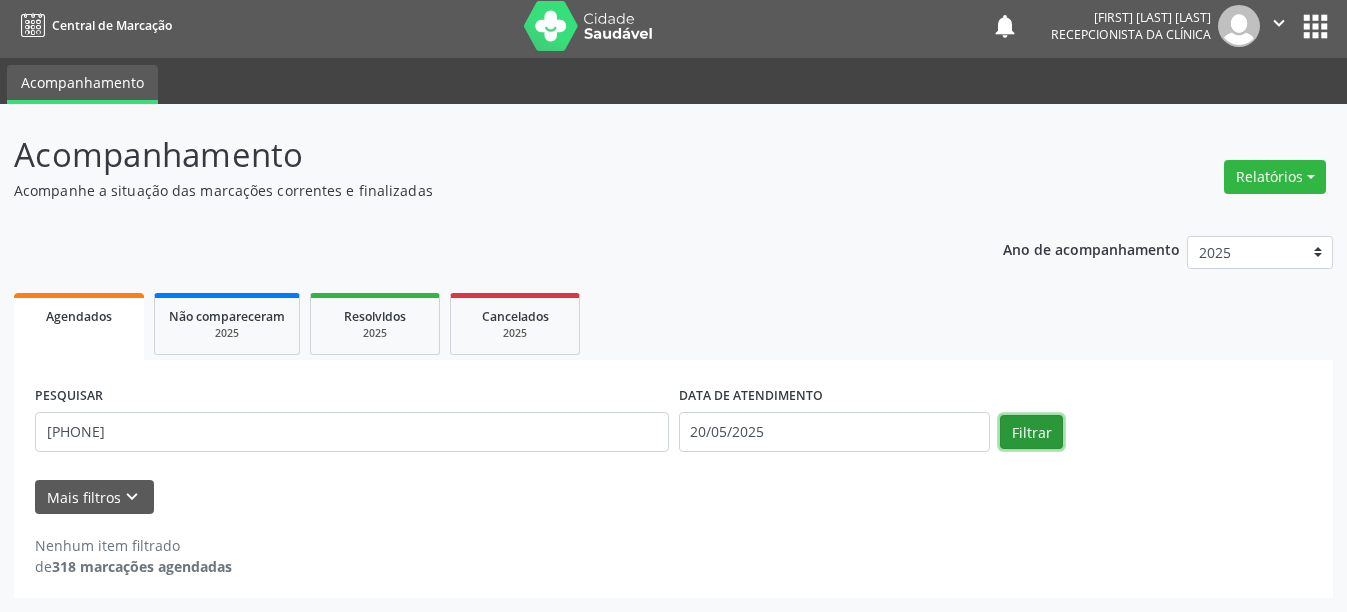 click on "Filtrar" at bounding box center [1031, 432] 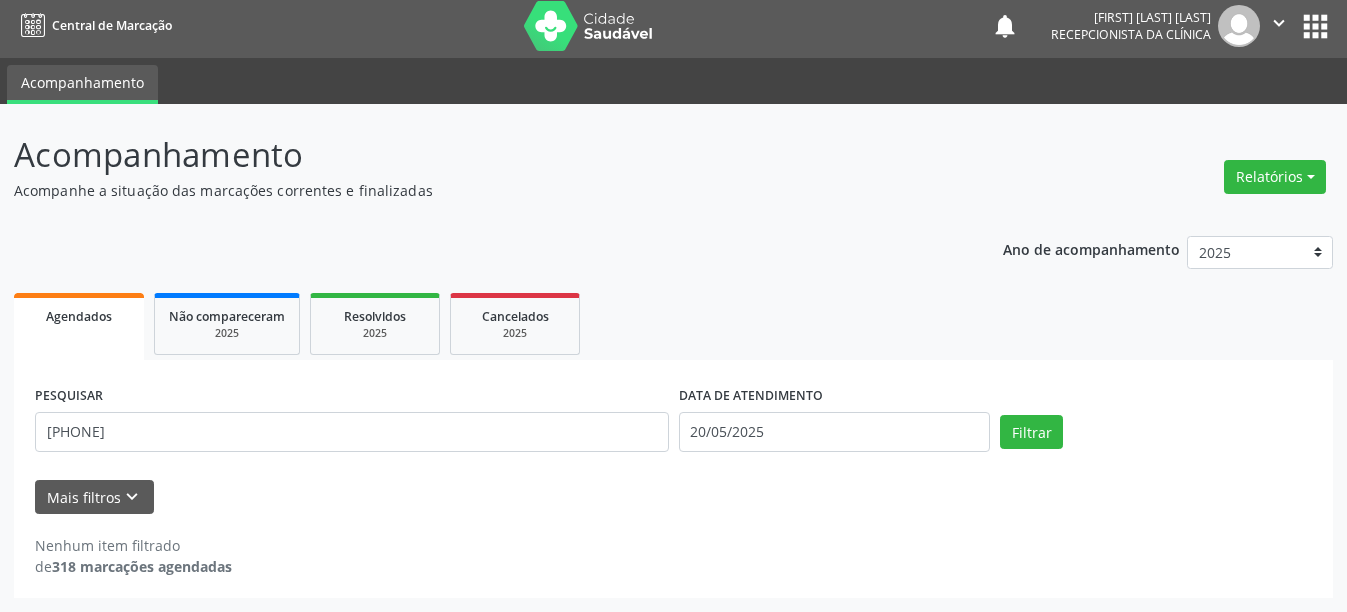 click on "Nenhum item filtrado
de
318 marcações agendadas" at bounding box center [673, 545] 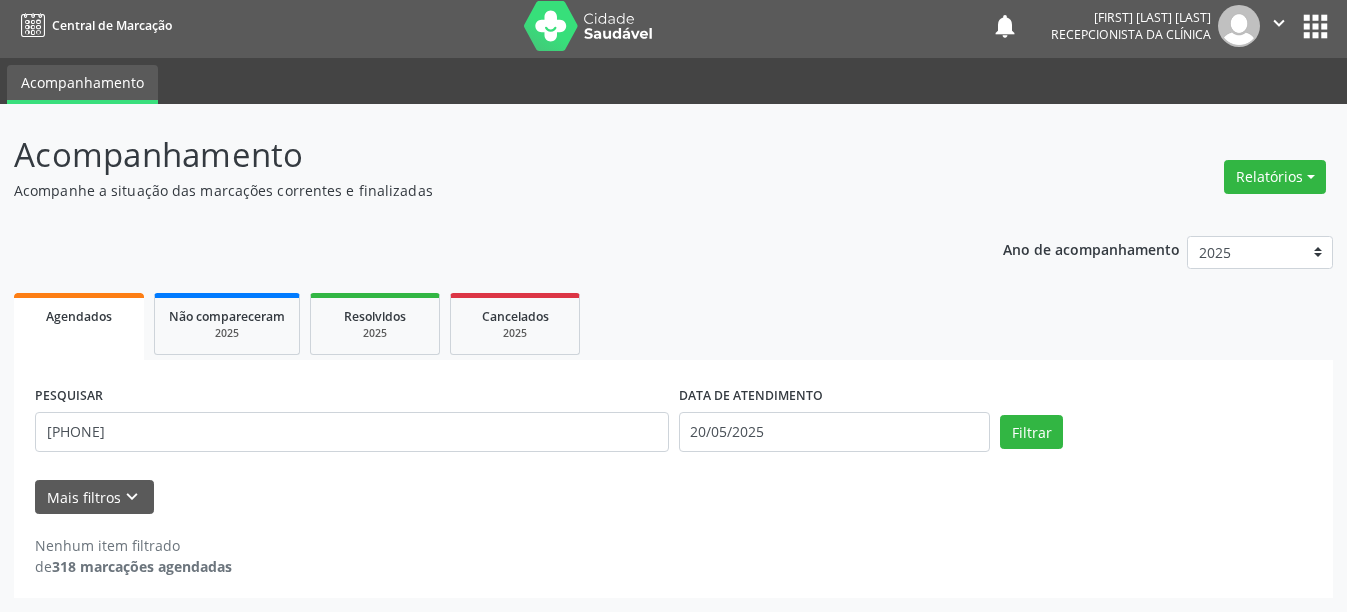 click on "Mais filtros
keyboard_arrow_down" at bounding box center [673, 497] 